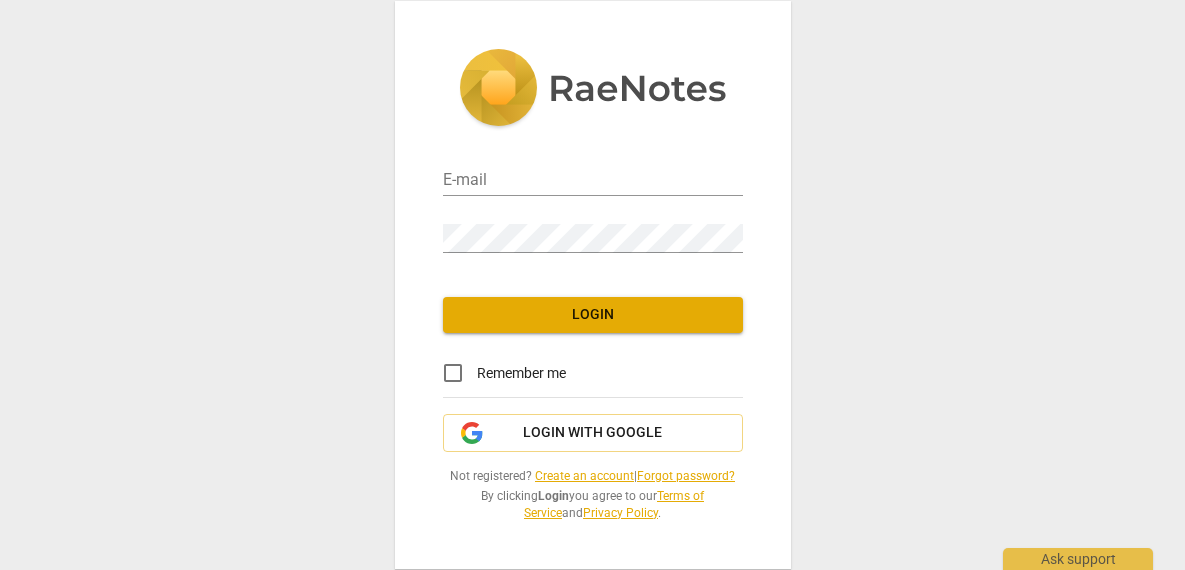 scroll, scrollTop: 0, scrollLeft: 0, axis: both 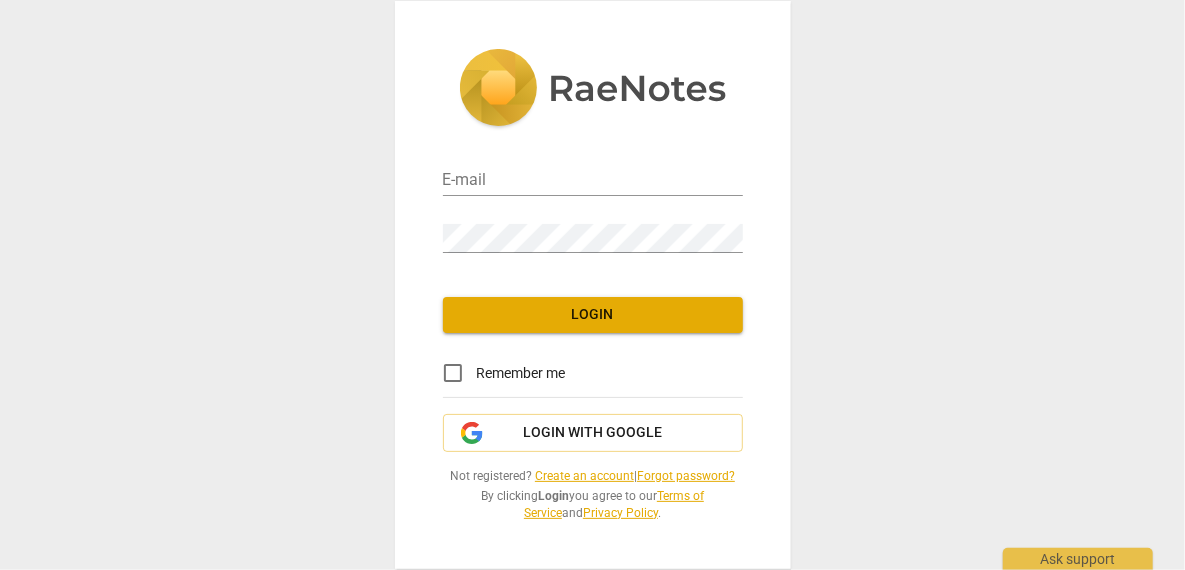 type on "[EMAIL_ADDRESS][DOMAIN_NAME]" 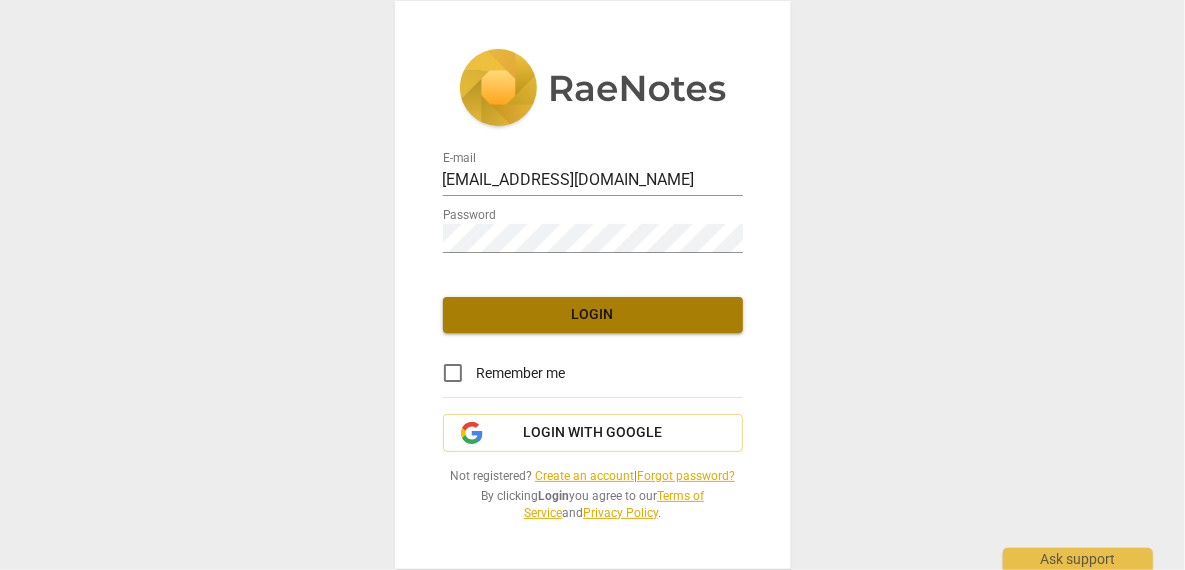 click on "Login" at bounding box center [593, 315] 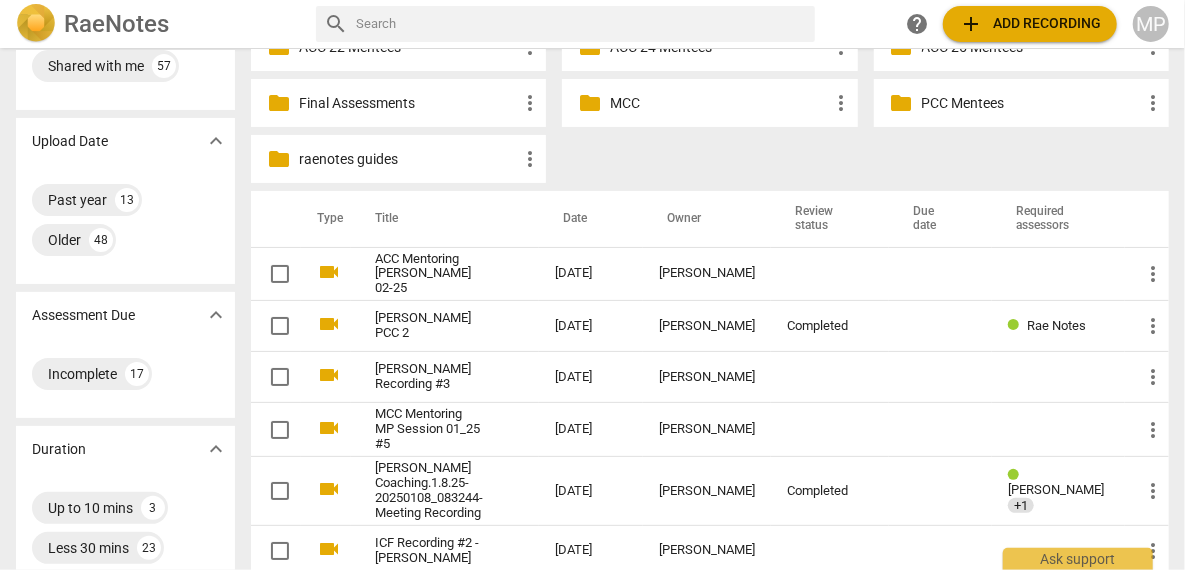 scroll, scrollTop: 116, scrollLeft: 0, axis: vertical 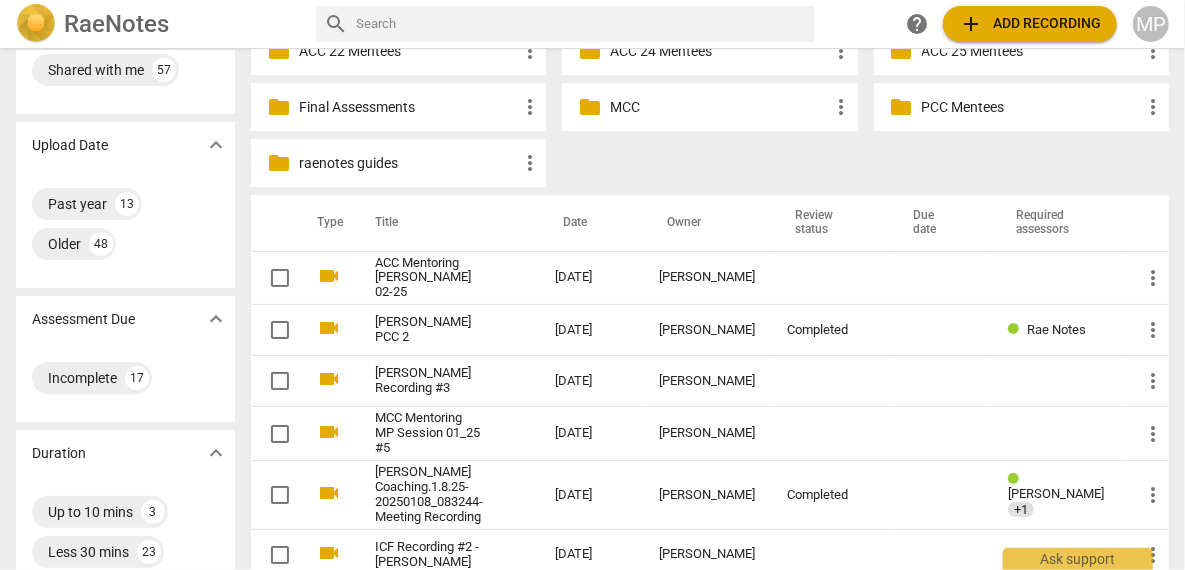 click on "MCC" at bounding box center [719, 107] 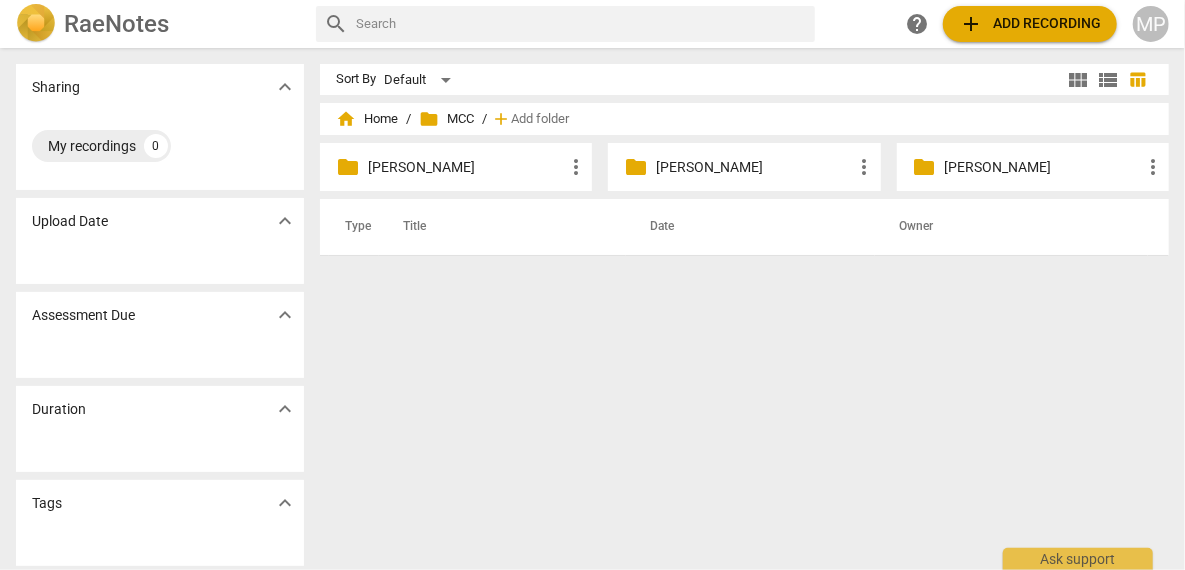 click on "[PERSON_NAME]" at bounding box center (754, 167) 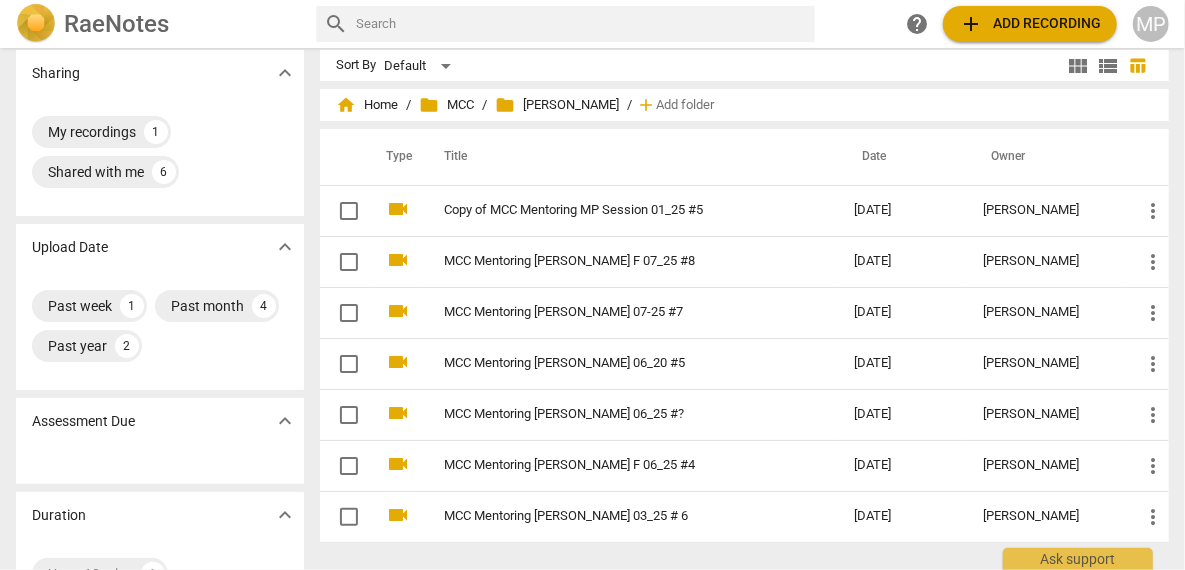 scroll, scrollTop: 0, scrollLeft: 0, axis: both 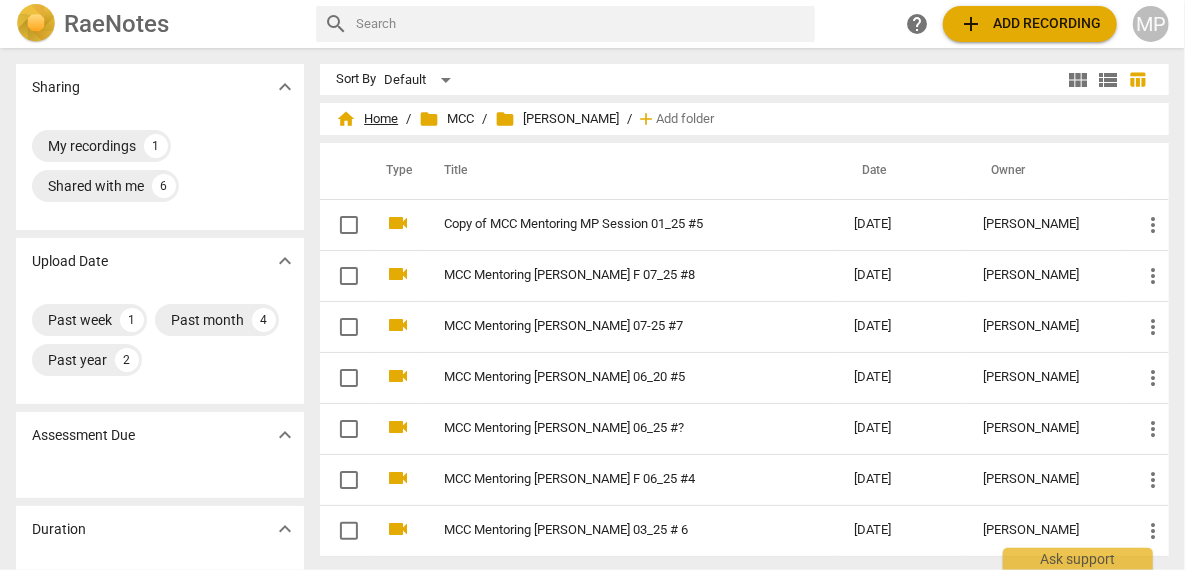 click on "home Home" at bounding box center (367, 119) 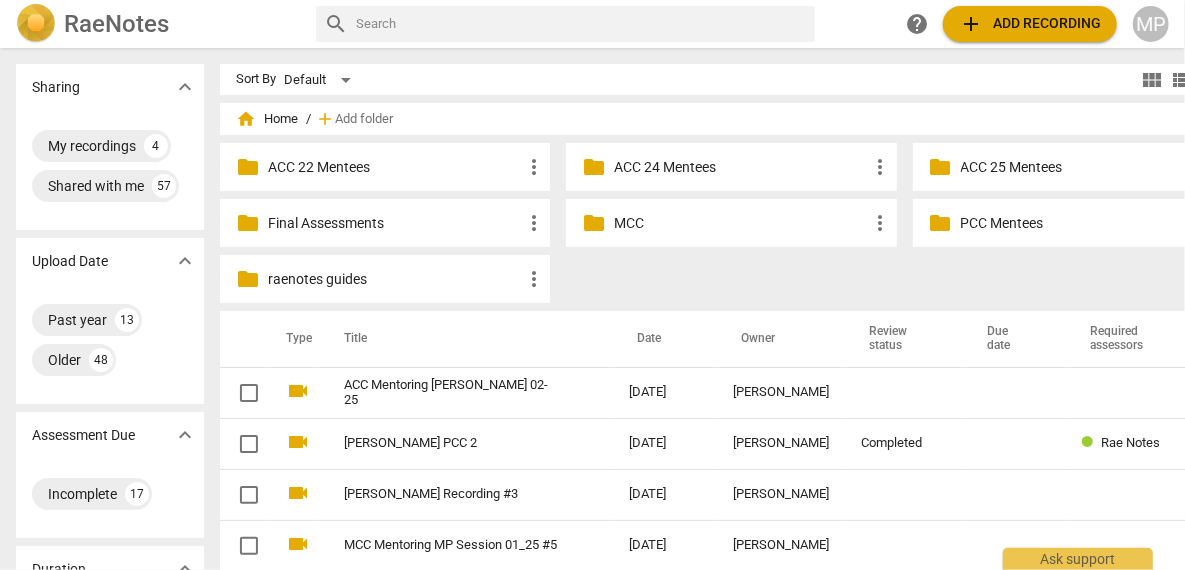 click on "ACC 25 Mentees" at bounding box center (1088, 167) 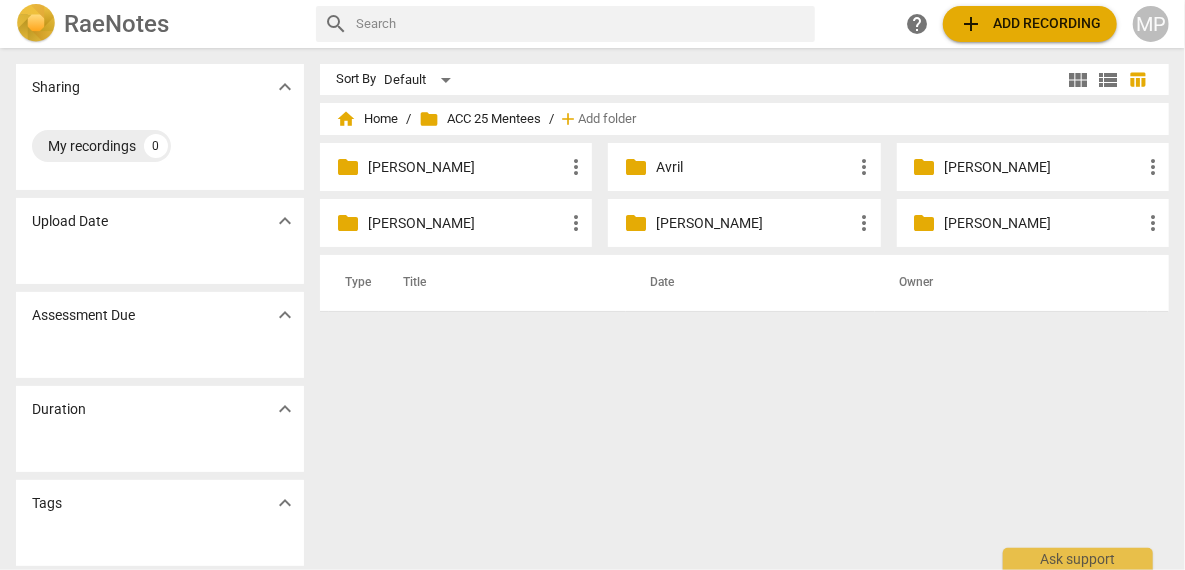 click on "[PERSON_NAME]" at bounding box center [466, 223] 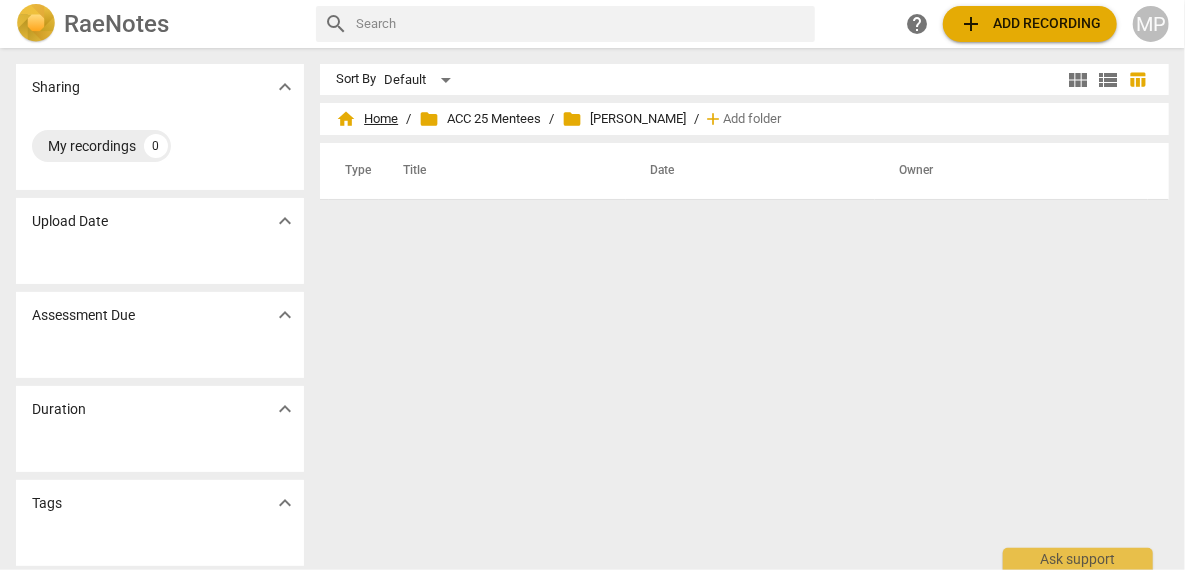 click on "home Home" at bounding box center [367, 119] 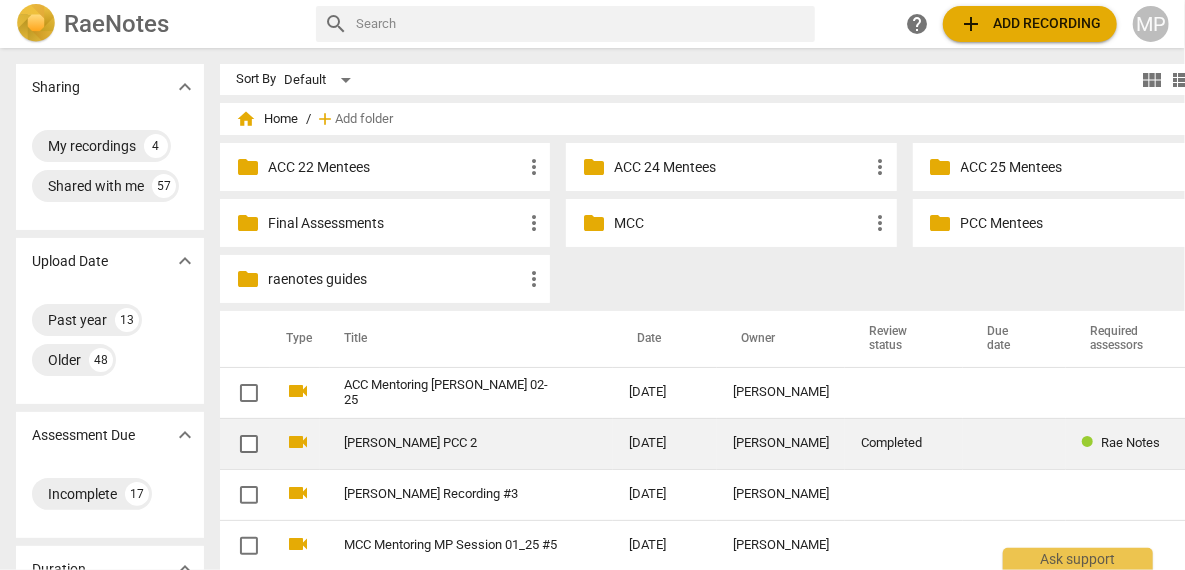 click at bounding box center (249, 444) 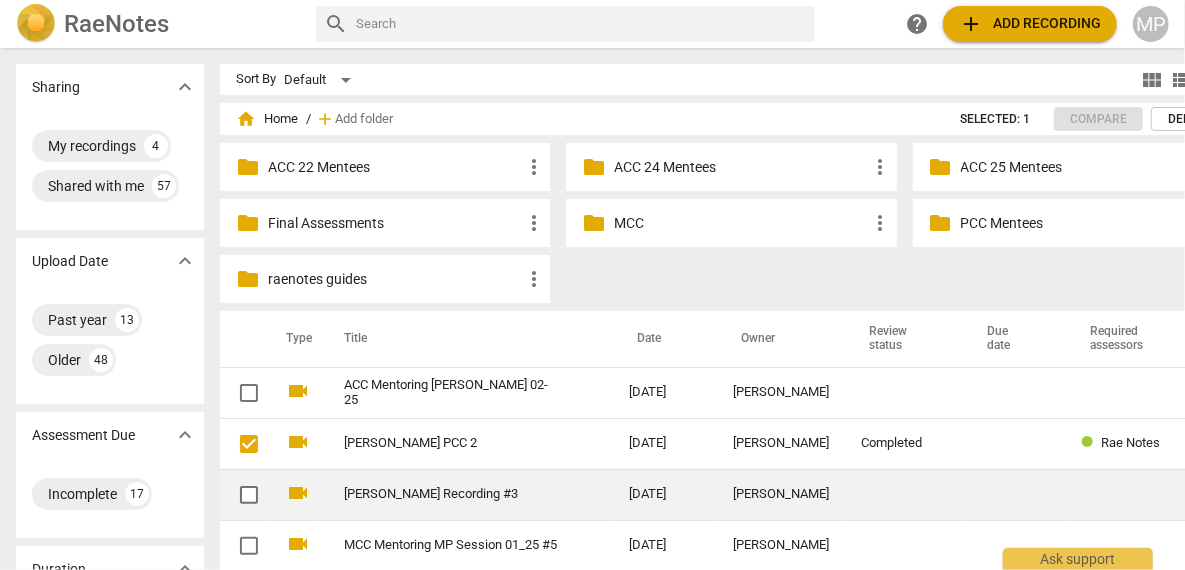 drag, startPoint x: 232, startPoint y: 434, endPoint x: 537, endPoint y: 468, distance: 306.88922 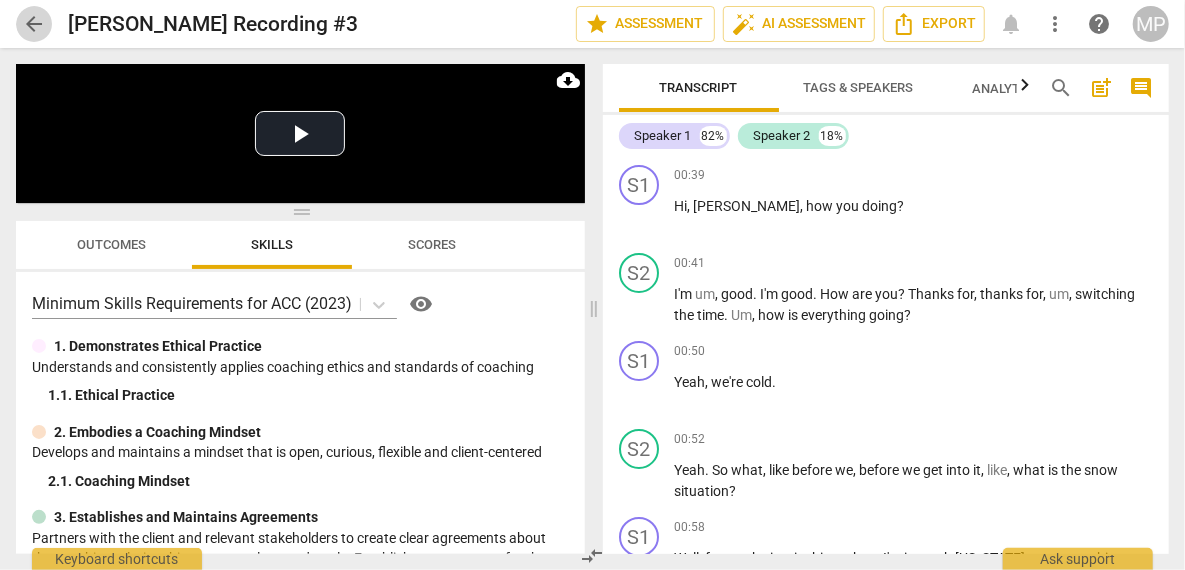 click on "arrow_back" at bounding box center (34, 24) 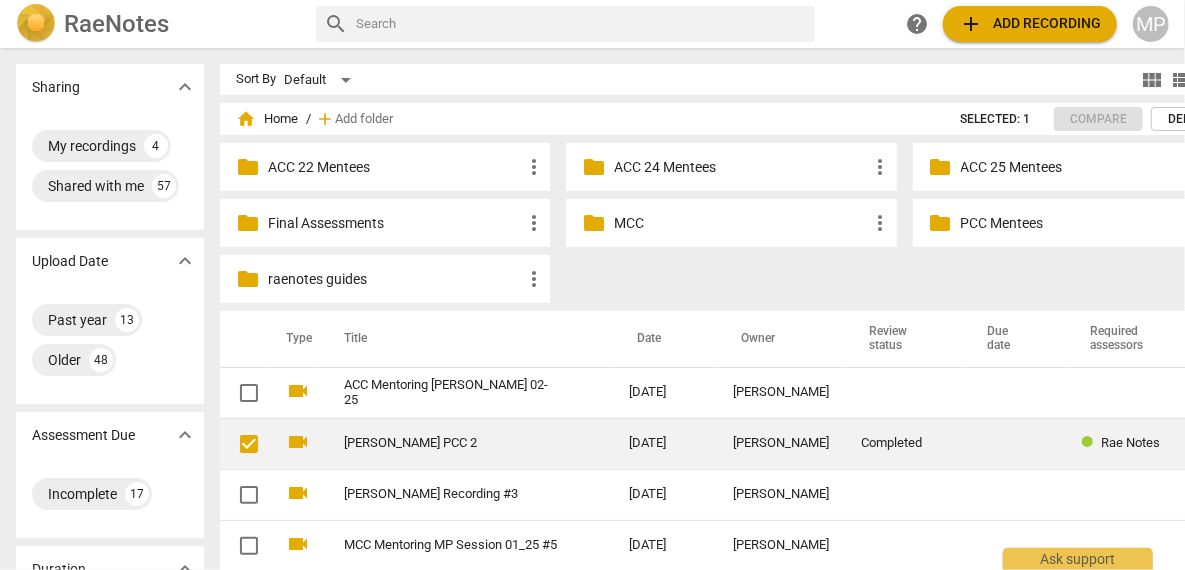 click on "Rae Notes" at bounding box center (1130, 442) 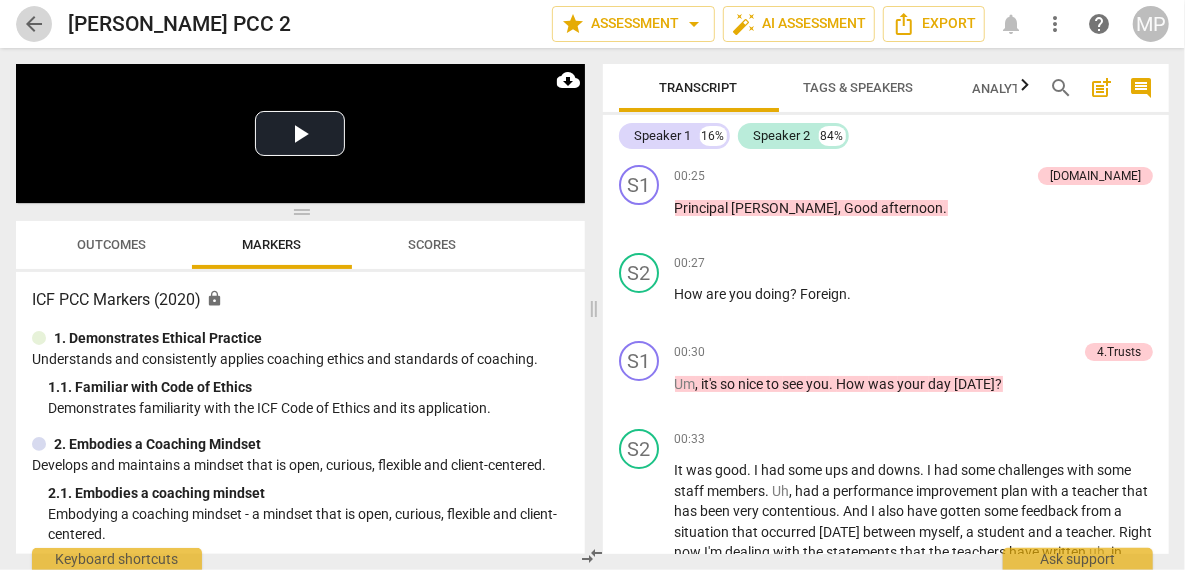 click on "arrow_back" at bounding box center [34, 24] 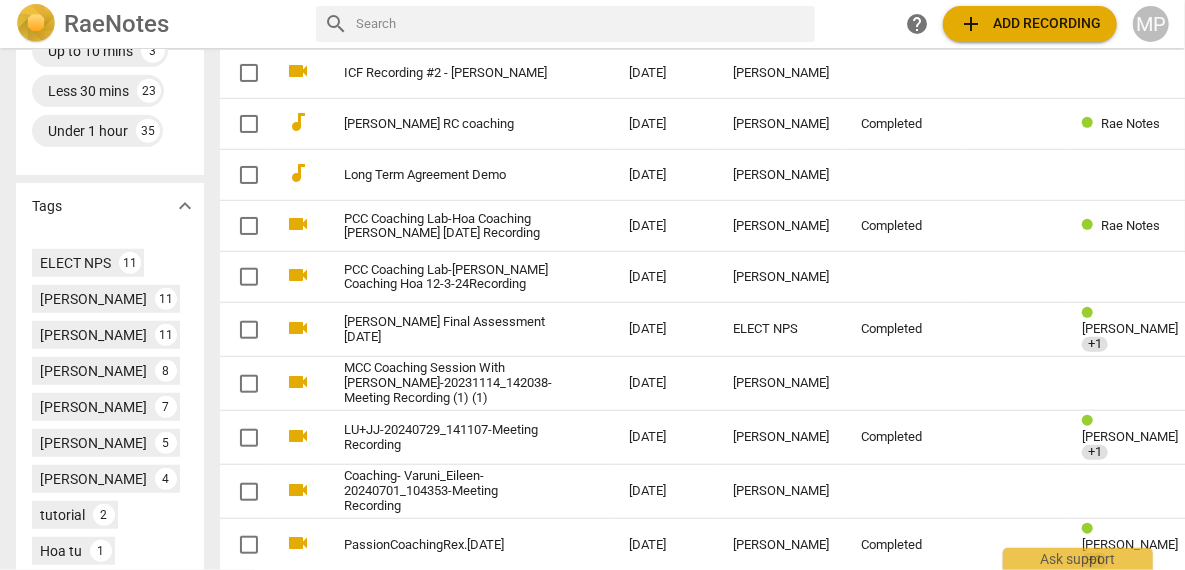 scroll, scrollTop: 576, scrollLeft: 0, axis: vertical 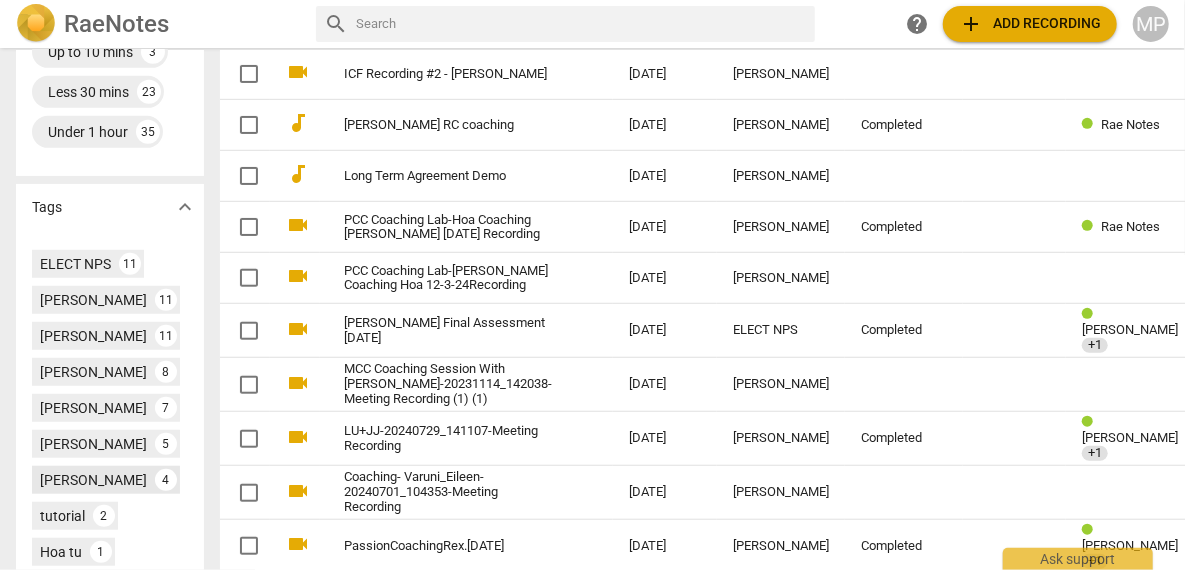 click on "[PERSON_NAME]" at bounding box center (93, 480) 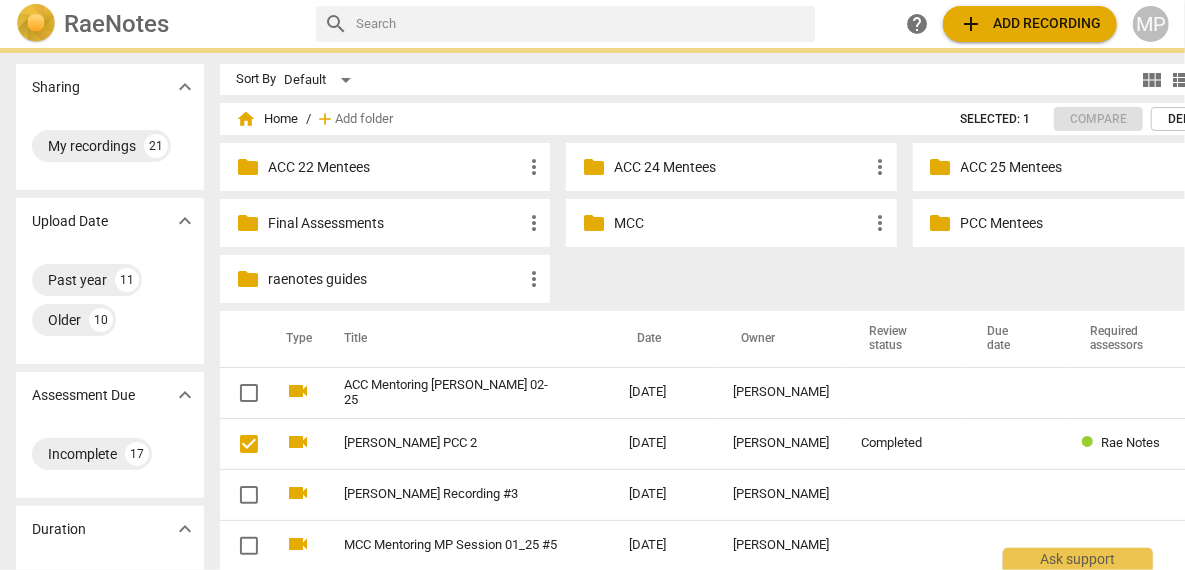 checkbox on "false" 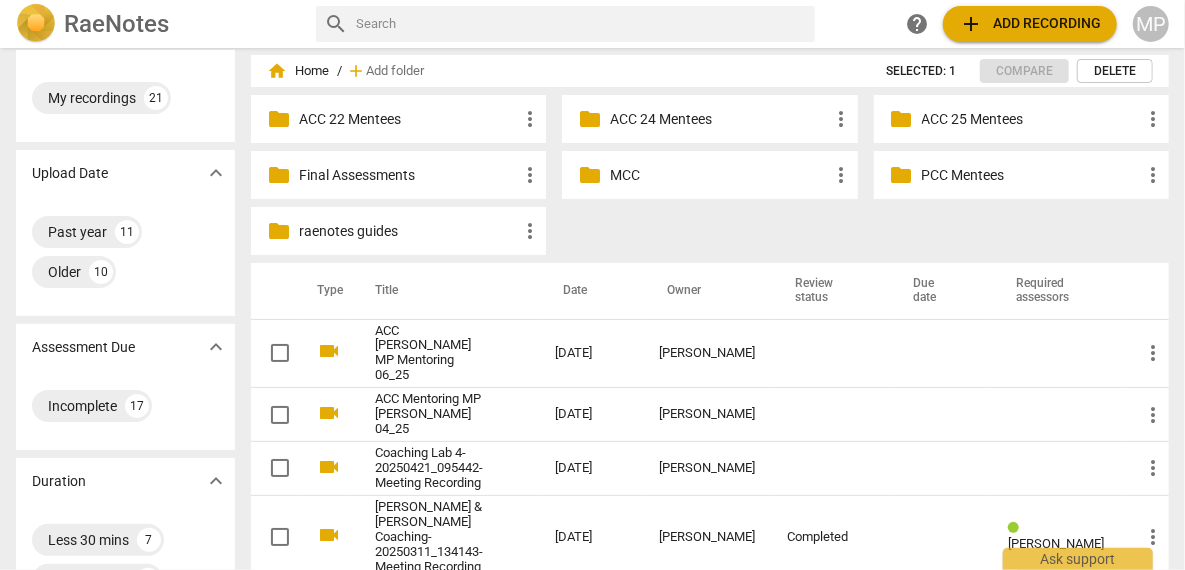 scroll, scrollTop: 72, scrollLeft: 0, axis: vertical 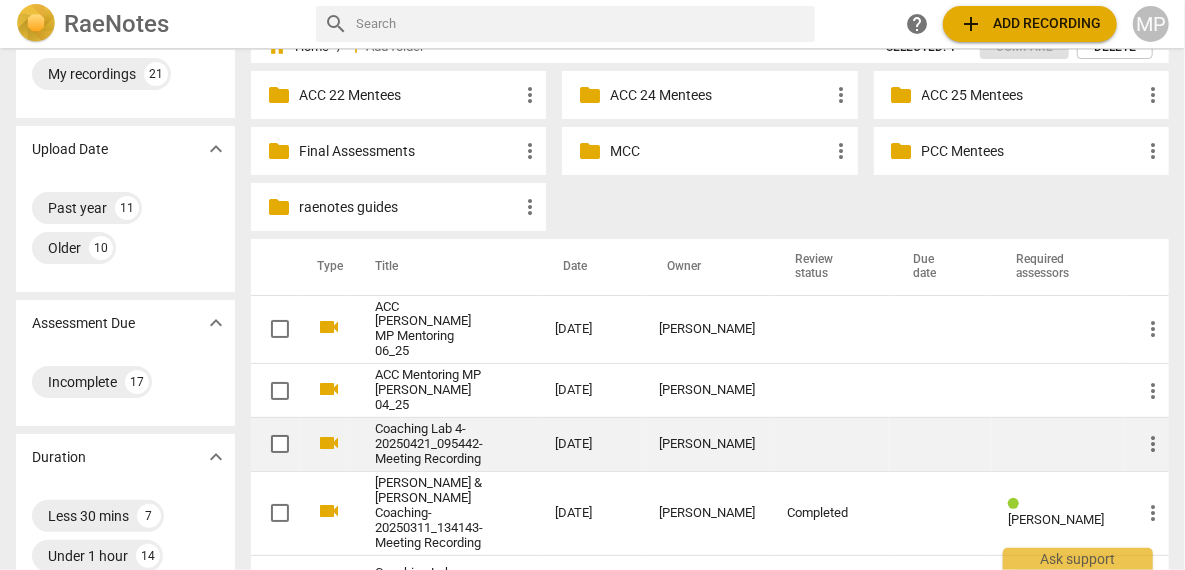 click on "Coaching Lab 4-20250421_095442-Meeting Recording" at bounding box center [429, 444] 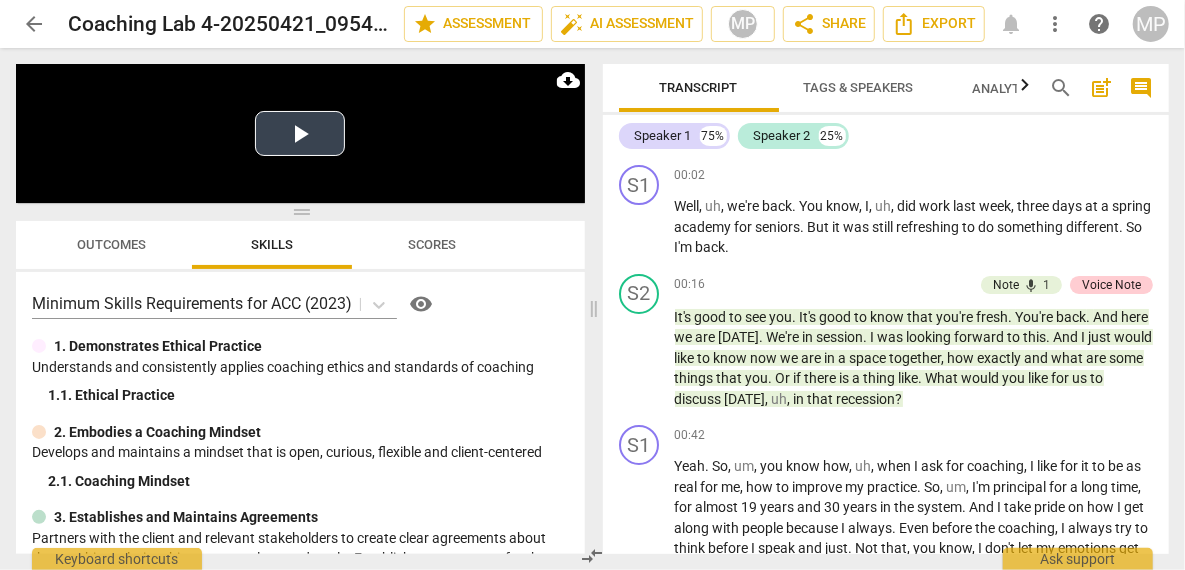 click on "Play Video" at bounding box center [300, 133] 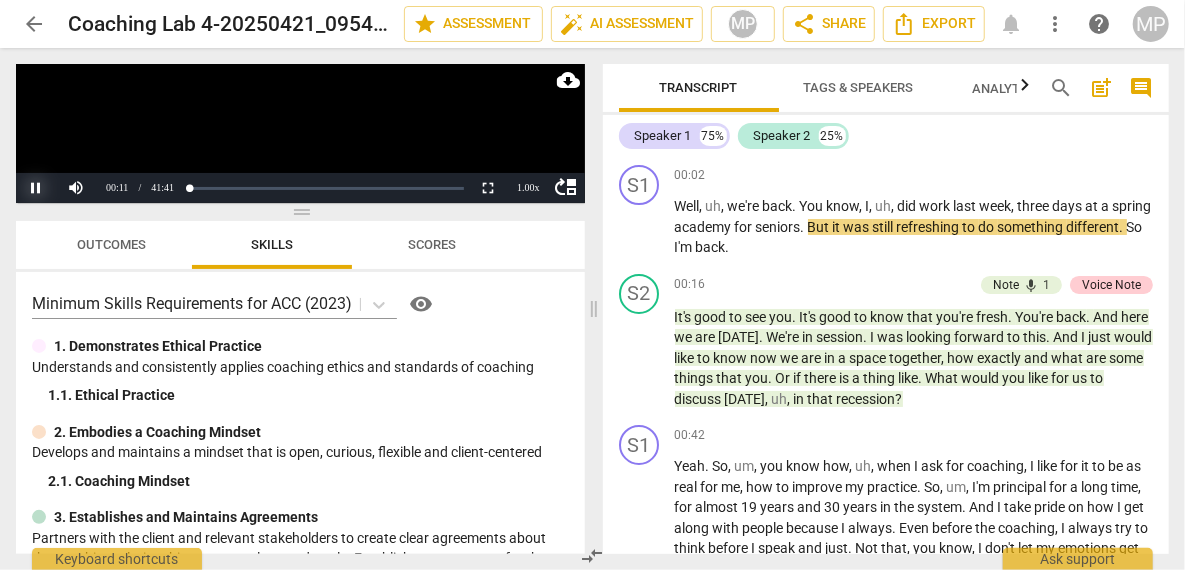 click on "Pause" at bounding box center (36, 188) 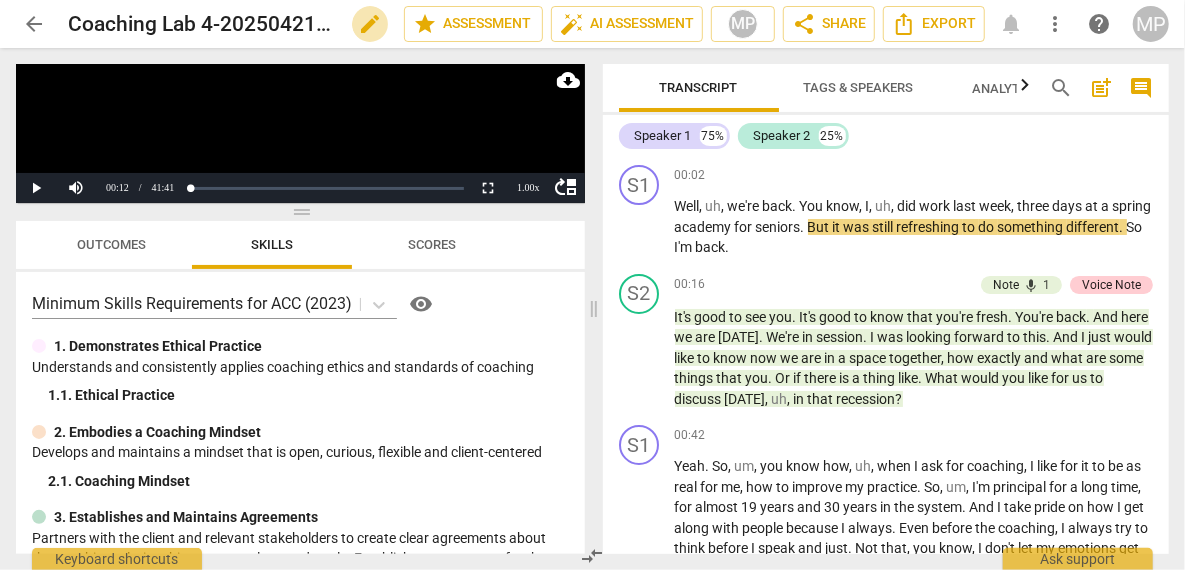 click on "edit" at bounding box center (370, 24) 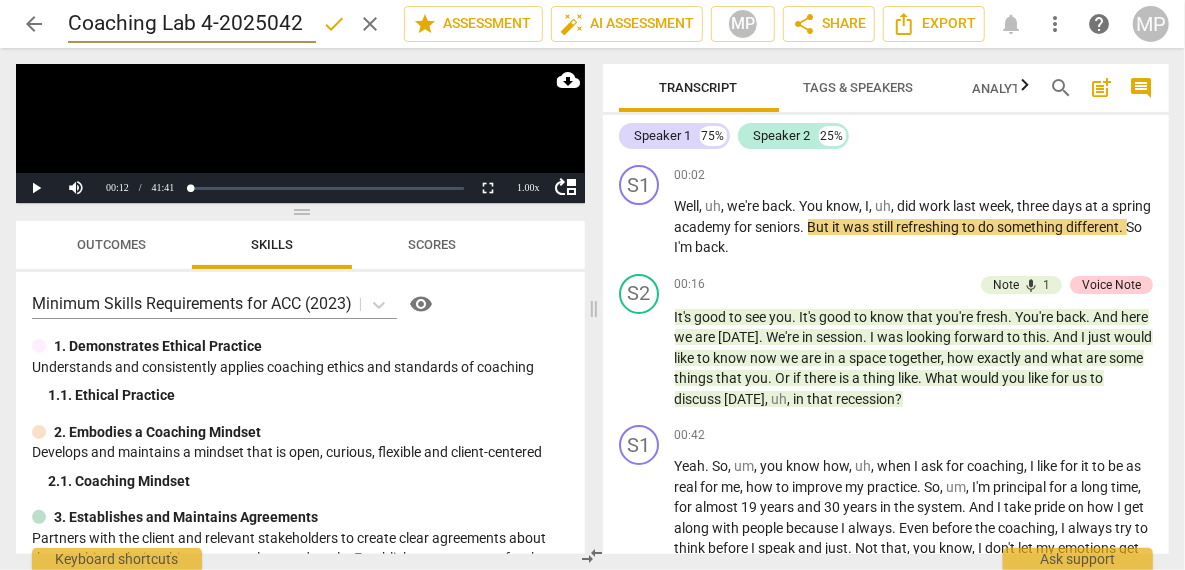 scroll, scrollTop: 0, scrollLeft: 0, axis: both 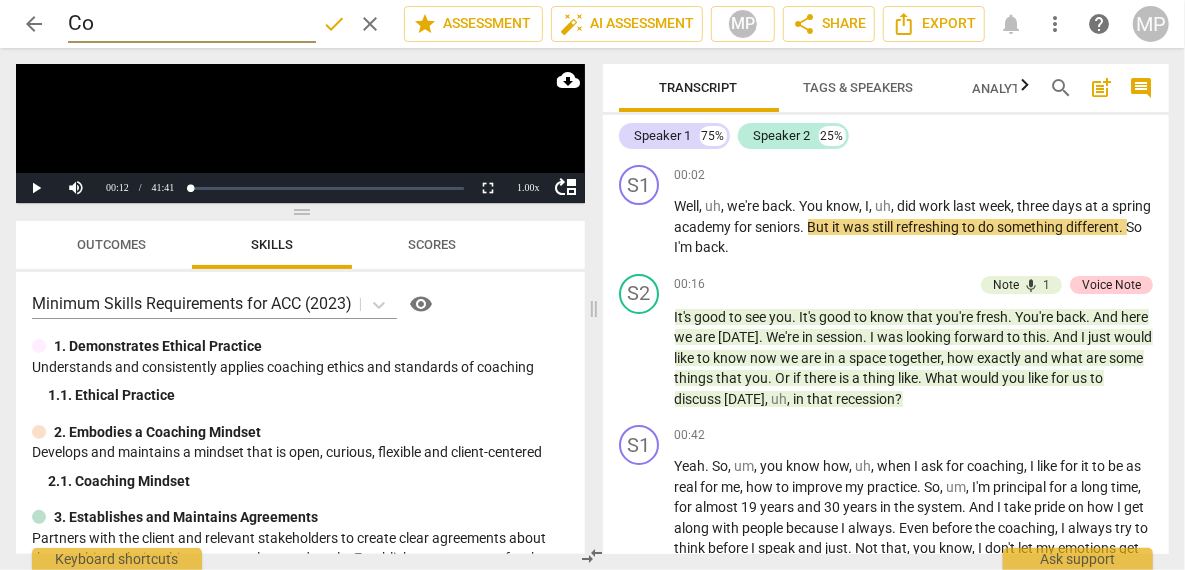type on "C" 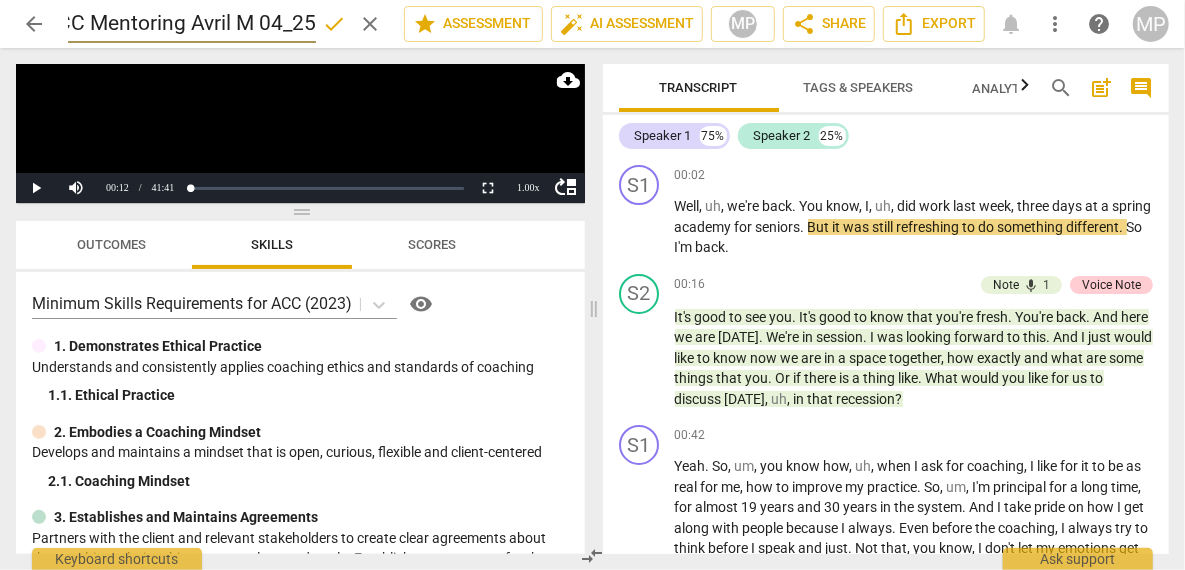 scroll, scrollTop: 0, scrollLeft: 34, axis: horizontal 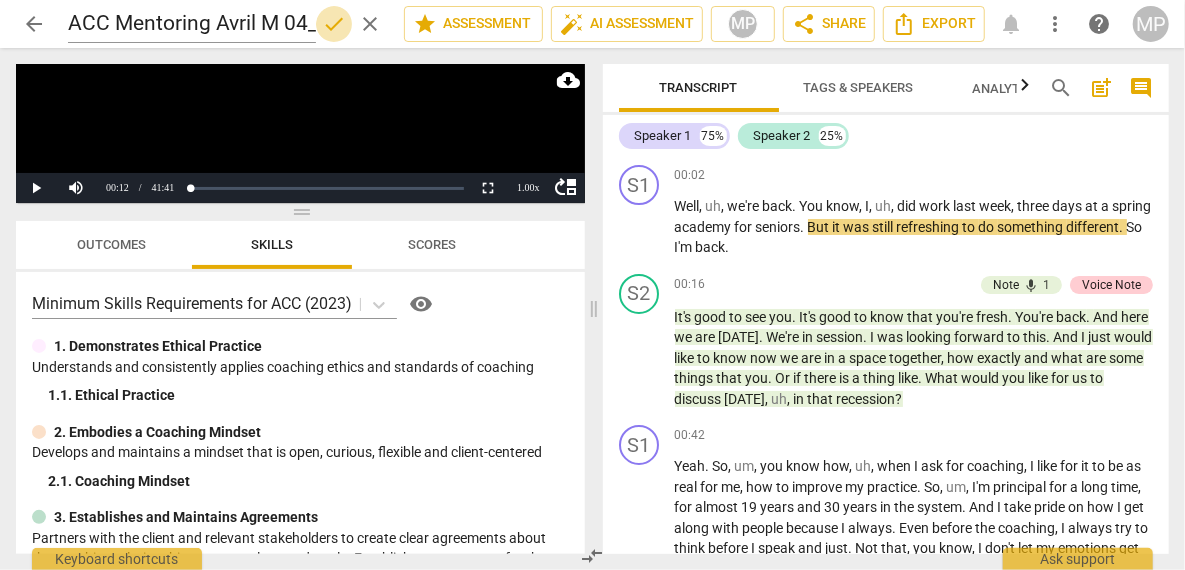 click on "done" at bounding box center (334, 24) 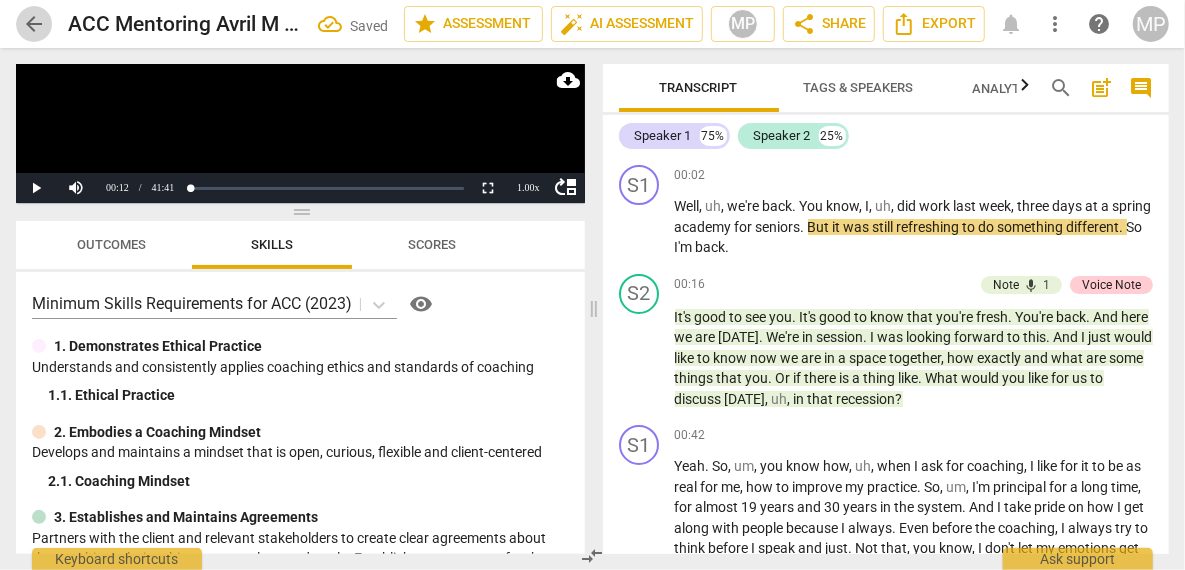click on "arrow_back" at bounding box center (34, 24) 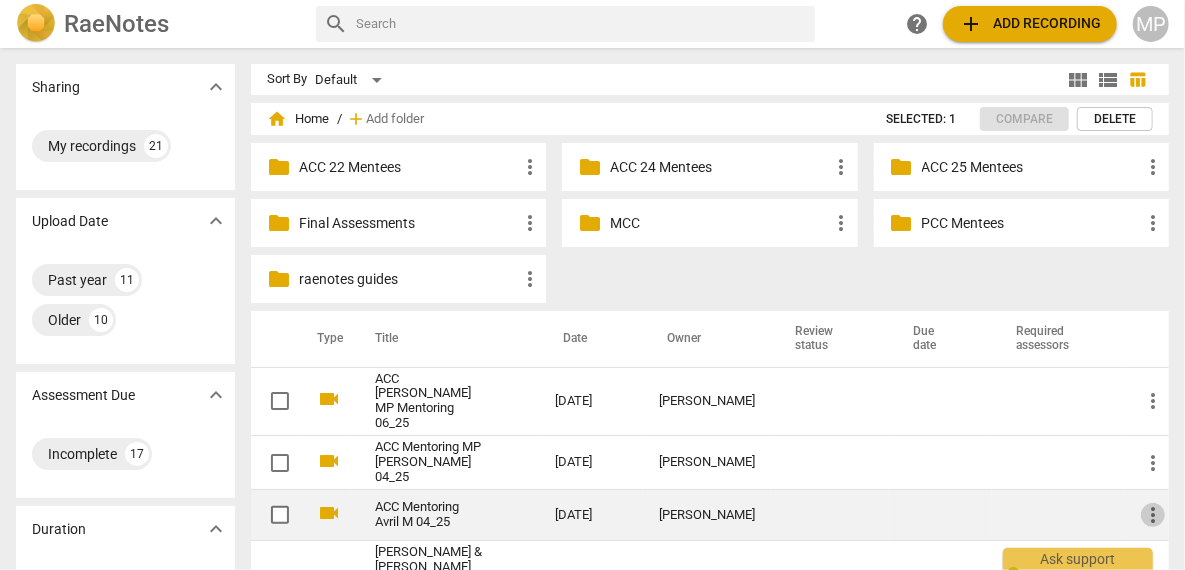 click on "more_vert" at bounding box center (1153, 515) 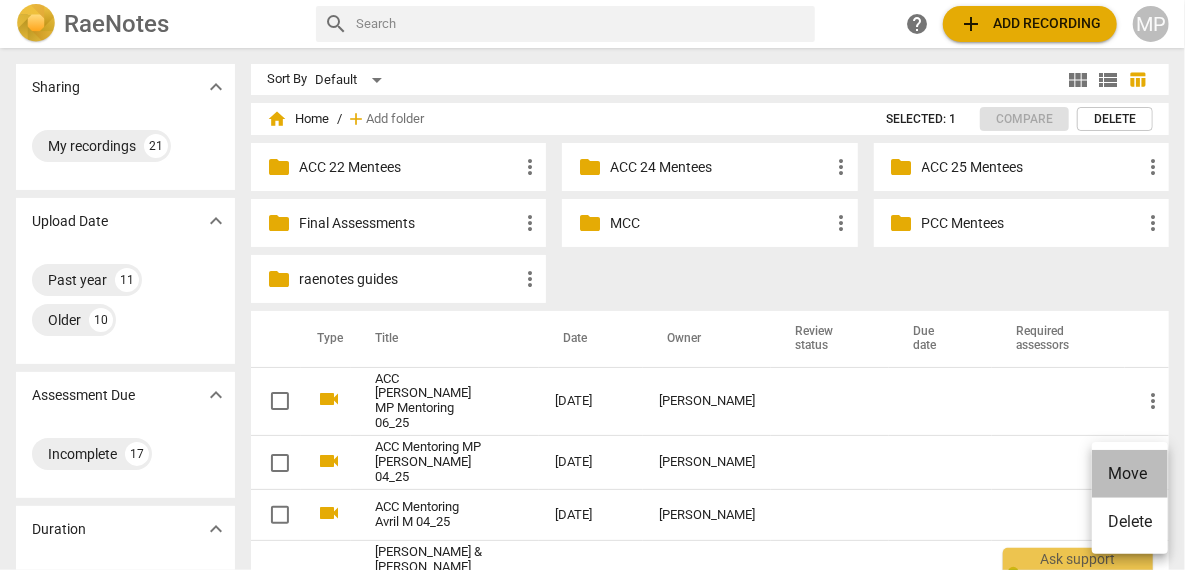 click on "Move" at bounding box center [1130, 474] 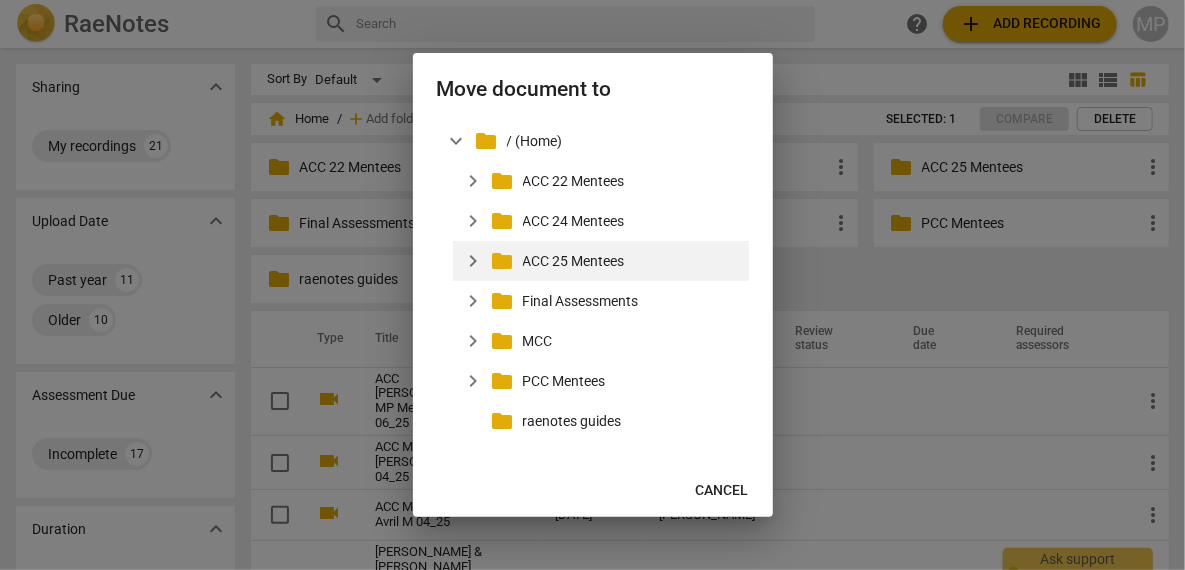 click on "ACC 25 Mentees" at bounding box center (632, 261) 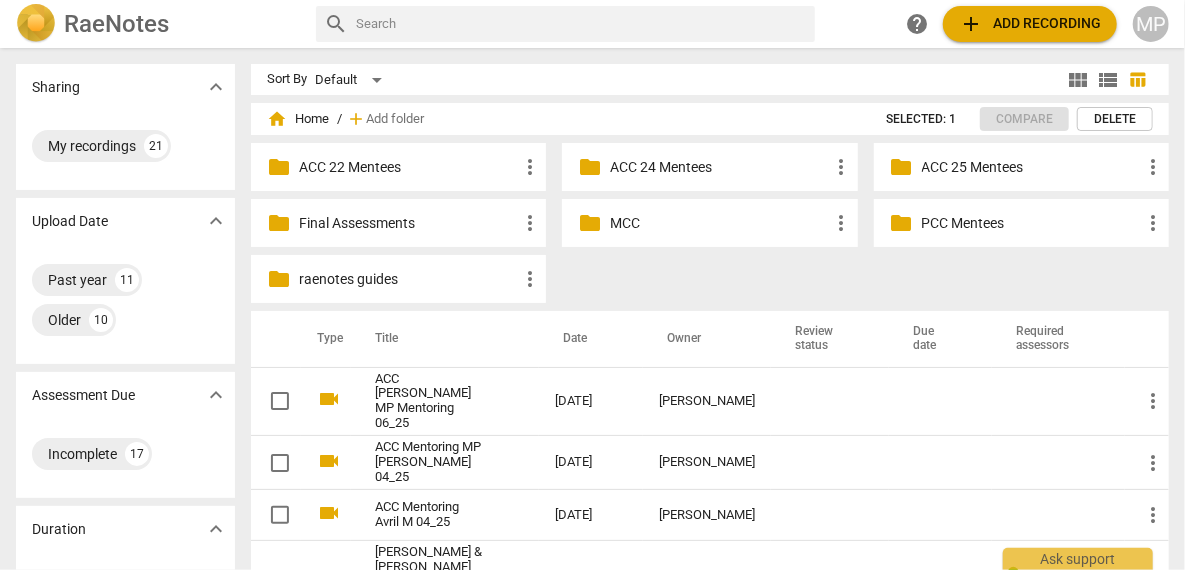 click on "ACC 25 Mentees" at bounding box center (1031, 167) 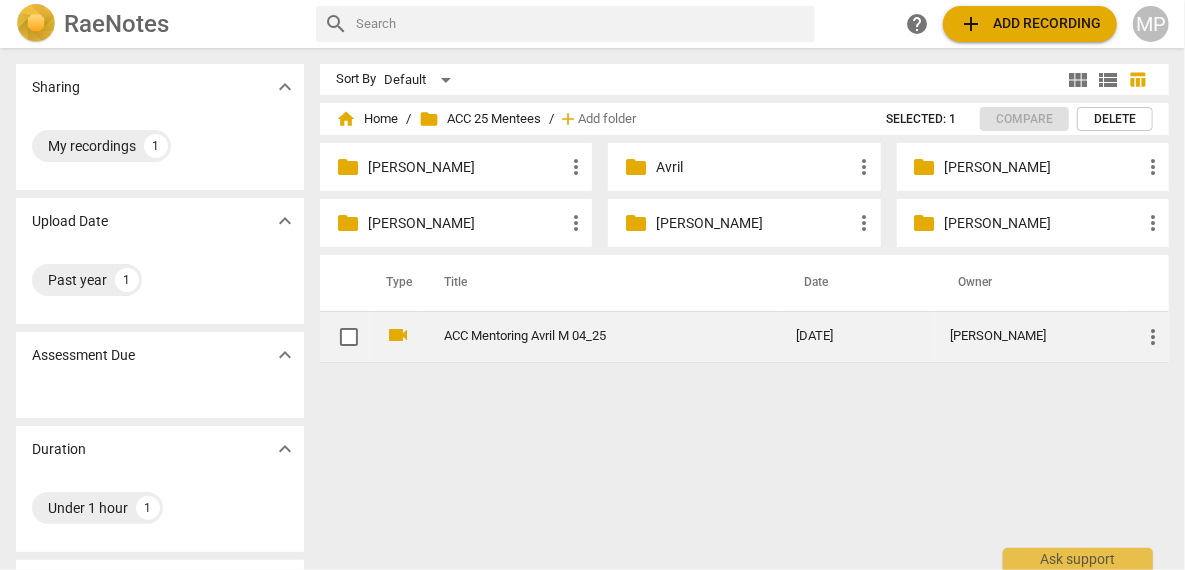 click at bounding box center (349, 337) 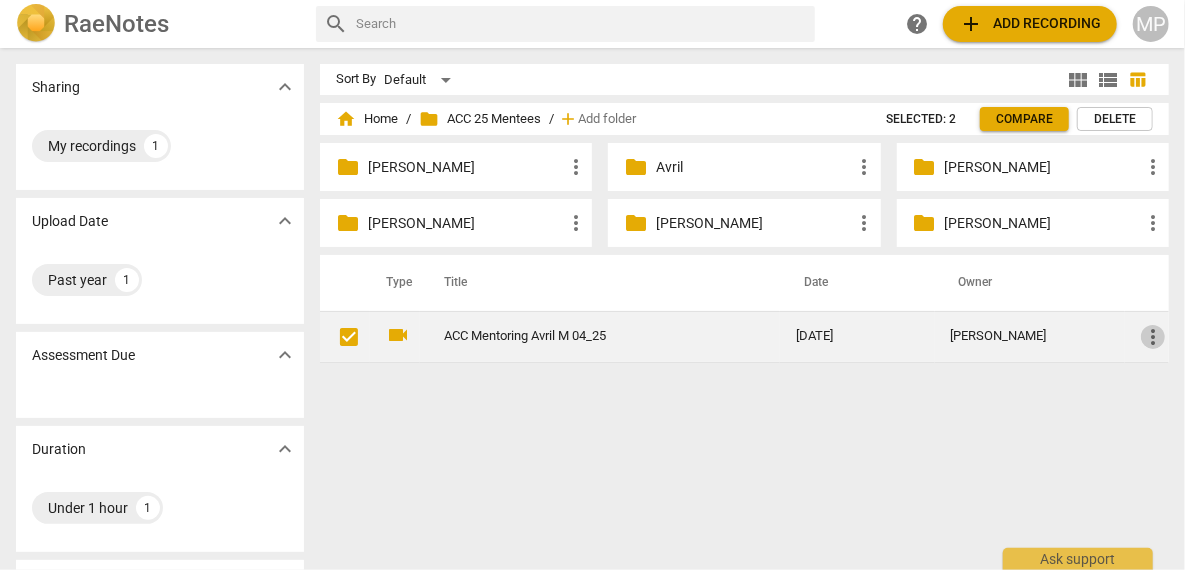click on "more_vert" at bounding box center (1153, 337) 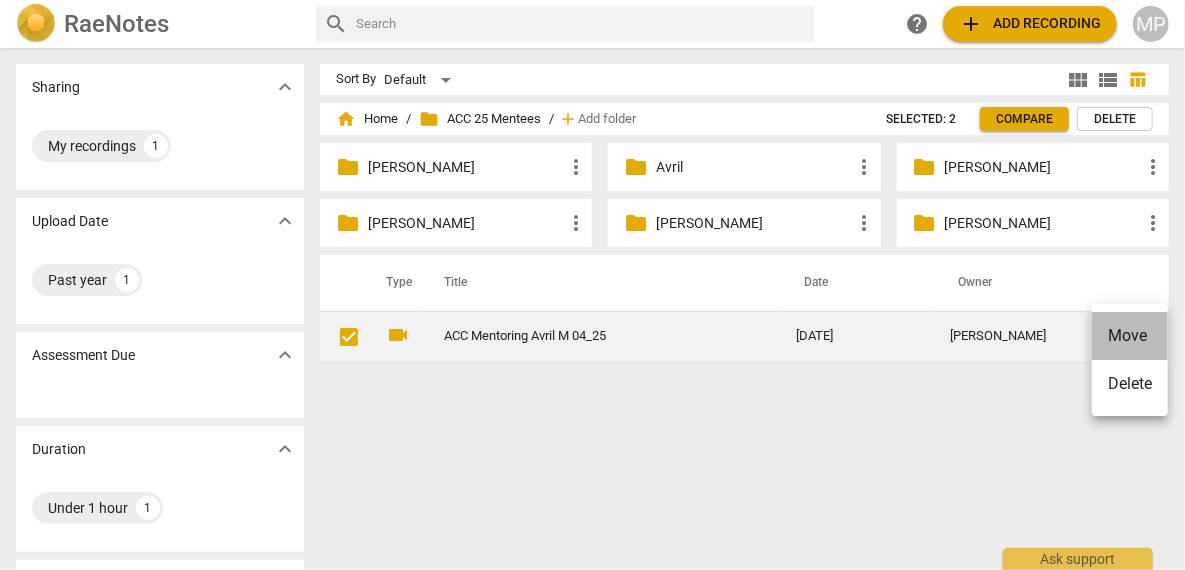 click on "Move" at bounding box center [1130, 336] 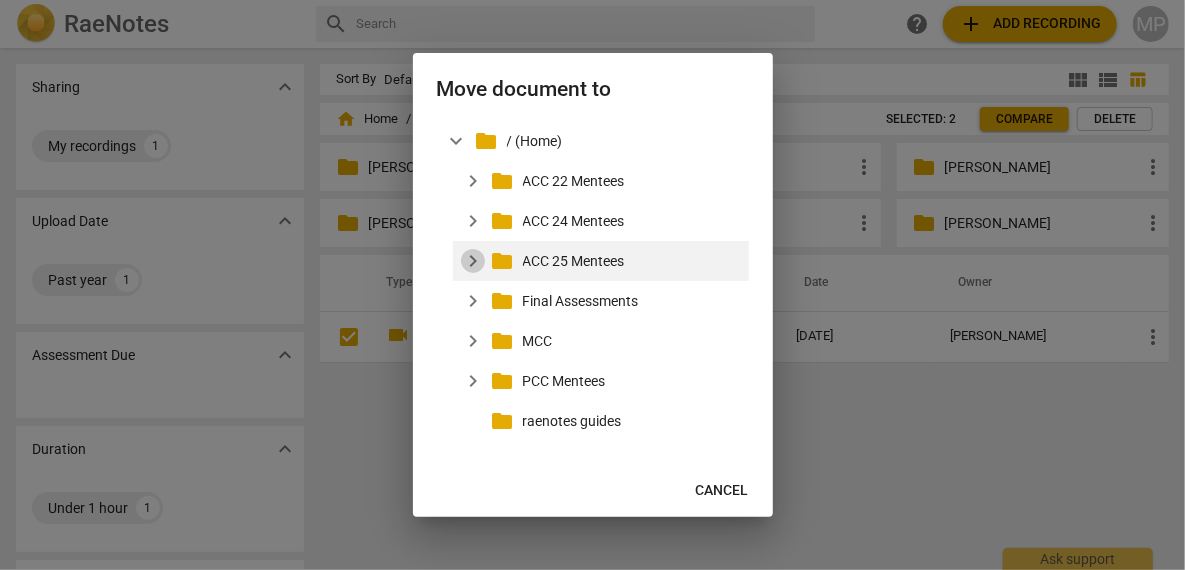 click on "expand_more" at bounding box center (473, 261) 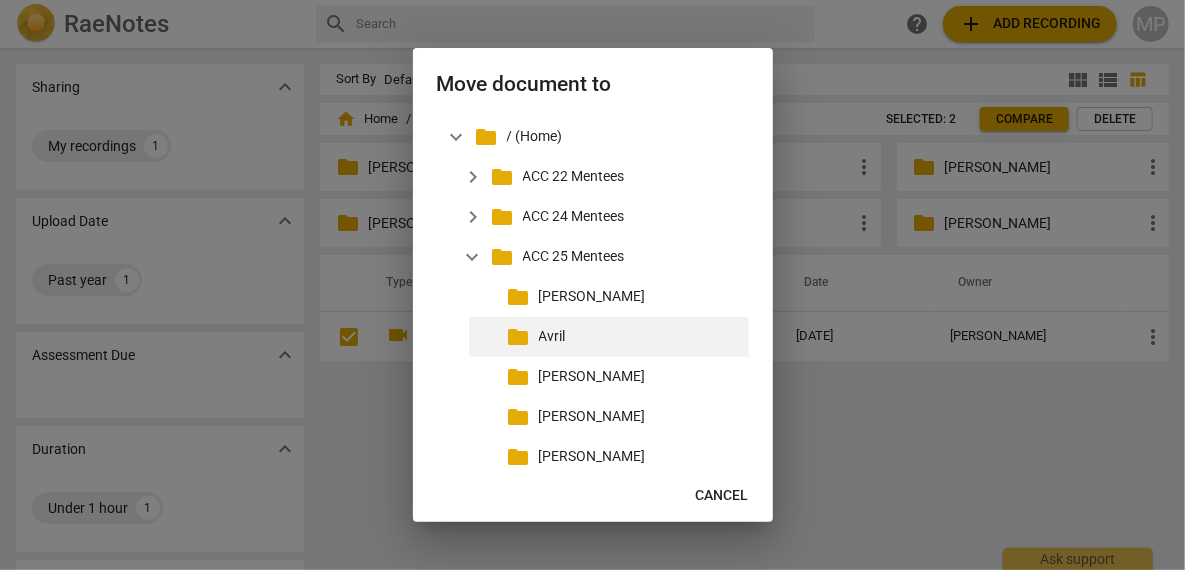 click on "Avril" at bounding box center (640, 336) 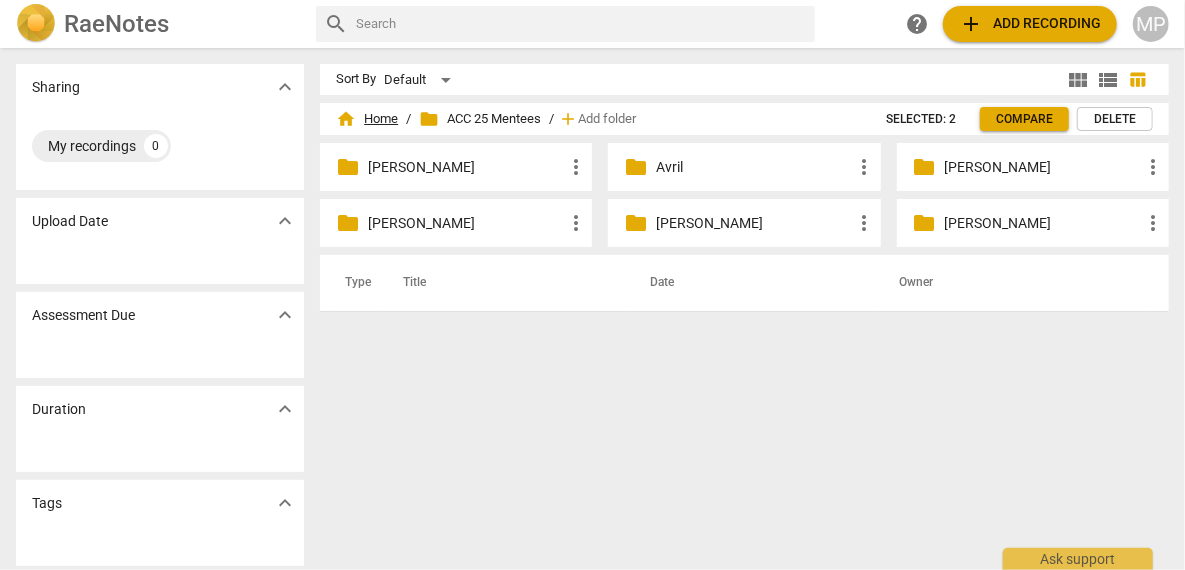 click on "home Home" at bounding box center [367, 119] 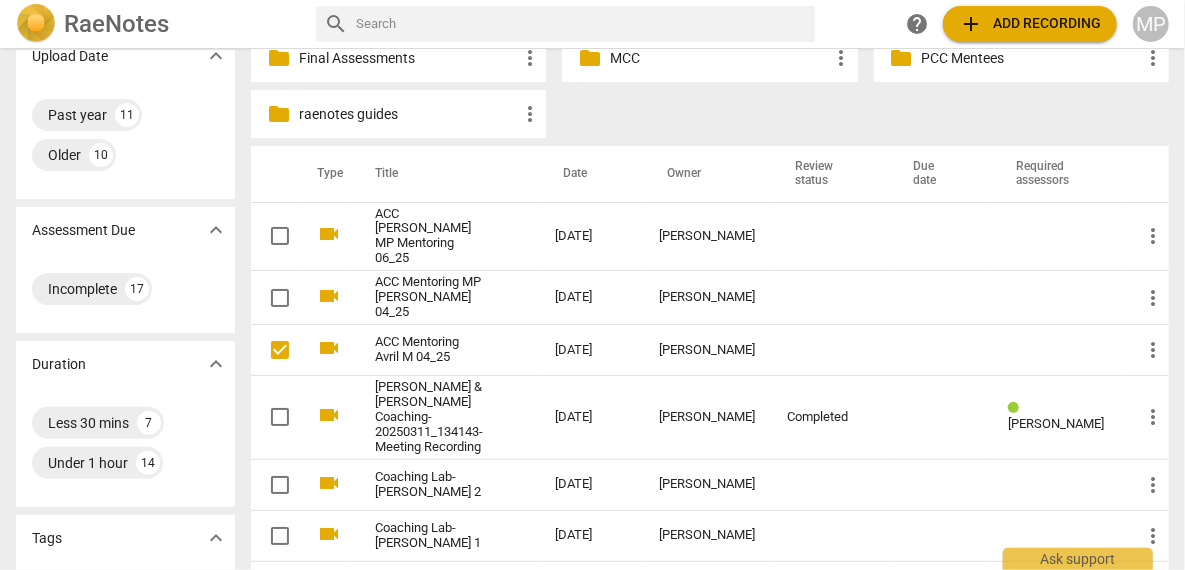scroll, scrollTop: 166, scrollLeft: 0, axis: vertical 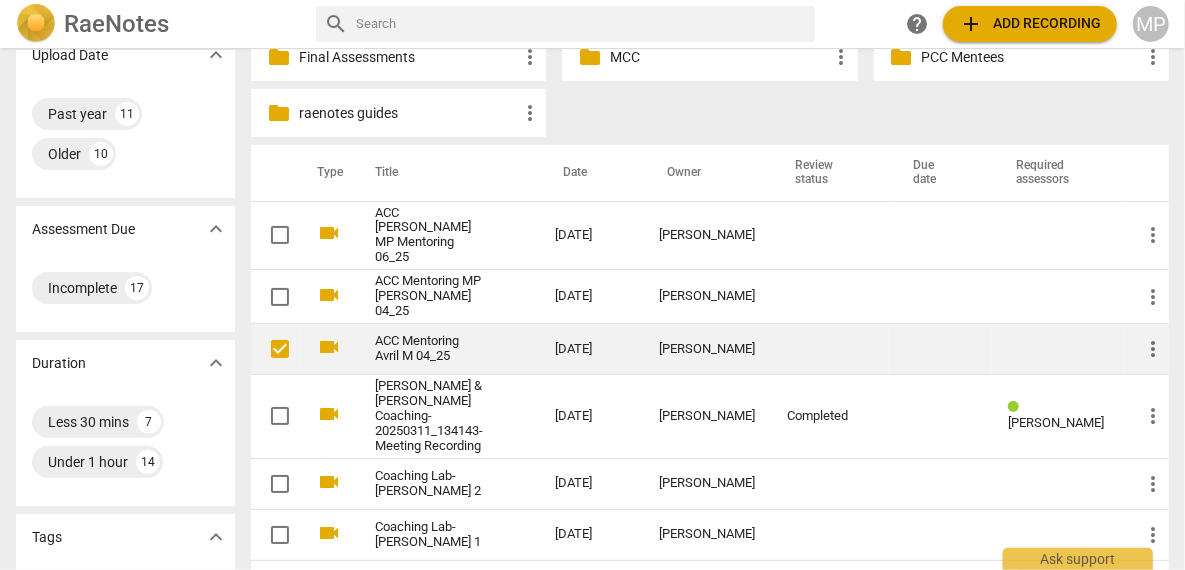 click at bounding box center [280, 349] 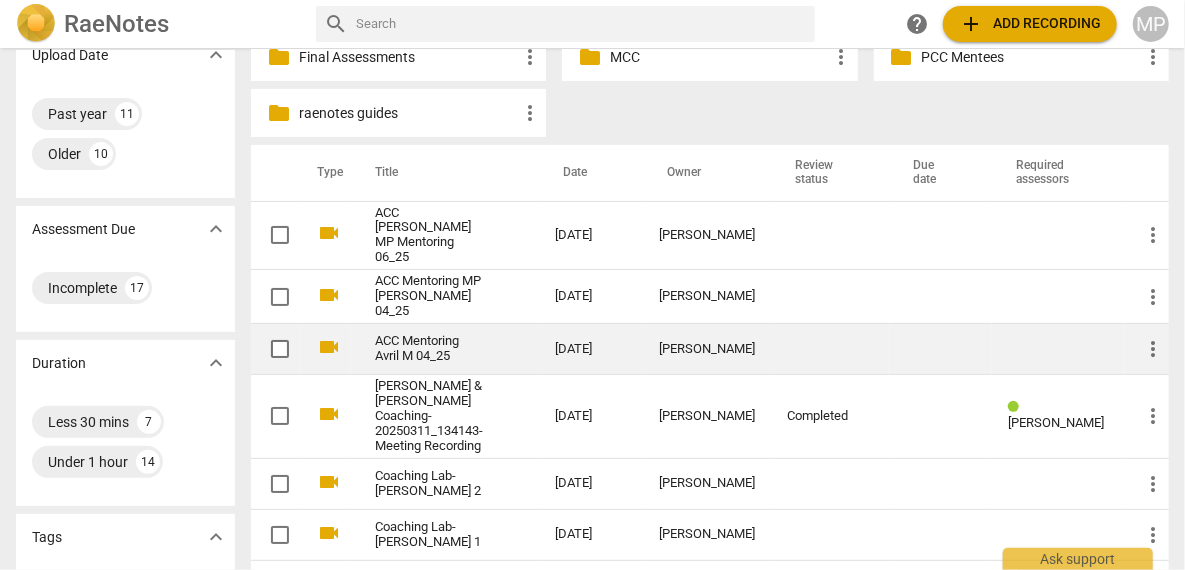 checkbox on "true" 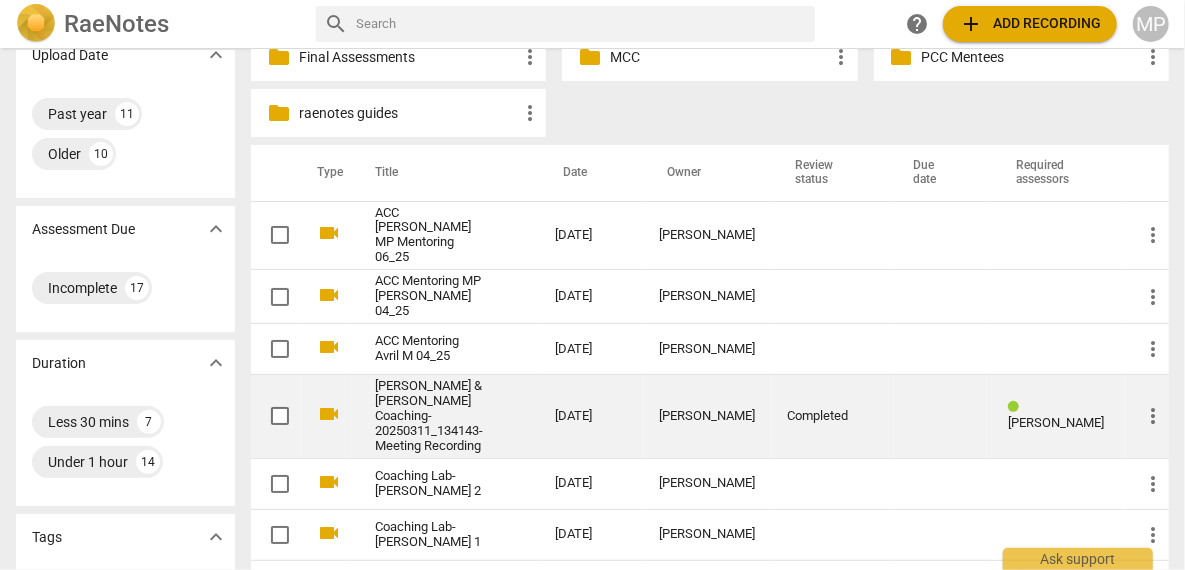 click on "[PERSON_NAME] & [PERSON_NAME] Coaching-20250311_134143-Meeting Recording" at bounding box center [429, 416] 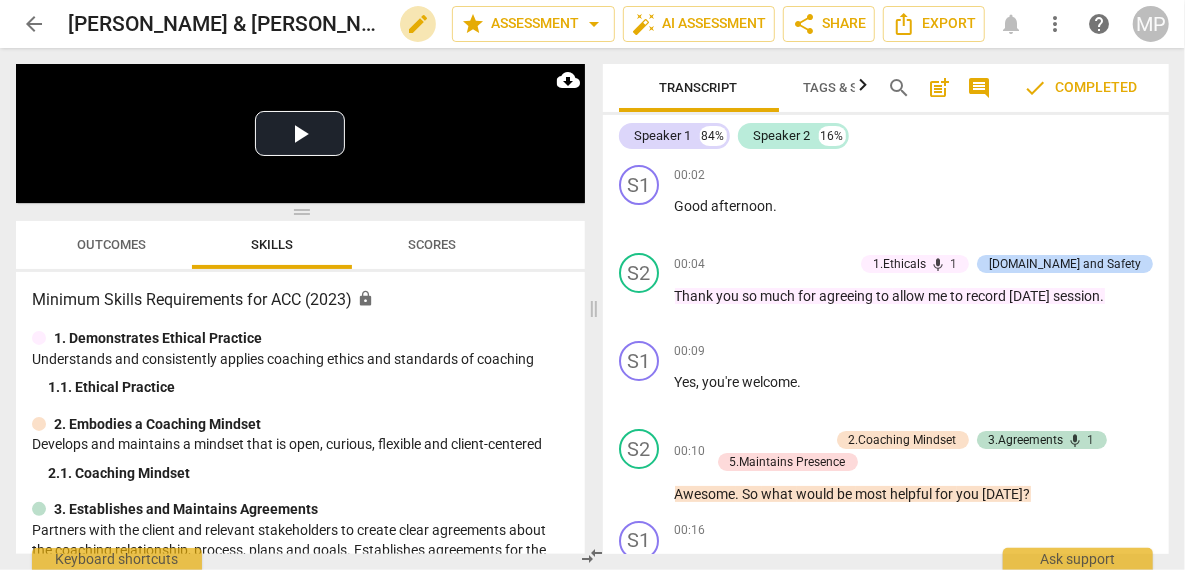 click on "edit" at bounding box center (418, 24) 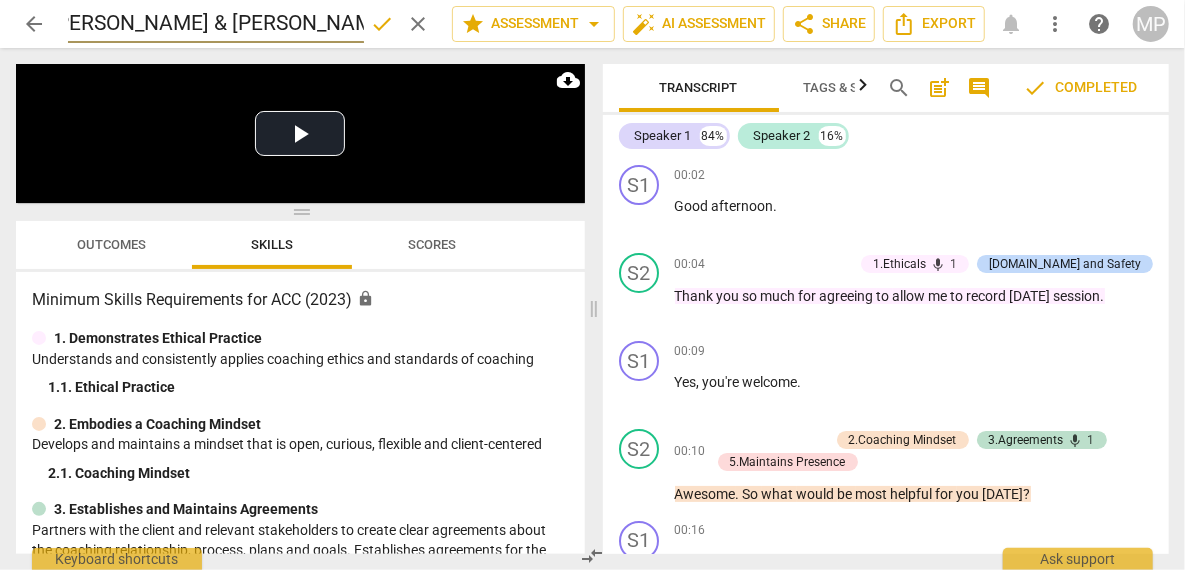 scroll, scrollTop: 0, scrollLeft: 0, axis: both 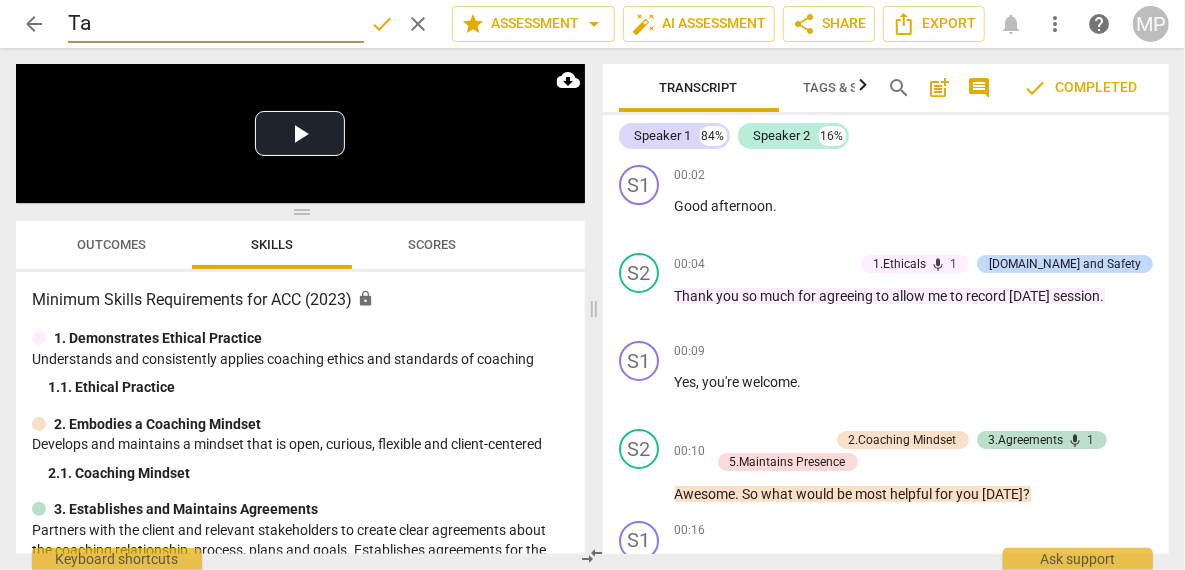 type on "T" 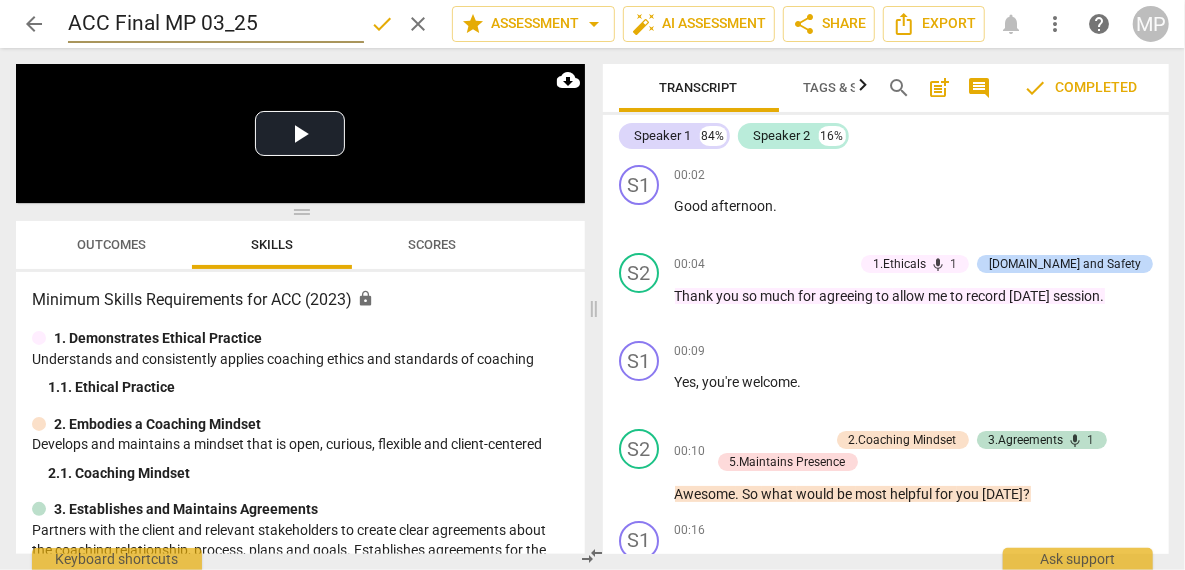 type on "ACC Final MP 03_25" 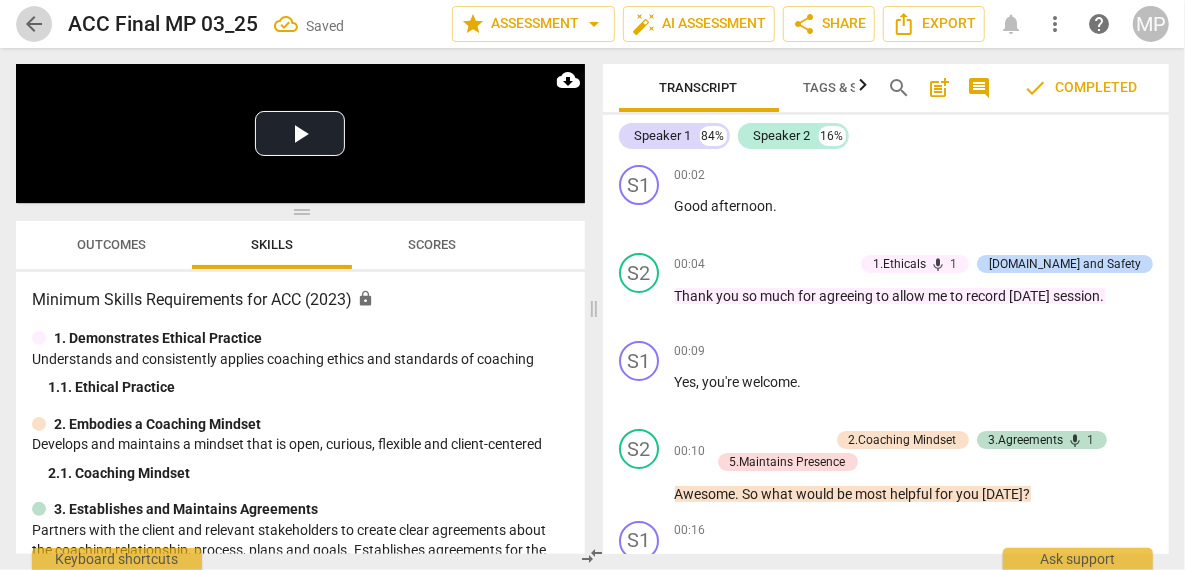 click on "arrow_back" at bounding box center (34, 24) 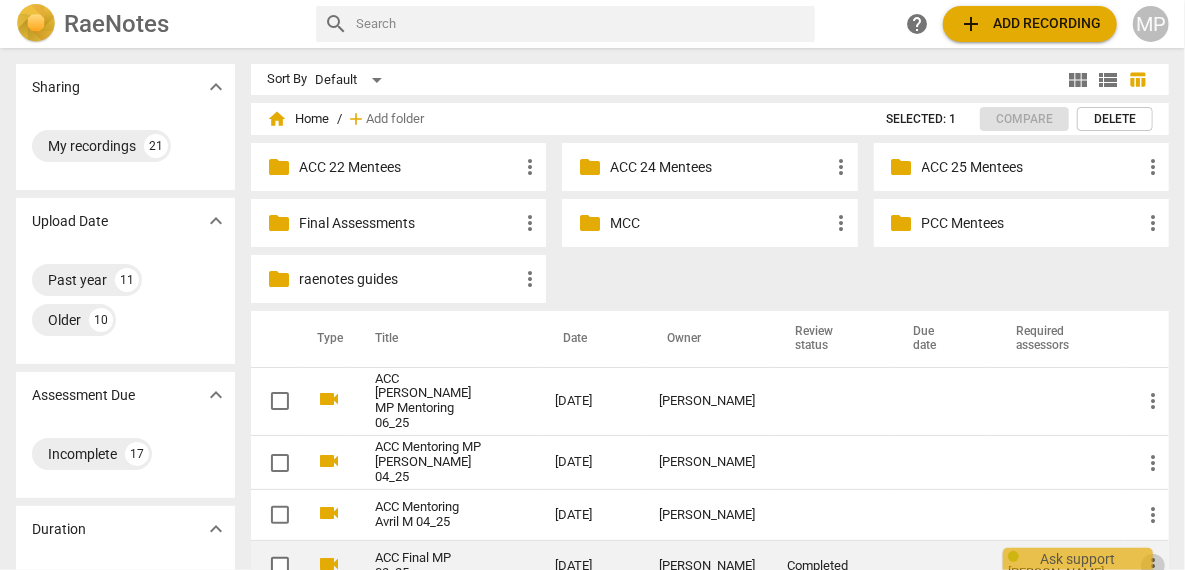 click on "more_vert" at bounding box center [1153, 566] 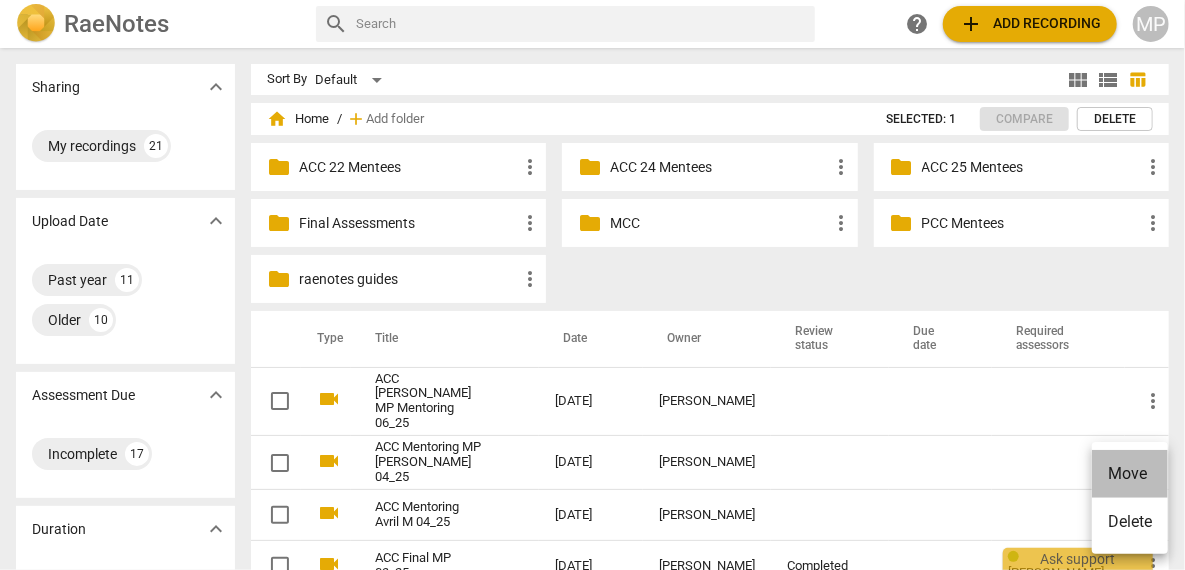 click on "Move" at bounding box center [1130, 474] 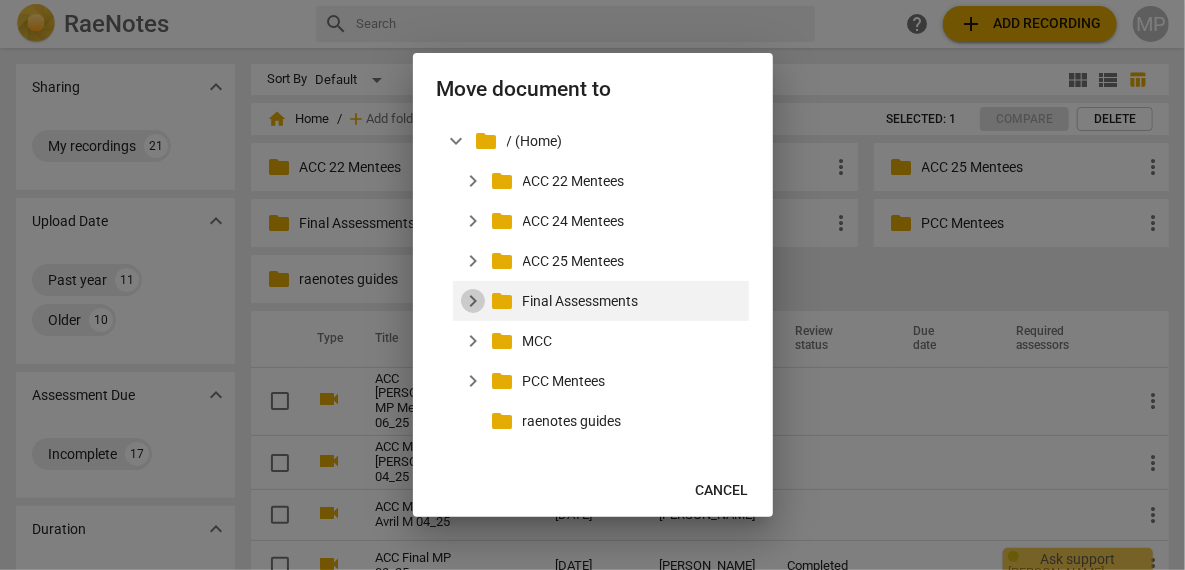 click on "expand_more" at bounding box center (473, 301) 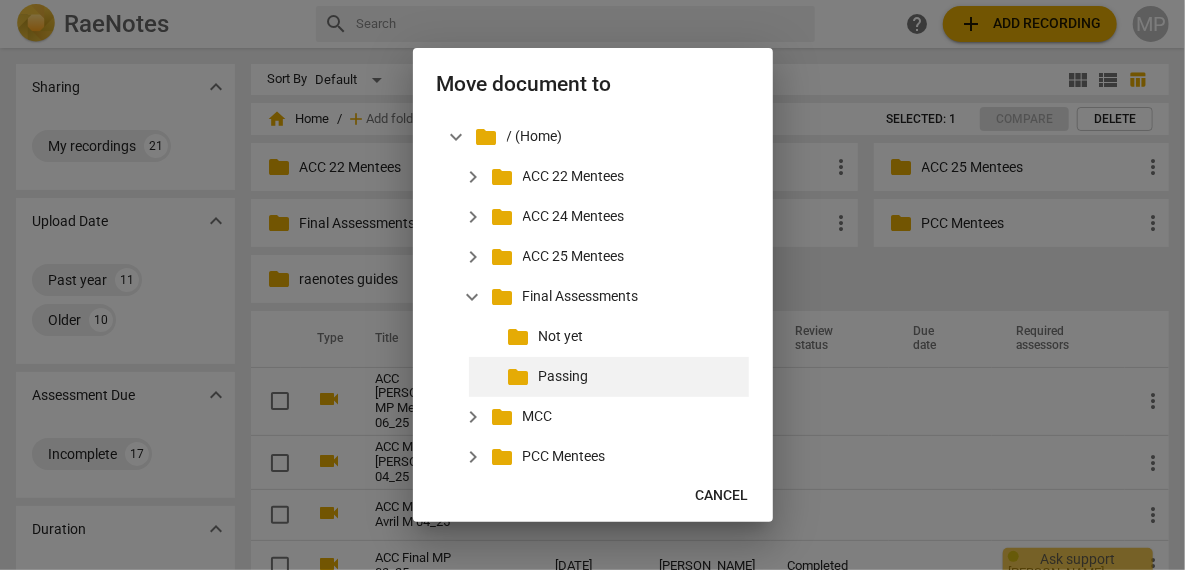 click on "Passing" at bounding box center [640, 376] 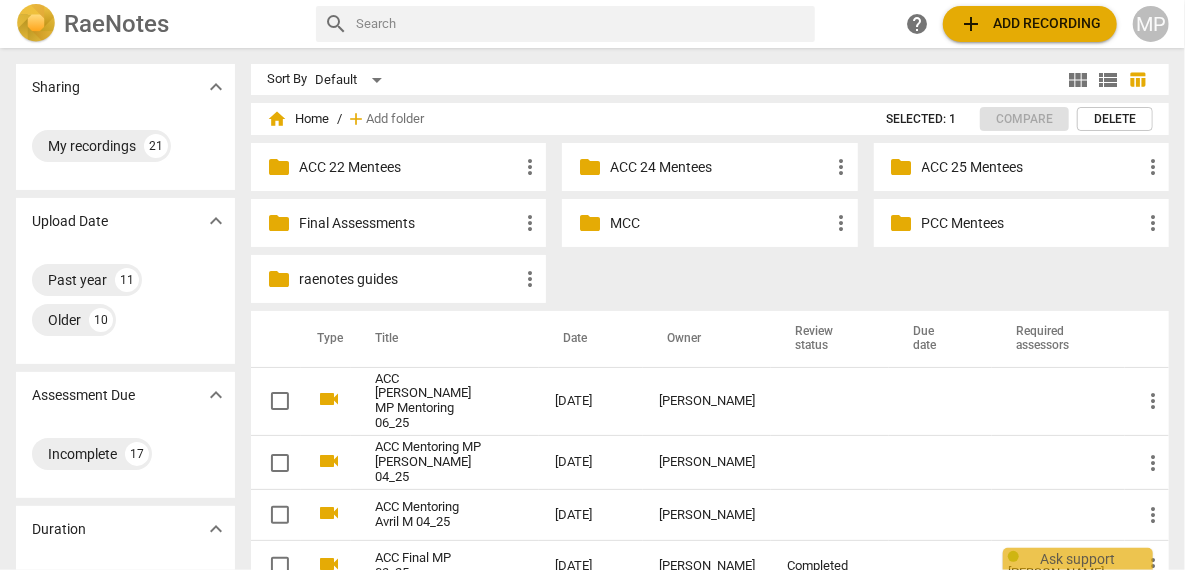 click on "Final Assessments" at bounding box center [408, 223] 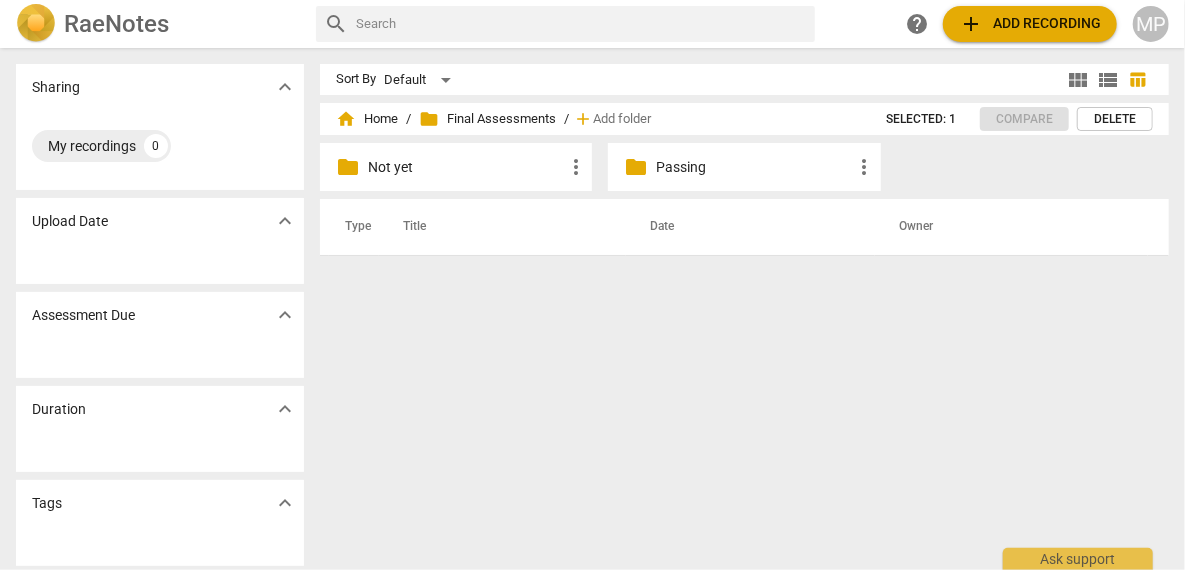 click on "Not yet" at bounding box center (466, 167) 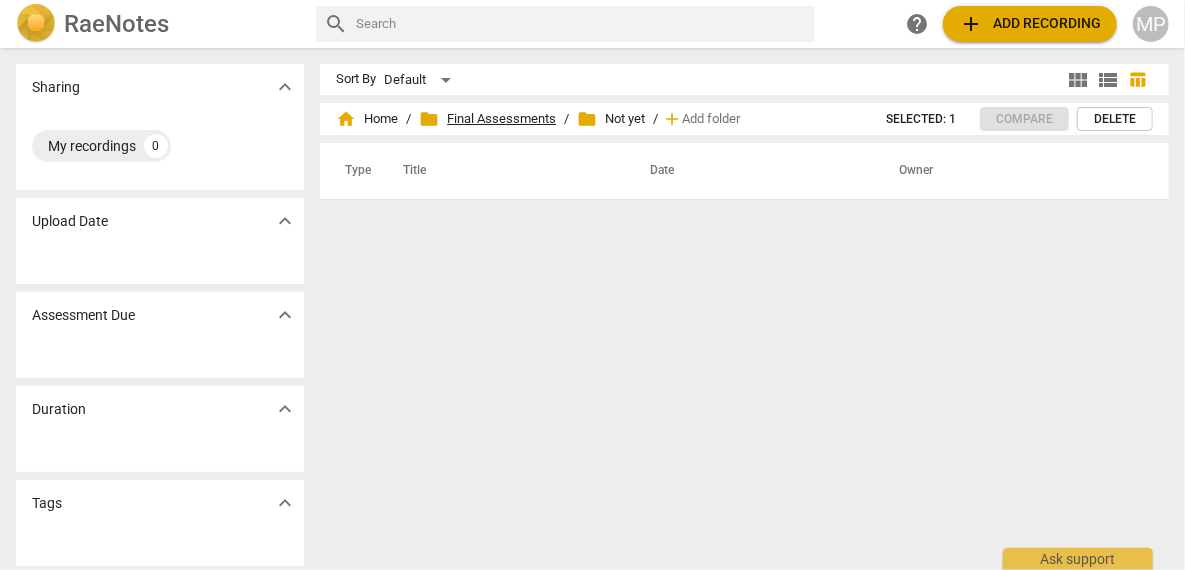 click on "folder Final Assessments" at bounding box center (487, 119) 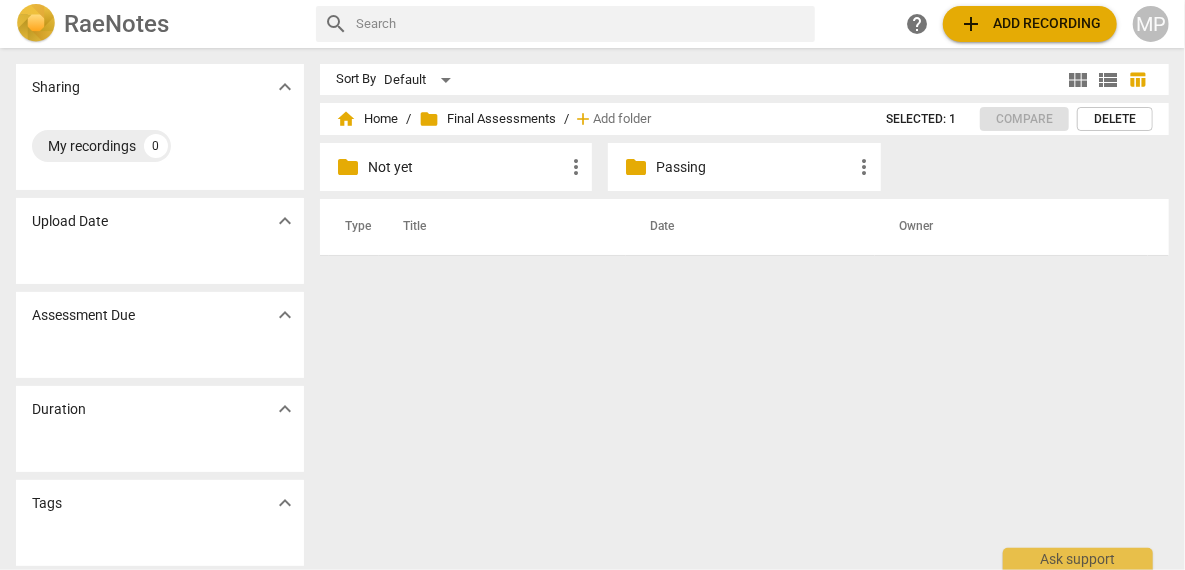 click on "Passing" at bounding box center [754, 167] 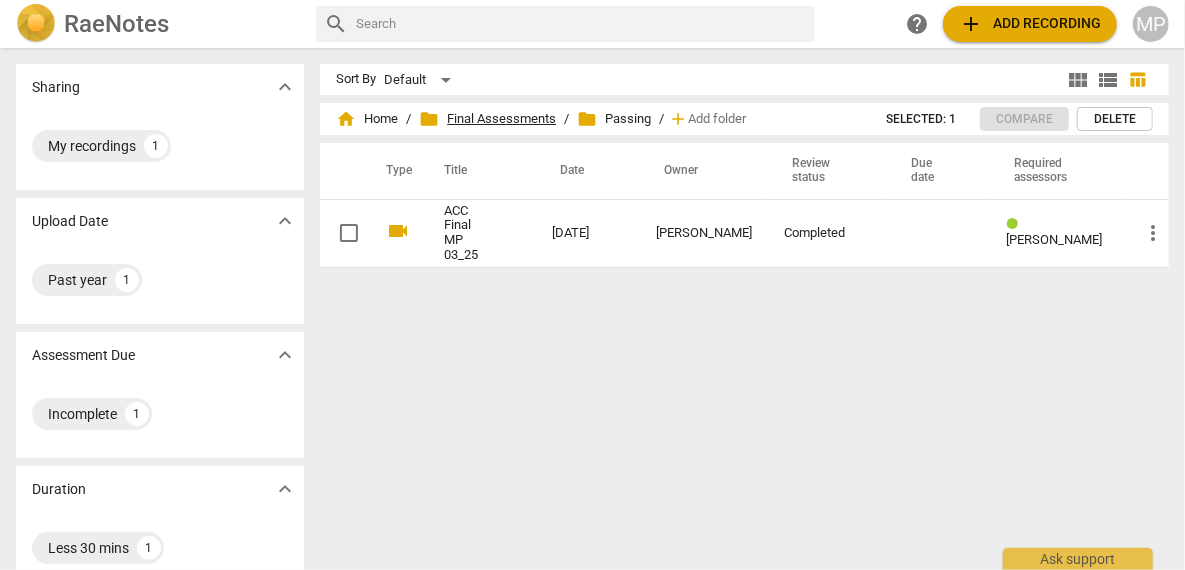 click on "folder Final Assessments" at bounding box center (487, 119) 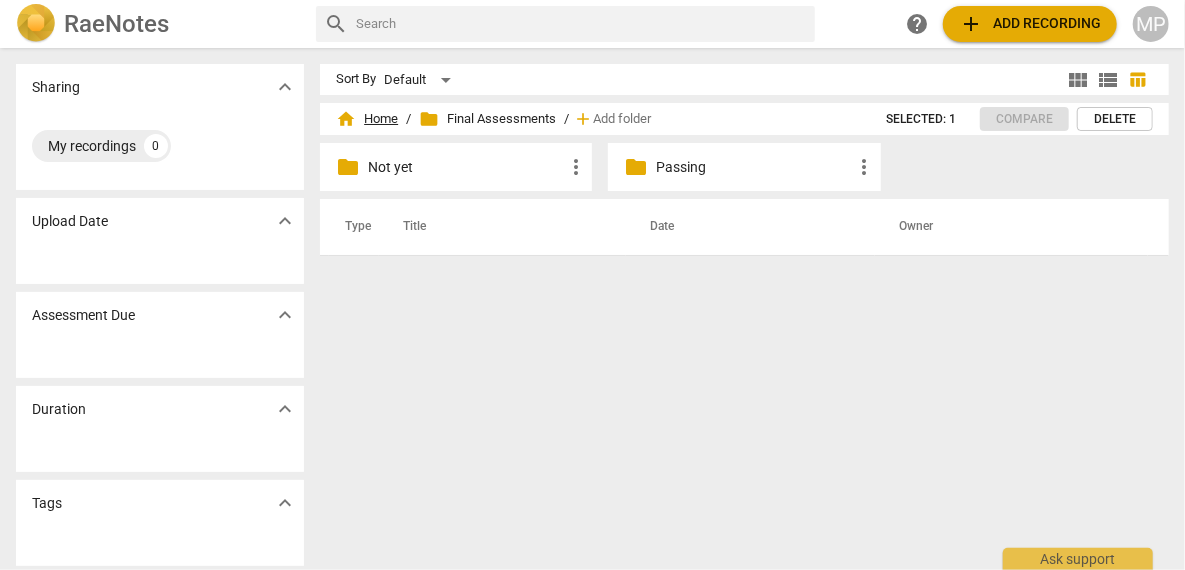 click on "home Home" at bounding box center [367, 119] 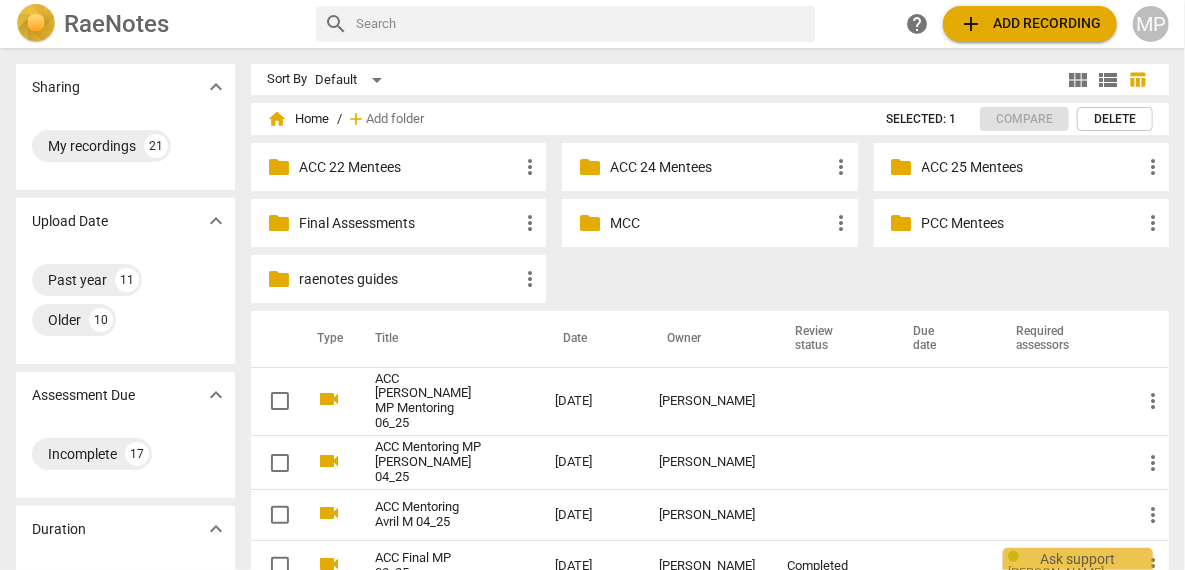 click on "ACC 25 Mentees" at bounding box center [1031, 167] 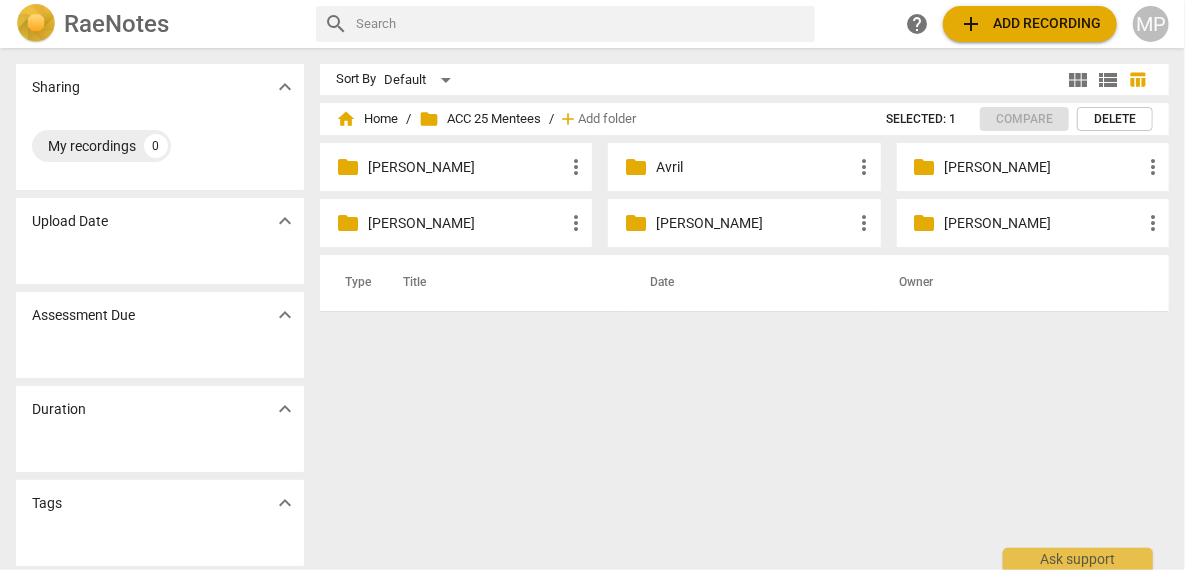 click on "[PERSON_NAME]" at bounding box center (1043, 223) 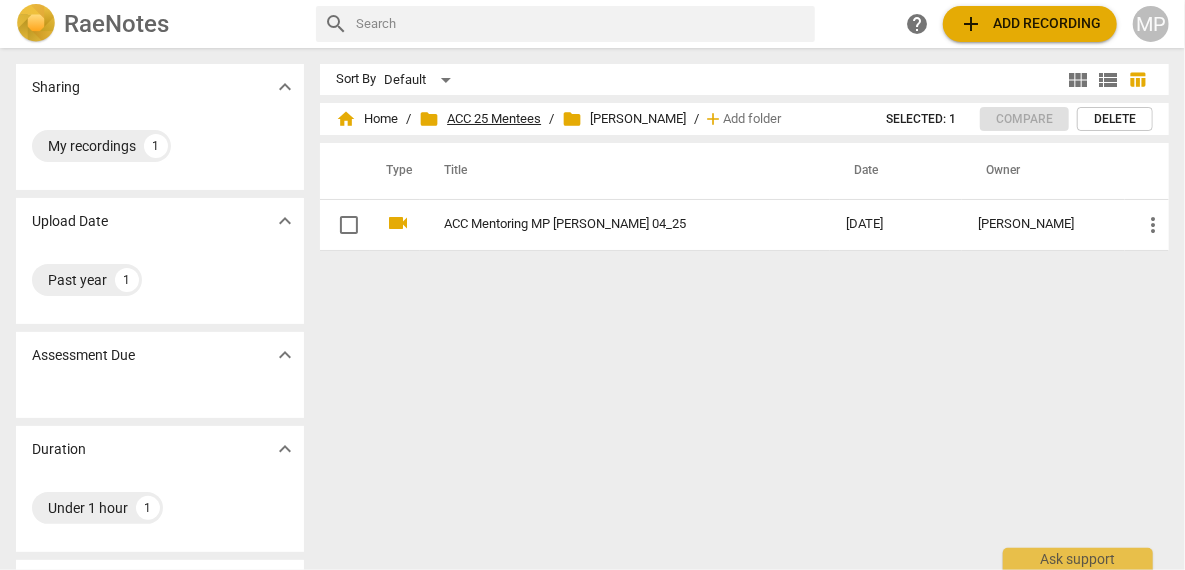 click on "folder ACC 25 Mentees" at bounding box center [480, 119] 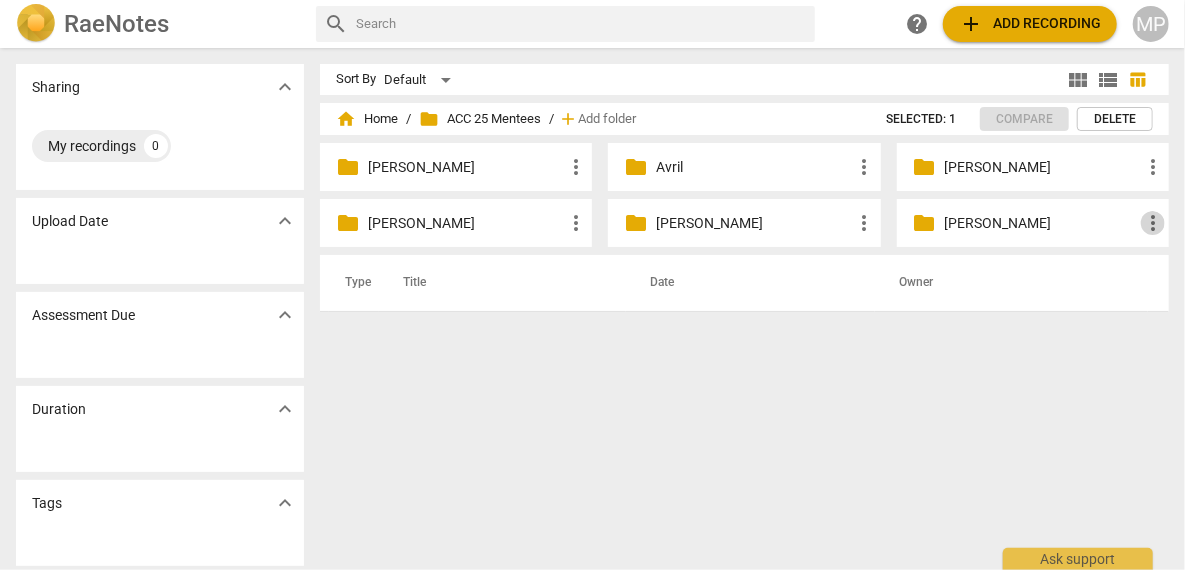 click on "more_vert" at bounding box center (1153, 223) 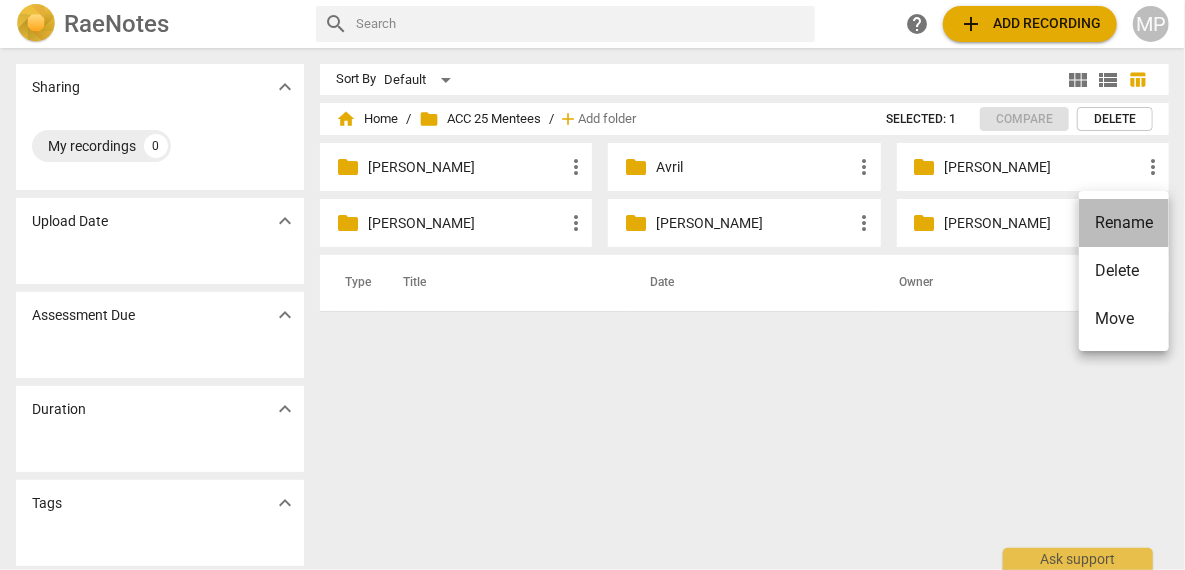 click on "Rename" at bounding box center [1124, 223] 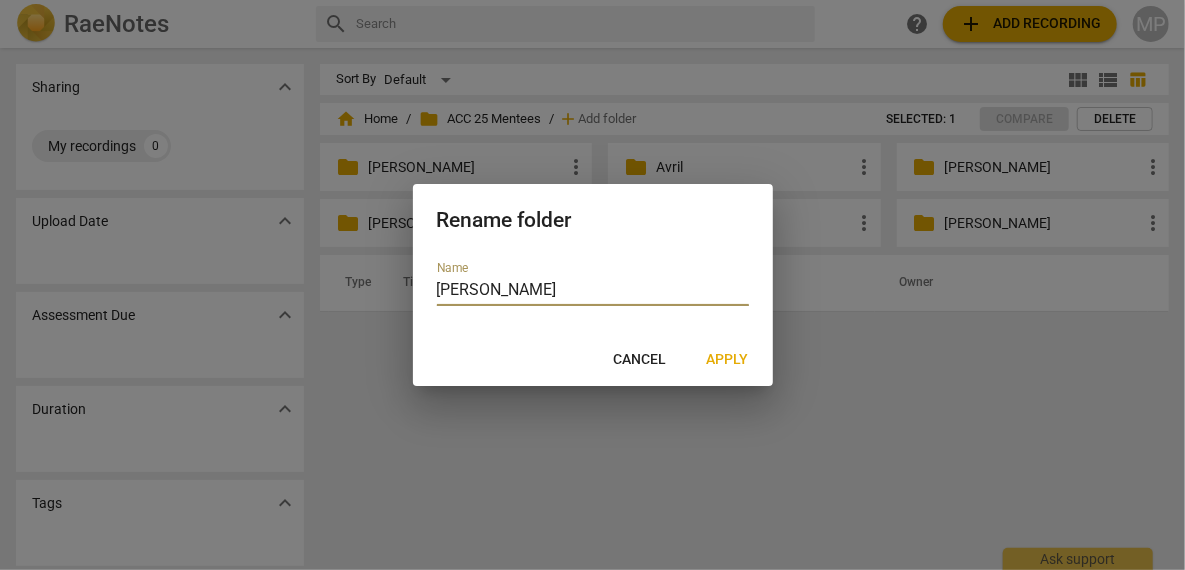 type on "[PERSON_NAME]" 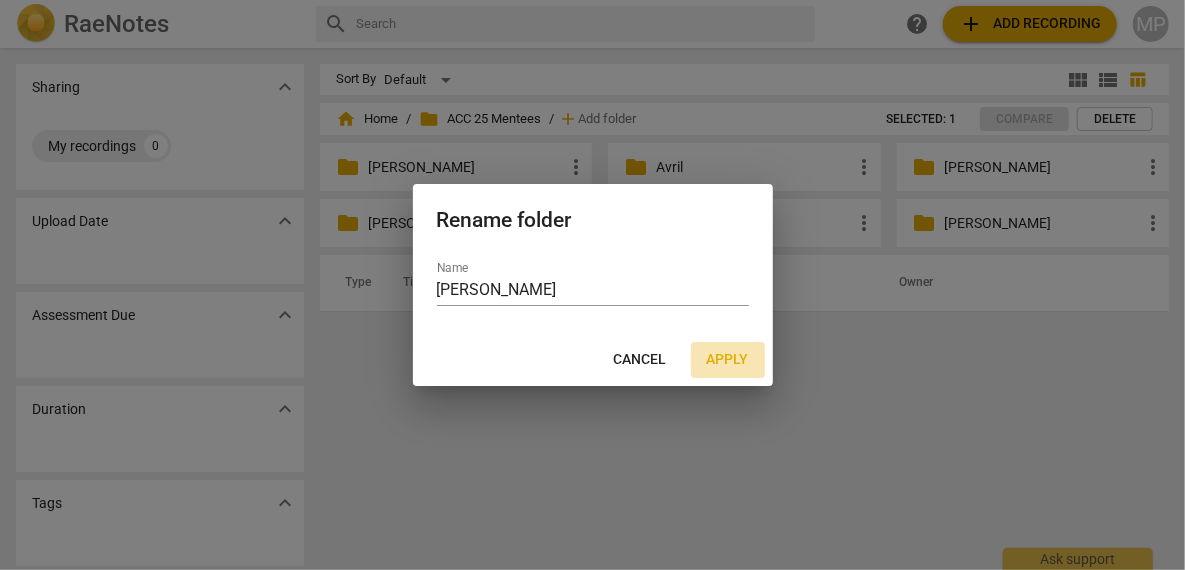 click on "Apply" at bounding box center [728, 360] 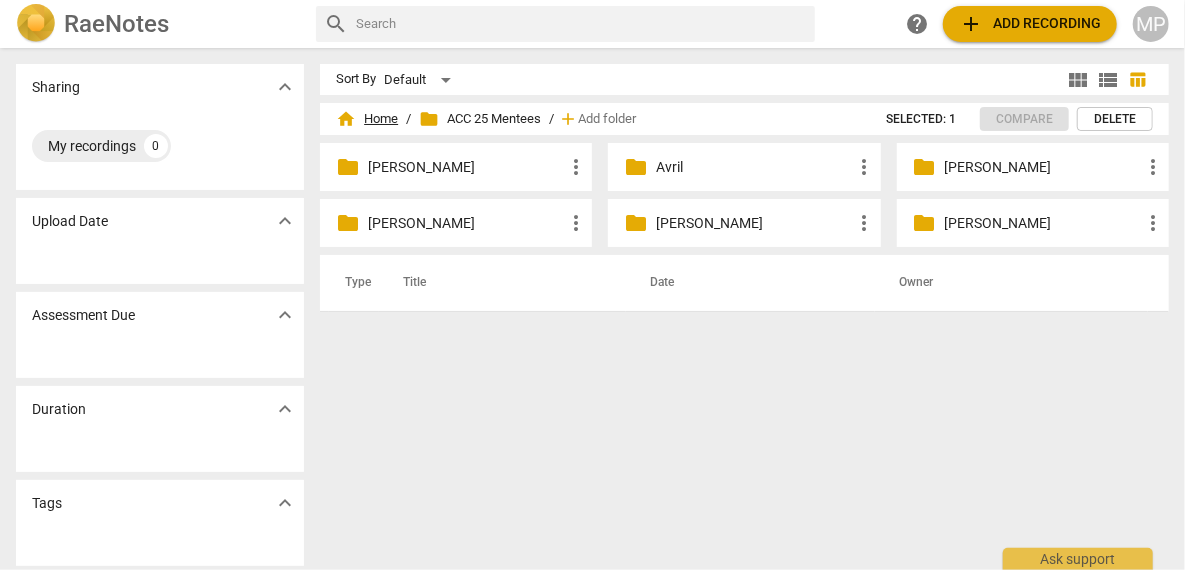 click on "home Home" at bounding box center [367, 119] 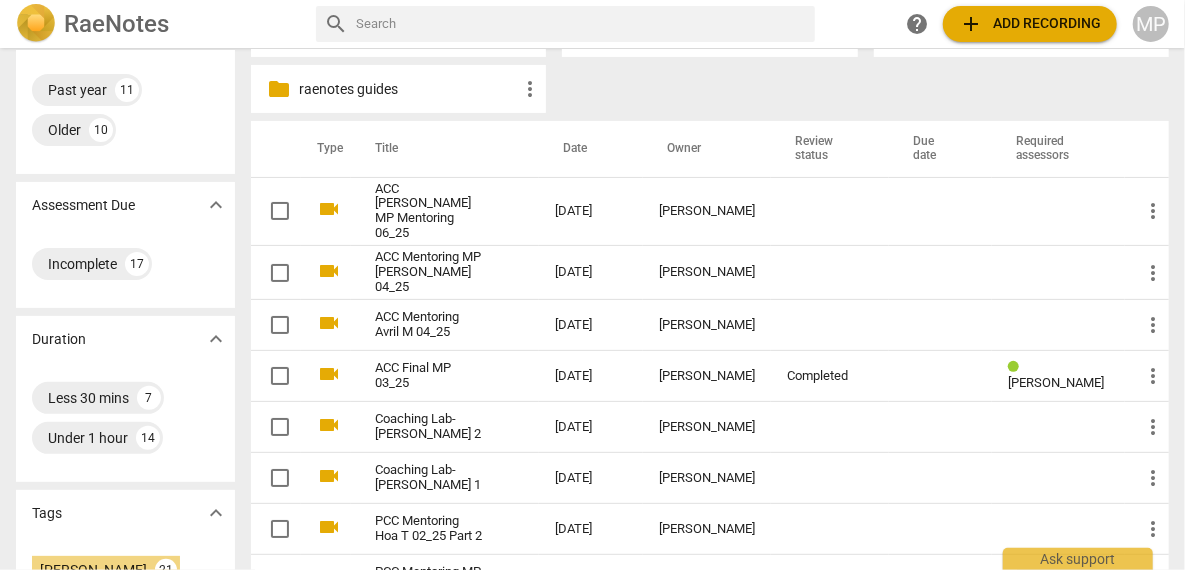 scroll, scrollTop: 193, scrollLeft: 0, axis: vertical 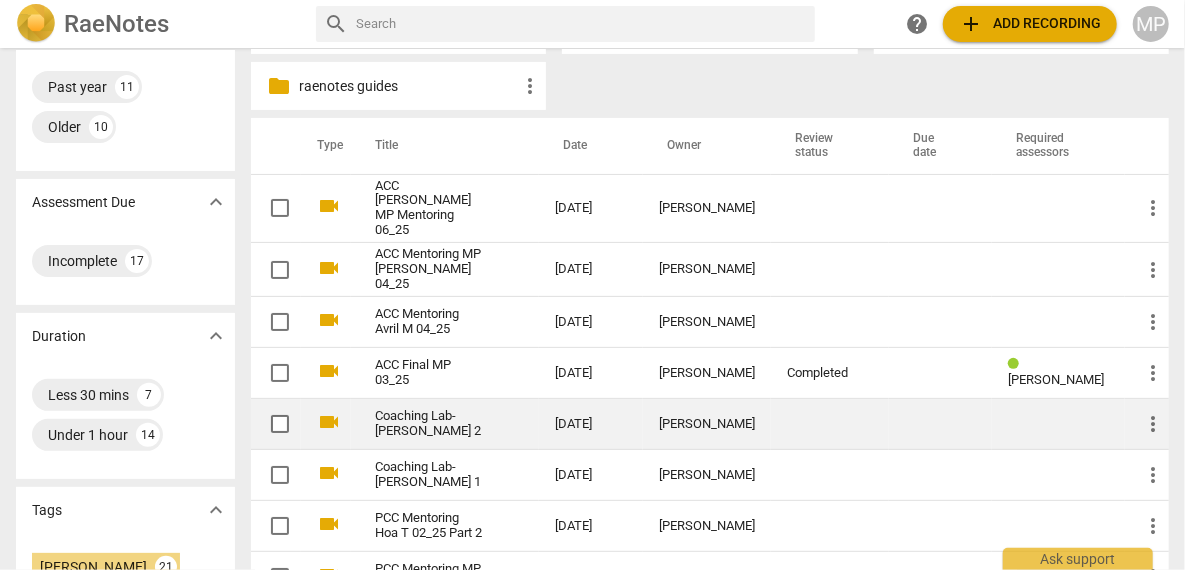 click on "Coaching Lab-[PERSON_NAME] 2" at bounding box center (429, 424) 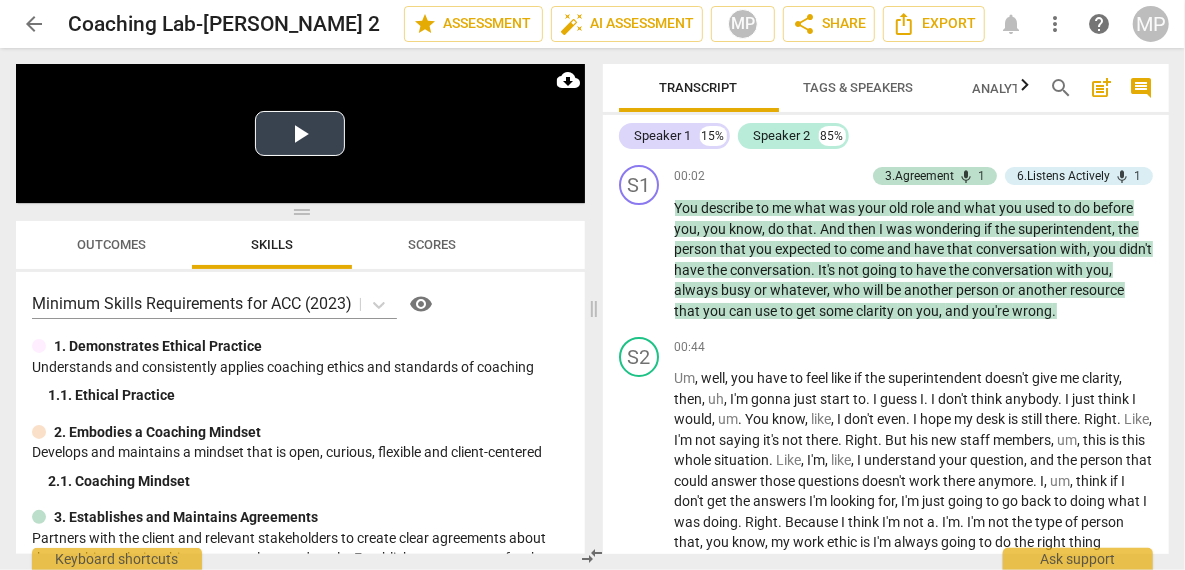 click on "Play Video" at bounding box center [300, 133] 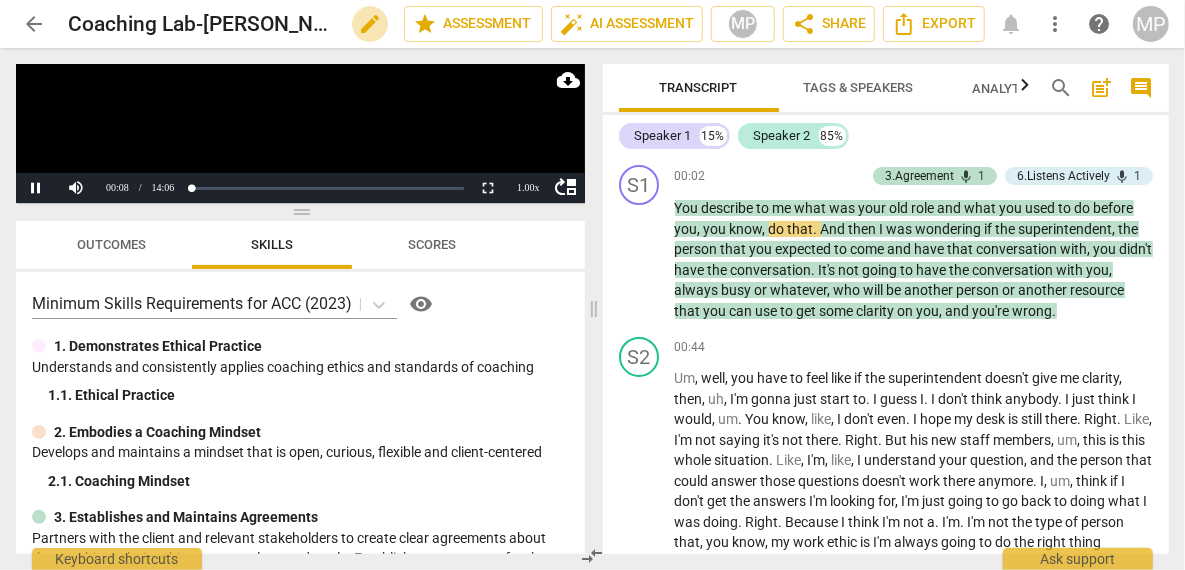 click on "edit" at bounding box center (370, 24) 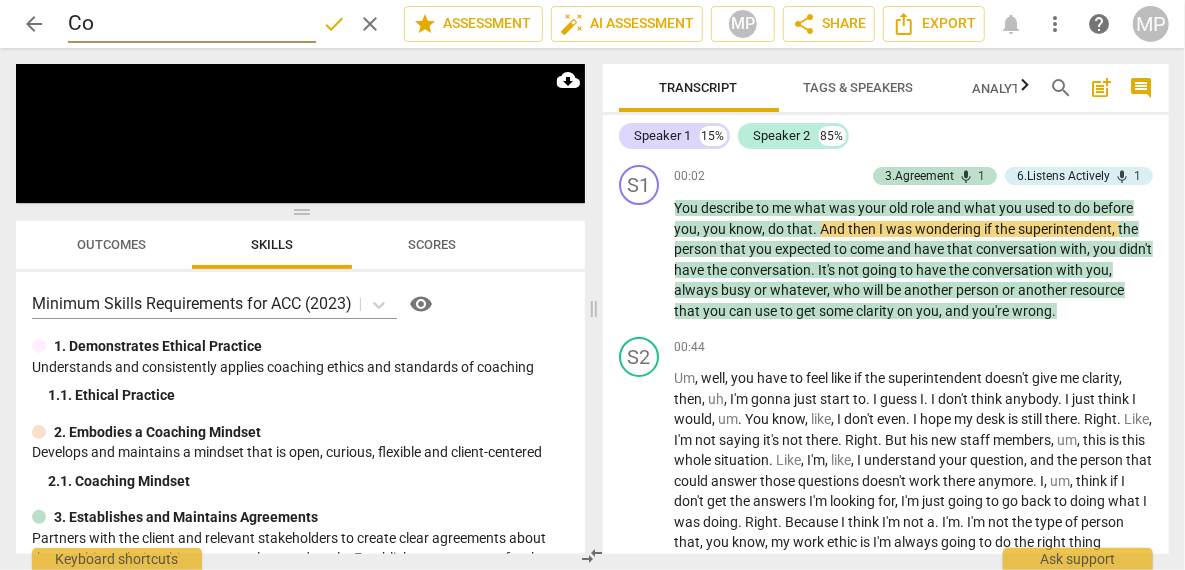 type on "C" 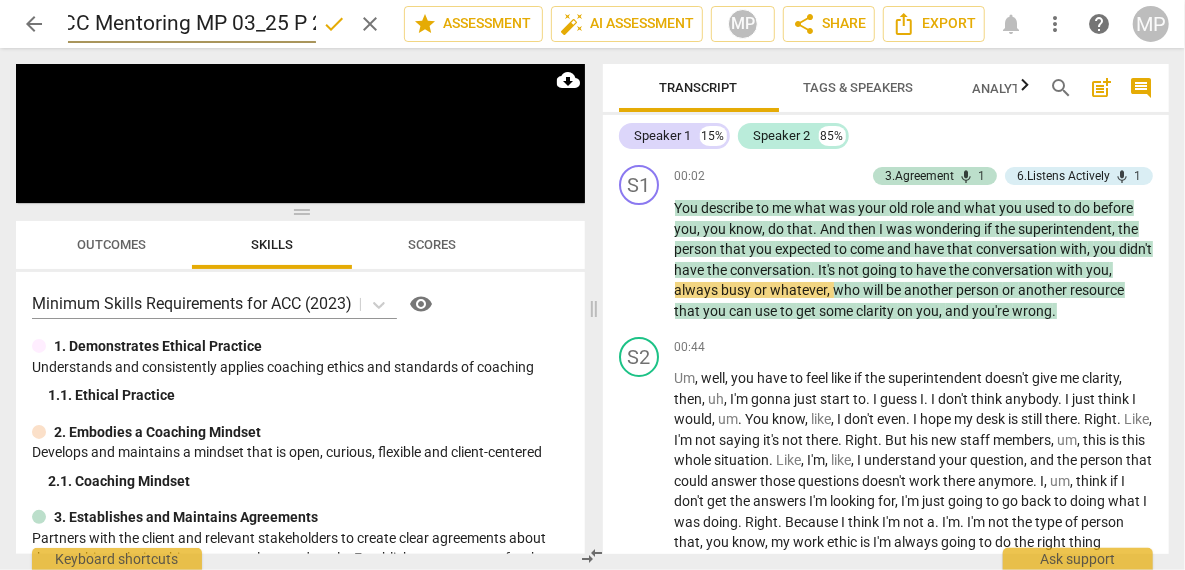 scroll, scrollTop: 0, scrollLeft: 31, axis: horizontal 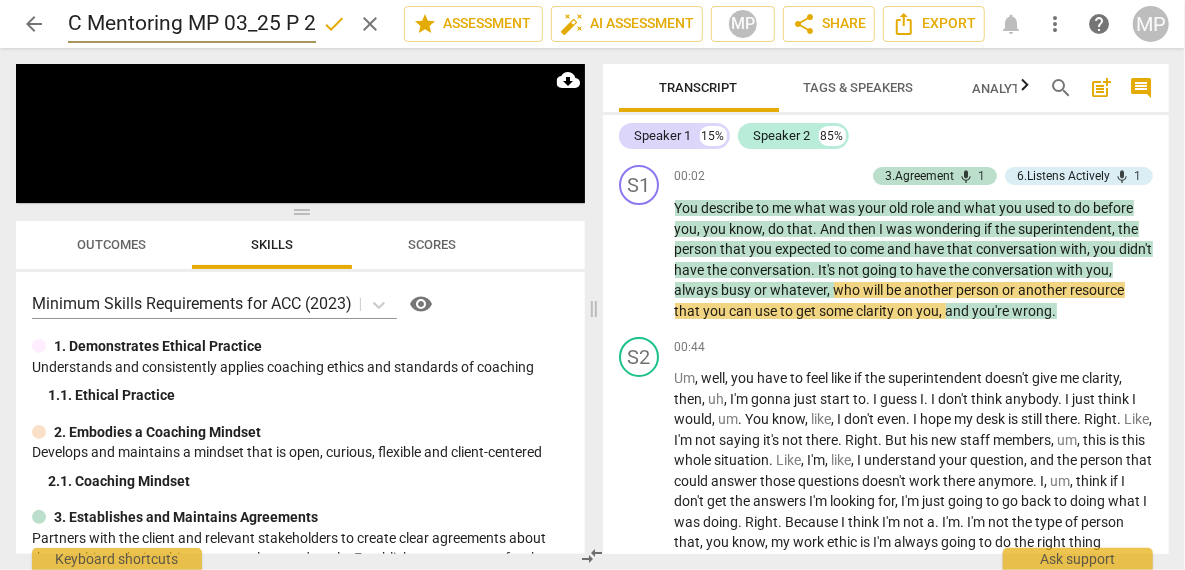 type on "ACC Mentoring MP 03_25 P 2" 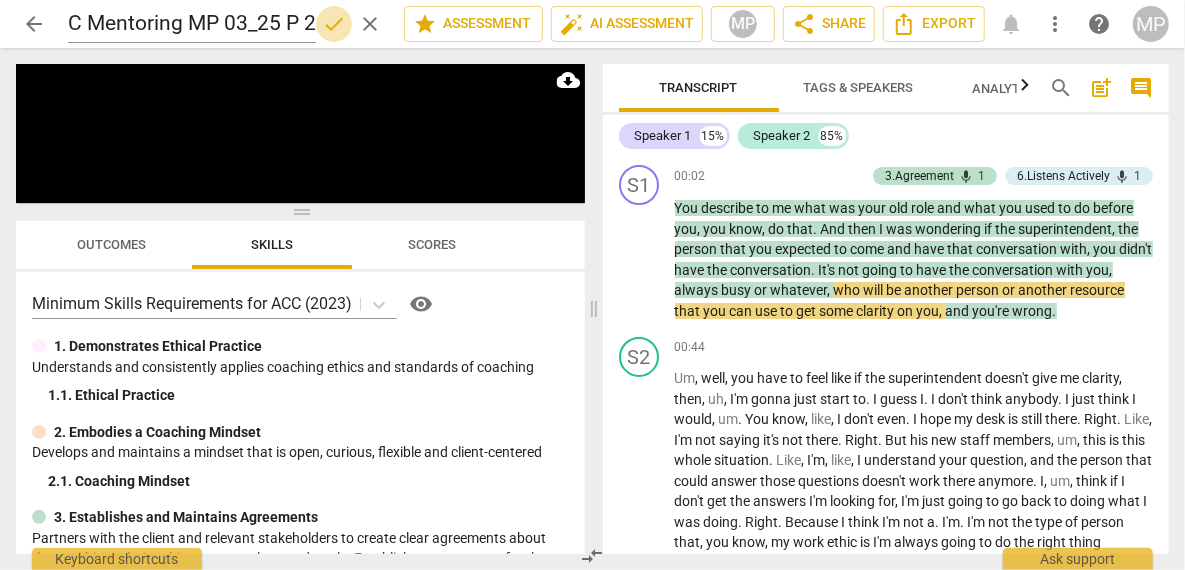 scroll, scrollTop: 0, scrollLeft: 0, axis: both 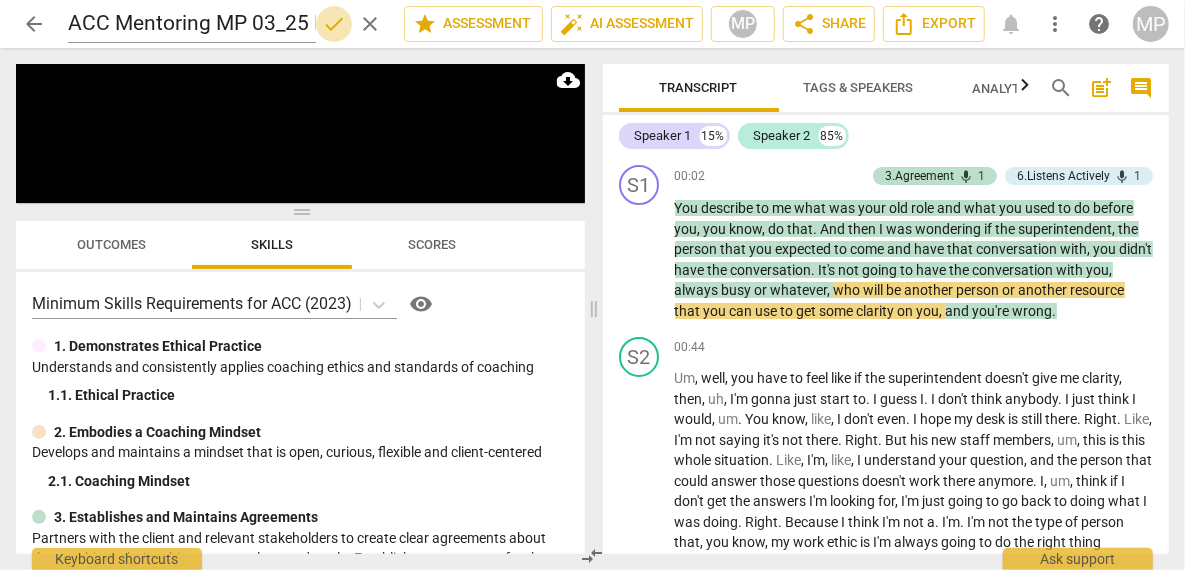 click on "done" at bounding box center (334, 24) 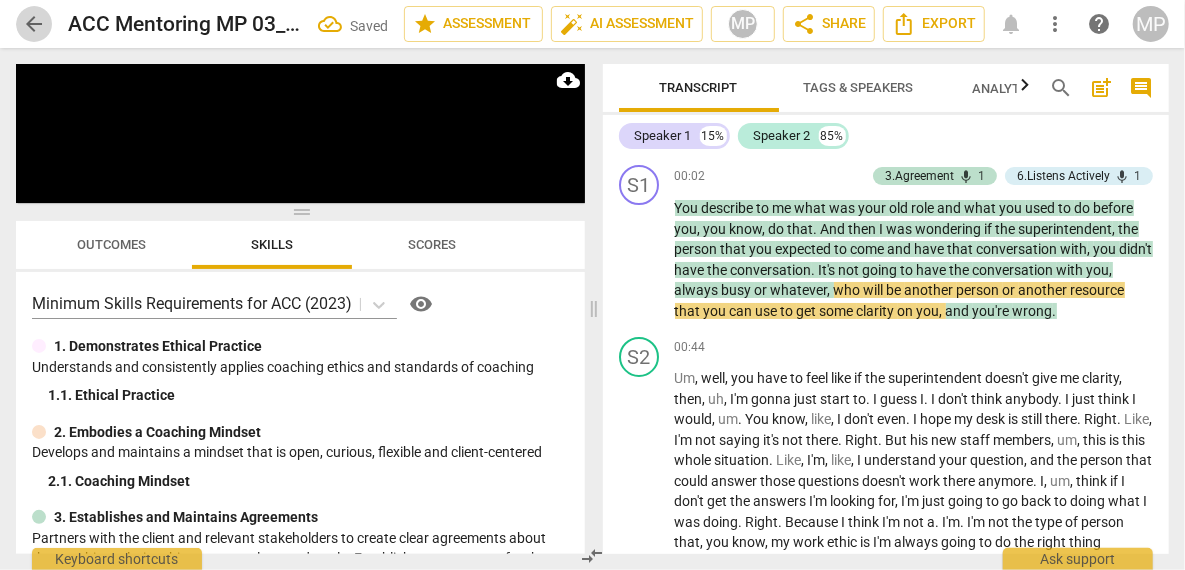click on "arrow_back" at bounding box center [34, 24] 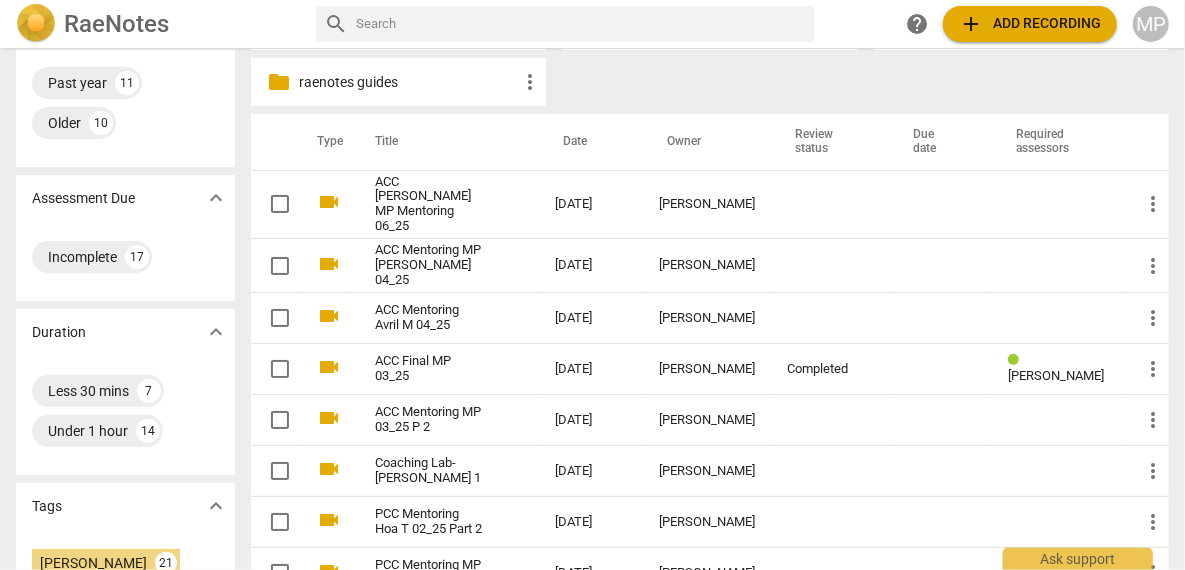 scroll, scrollTop: 199, scrollLeft: 0, axis: vertical 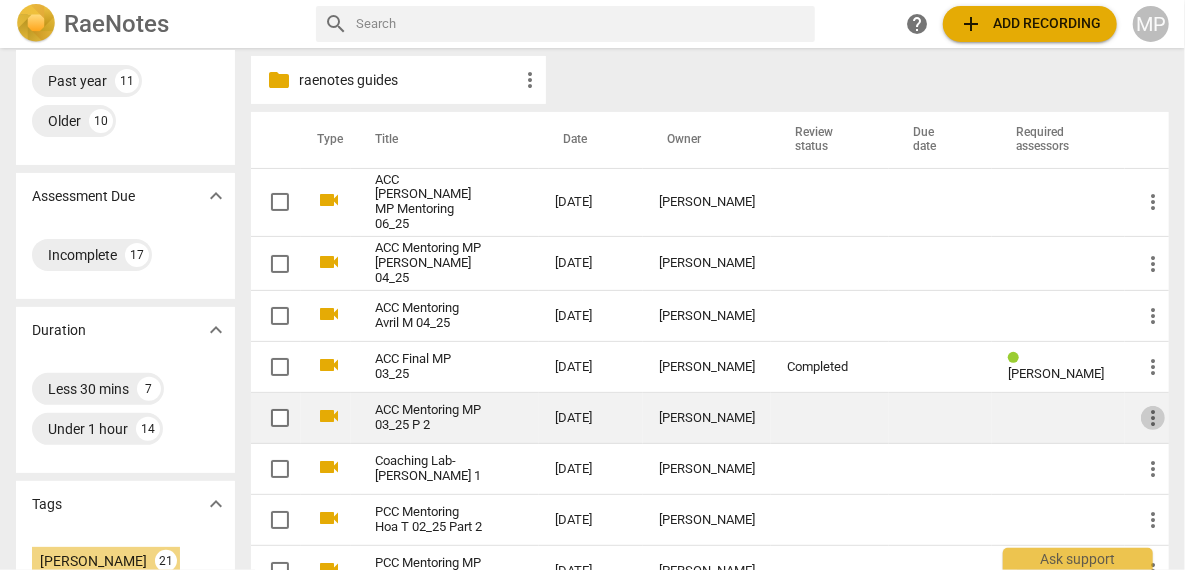 click on "more_vert" at bounding box center (1153, 418) 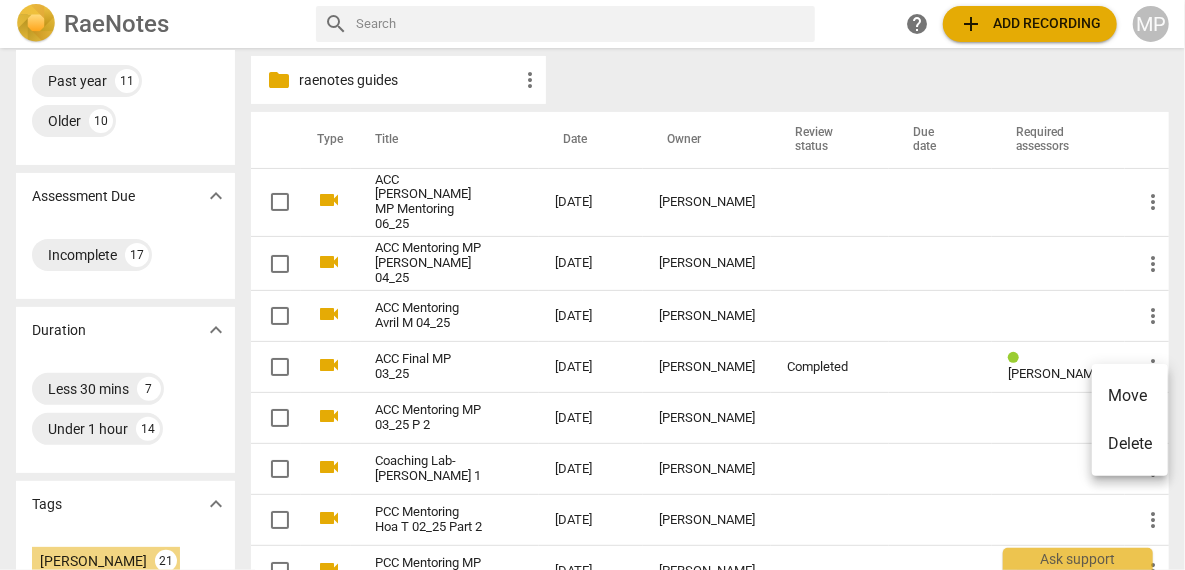click at bounding box center (592, 285) 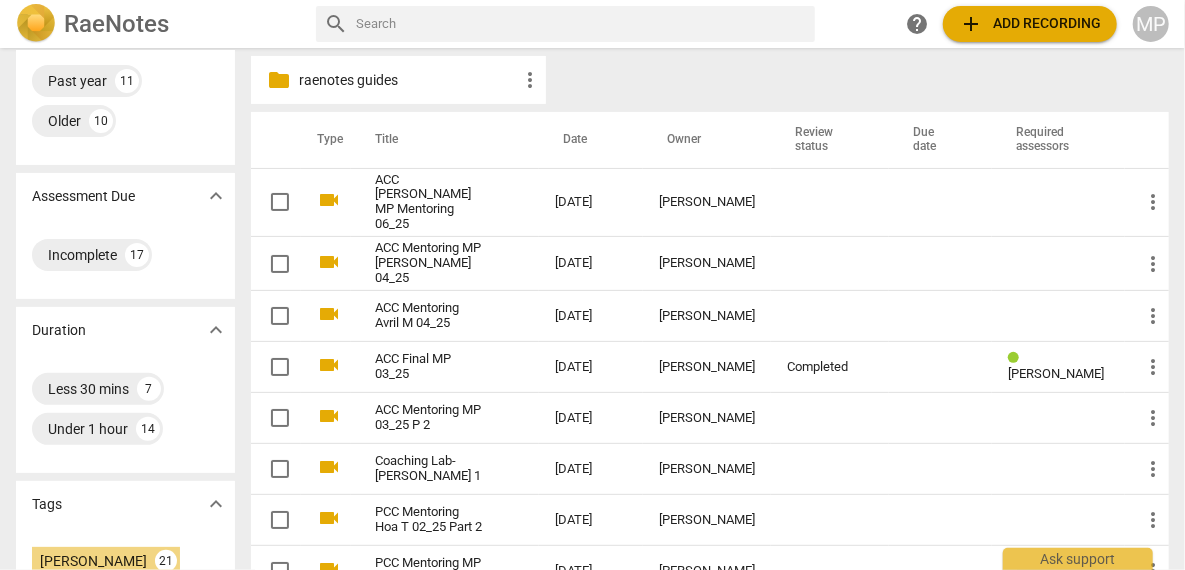 click at bounding box center (592, 285) 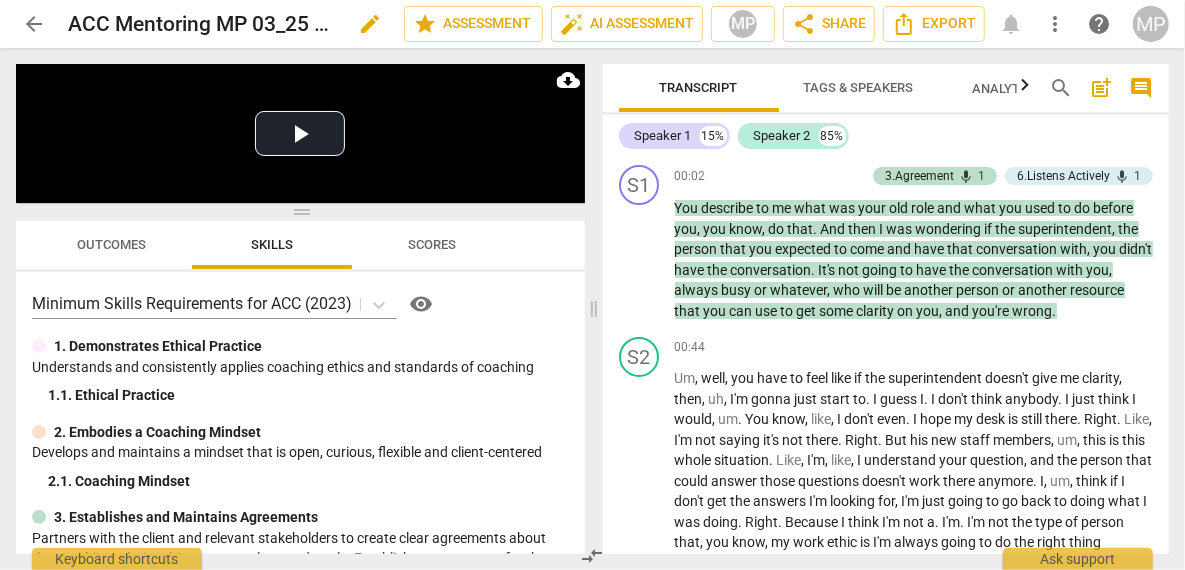 click on "ACC Mentoring MP 03_25 P 2" at bounding box center (202, 24) 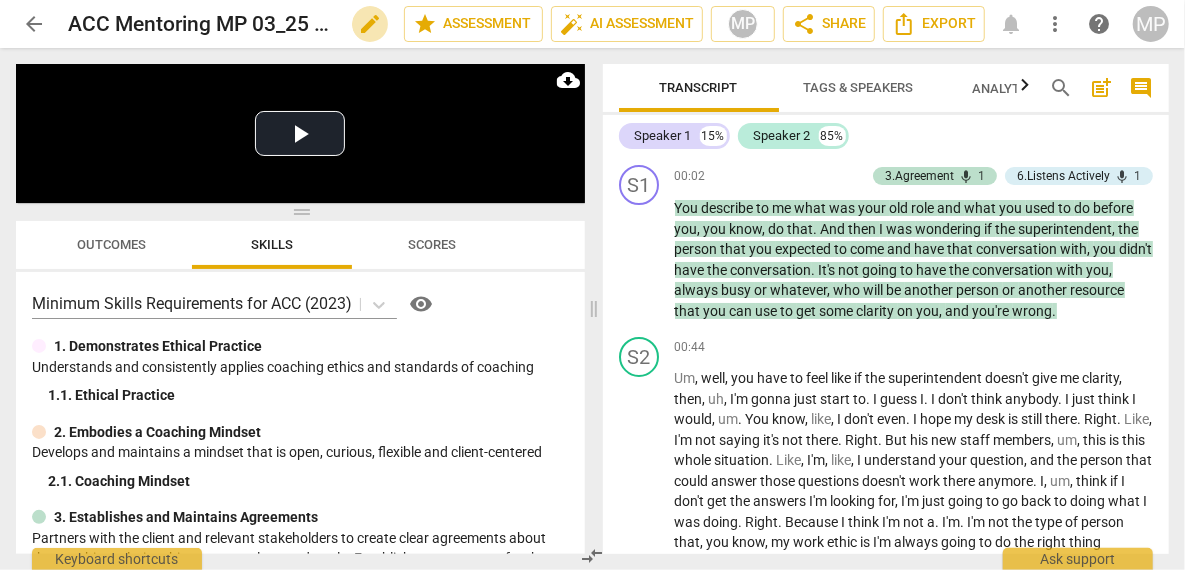 click on "edit" at bounding box center (370, 24) 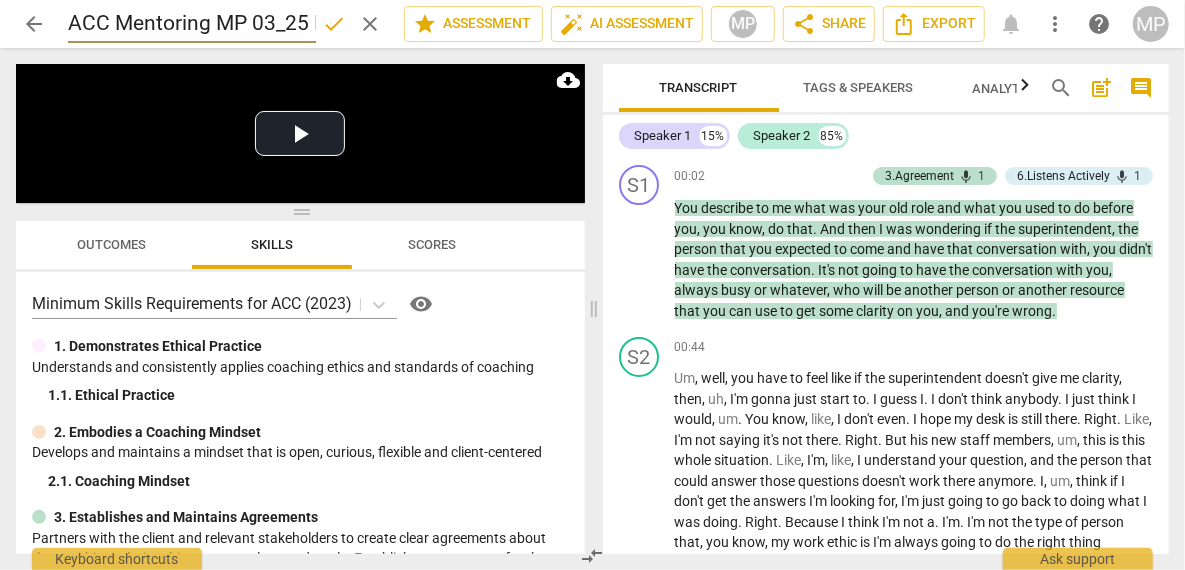 scroll, scrollTop: 0, scrollLeft: 31, axis: horizontal 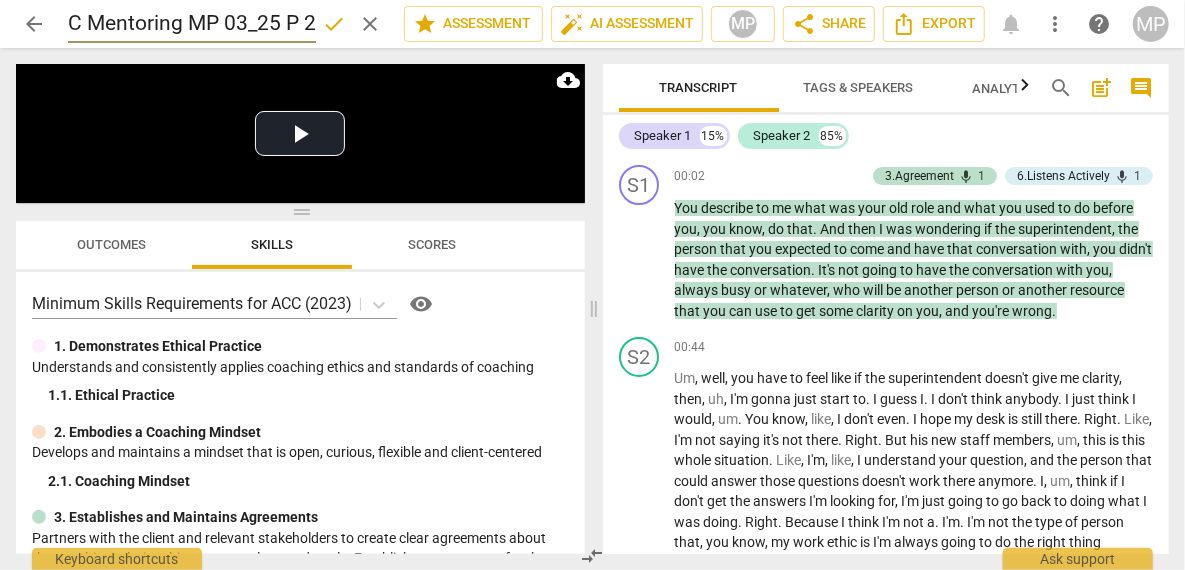 click on "ACC Mentoring MP 03_25 P 2" at bounding box center [192, 24] 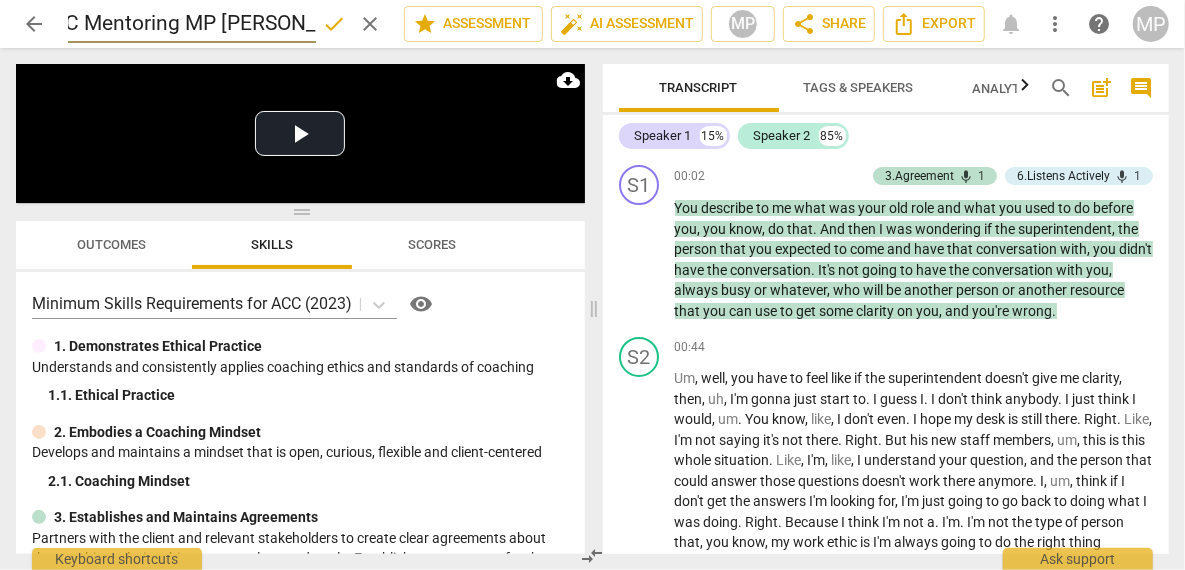 type on "ACC Mentoring MP [PERSON_NAME] 03_25 P 2" 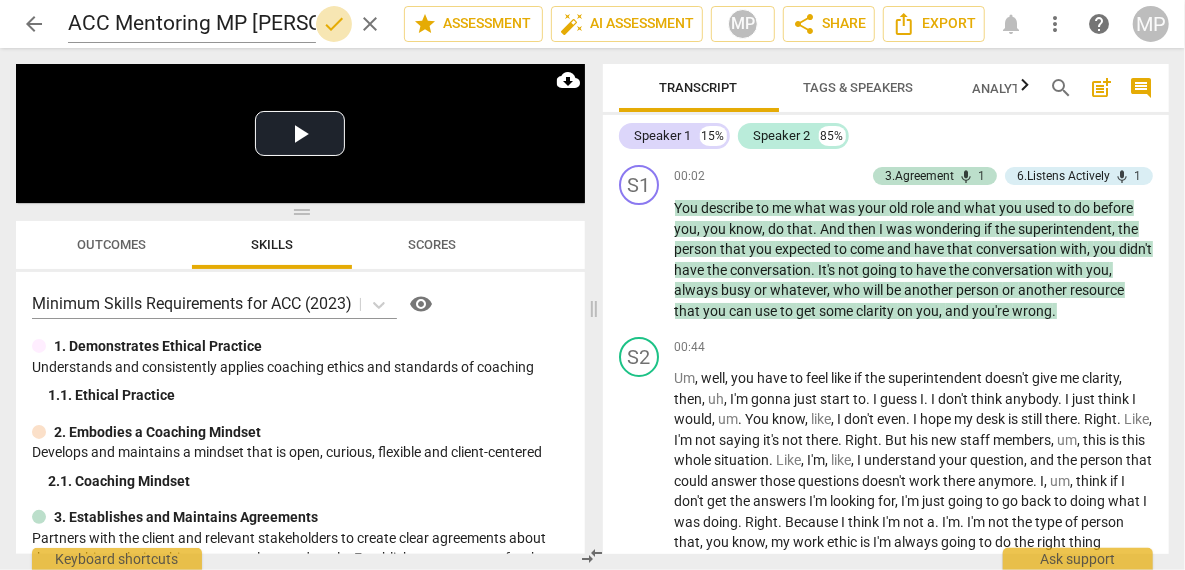 click on "done" at bounding box center (334, 24) 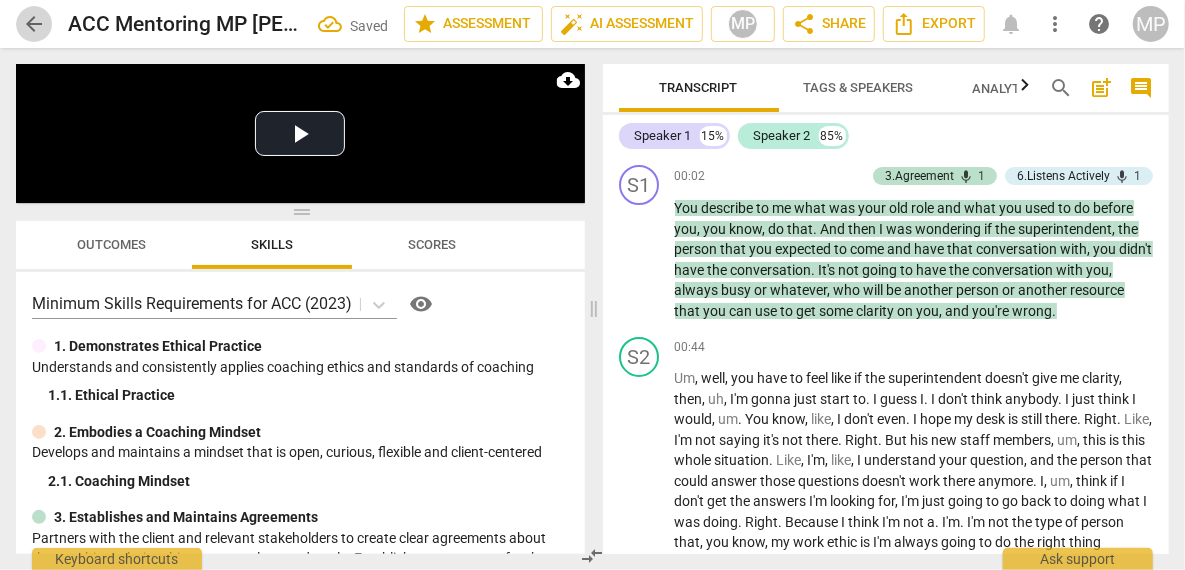 click on "arrow_back" at bounding box center [34, 24] 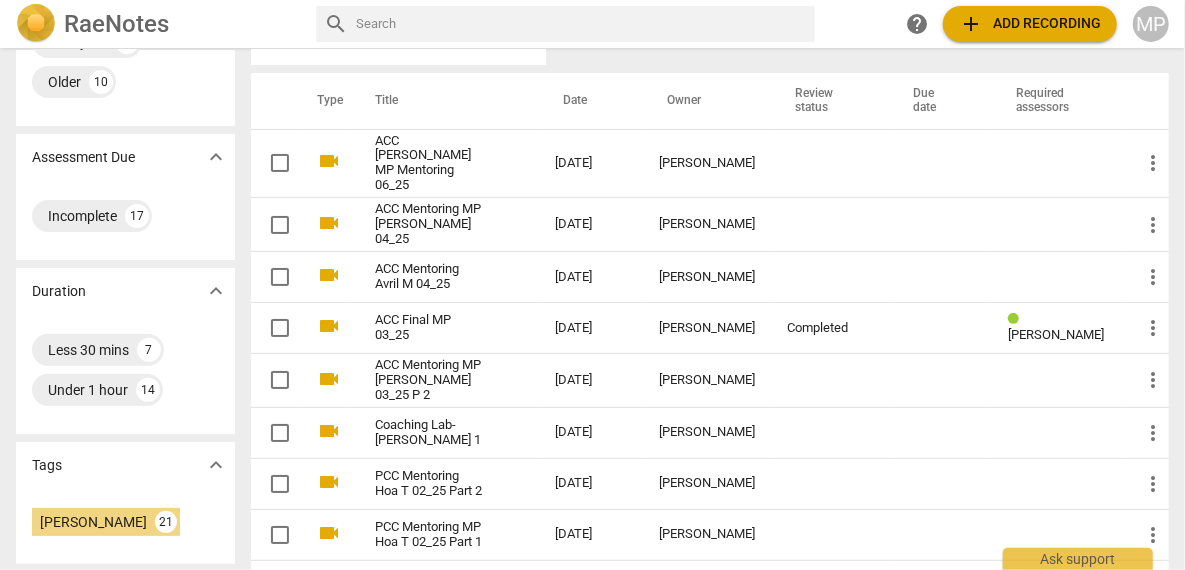 scroll, scrollTop: 235, scrollLeft: 0, axis: vertical 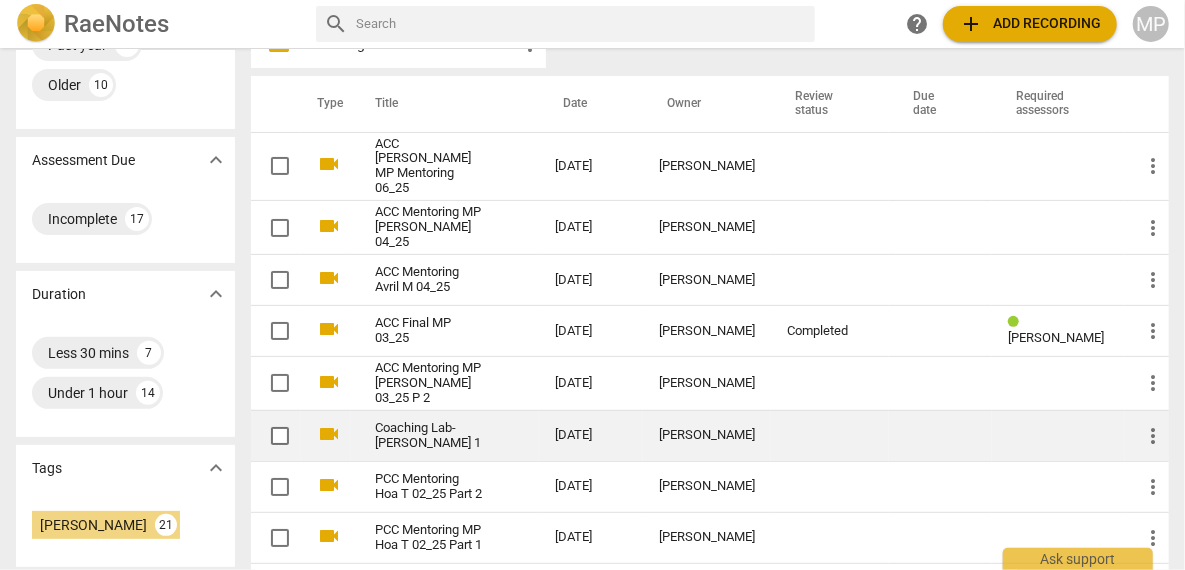 click on "Coaching Lab-[PERSON_NAME] 1" at bounding box center (429, 436) 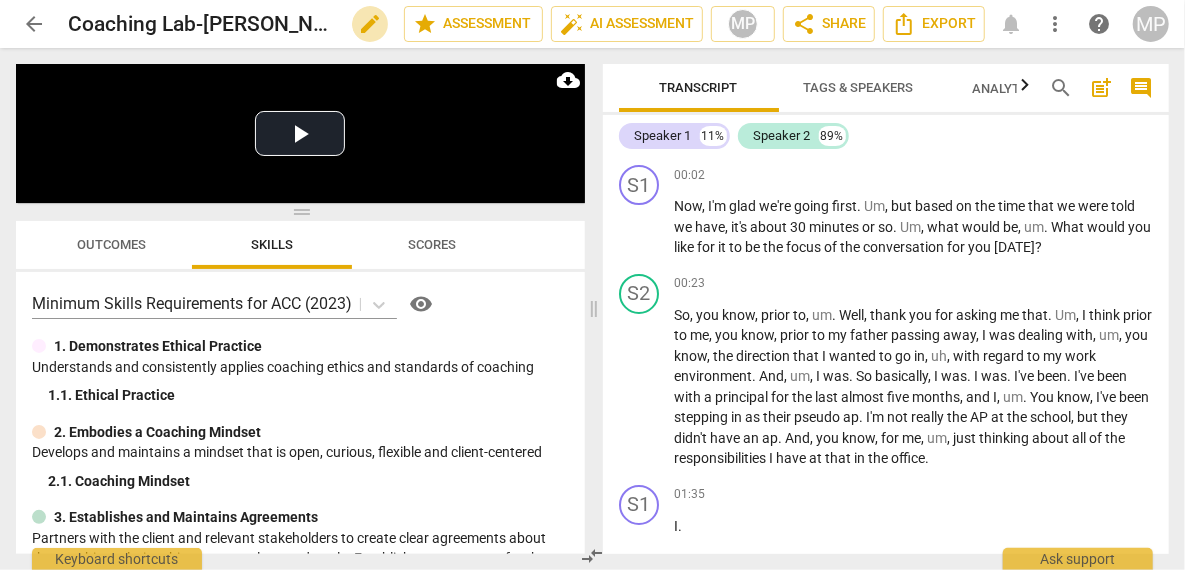 click on "edit" at bounding box center (370, 24) 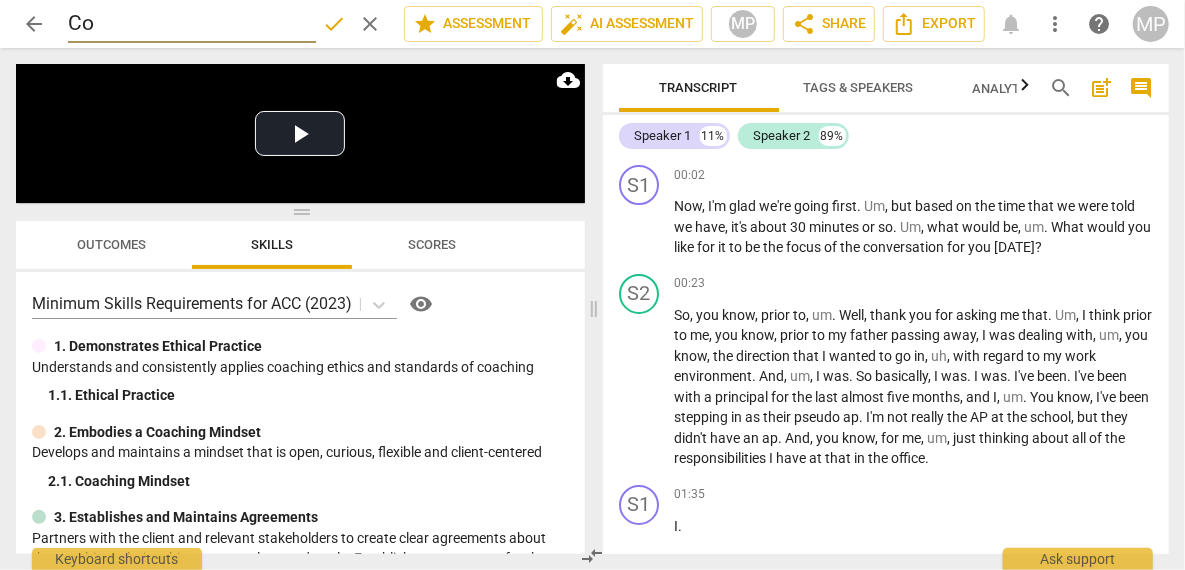 type on "C" 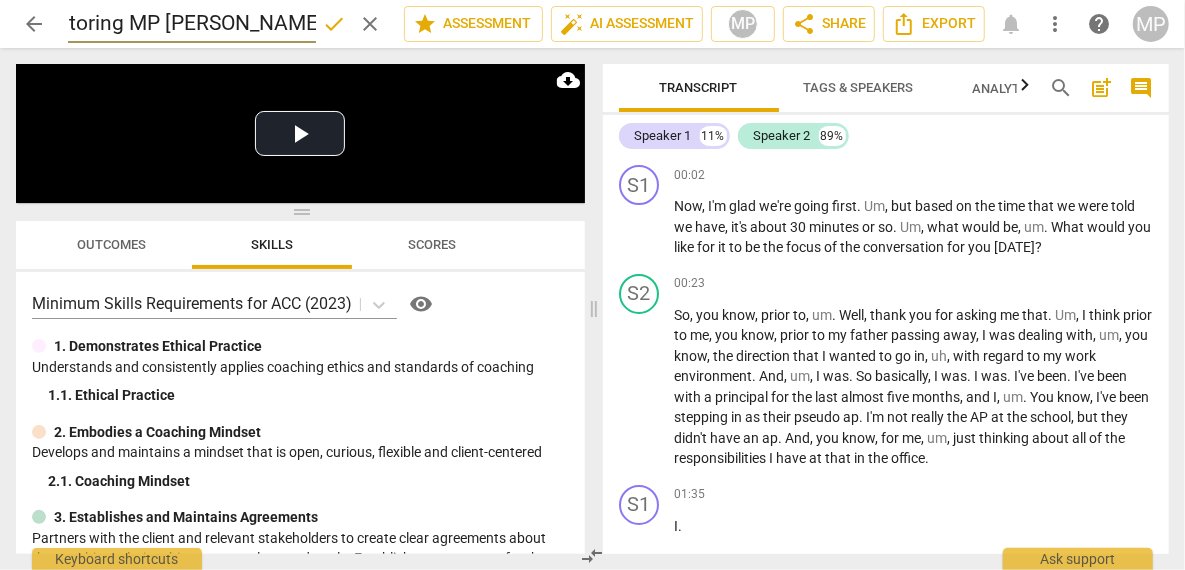 scroll, scrollTop: 0, scrollLeft: 99, axis: horizontal 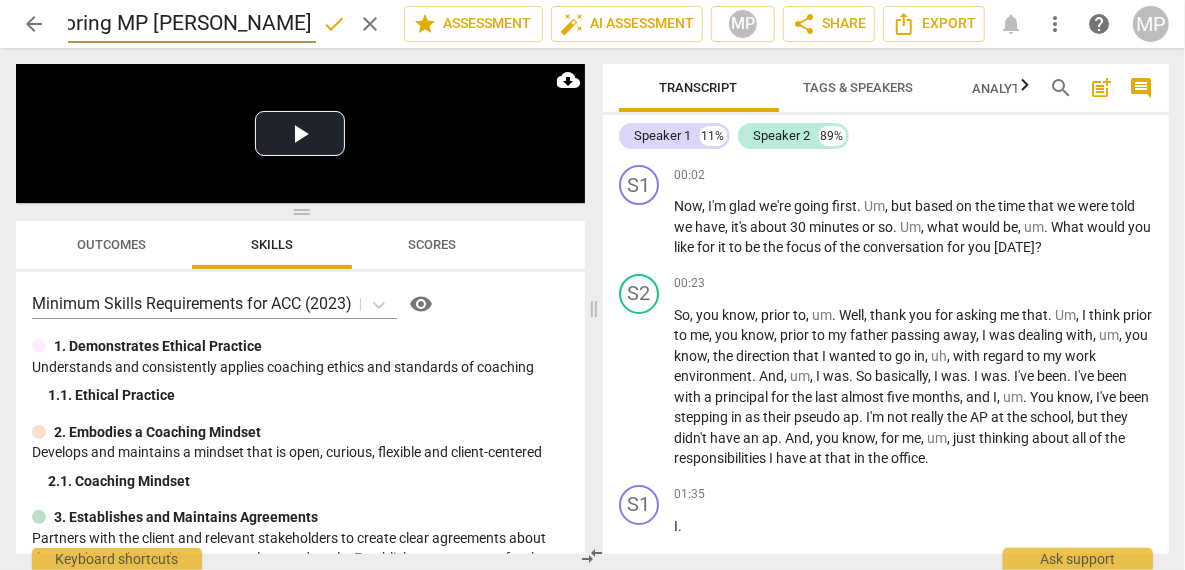 type on "ACC Mentoring MP [PERSON_NAME] 03_25 P1" 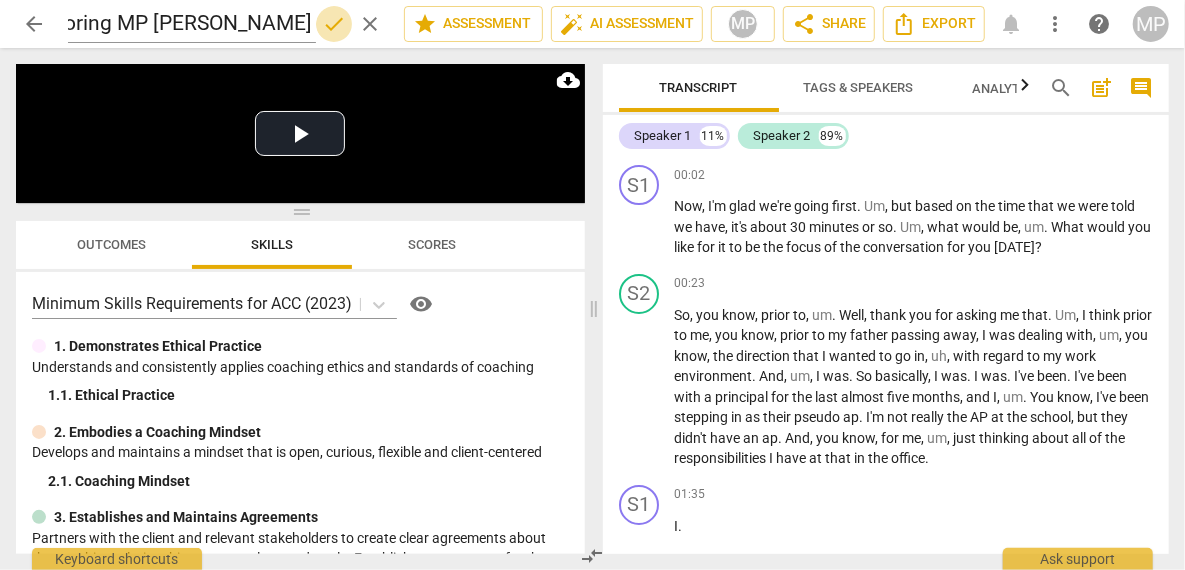 scroll, scrollTop: 0, scrollLeft: 0, axis: both 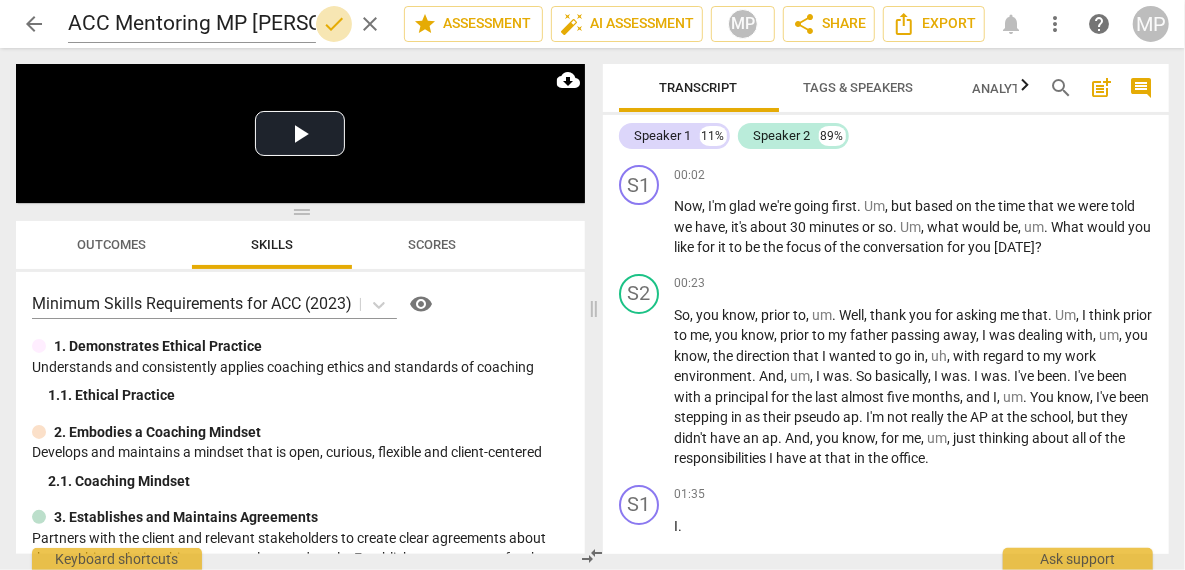 click on "done" at bounding box center (334, 24) 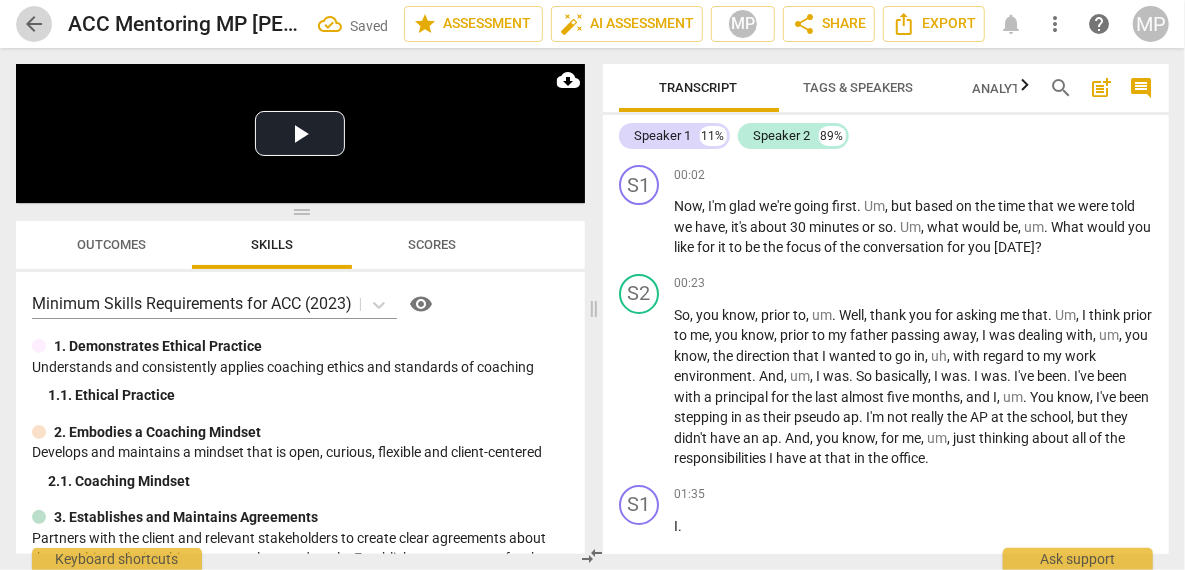click on "arrow_back" at bounding box center [34, 24] 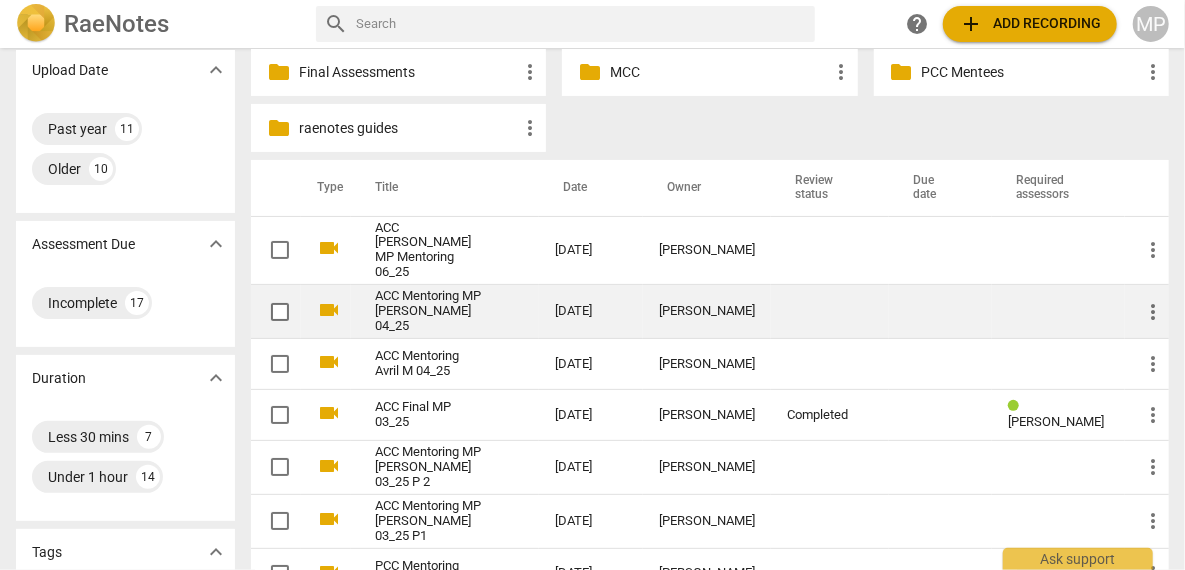 scroll, scrollTop: 158, scrollLeft: 0, axis: vertical 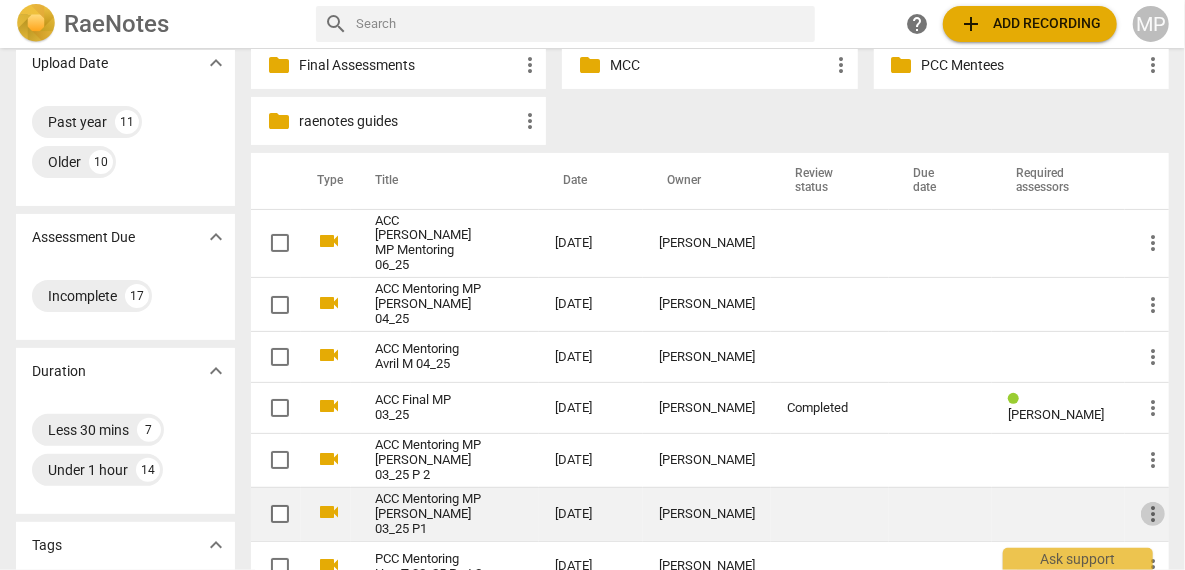 click on "more_vert" at bounding box center (1153, 514) 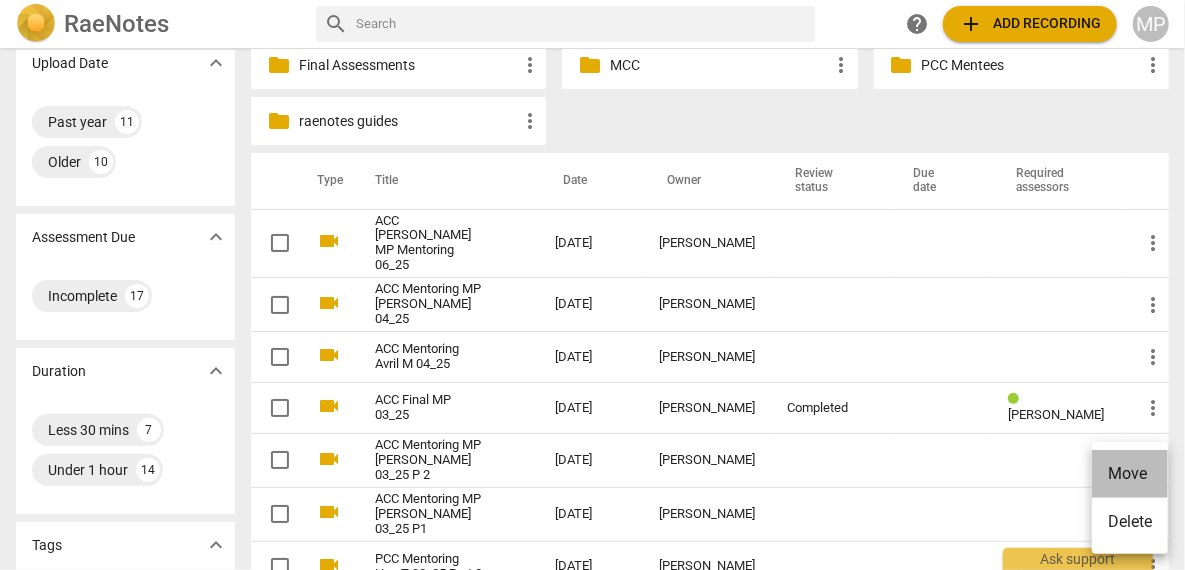 click on "Move" at bounding box center (1130, 474) 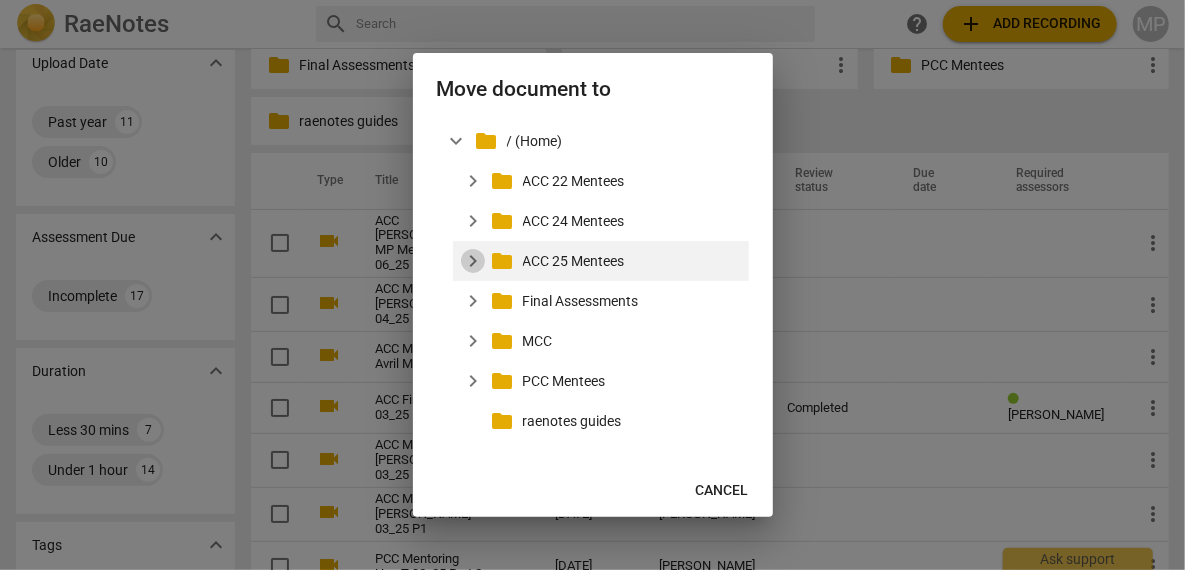 click on "expand_more" at bounding box center (473, 261) 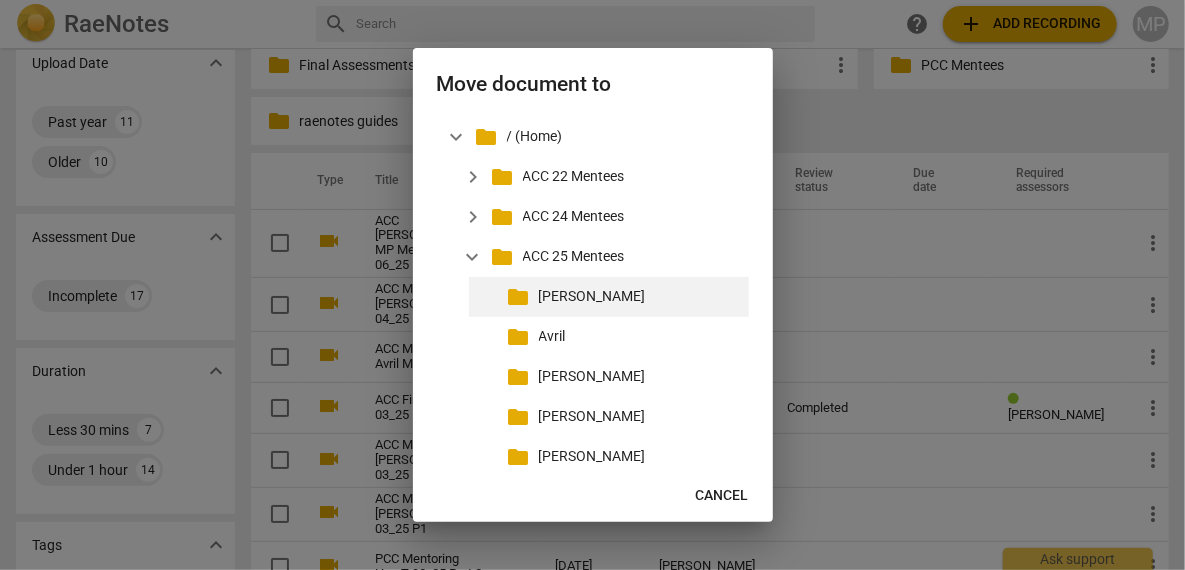 click on "[PERSON_NAME]" at bounding box center [640, 296] 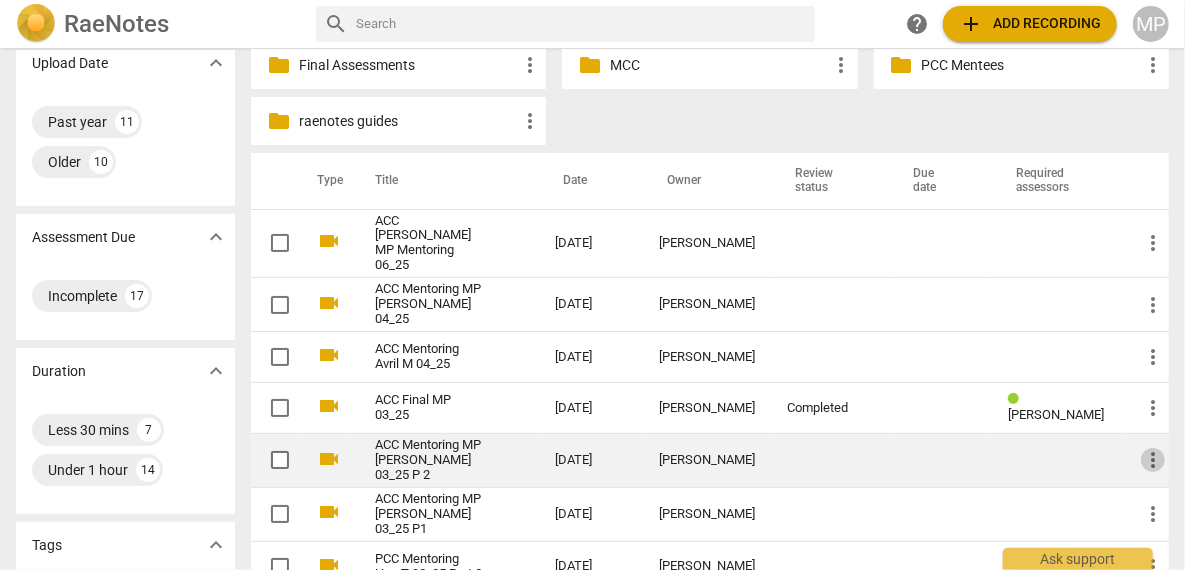 click on "more_vert" at bounding box center [1153, 460] 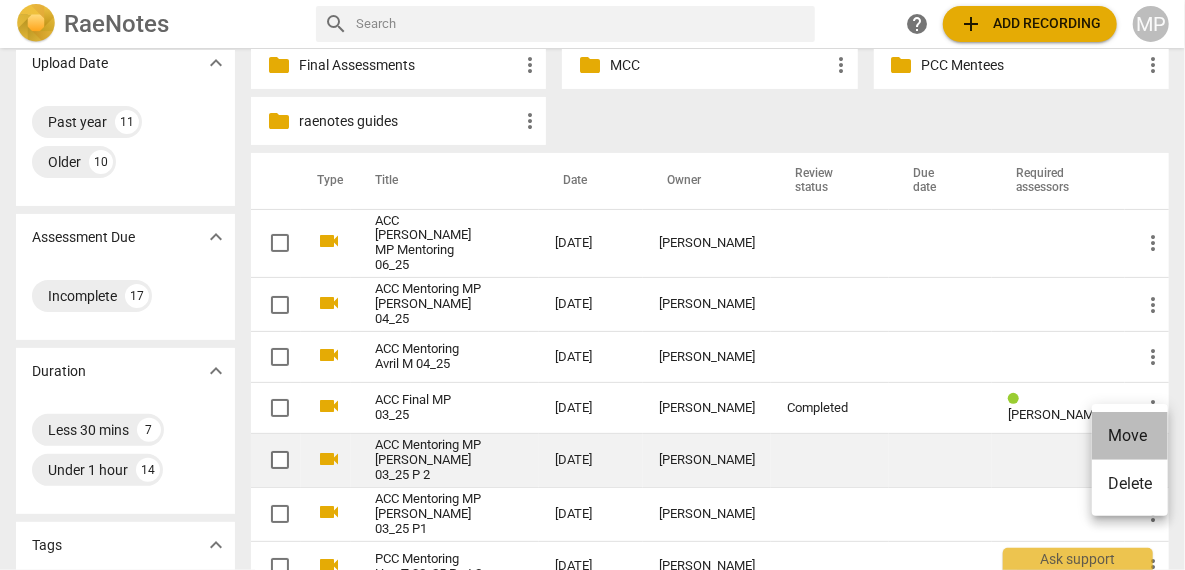 click on "Move" at bounding box center (1130, 436) 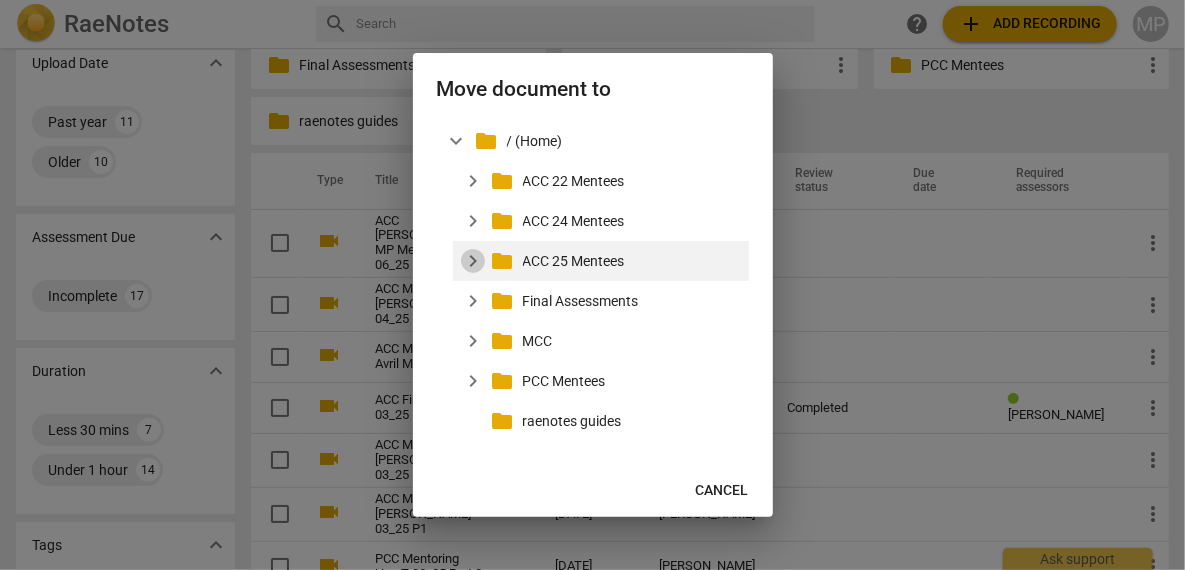 click on "expand_more" at bounding box center [473, 261] 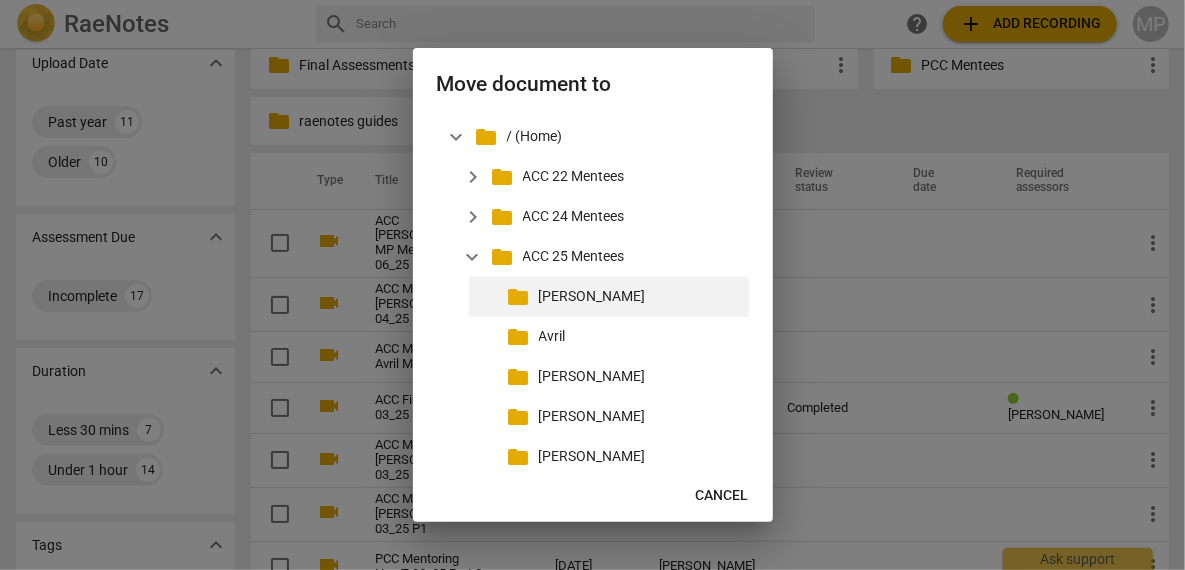 click on "[PERSON_NAME]" at bounding box center [640, 296] 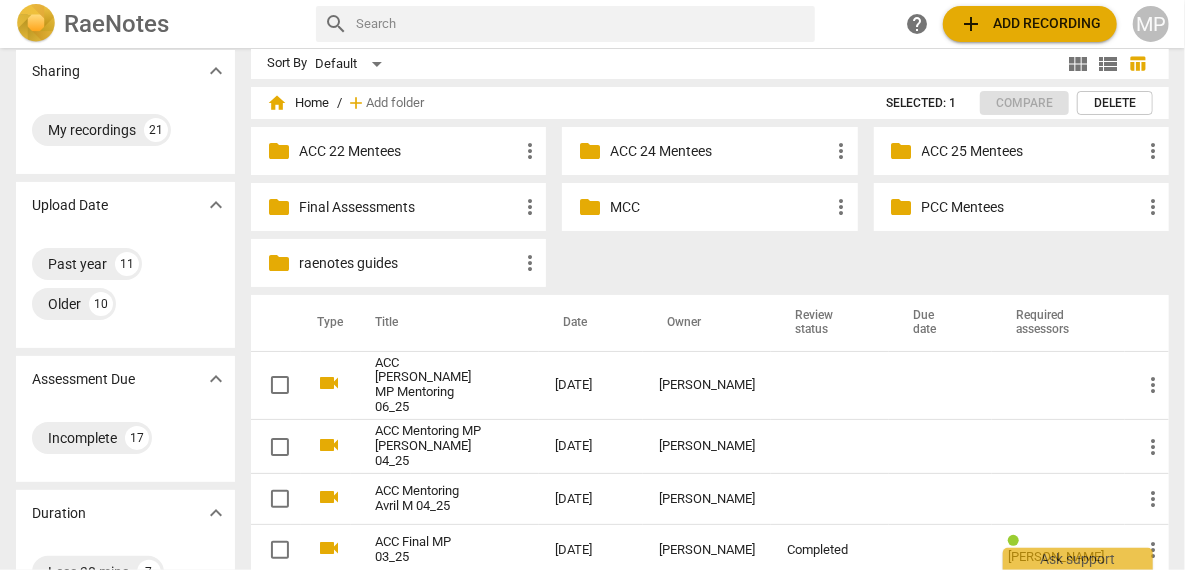 scroll, scrollTop: 0, scrollLeft: 0, axis: both 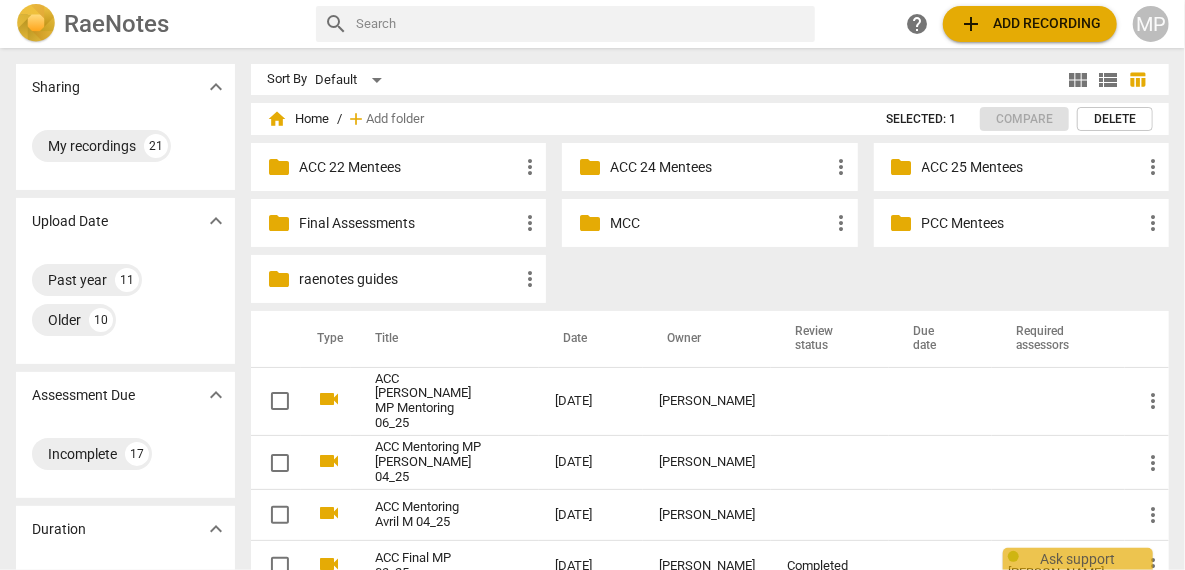 click on "ACC 25 Mentees" at bounding box center (1031, 167) 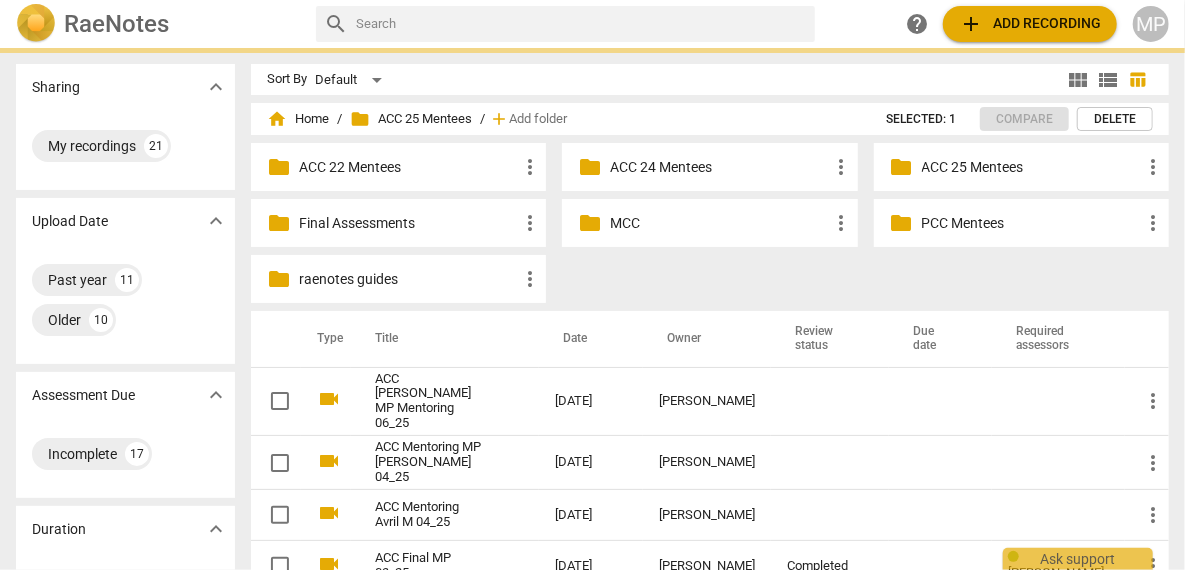 click on "ACC 25 Mentees" at bounding box center (1031, 167) 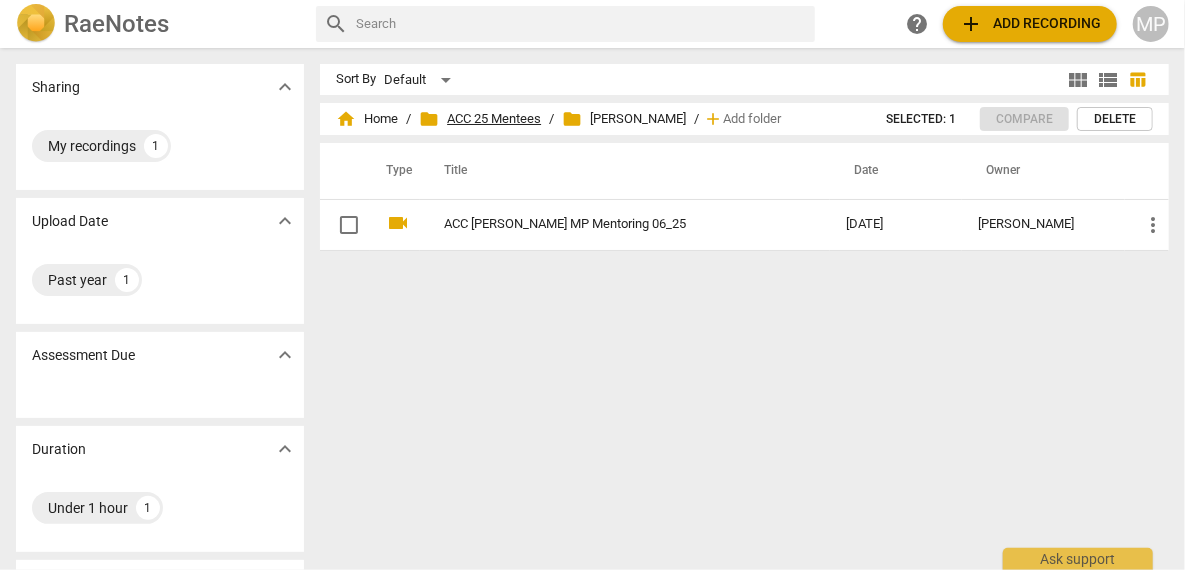 click on "folder ACC 25 Mentees" at bounding box center [480, 119] 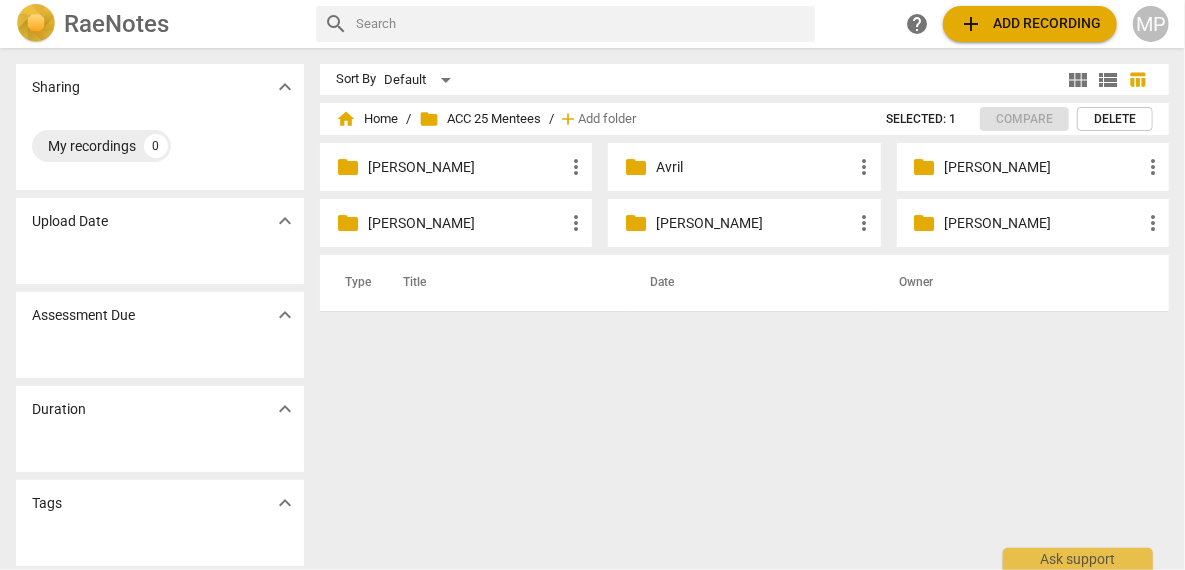 click on "[PERSON_NAME]" at bounding box center (466, 167) 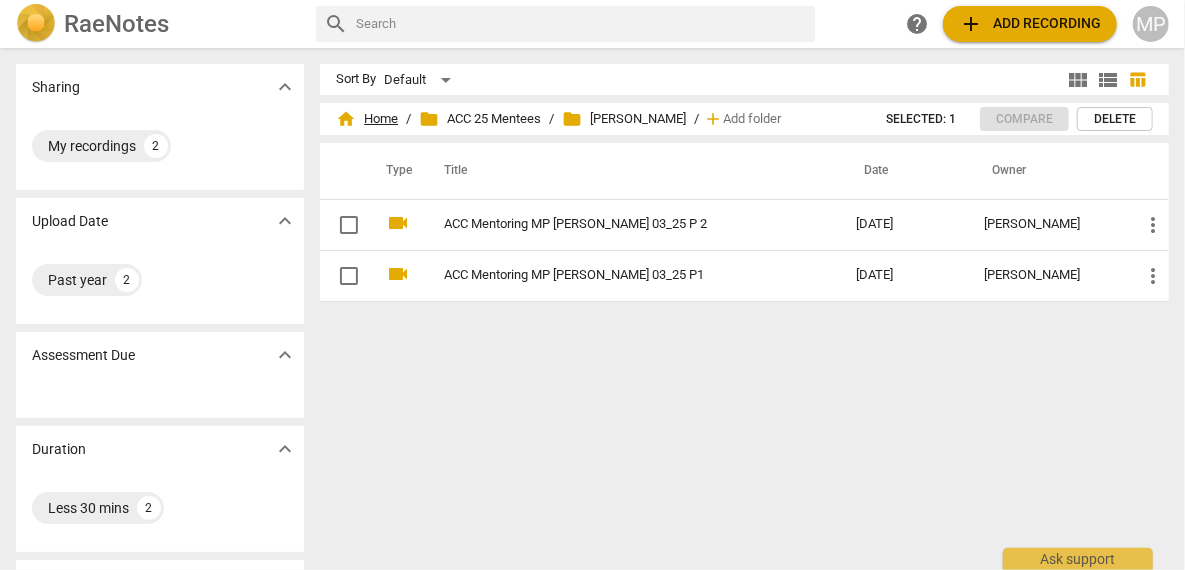 click on "home Home" at bounding box center [367, 119] 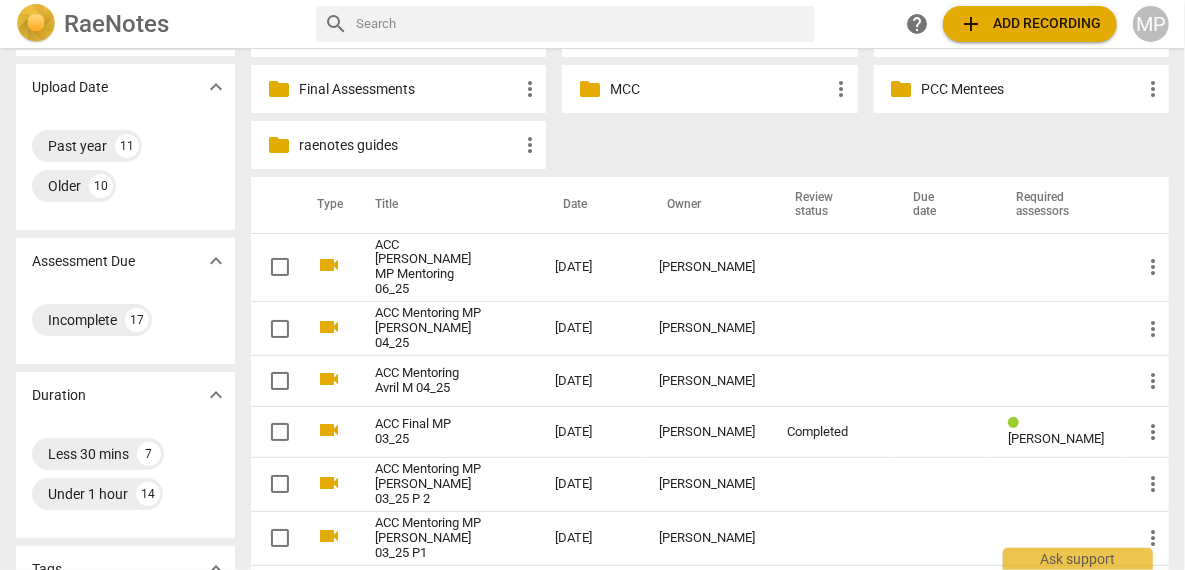 scroll, scrollTop: 0, scrollLeft: 0, axis: both 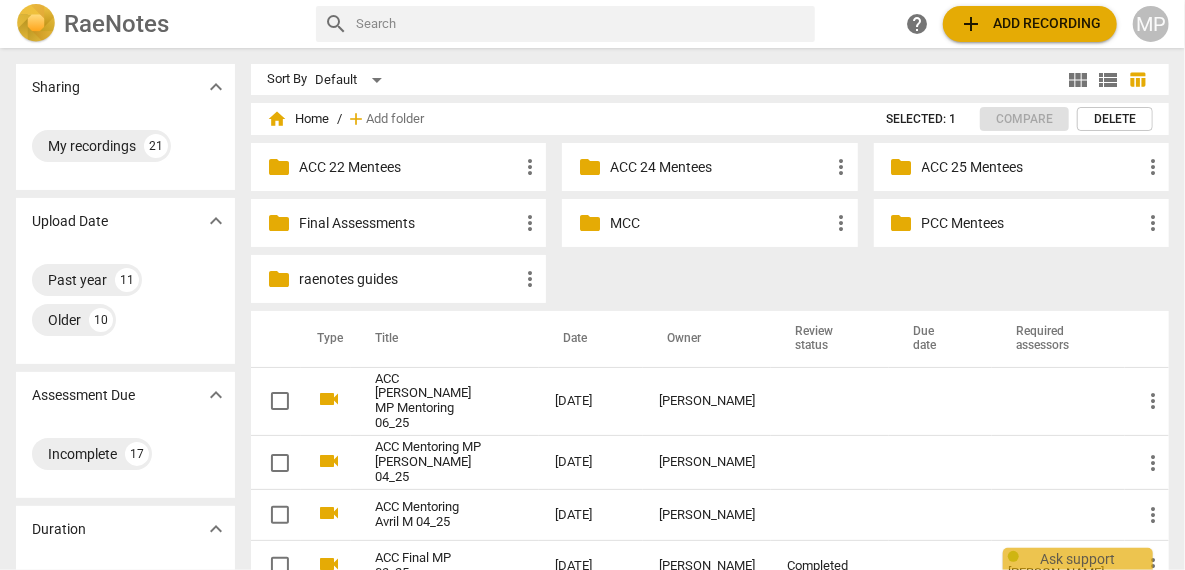 click on "PCC Mentees" at bounding box center [1031, 223] 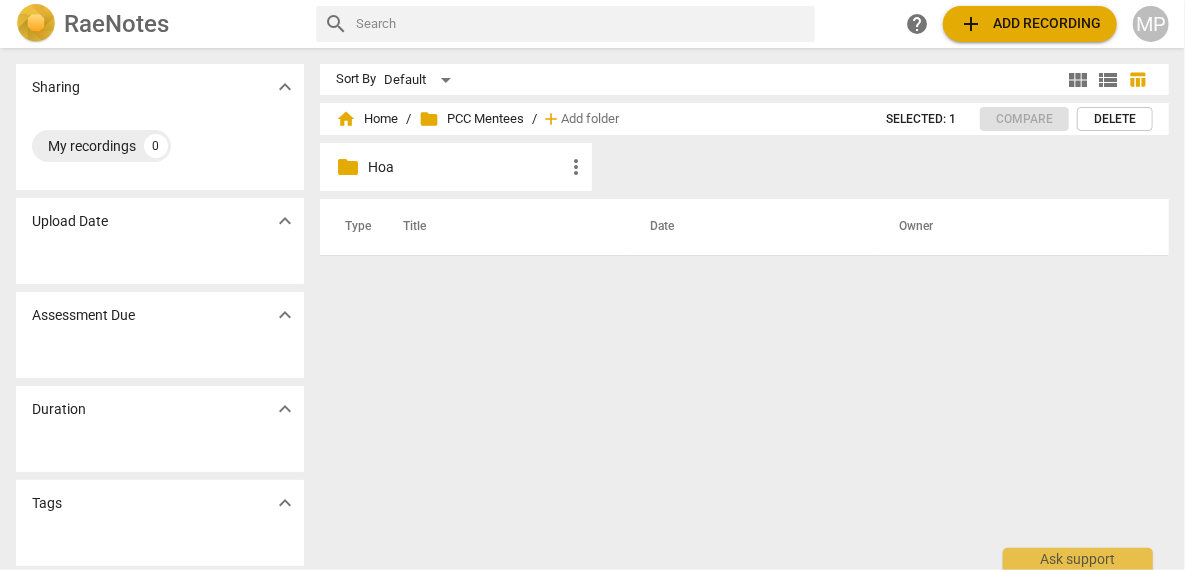 click on "Hoa" at bounding box center (466, 167) 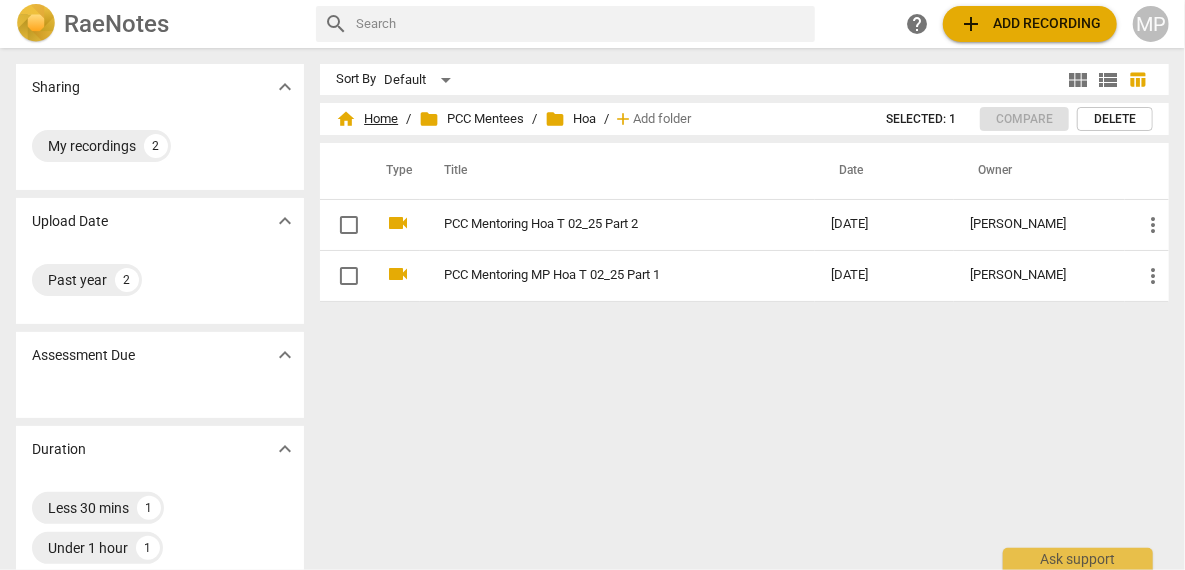 click on "home Home" at bounding box center (367, 119) 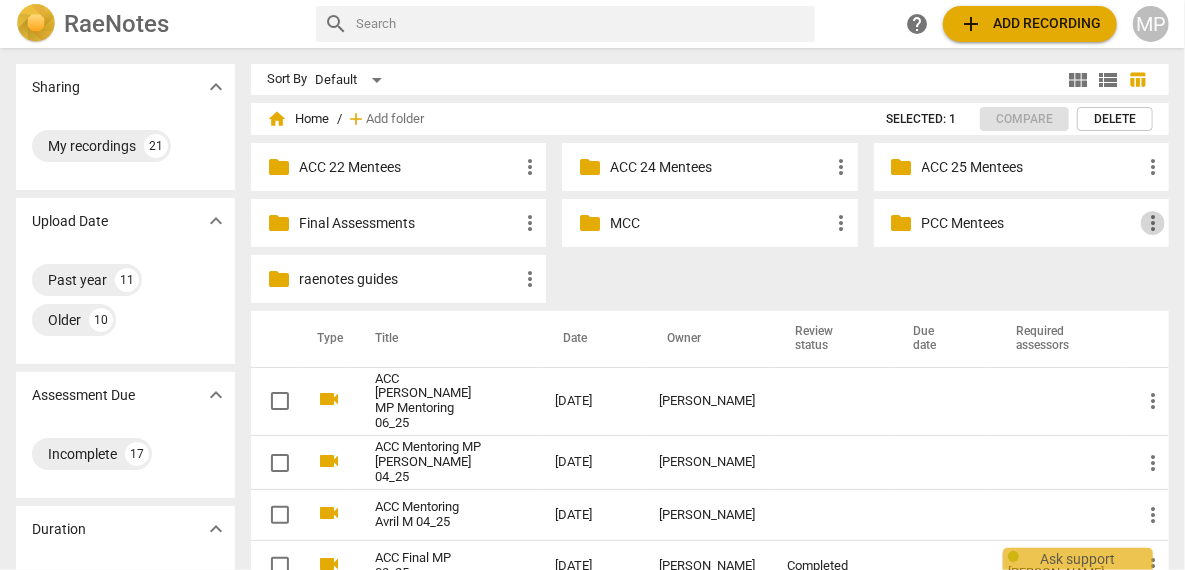 click on "more_vert" at bounding box center [1153, 223] 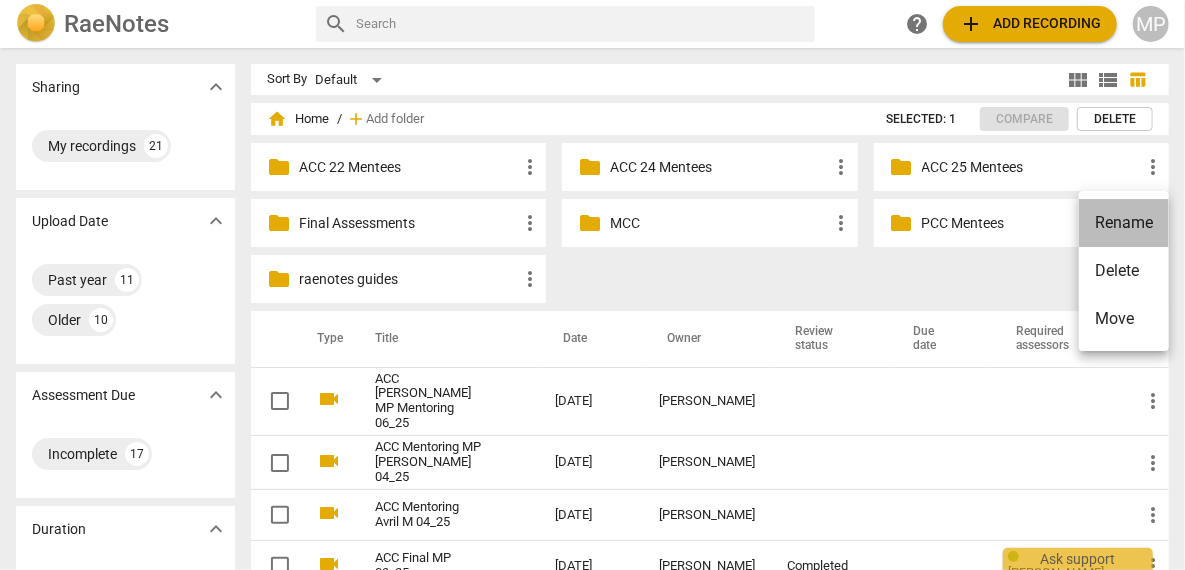 click on "Rename" at bounding box center (1124, 223) 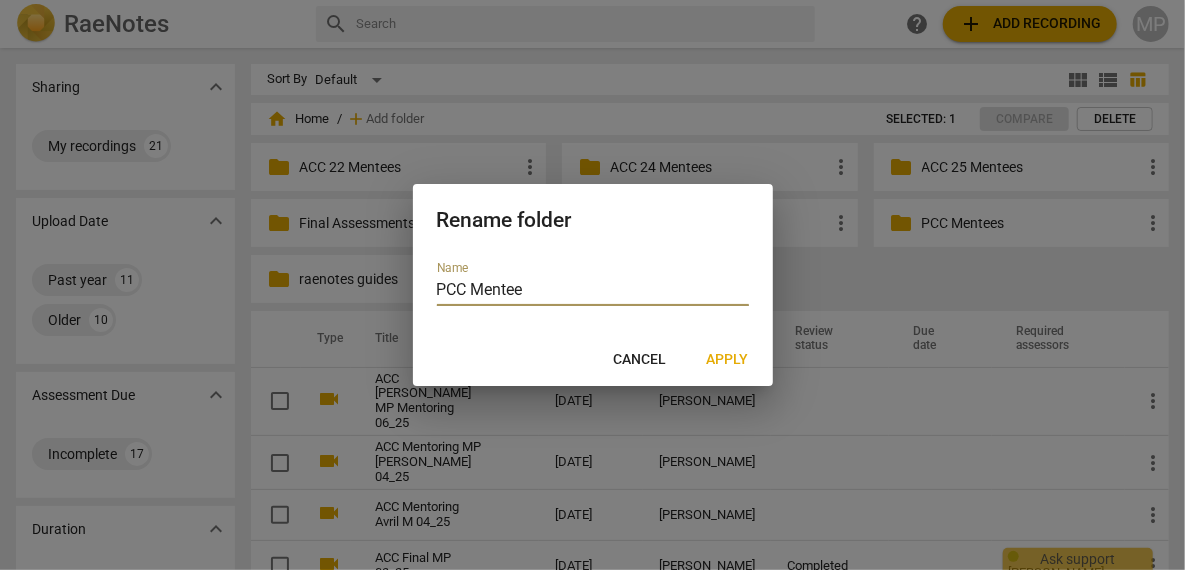 type on "PCC Mentees" 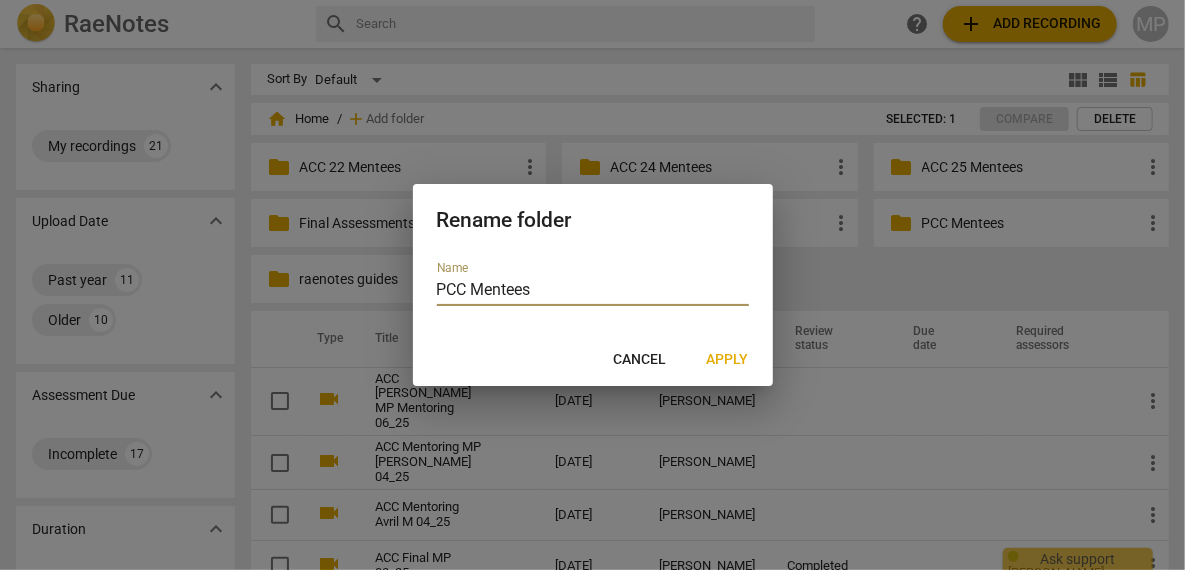 click on "Apply" at bounding box center (728, 360) 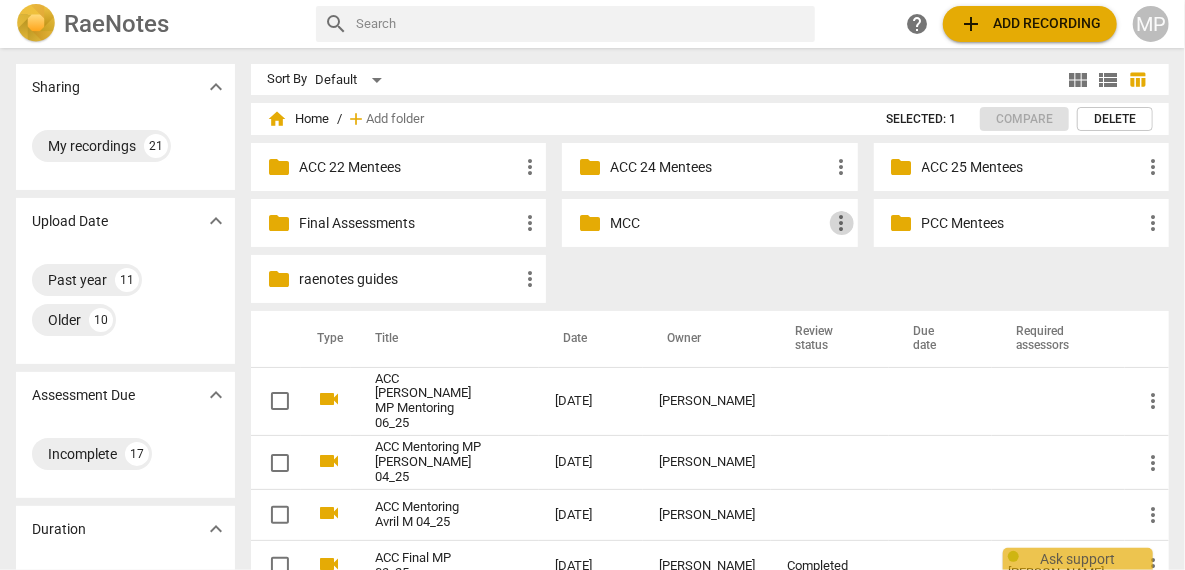 click on "more_vert" at bounding box center [842, 223] 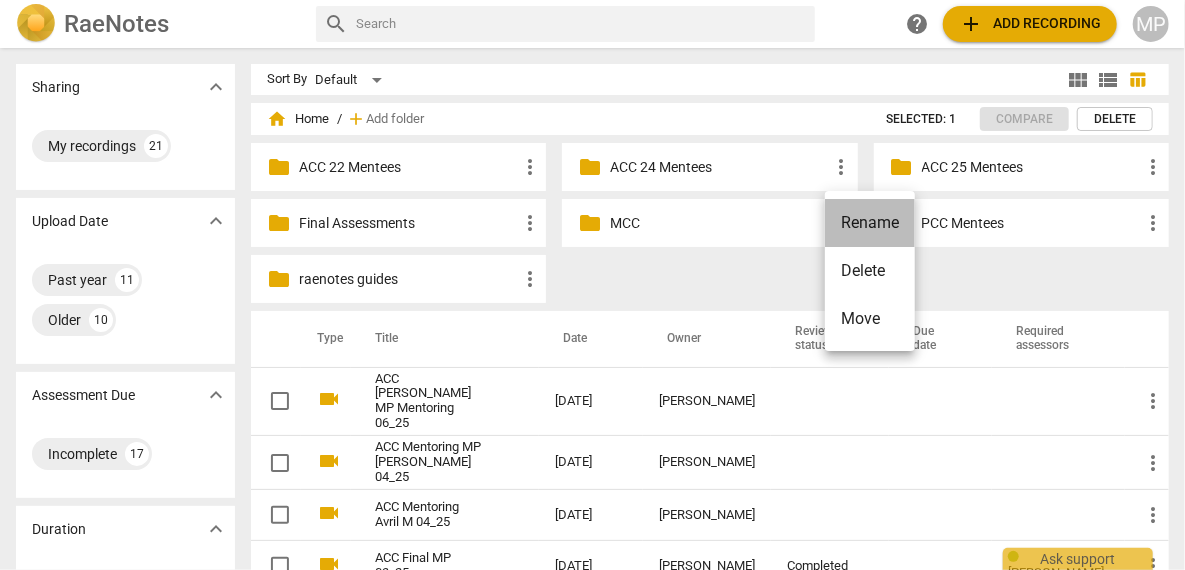 click on "Rename" at bounding box center [870, 223] 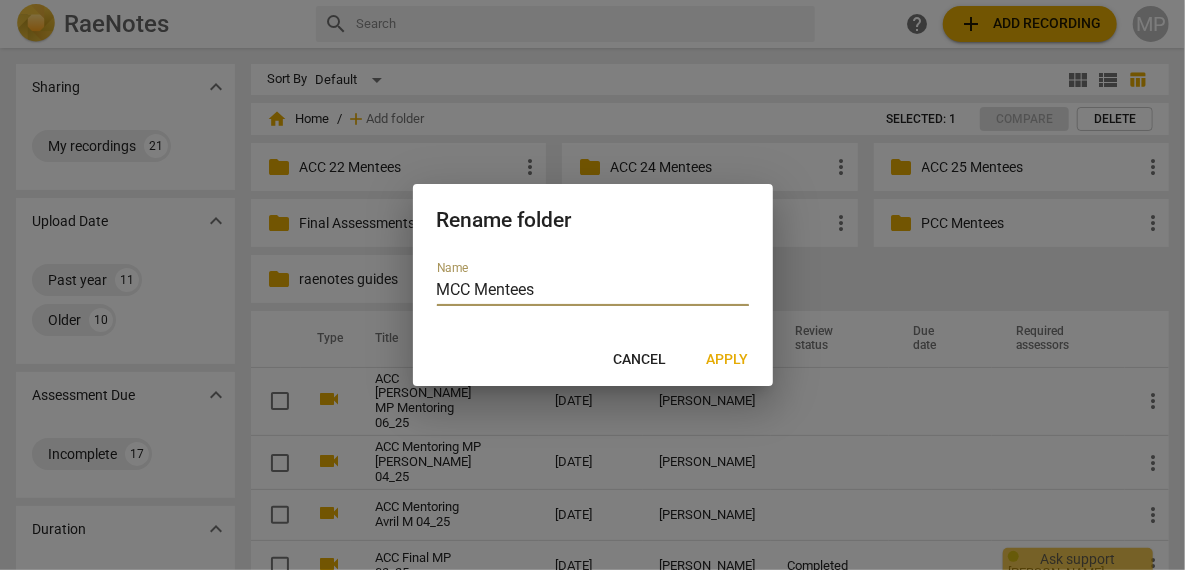 type on "MCC Mentees" 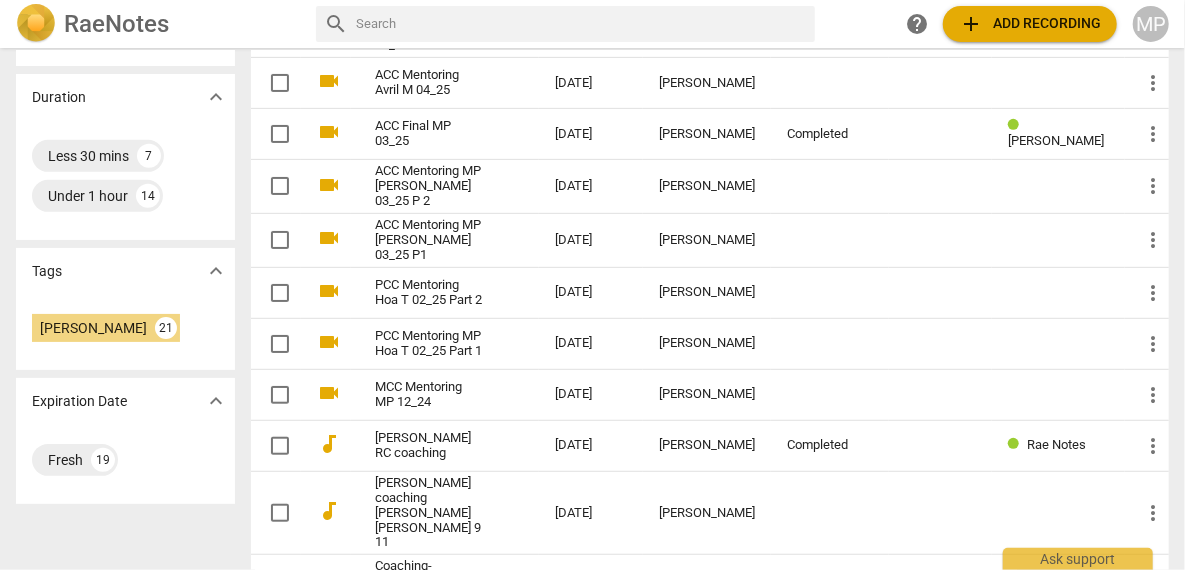 scroll, scrollTop: 445, scrollLeft: 0, axis: vertical 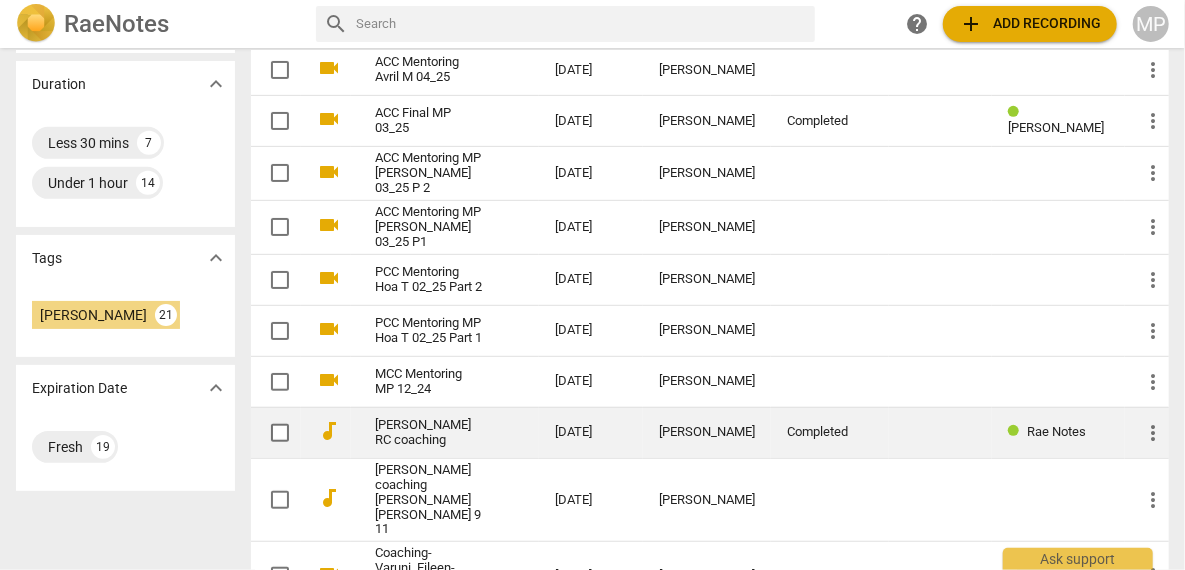 click on "more_vert" at bounding box center (1153, 433) 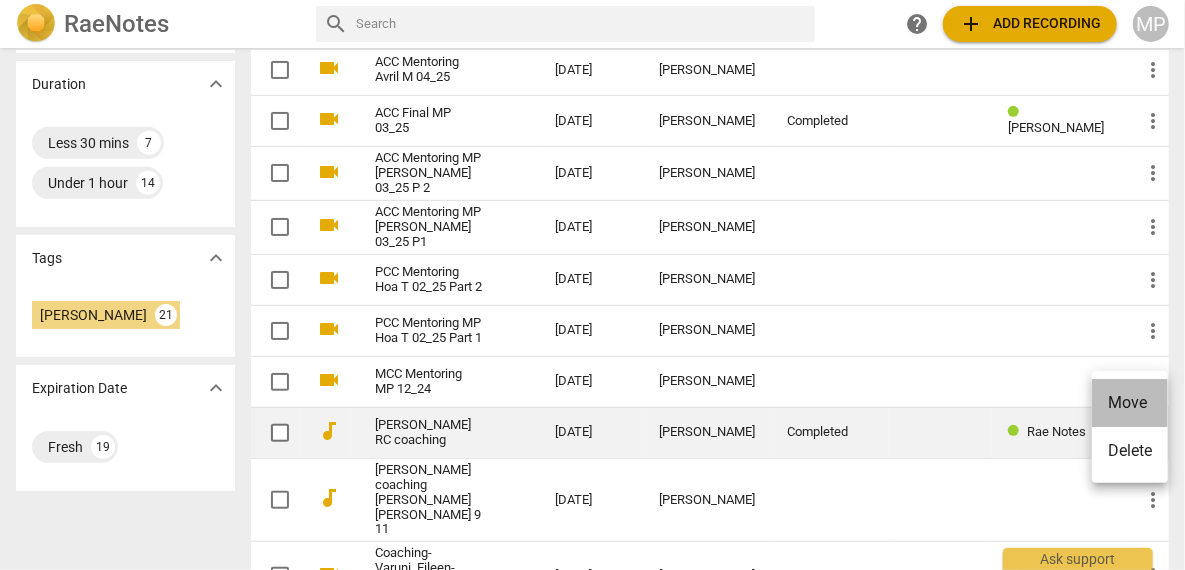 click on "Move" at bounding box center (1130, 403) 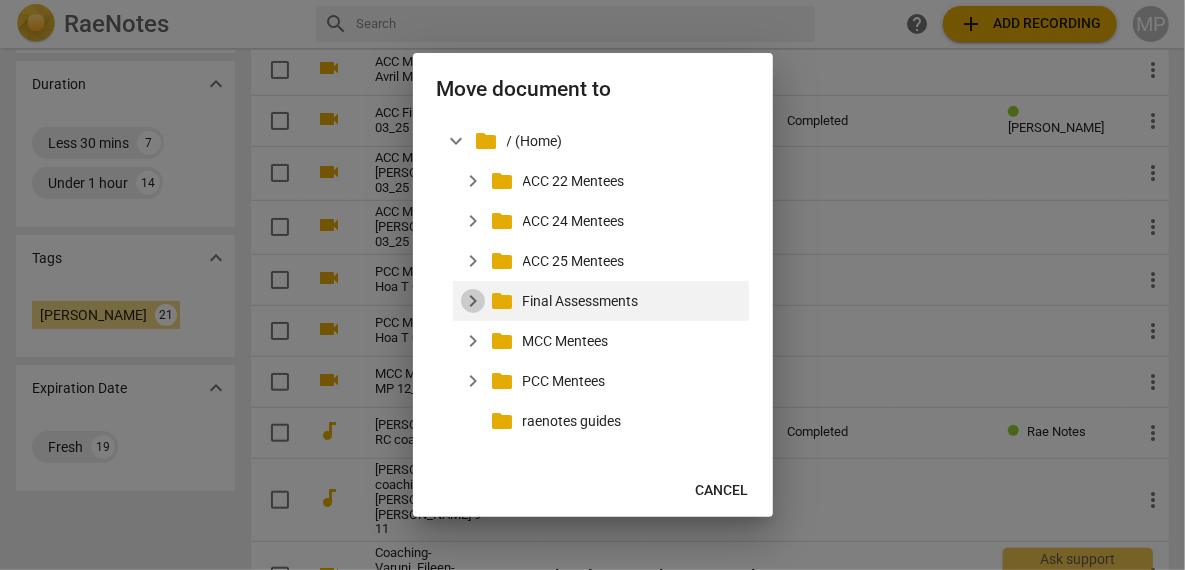 click on "expand_more" at bounding box center [473, 301] 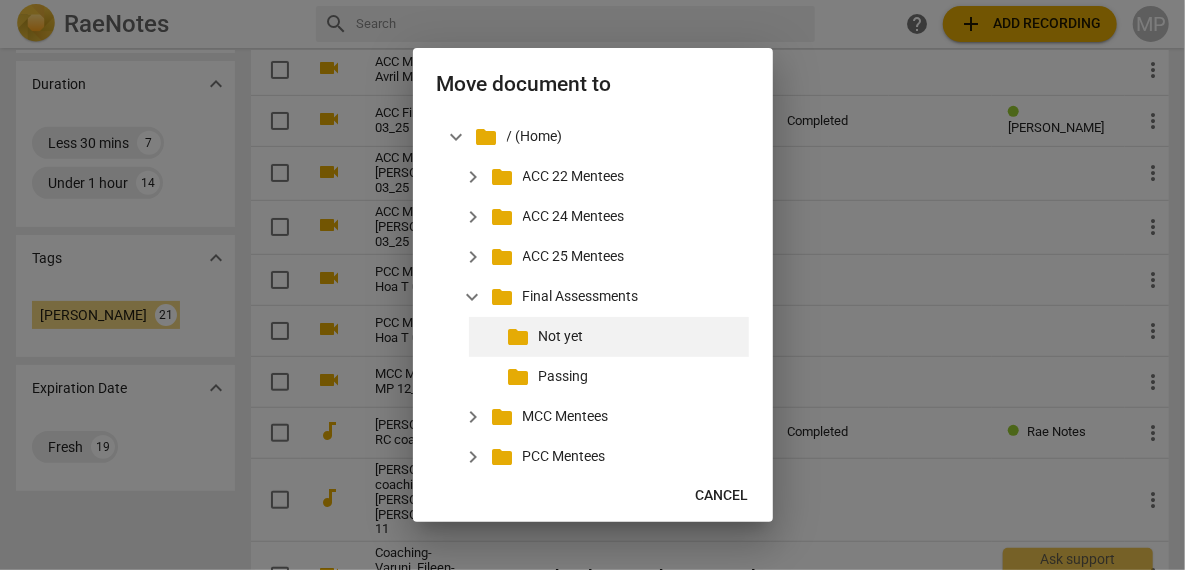 click on "Not yet" at bounding box center (640, 336) 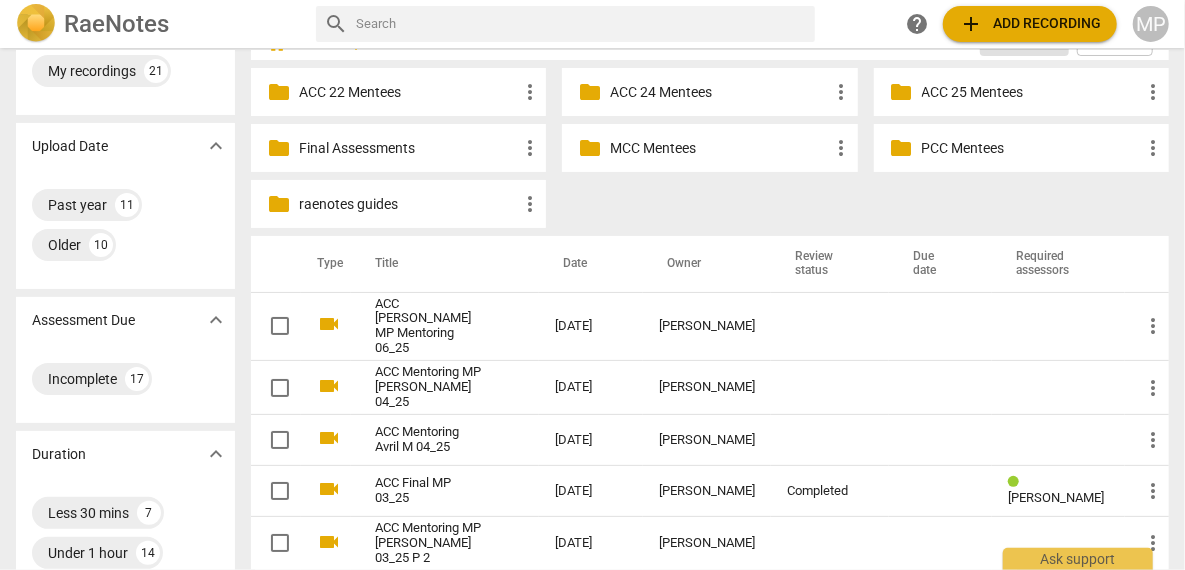 scroll, scrollTop: 72, scrollLeft: 0, axis: vertical 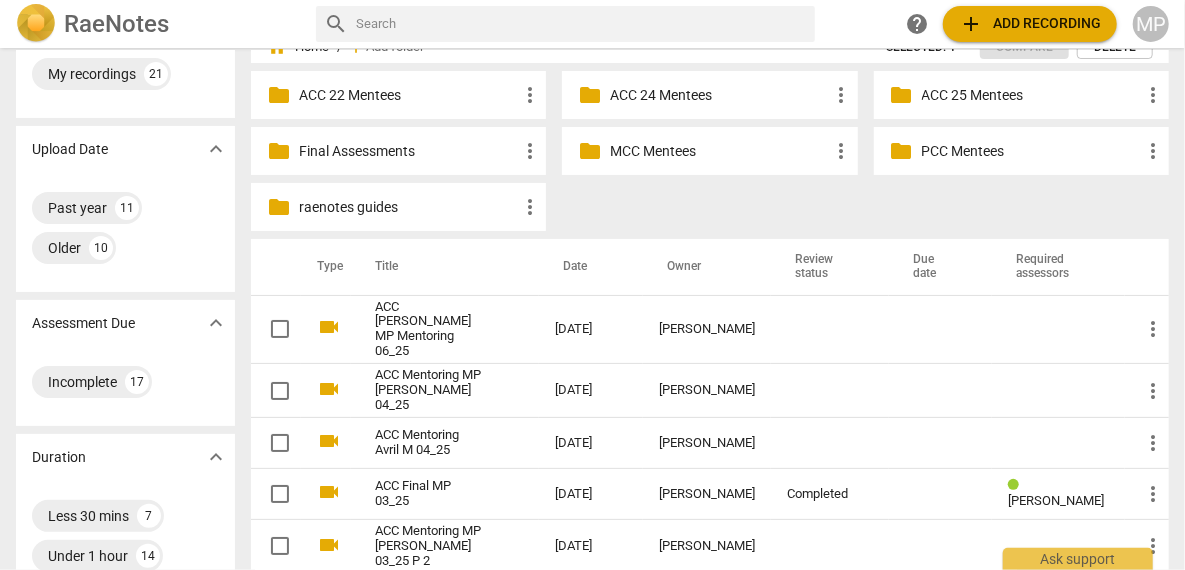 click on "Final Assessments" at bounding box center [408, 151] 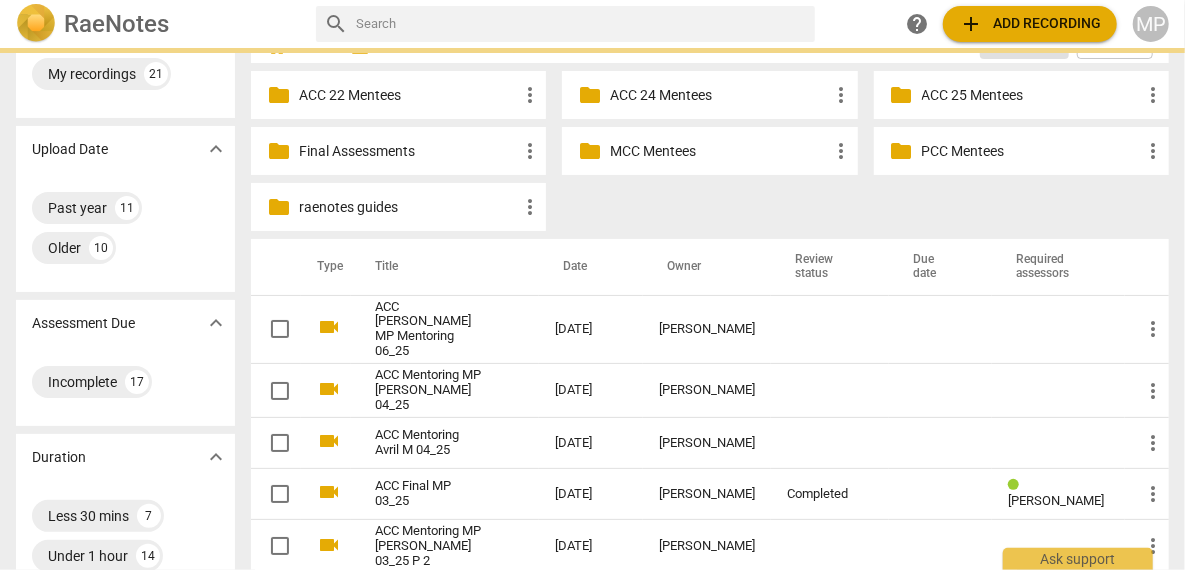 scroll, scrollTop: 0, scrollLeft: 0, axis: both 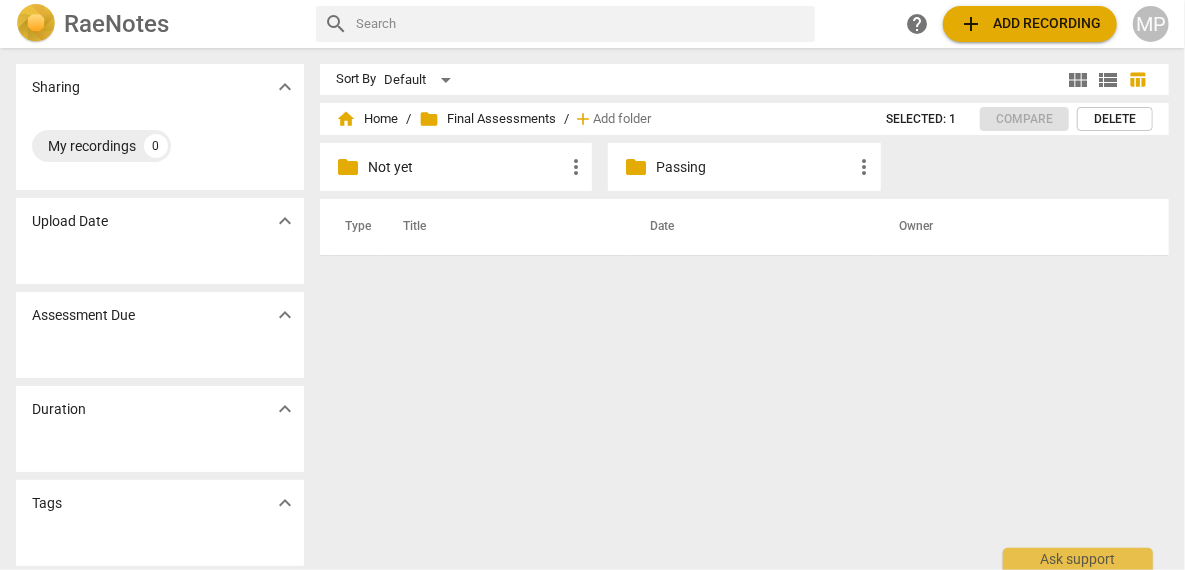 click on "Not yet" at bounding box center (466, 167) 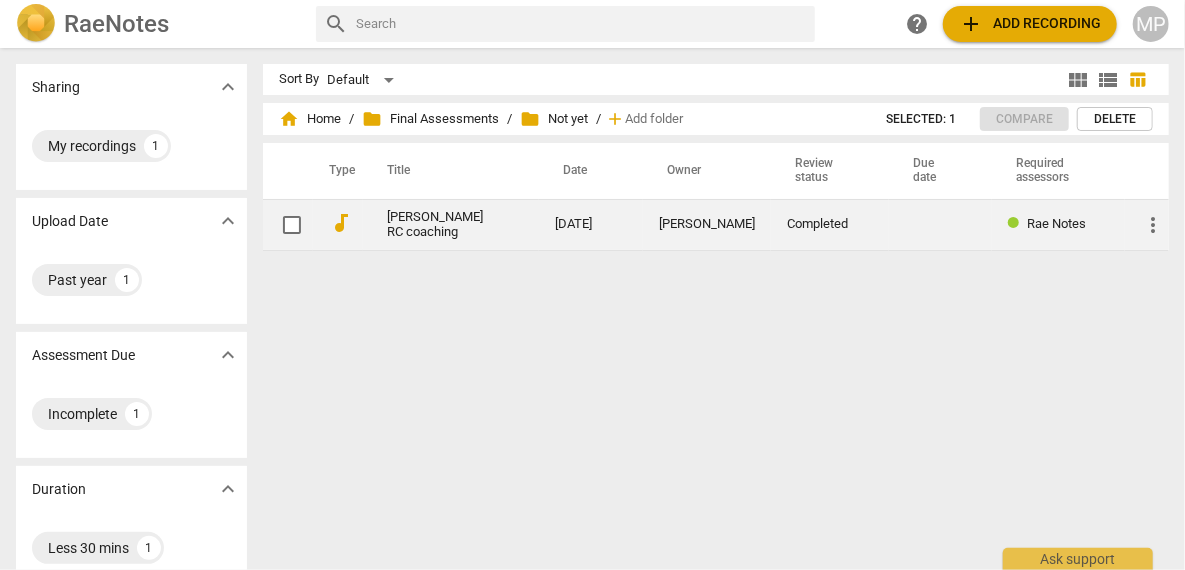 click on "[PERSON_NAME] RC coaching" at bounding box center (435, 225) 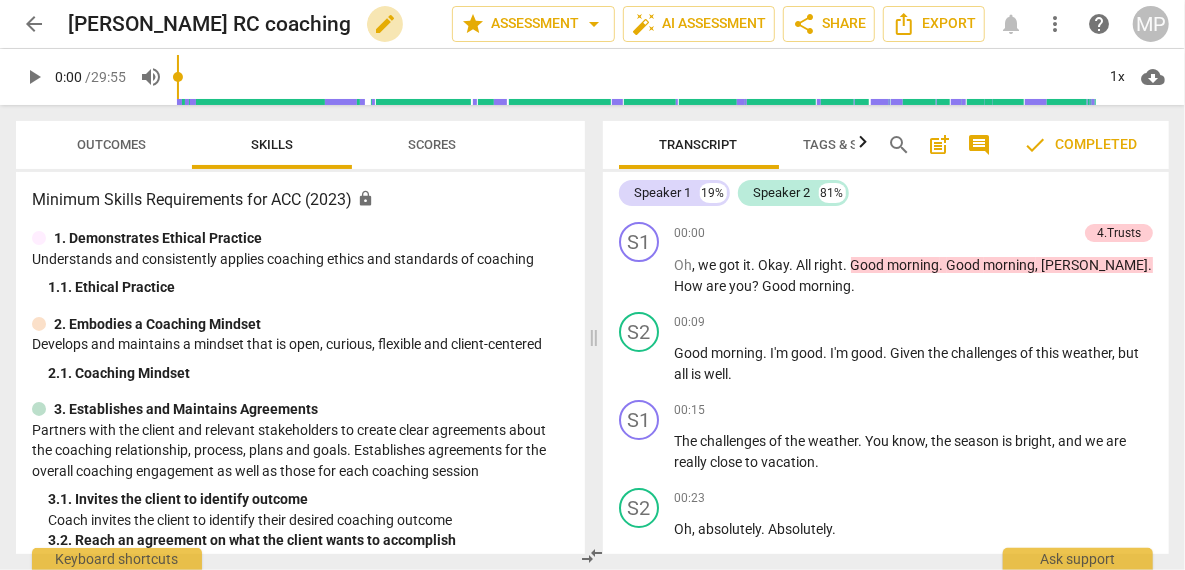 click on "edit" at bounding box center [385, 24] 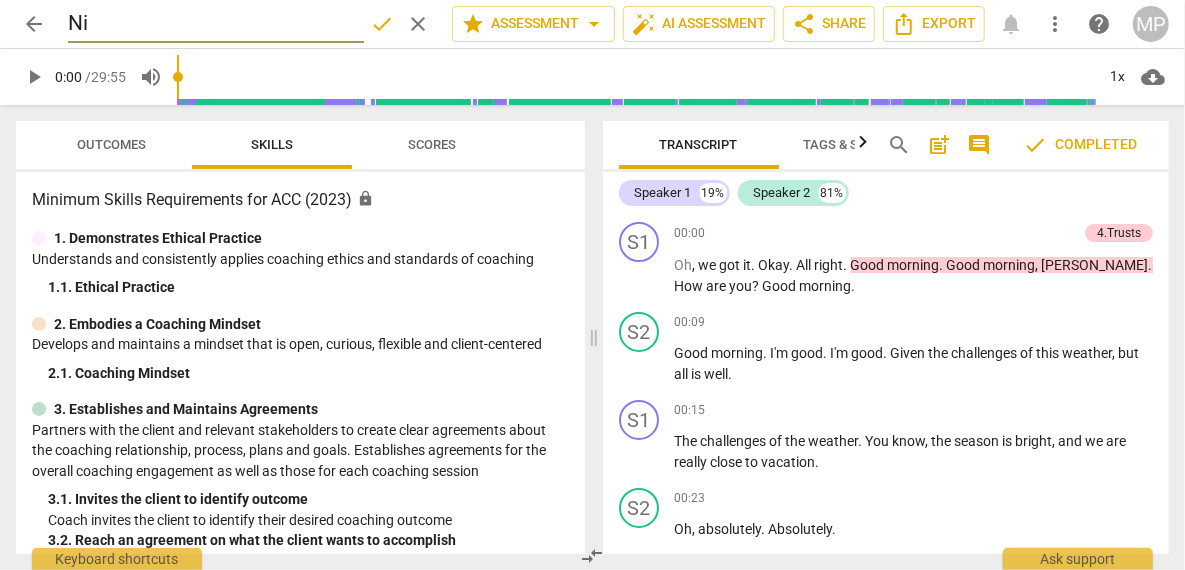 type on "N" 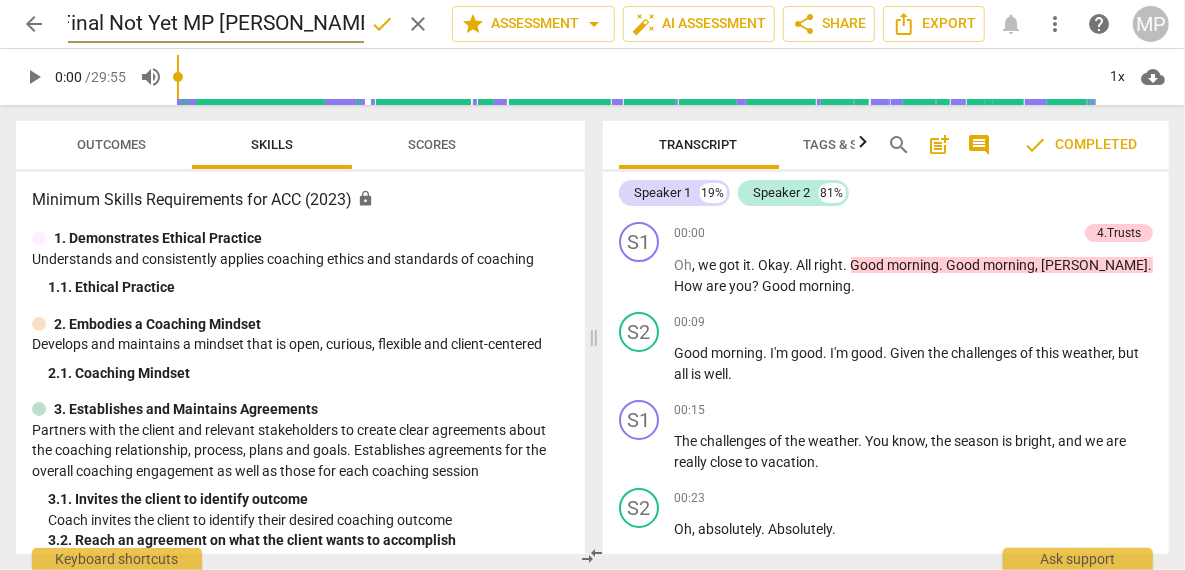 scroll, scrollTop: 0, scrollLeft: 68, axis: horizontal 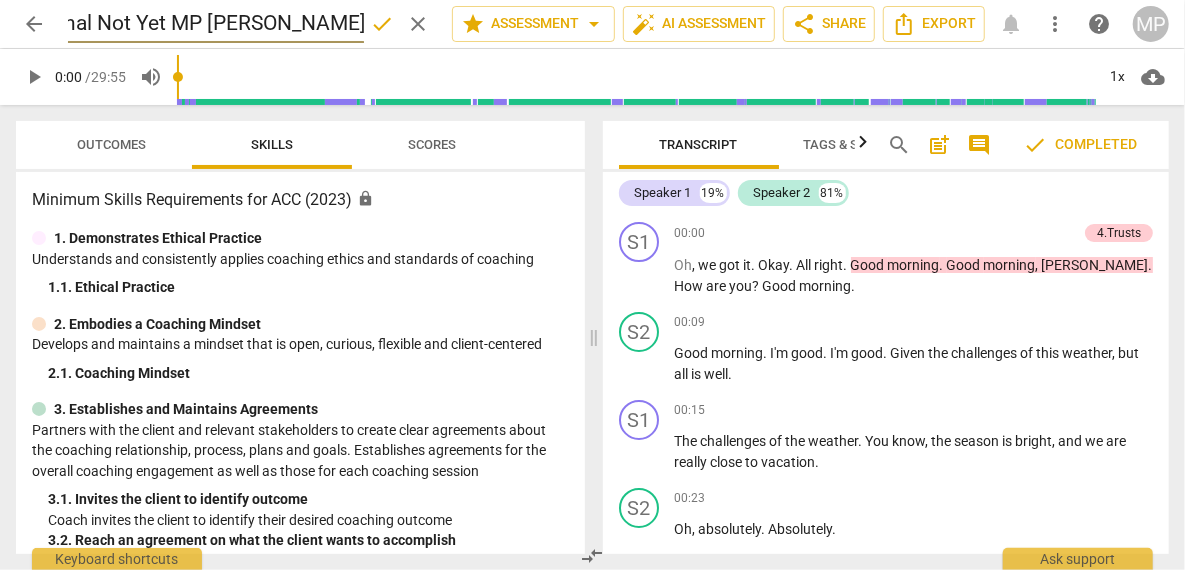 type on "ACC Final Not Yet MP [PERSON_NAME] RC 12_24" 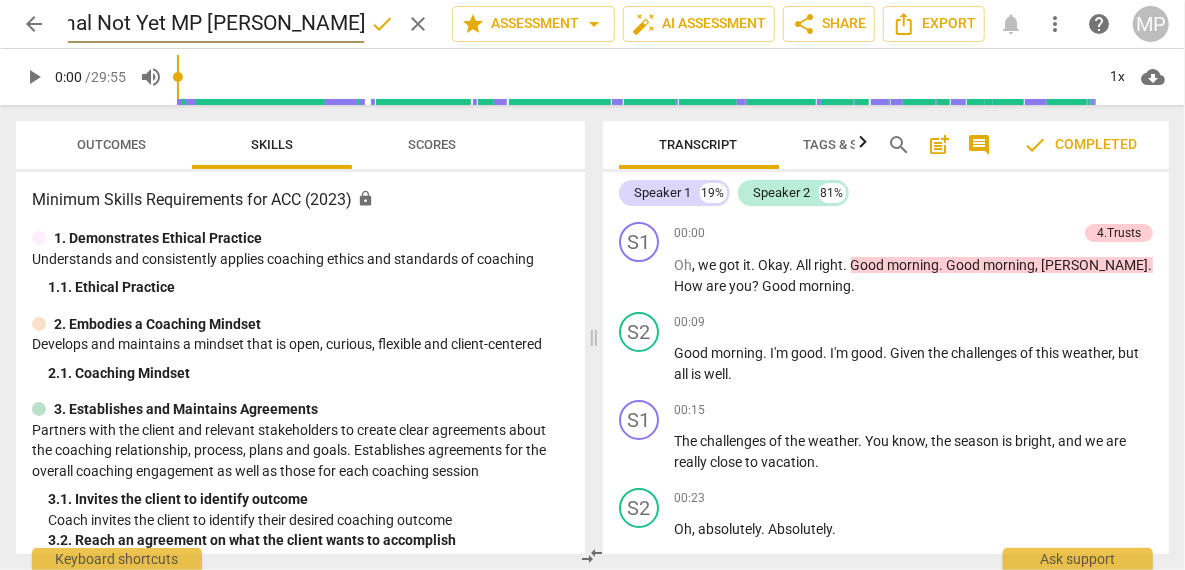 scroll, scrollTop: 0, scrollLeft: 0, axis: both 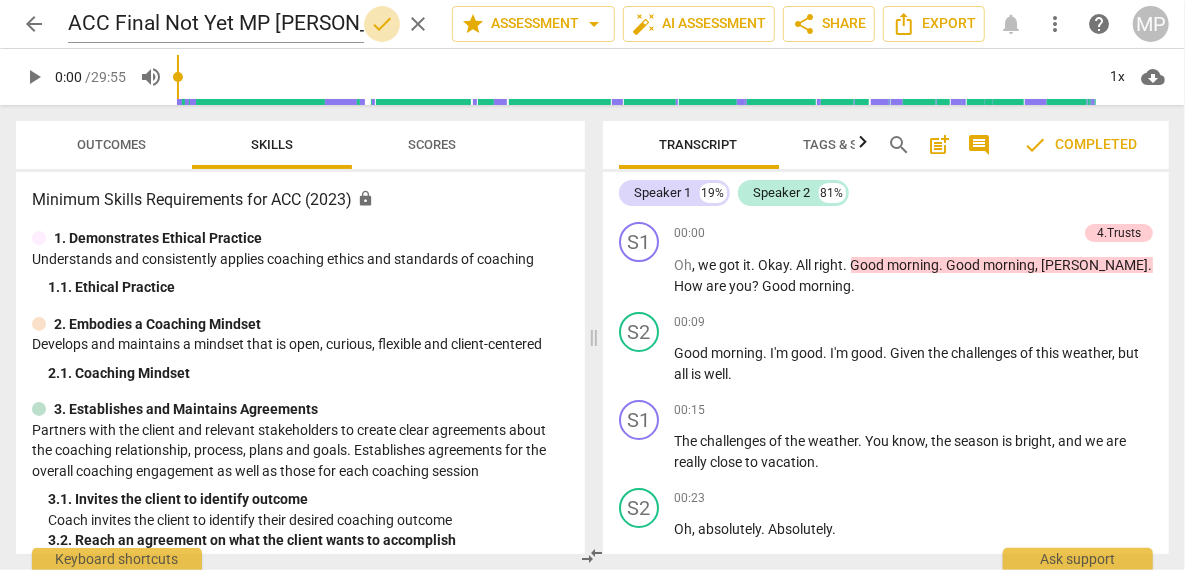 click on "done" at bounding box center (382, 24) 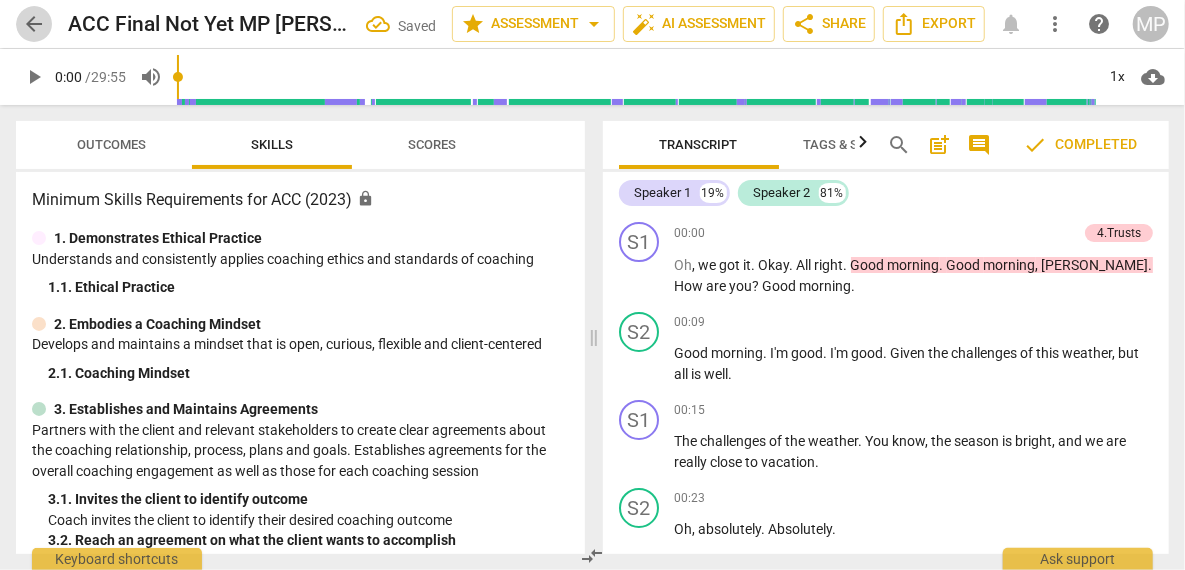 click on "arrow_back" at bounding box center (34, 24) 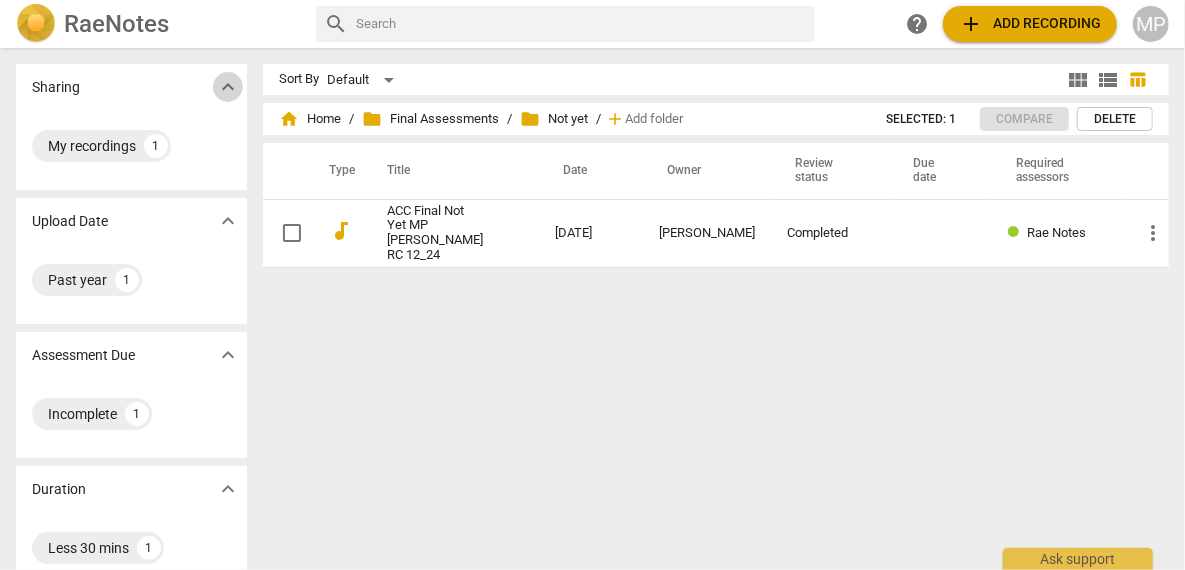 click on "expand_more" at bounding box center (228, 87) 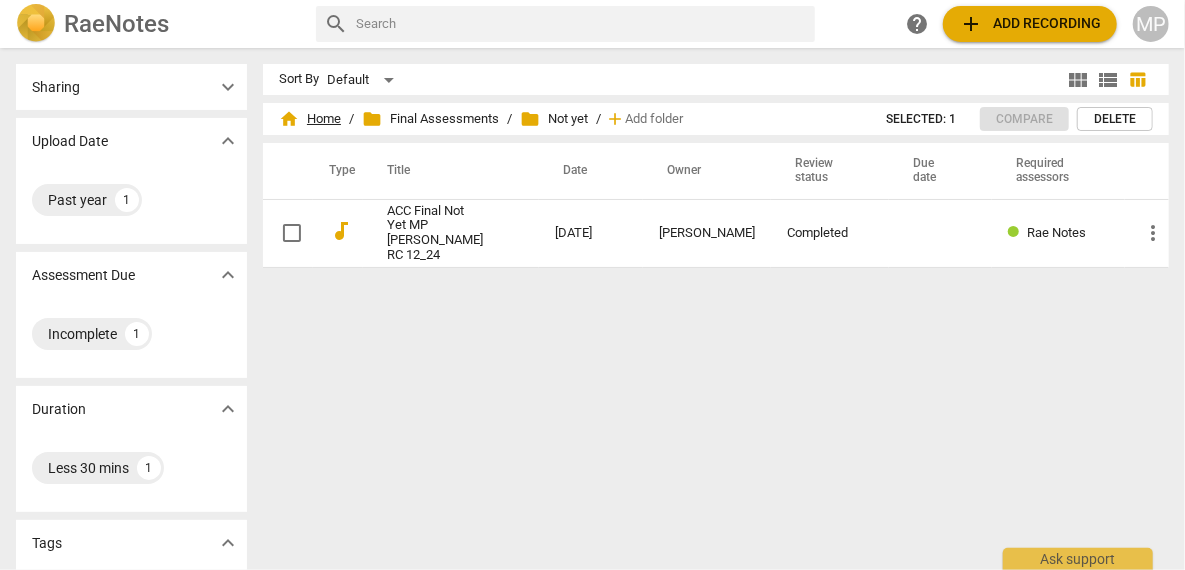 click on "home Home" at bounding box center [310, 119] 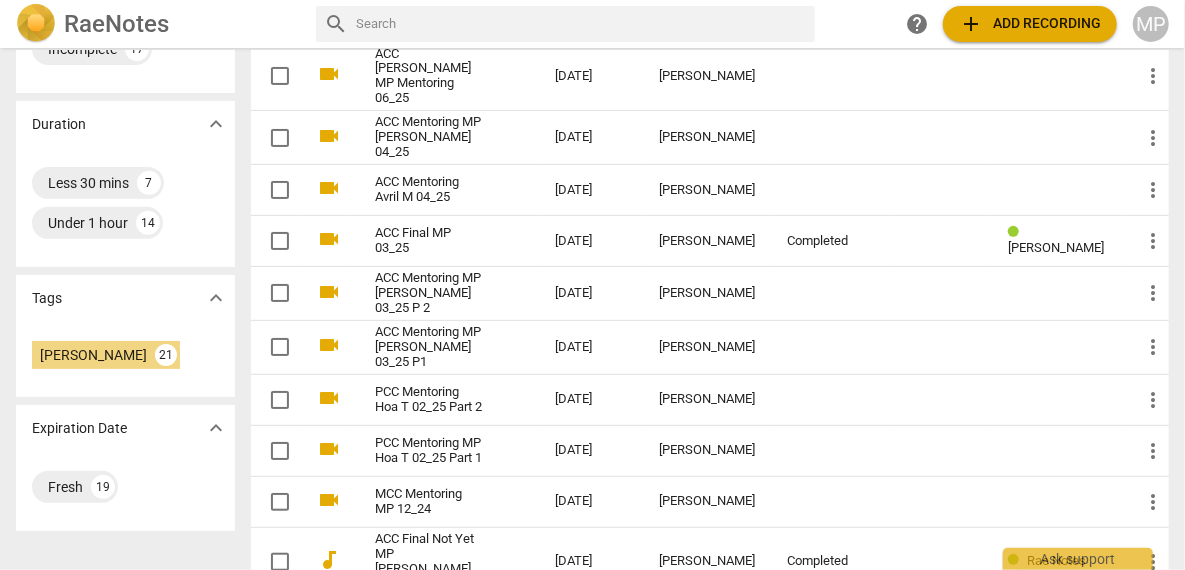 scroll, scrollTop: 0, scrollLeft: 0, axis: both 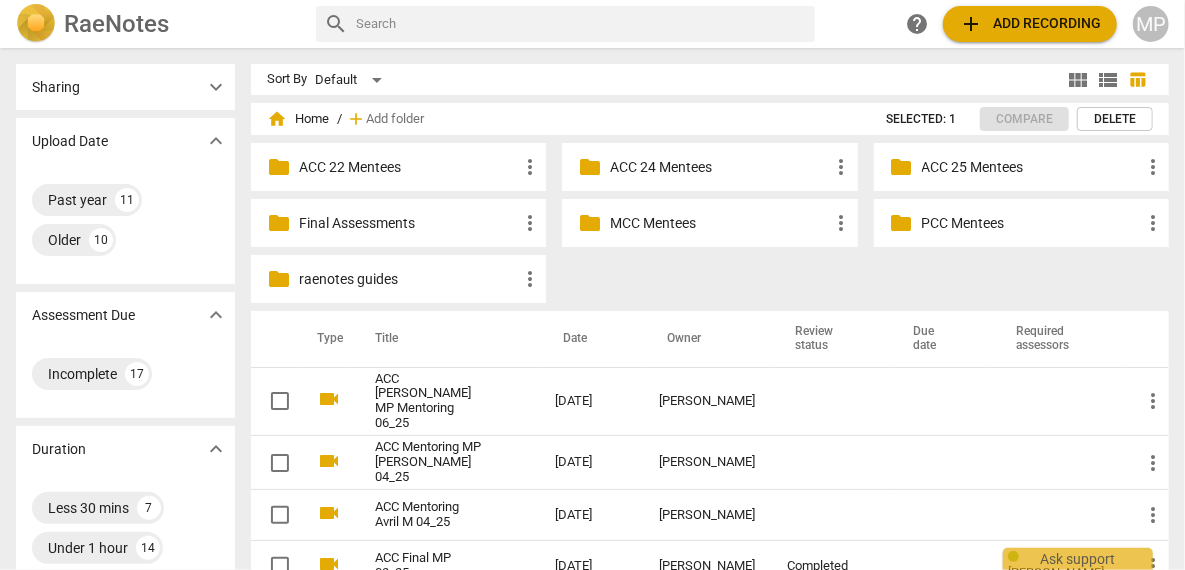 click on "ACC 24 Mentees" at bounding box center (719, 167) 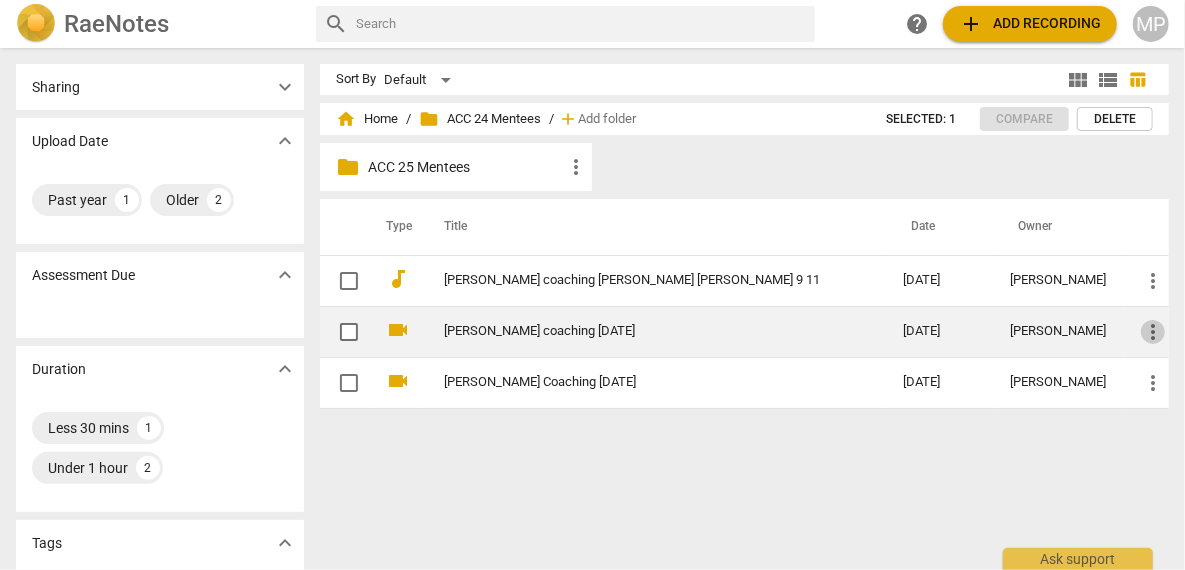 click on "more_vert" at bounding box center [1153, 332] 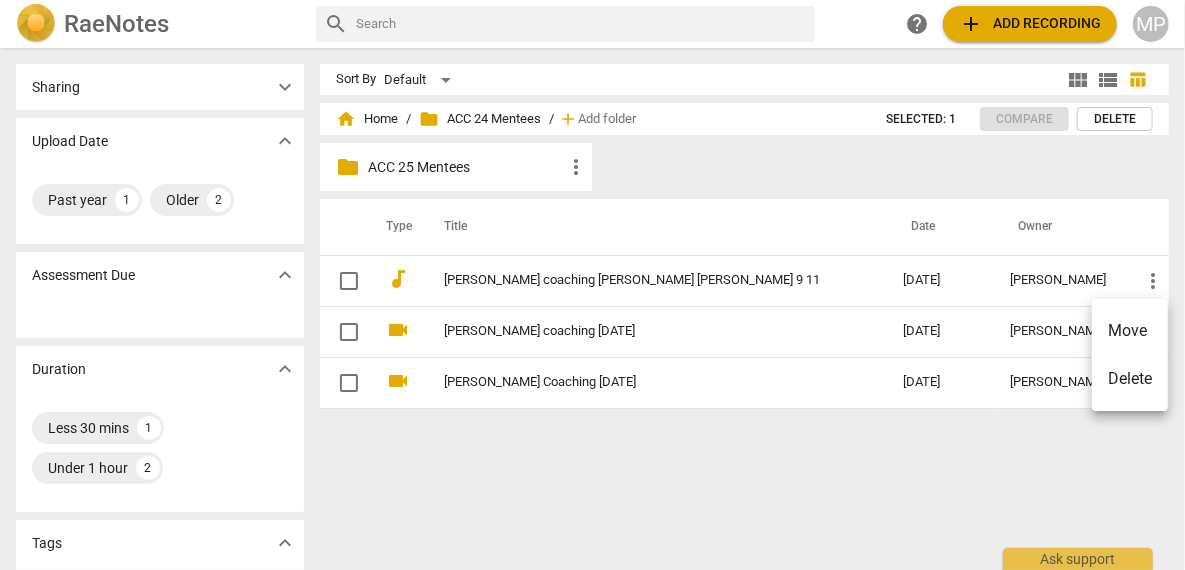click at bounding box center (592, 285) 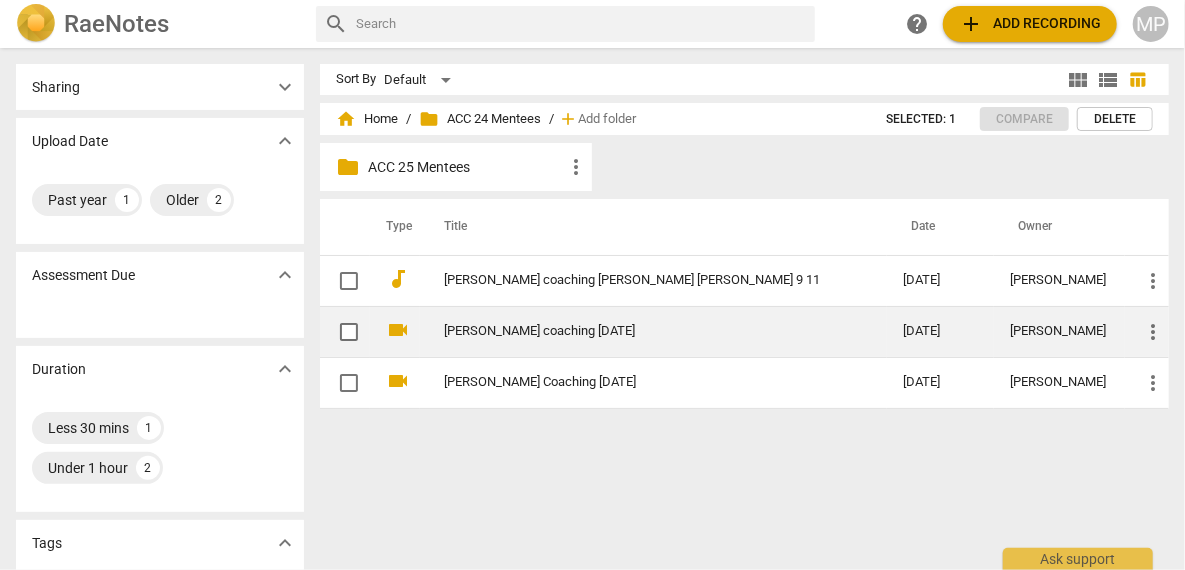 click on "[PERSON_NAME] coaching [DATE]" at bounding box center [637, 331] 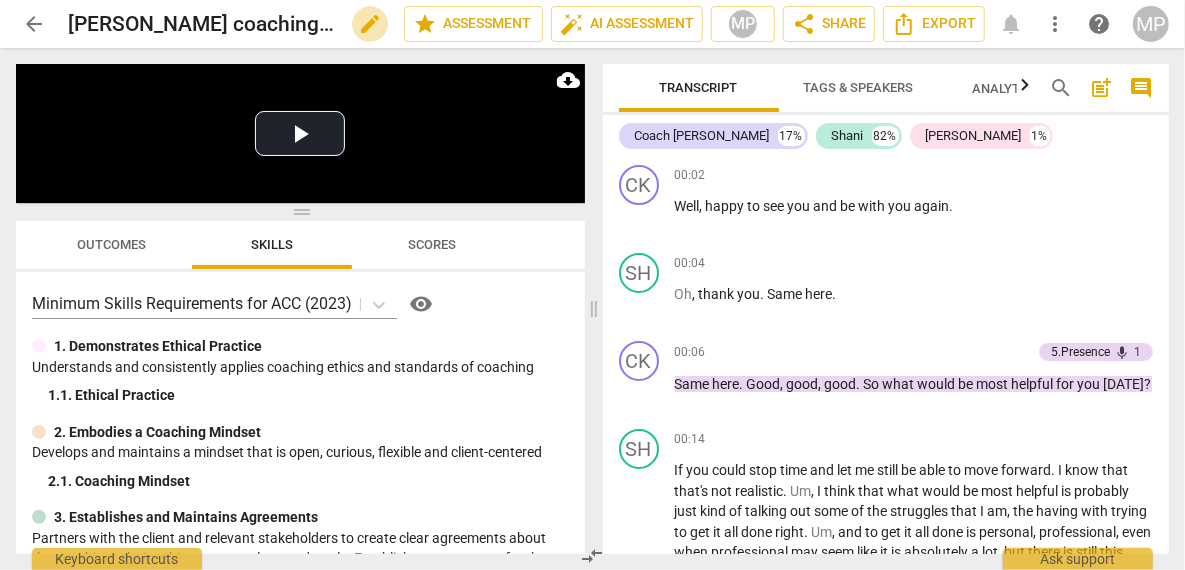 click on "edit" at bounding box center (370, 24) 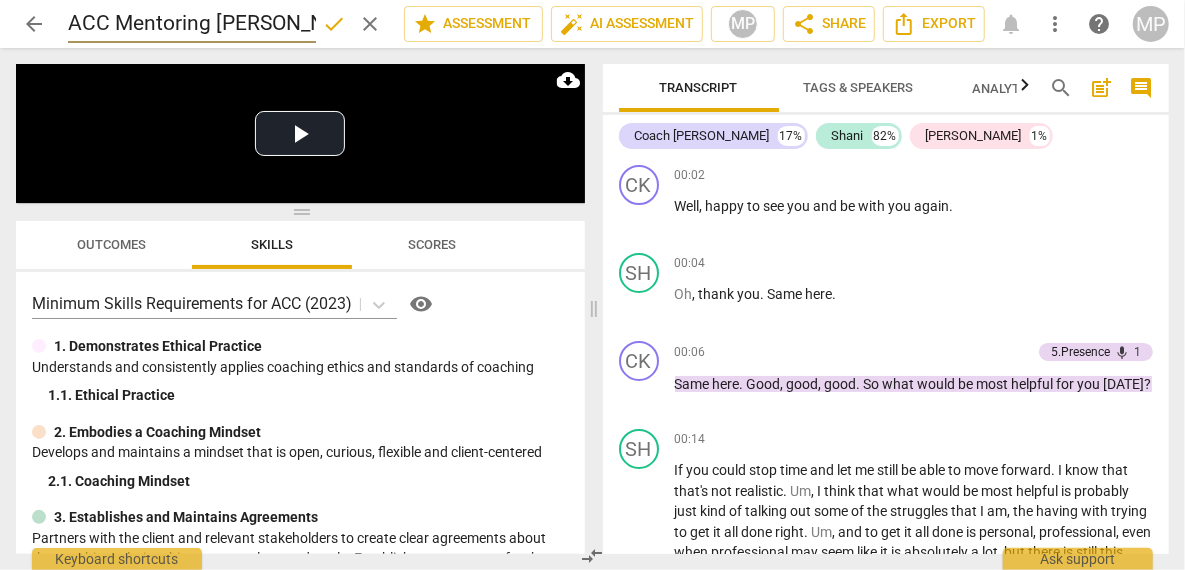 type on "ACC Mentoring [PERSON_NAME] C 03_24" 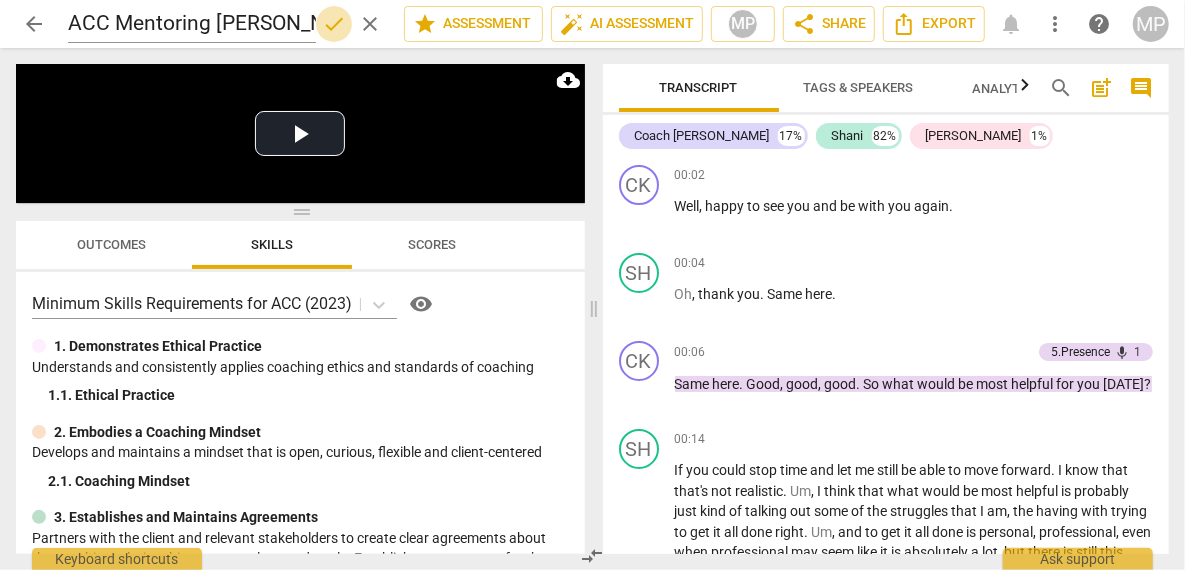 click on "done" at bounding box center (334, 24) 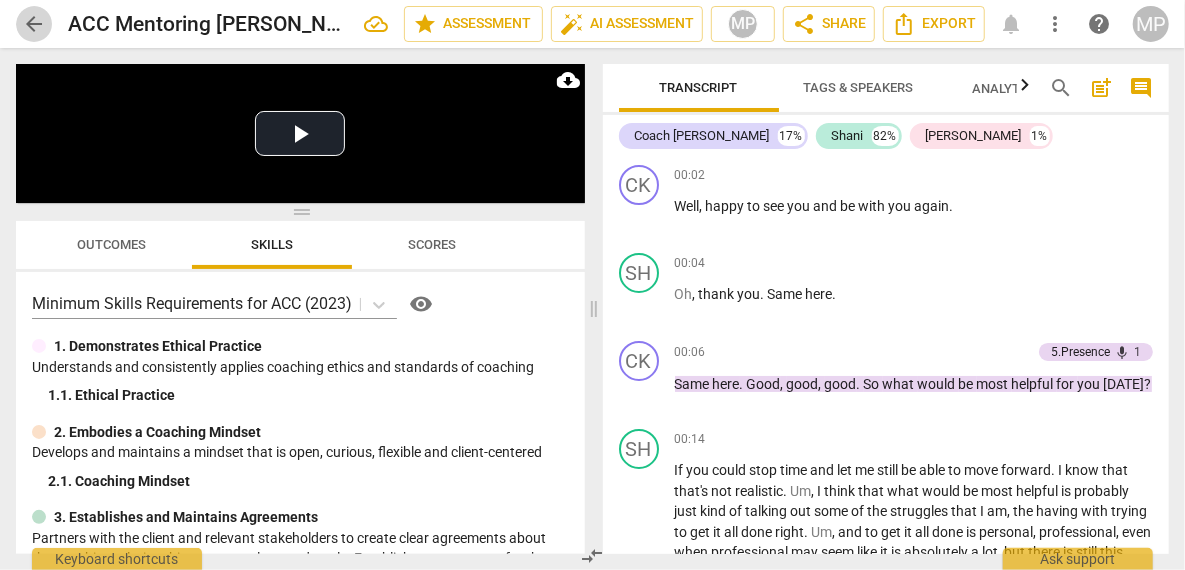 click on "arrow_back" at bounding box center [34, 24] 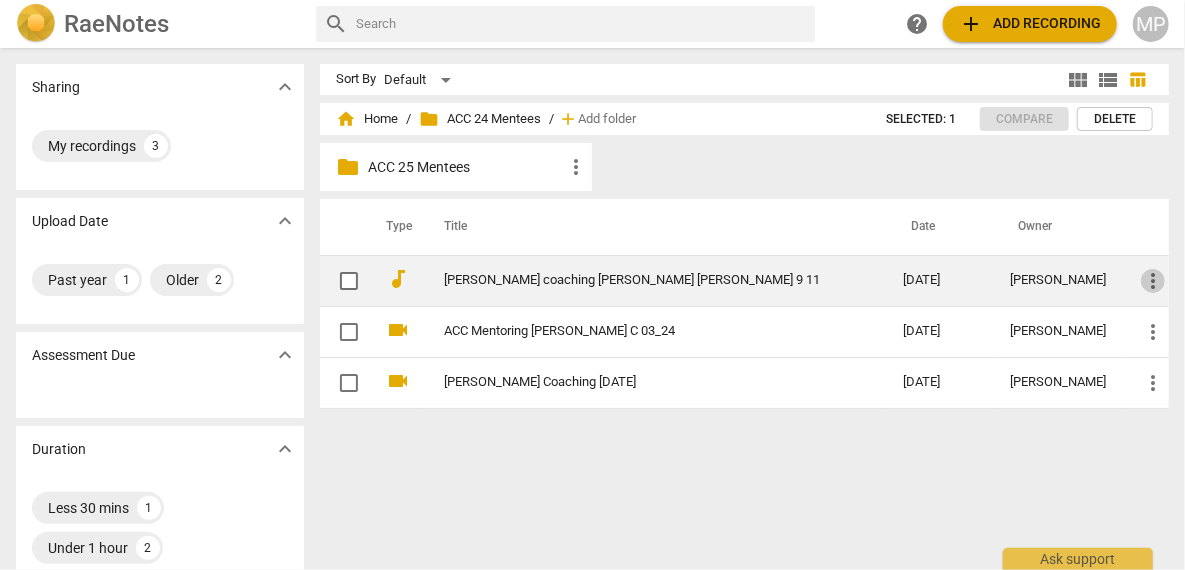 click on "more_vert" at bounding box center [1153, 281] 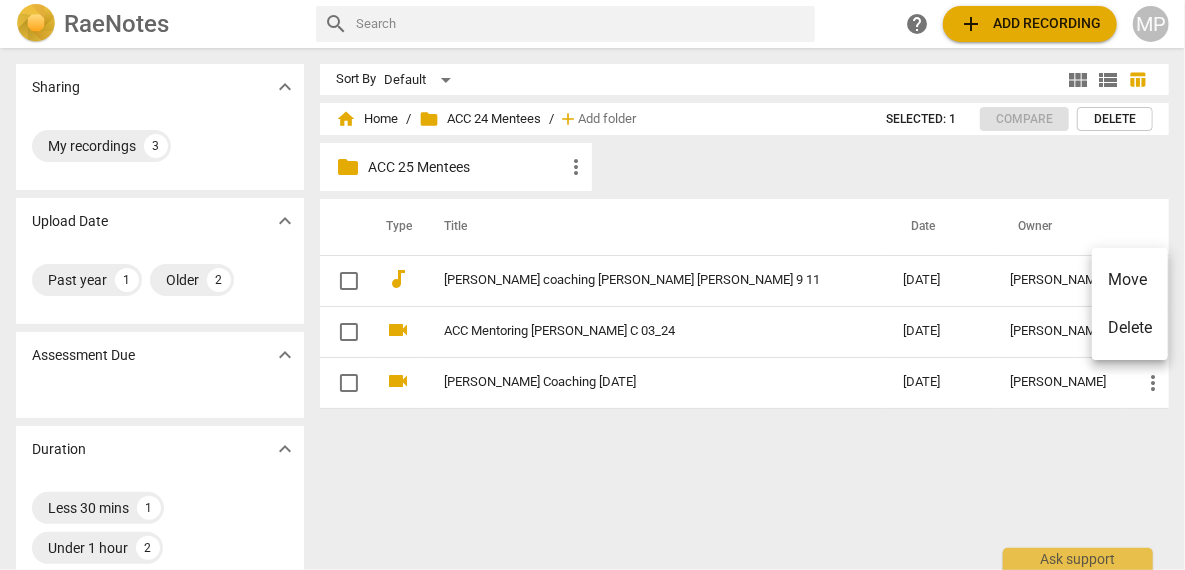 click at bounding box center (592, 285) 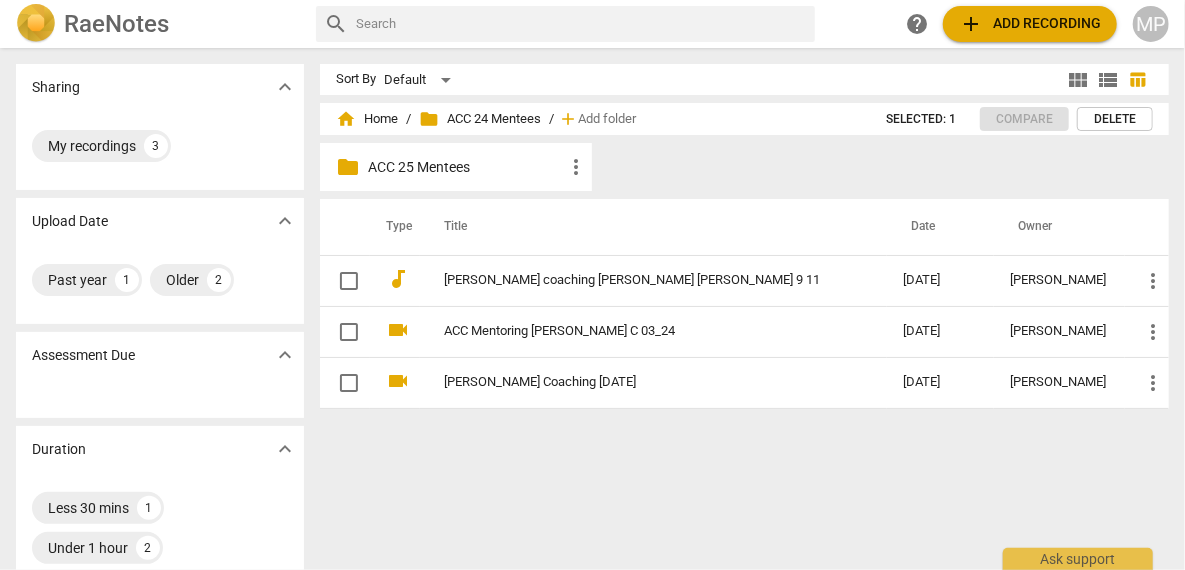 click on "[PERSON_NAME] coaching [PERSON_NAME] [PERSON_NAME] 9 11" at bounding box center (637, 280) 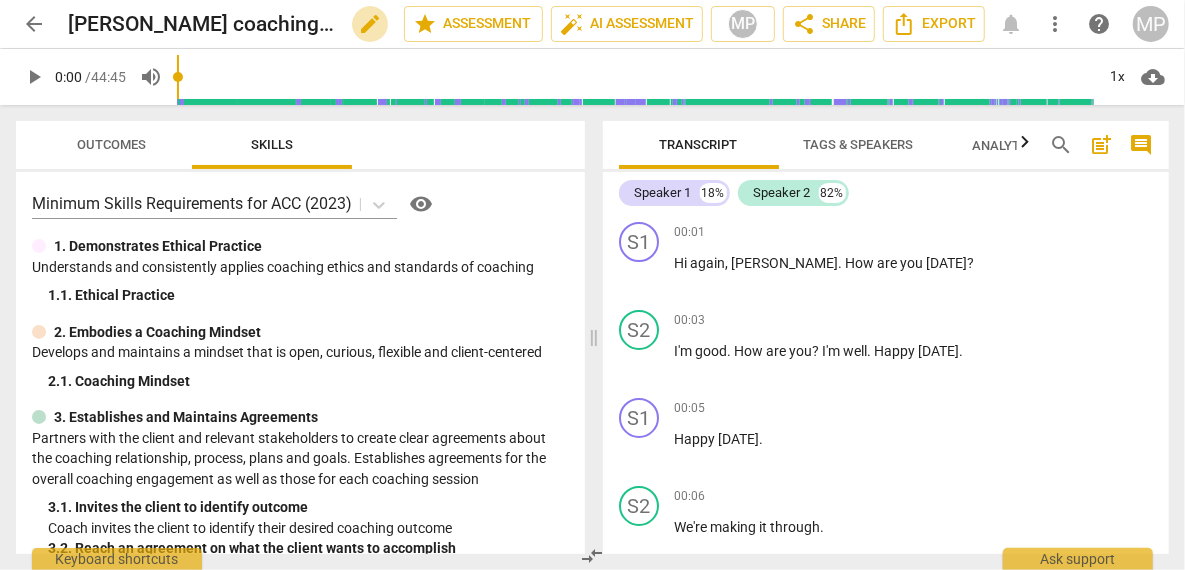 click on "edit" at bounding box center [370, 24] 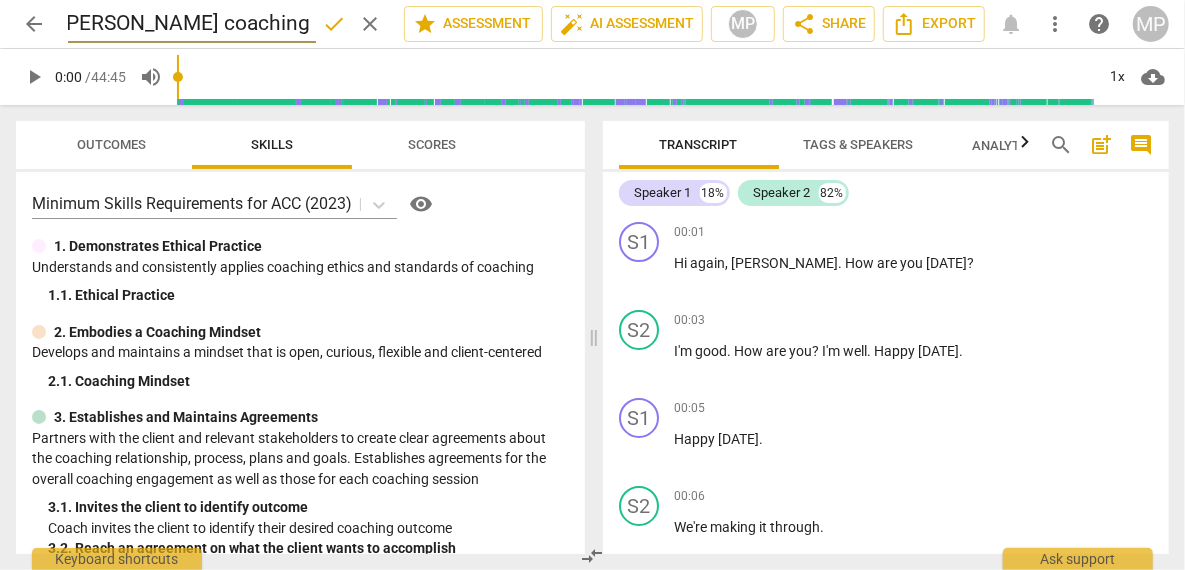 scroll, scrollTop: 0, scrollLeft: 0, axis: both 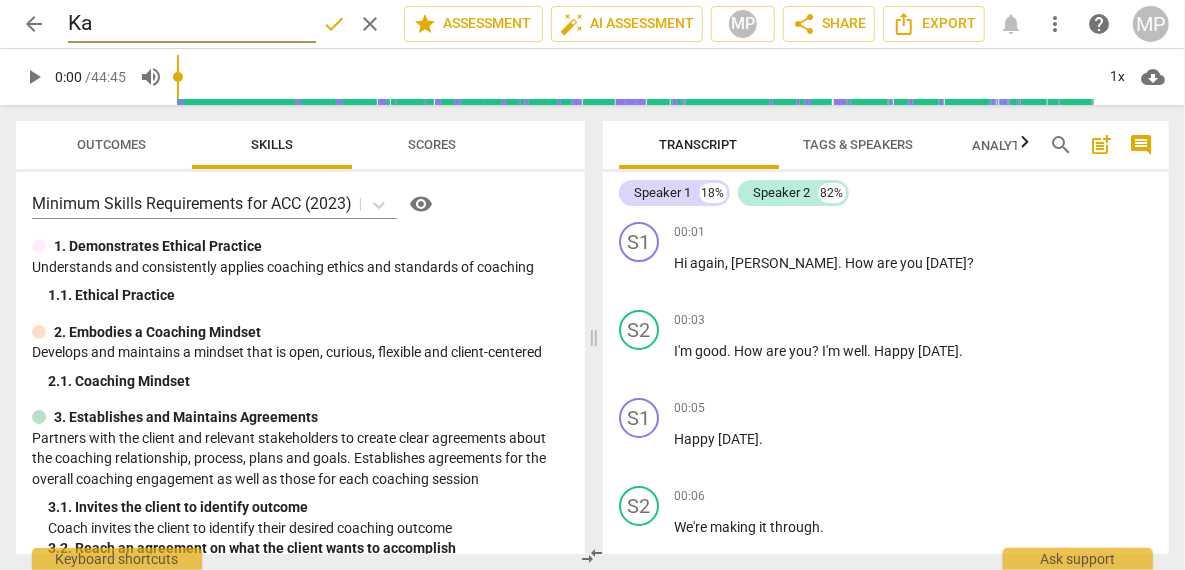 type on "K" 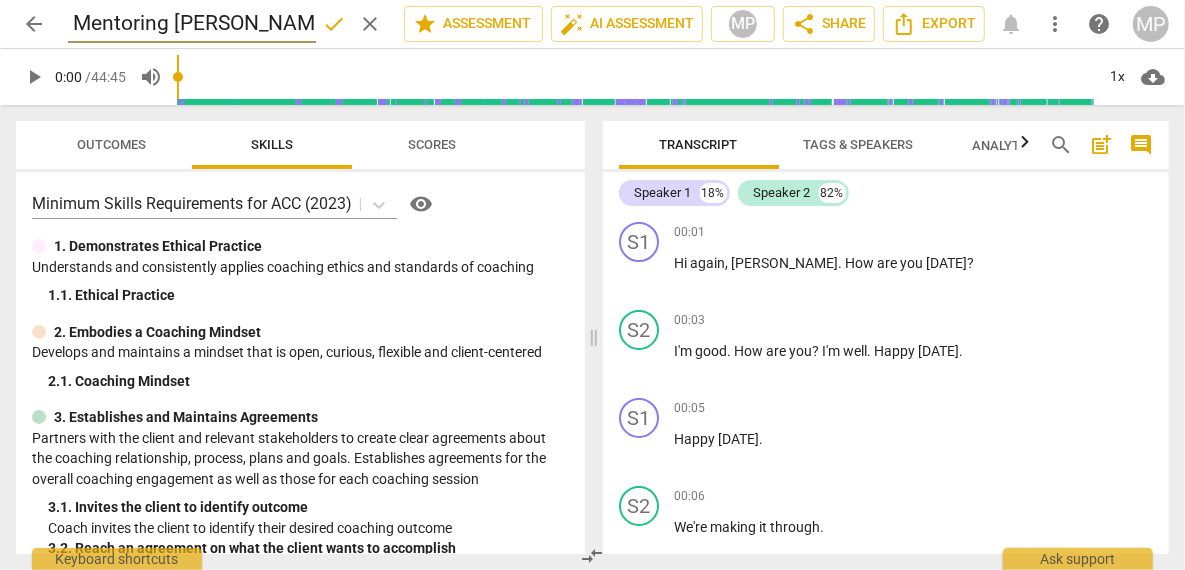 scroll, scrollTop: 0, scrollLeft: 54, axis: horizontal 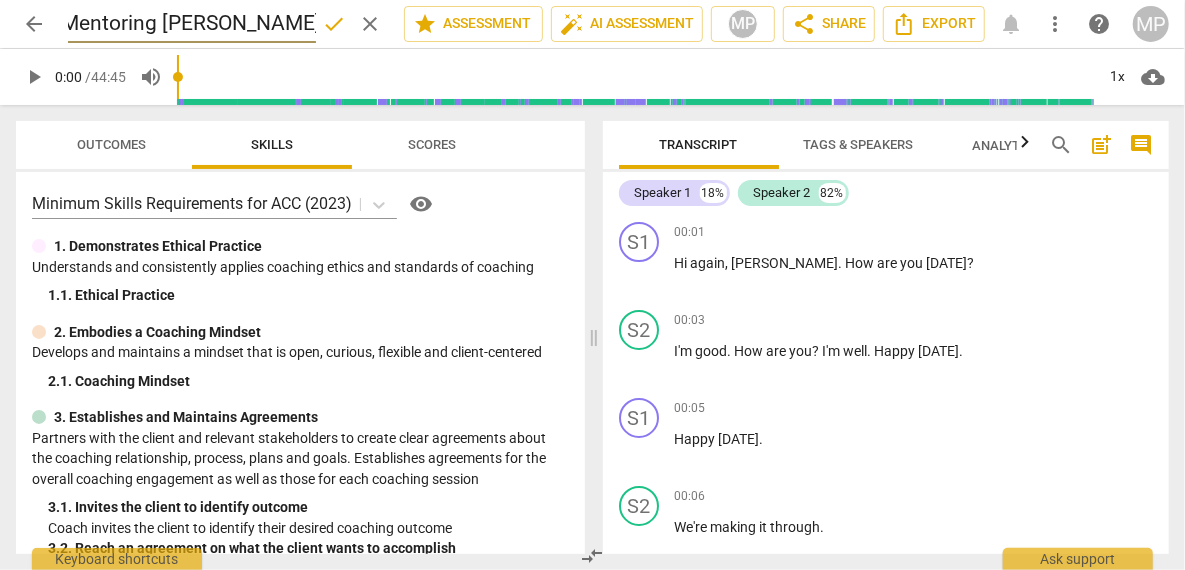type on "ACC Mentoring [PERSON_NAME] 09_24" 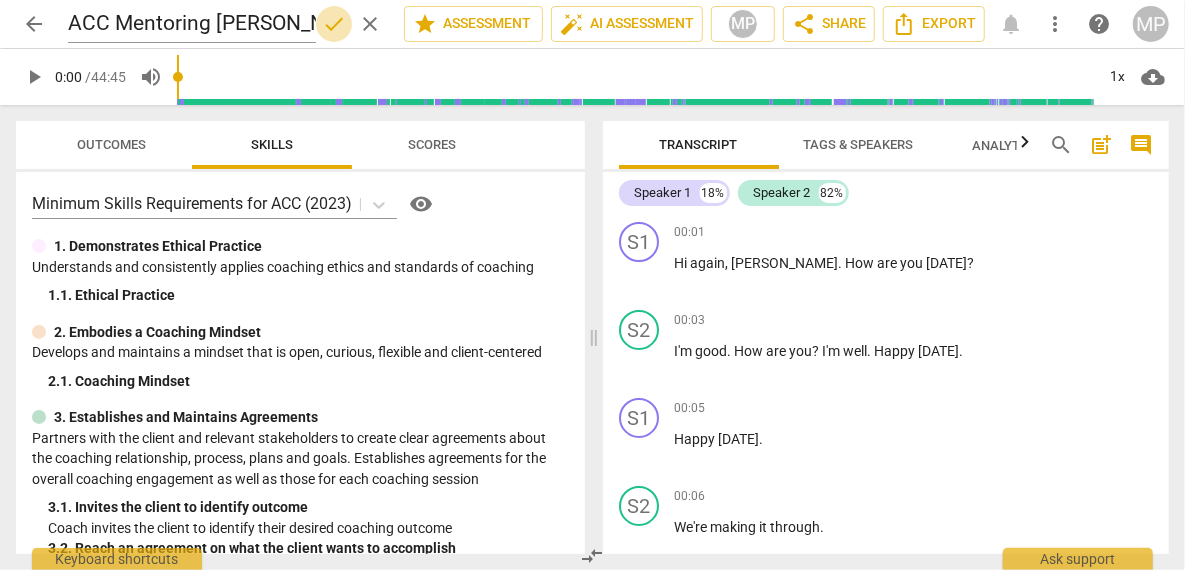 click on "done" at bounding box center [334, 24] 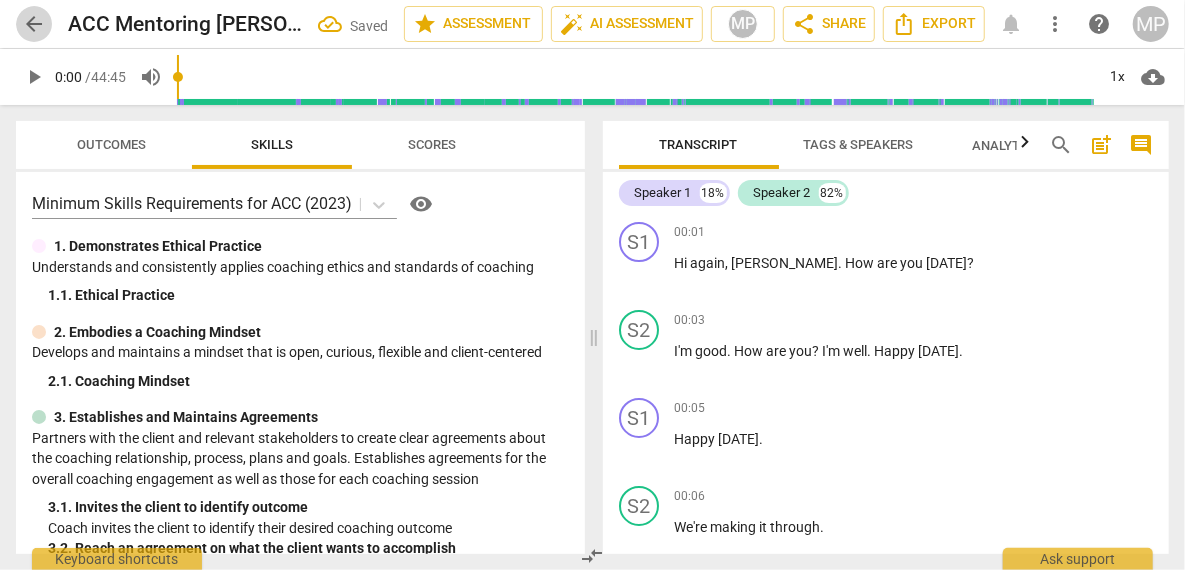 click on "arrow_back" at bounding box center (34, 24) 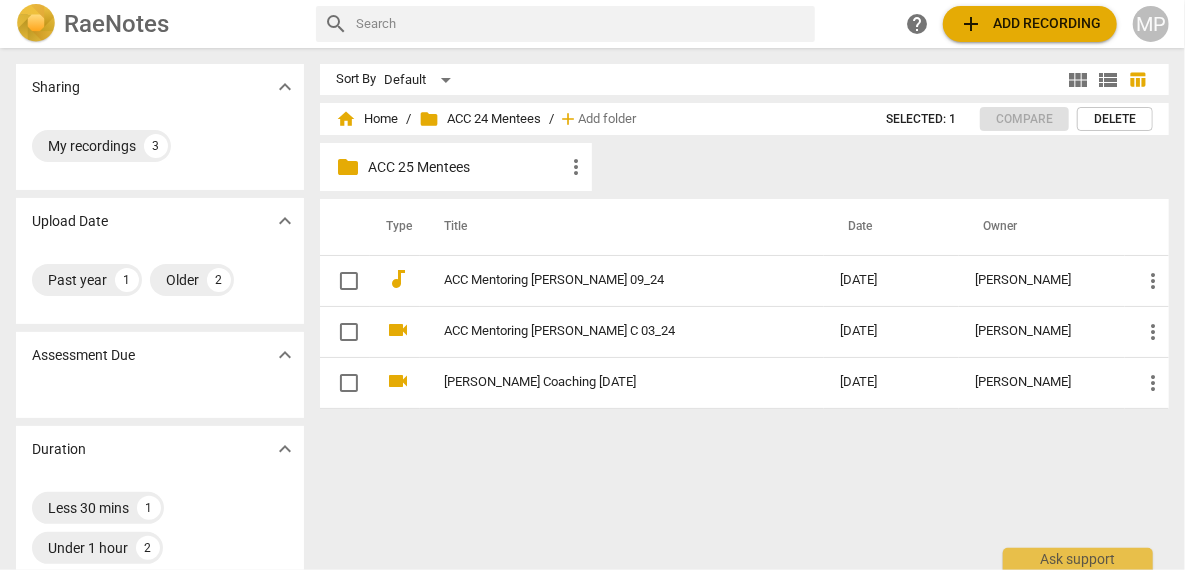 click on "ACC 25 Mentees" at bounding box center [466, 167] 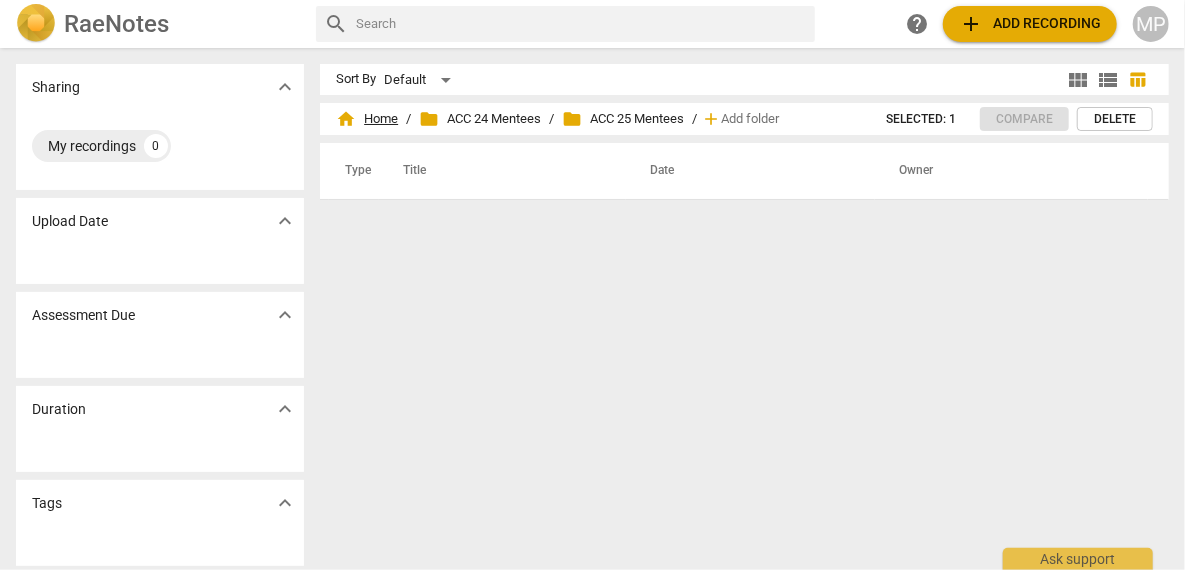 click on "home Home" at bounding box center [367, 119] 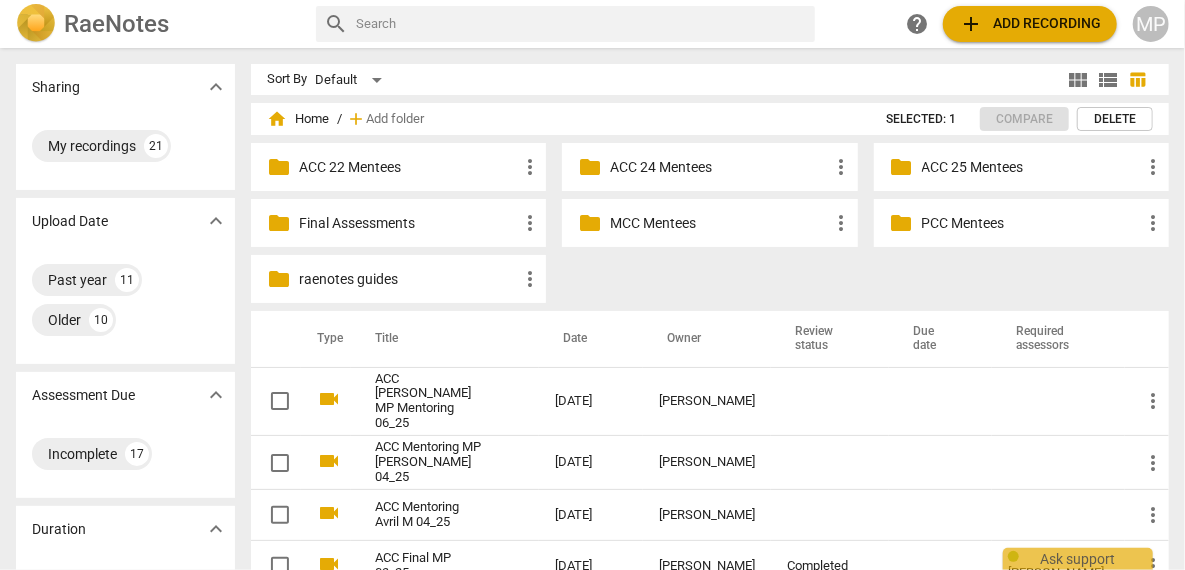 click on "ACC 25 Mentees" at bounding box center [1031, 167] 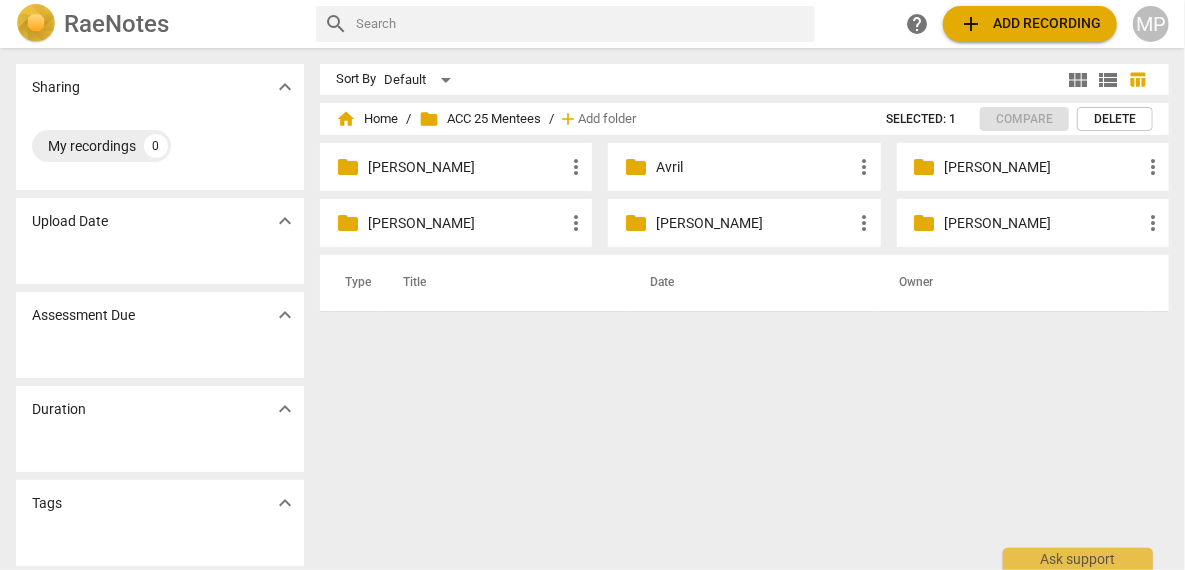 click on "[PERSON_NAME]" at bounding box center [1043, 167] 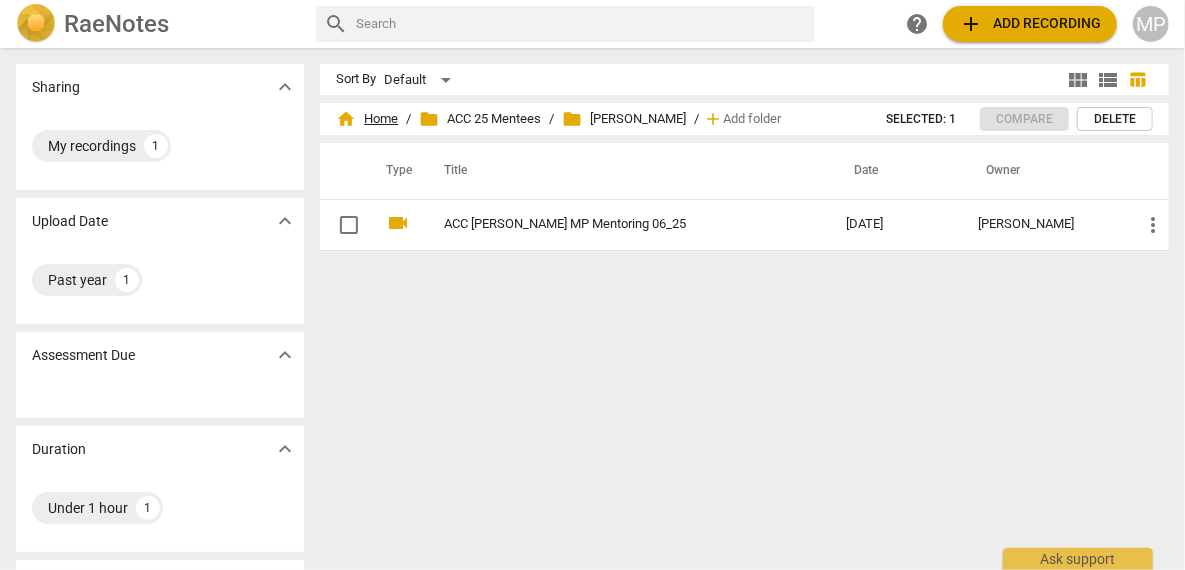 click on "home Home" at bounding box center [367, 119] 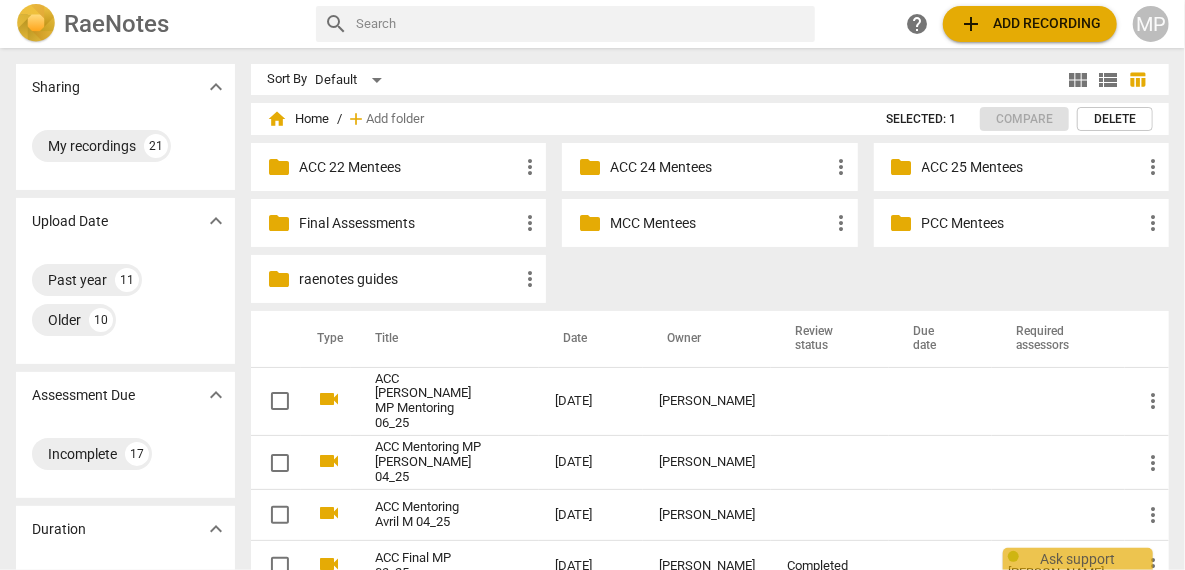 click on "ACC 25 Mentees" at bounding box center [1031, 167] 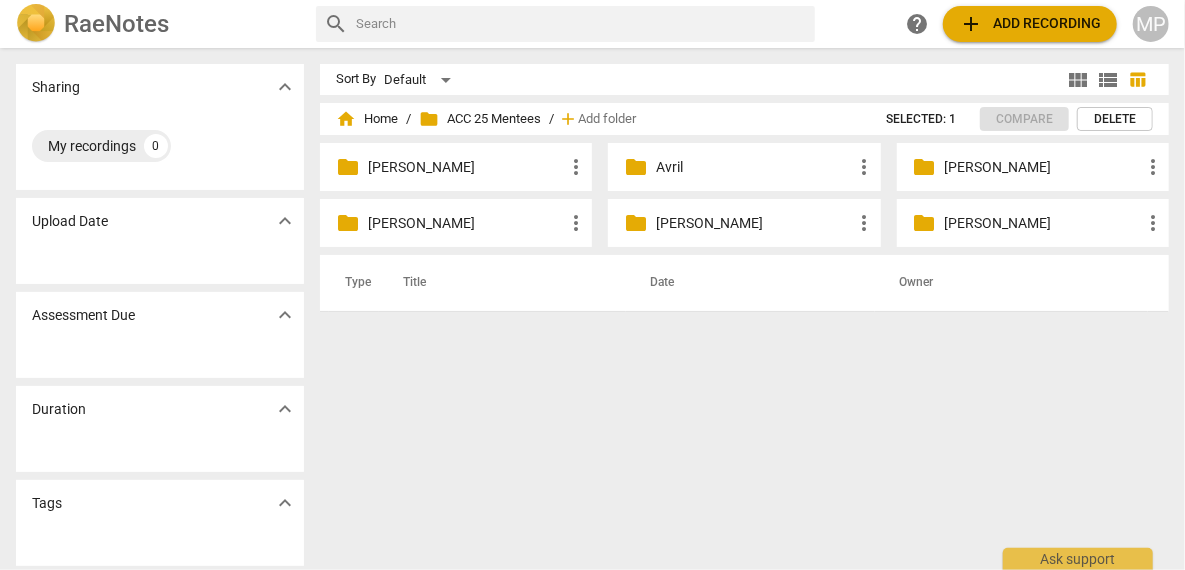 click on "Avril" at bounding box center [754, 167] 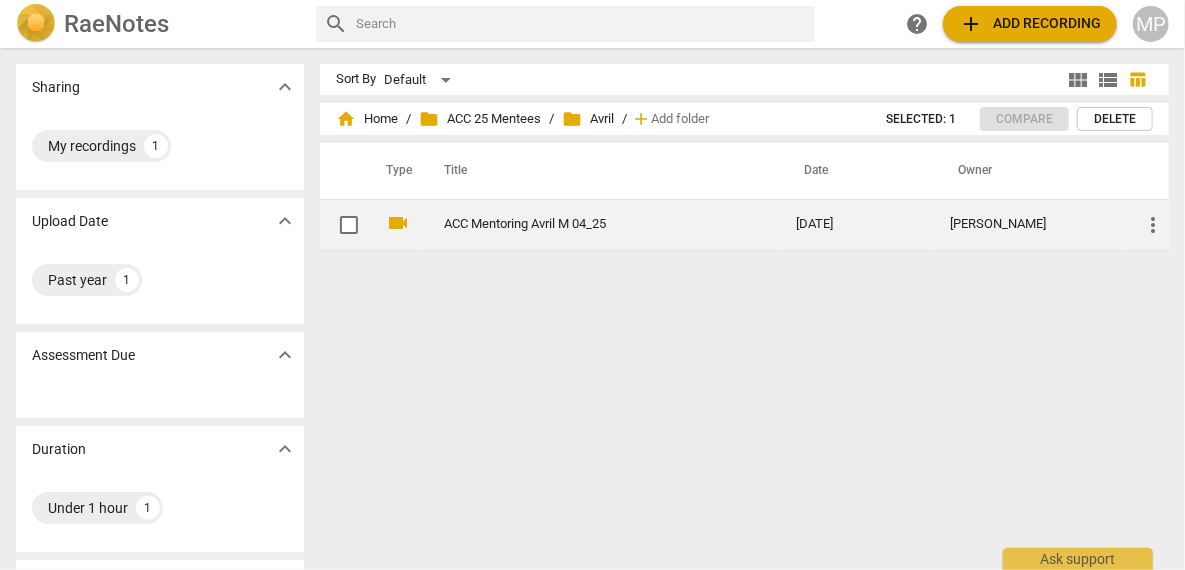 click on "ACC Mentoring Avril M 04_25" at bounding box center (584, 224) 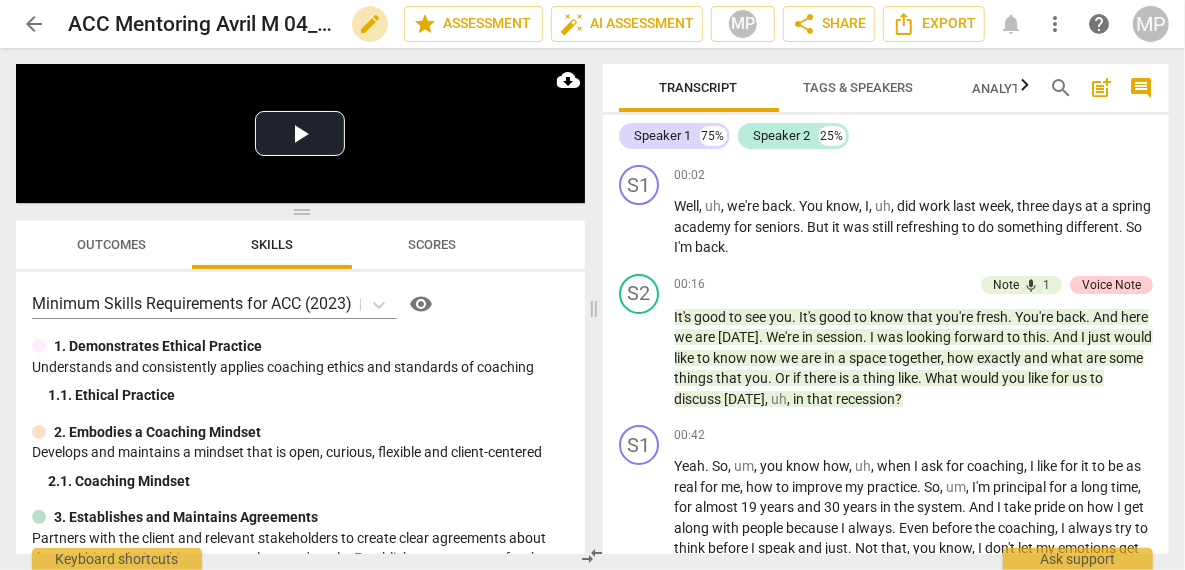 click on "edit" at bounding box center [370, 24] 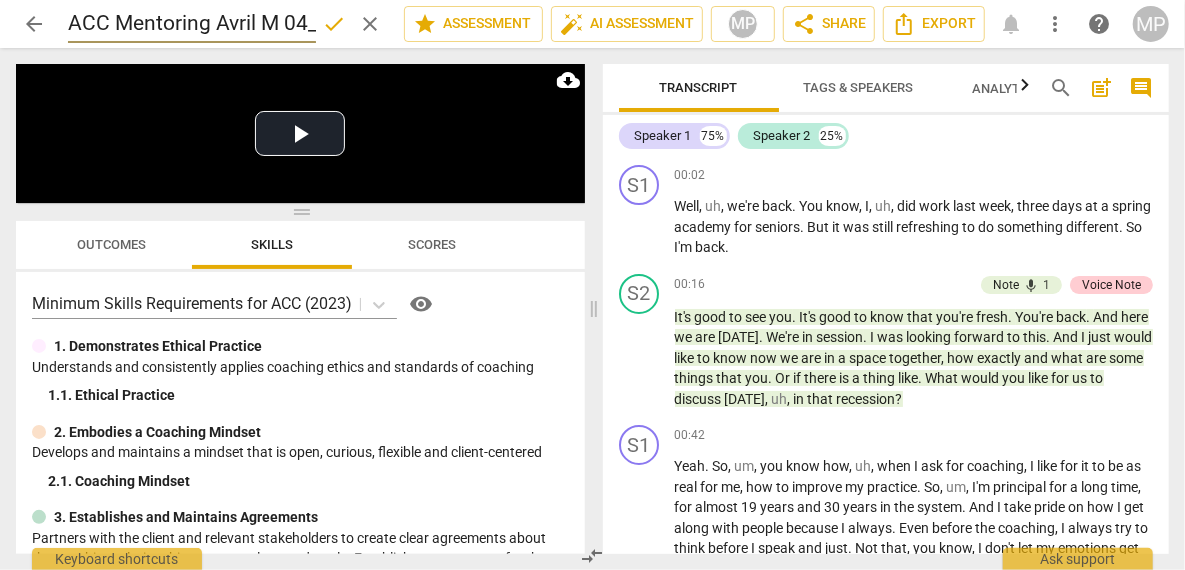 scroll, scrollTop: 0, scrollLeft: 34, axis: horizontal 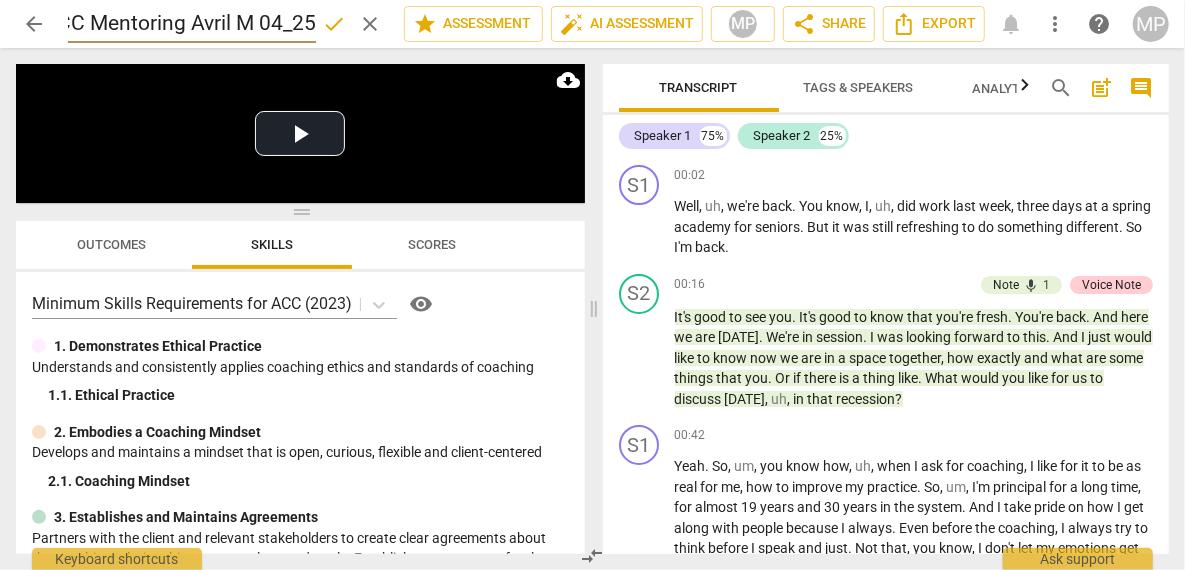 click on "ACC Mentoring Avril M 04_25" at bounding box center [192, 24] 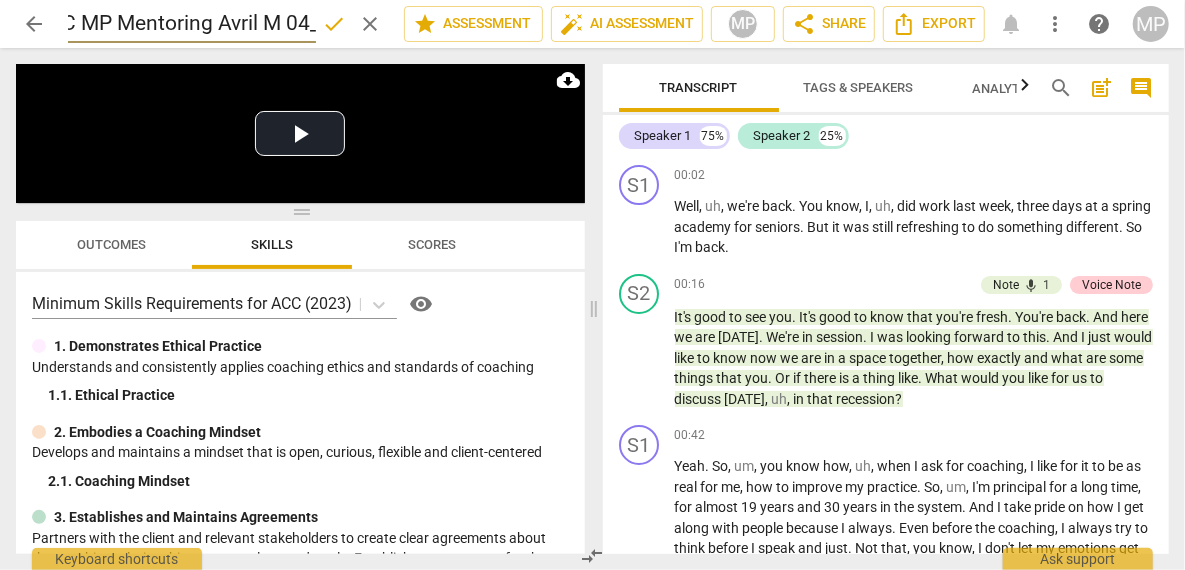 type on "ACC MP Mentoring Avril M 04_25" 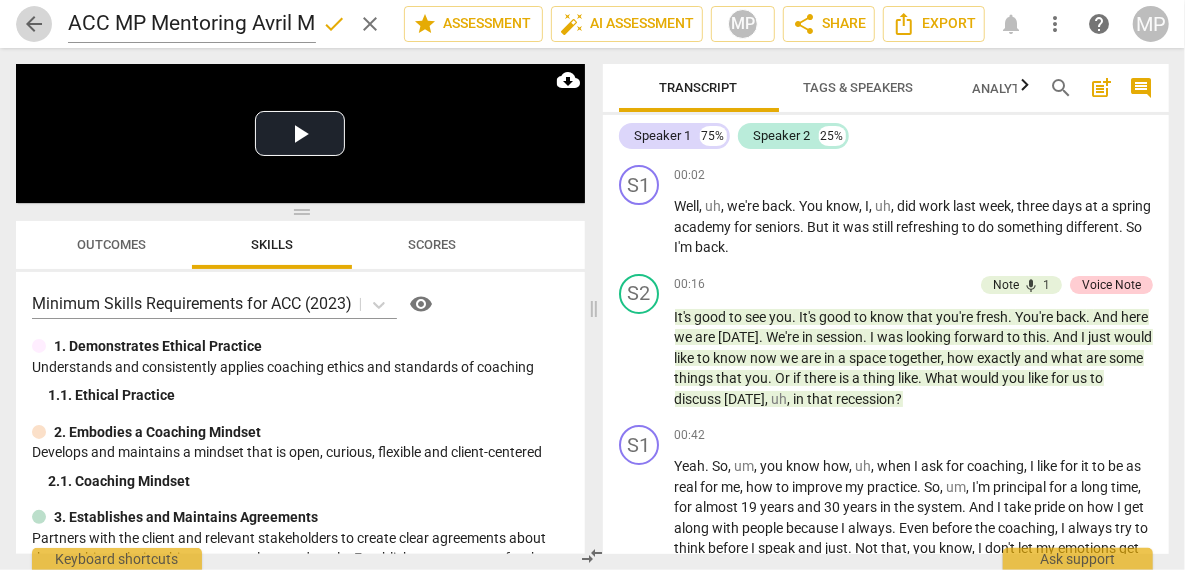 click on "arrow_back" at bounding box center [34, 24] 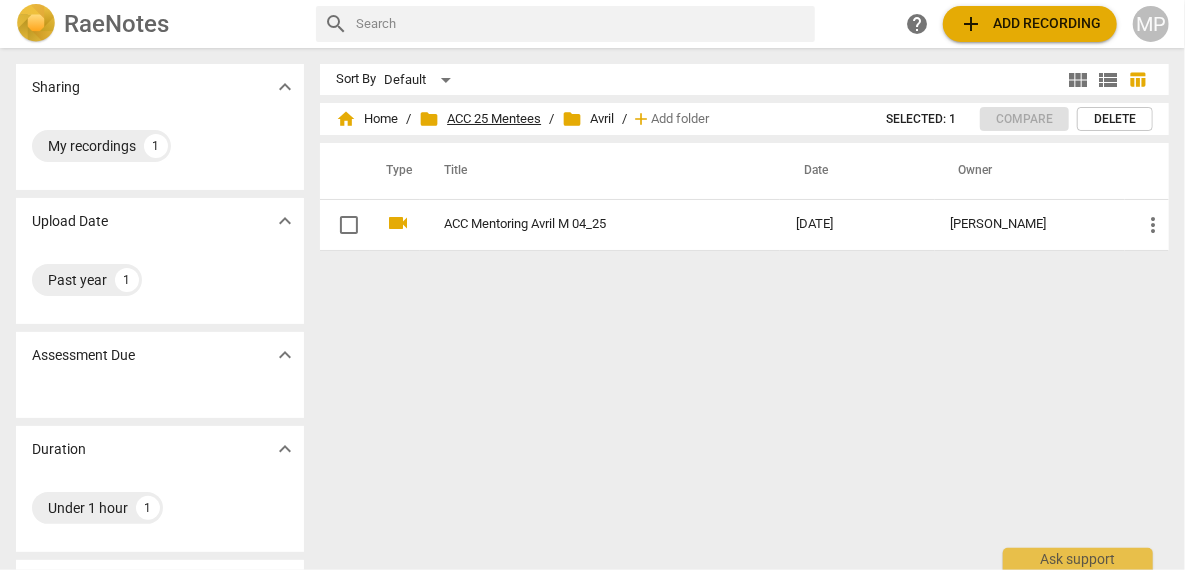 click on "folder ACC 25 Mentees" at bounding box center (480, 119) 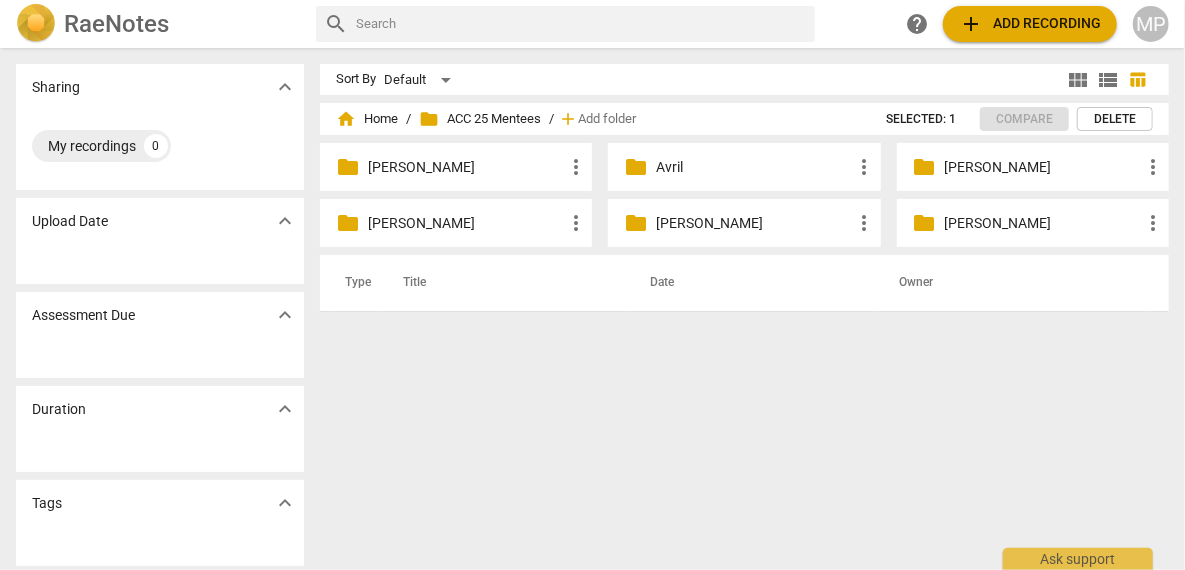 click on "[PERSON_NAME]" at bounding box center (1043, 167) 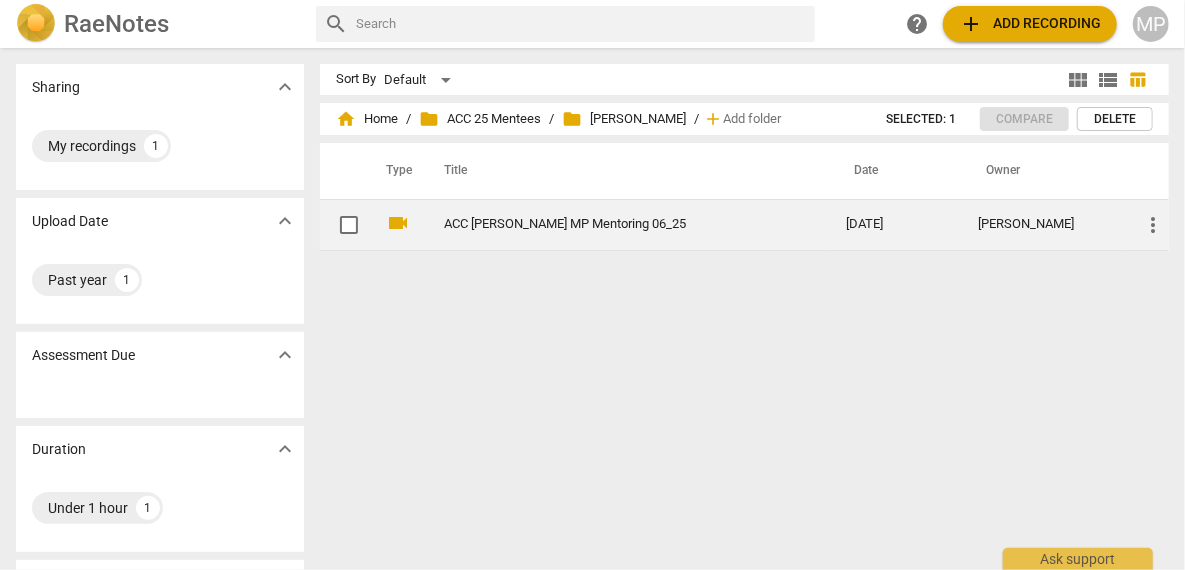 click on "ACC [PERSON_NAME] MP Mentoring 06_25" at bounding box center (625, 224) 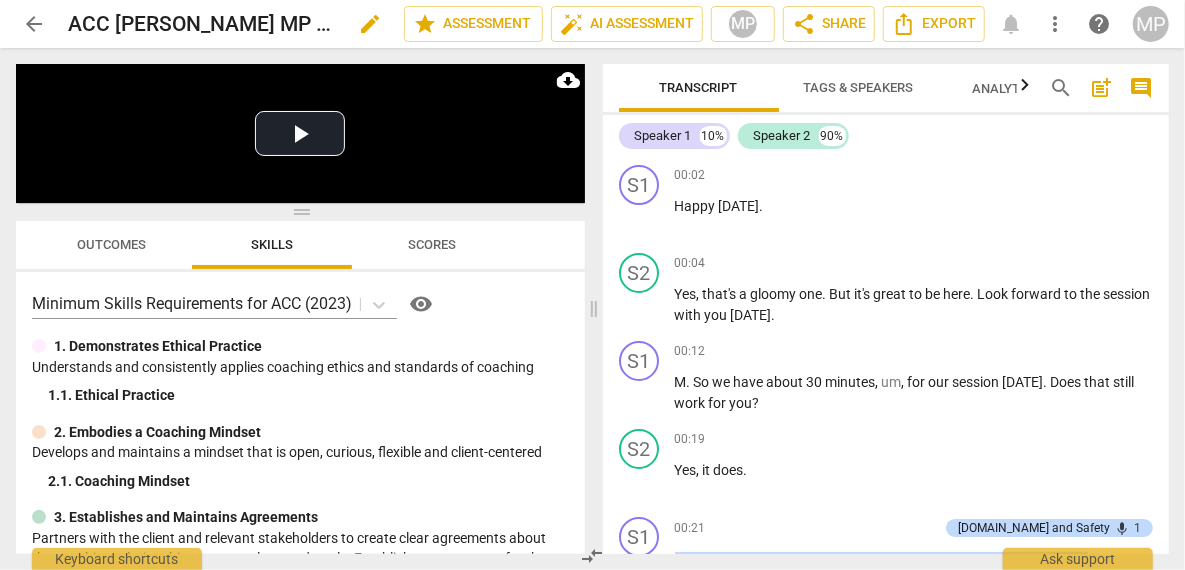 click on "ACC [PERSON_NAME] MP Mentoring 06_25" at bounding box center [202, 24] 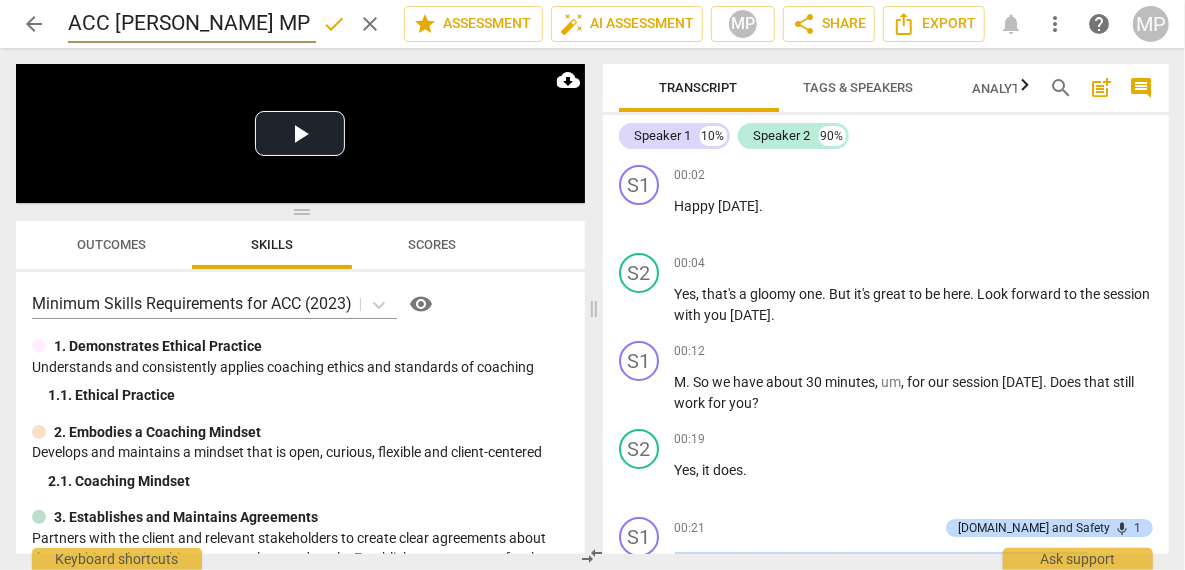 scroll, scrollTop: 0, scrollLeft: 61, axis: horizontal 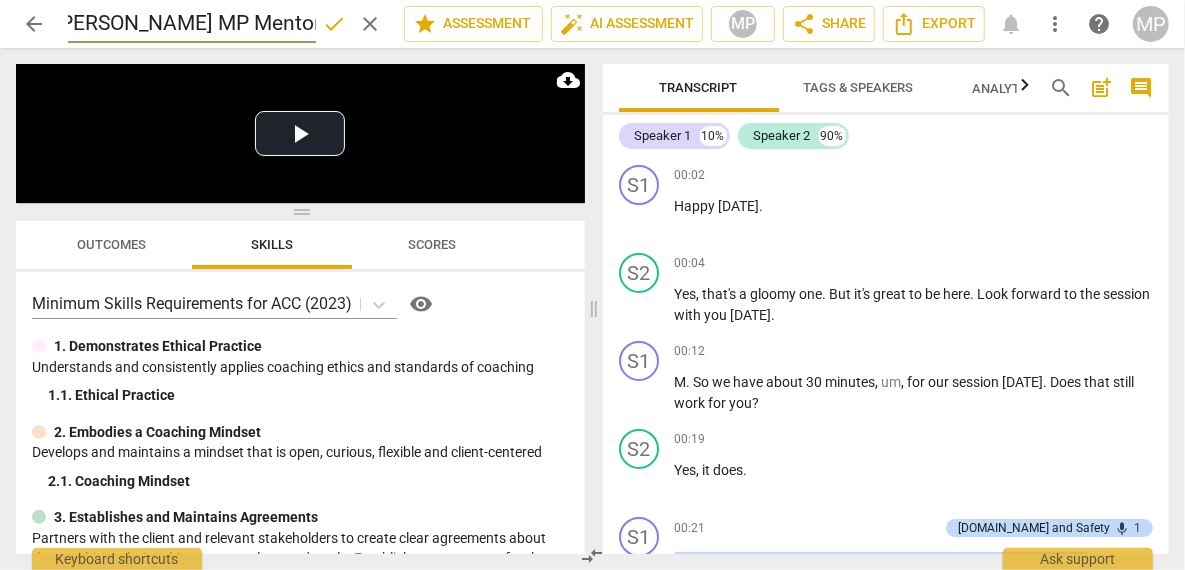 click on "ACC [PERSON_NAME] MP Mentoring 06_25" at bounding box center [192, 24] 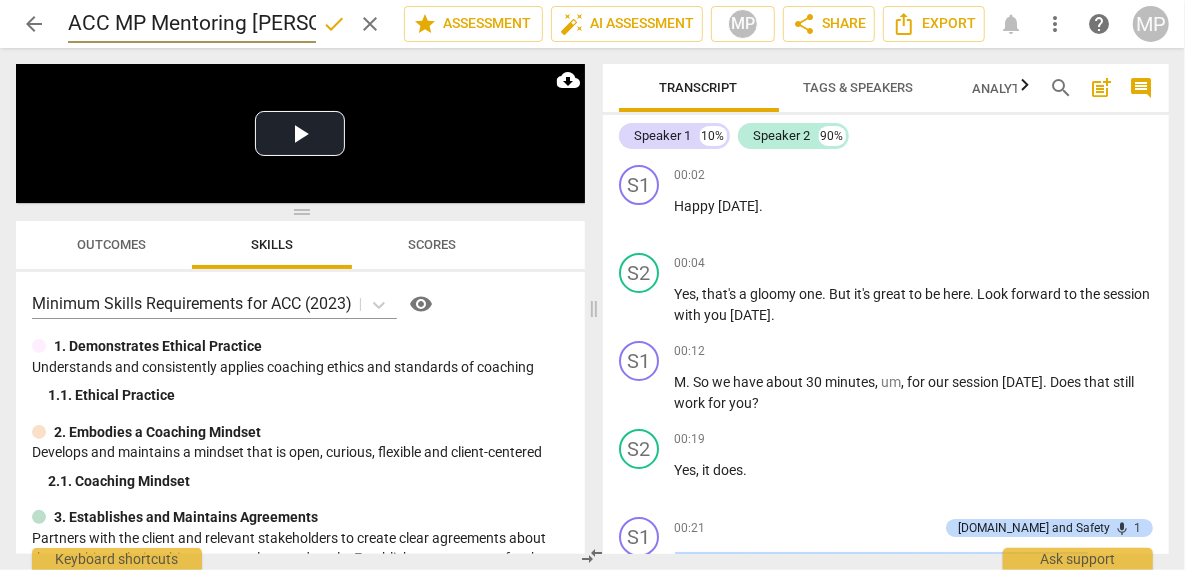 scroll, scrollTop: 0, scrollLeft: 6, axis: horizontal 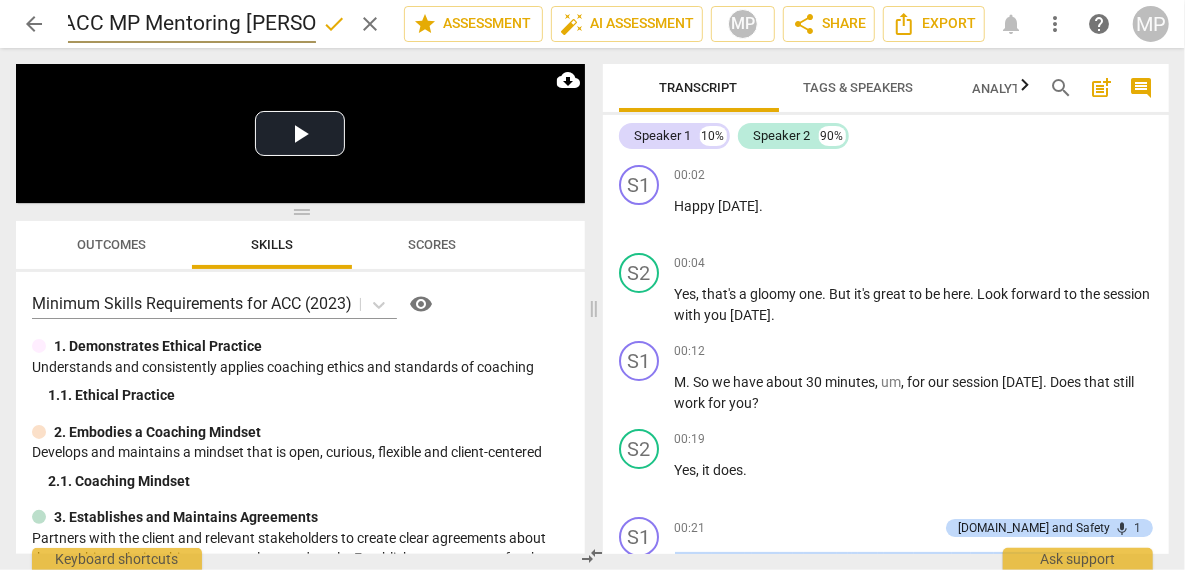 type on "ACC MP Mentoring [PERSON_NAME] 06_25" 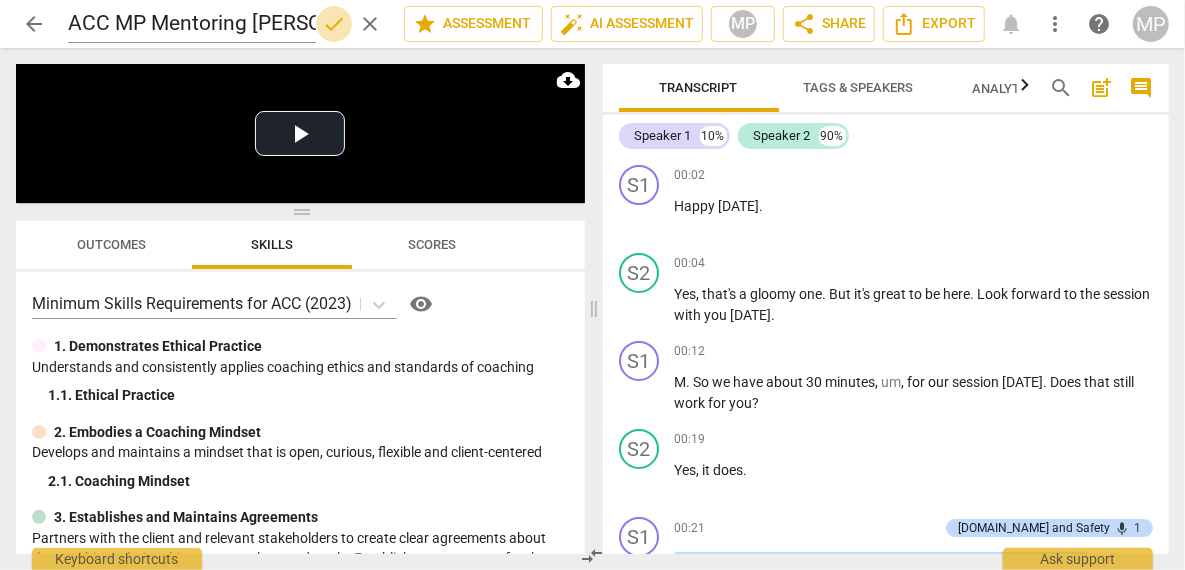click on "done" at bounding box center [334, 24] 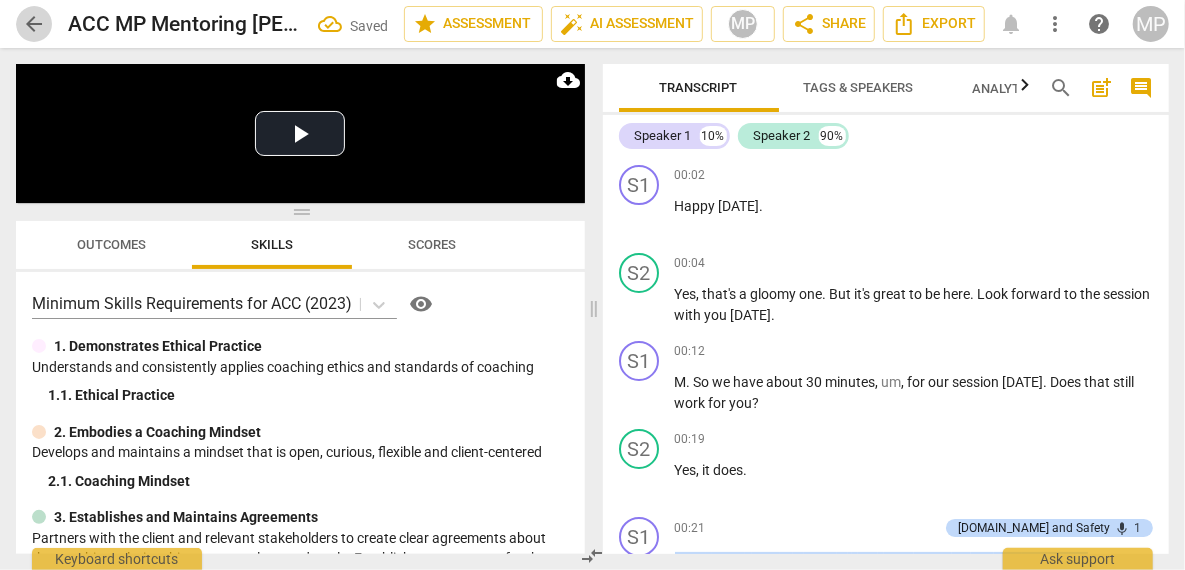 click on "arrow_back" at bounding box center (34, 24) 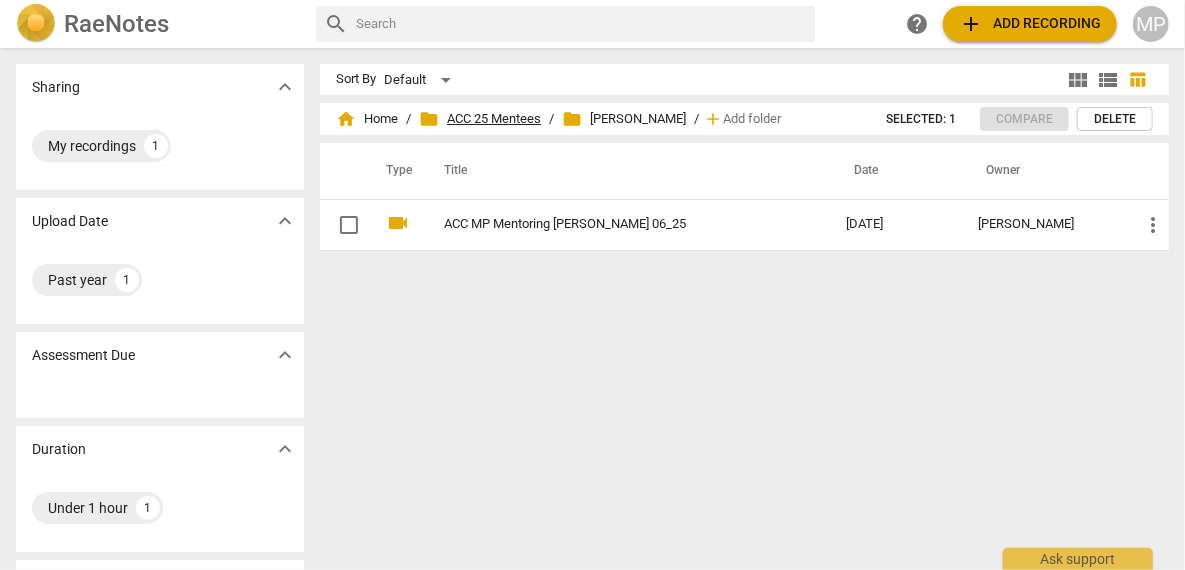 click on "folder ACC 25 Mentees" at bounding box center (480, 119) 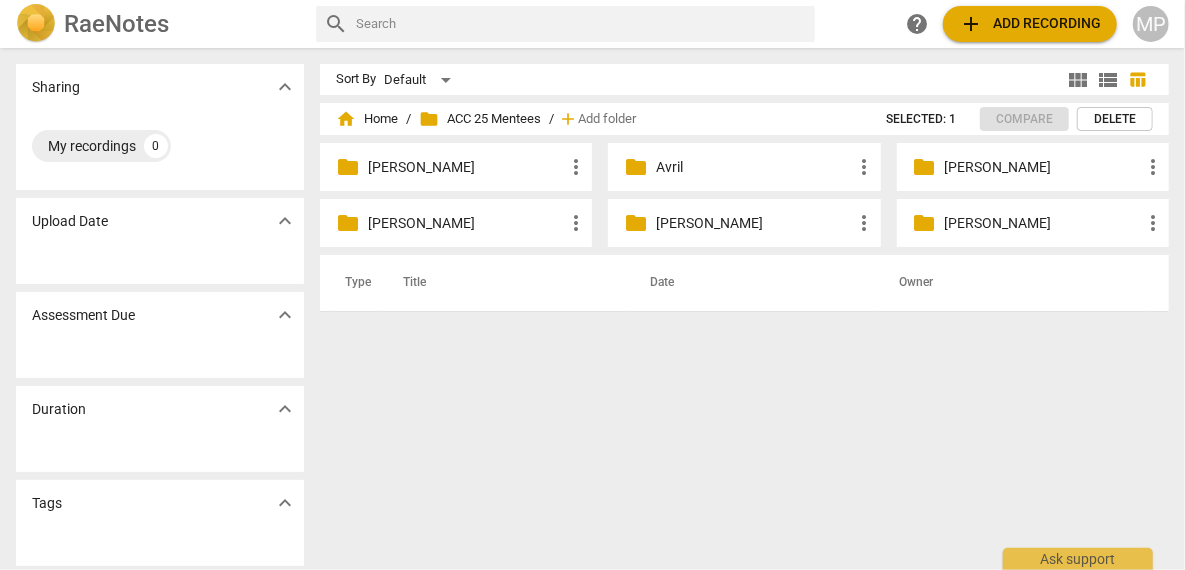 click on "[PERSON_NAME]" at bounding box center (466, 167) 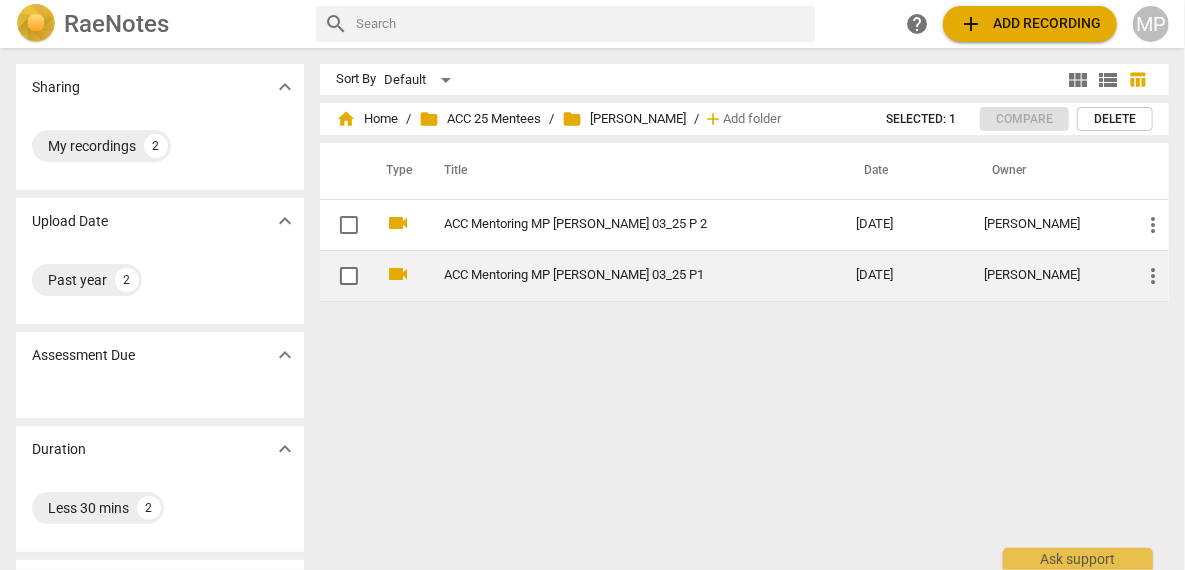 click on "ACC Mentoring MP [PERSON_NAME] 03_25 P1" at bounding box center (614, 275) 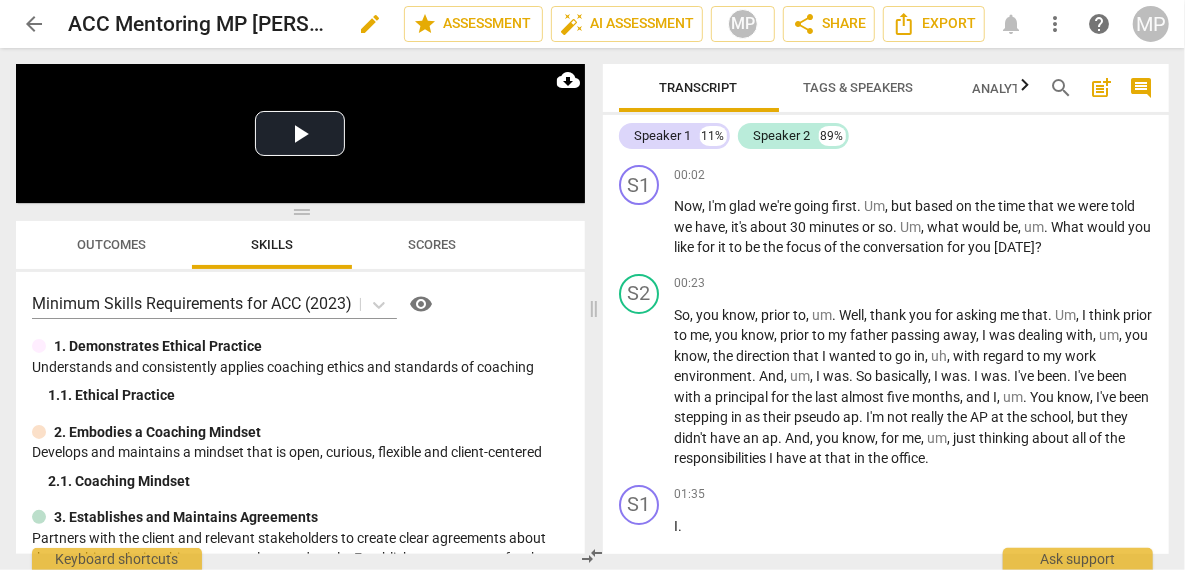 click on "ACC Mentoring MP [PERSON_NAME] 03_25 P1" at bounding box center (202, 24) 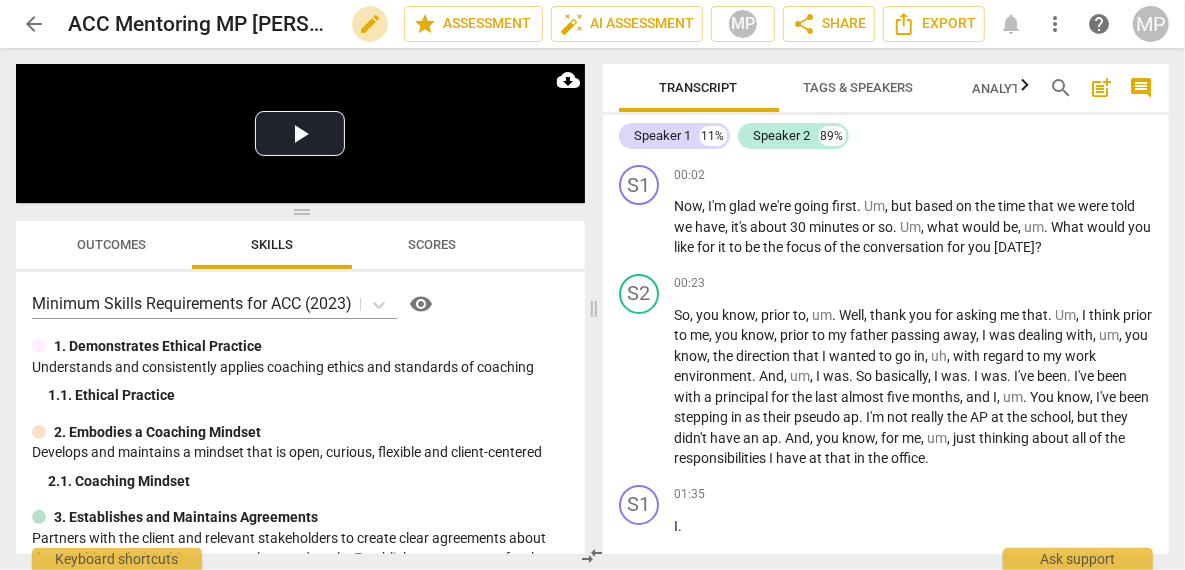 click on "edit" at bounding box center (370, 24) 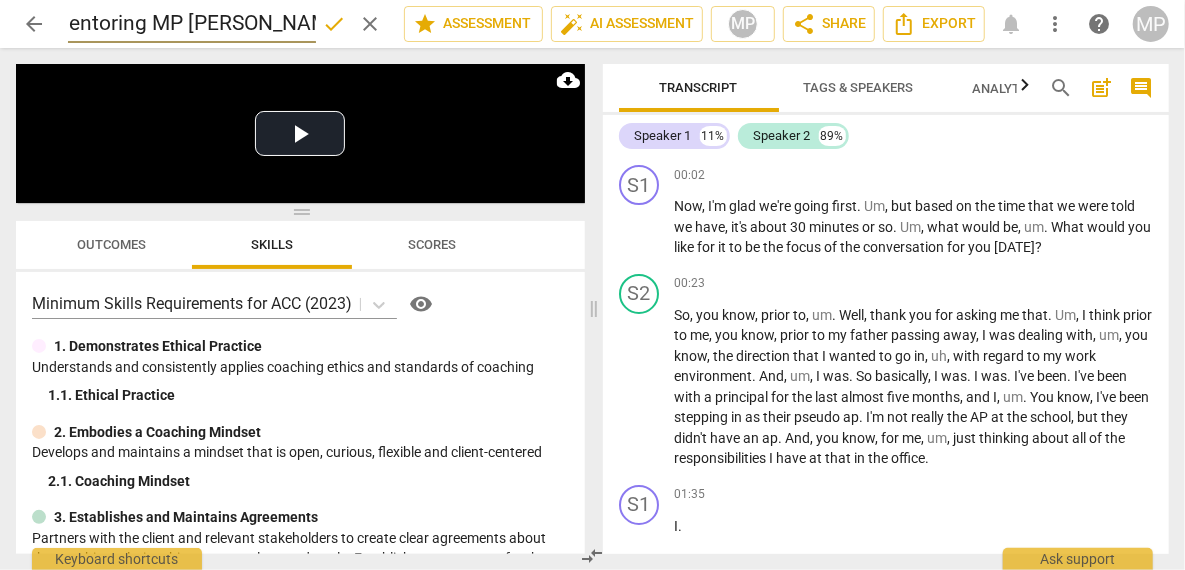 scroll, scrollTop: 0, scrollLeft: 0, axis: both 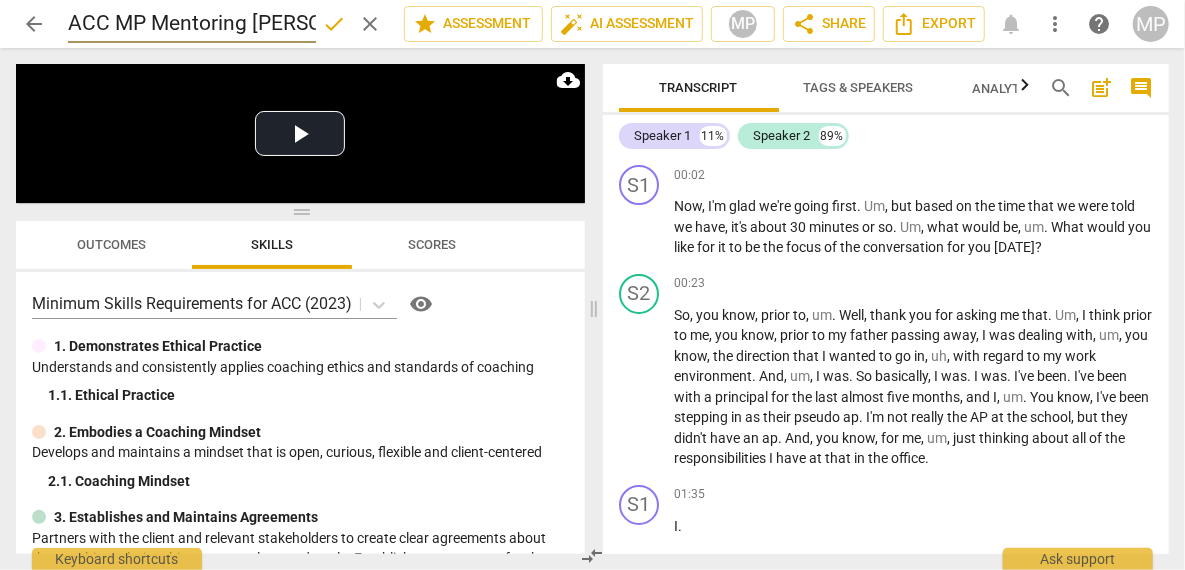 type on "ACC MP Mentoring [PERSON_NAME] 03_25 P1" 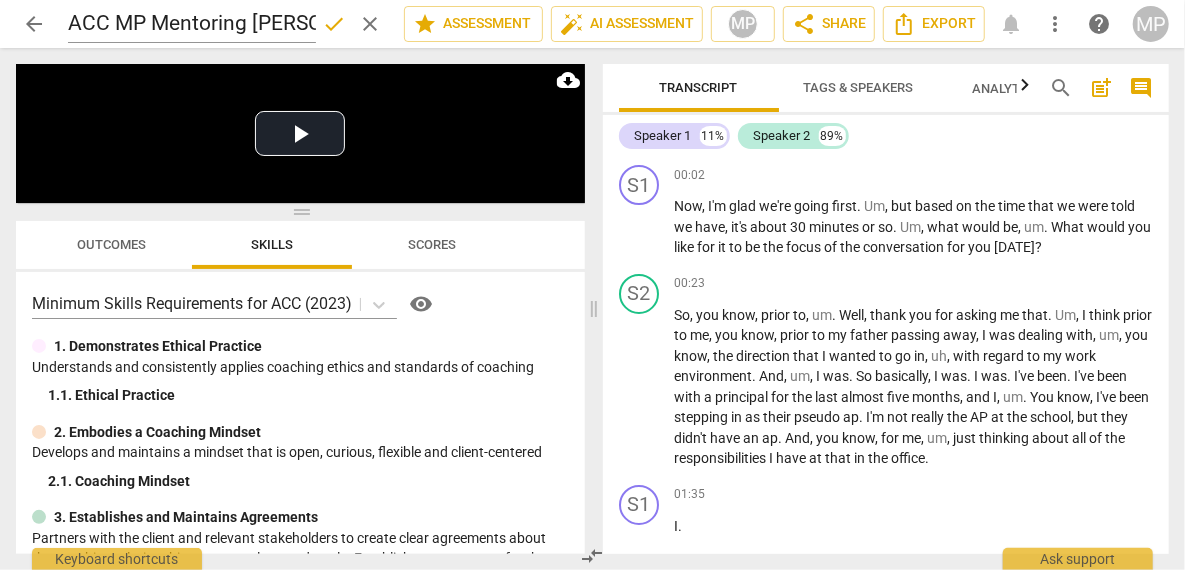 click on "arrow_back ACC MP Mentoring [PERSON_NAME] 03_25 P1 done clear star    Assessment   auto_fix_high    AI Assessment MP share    Share    Export notifications more_vert help MP" at bounding box center (592, 24) 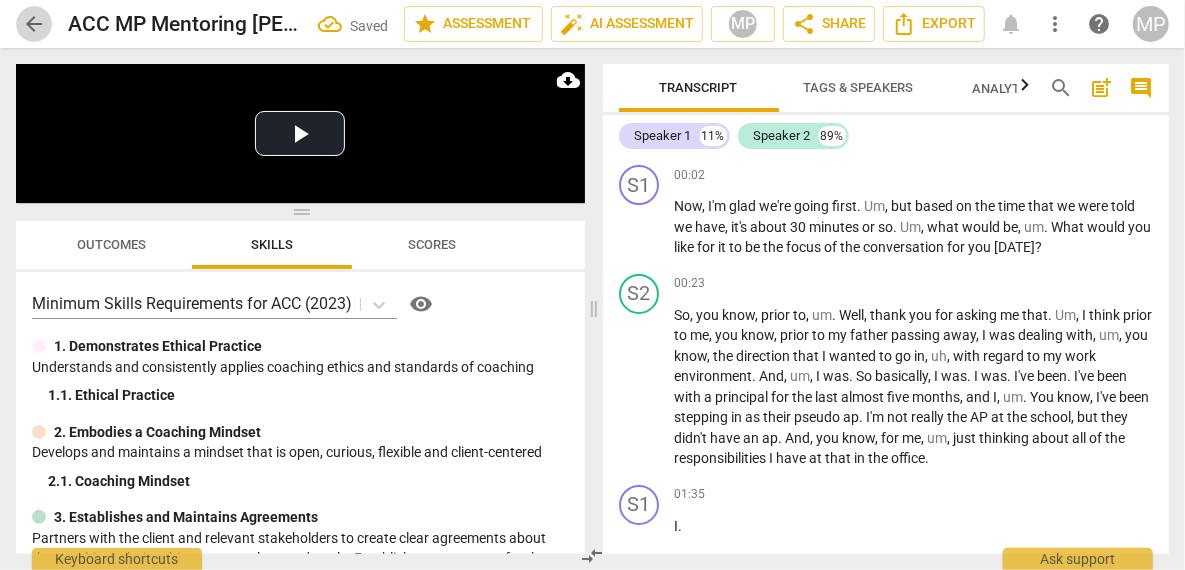 click on "arrow_back" at bounding box center [34, 24] 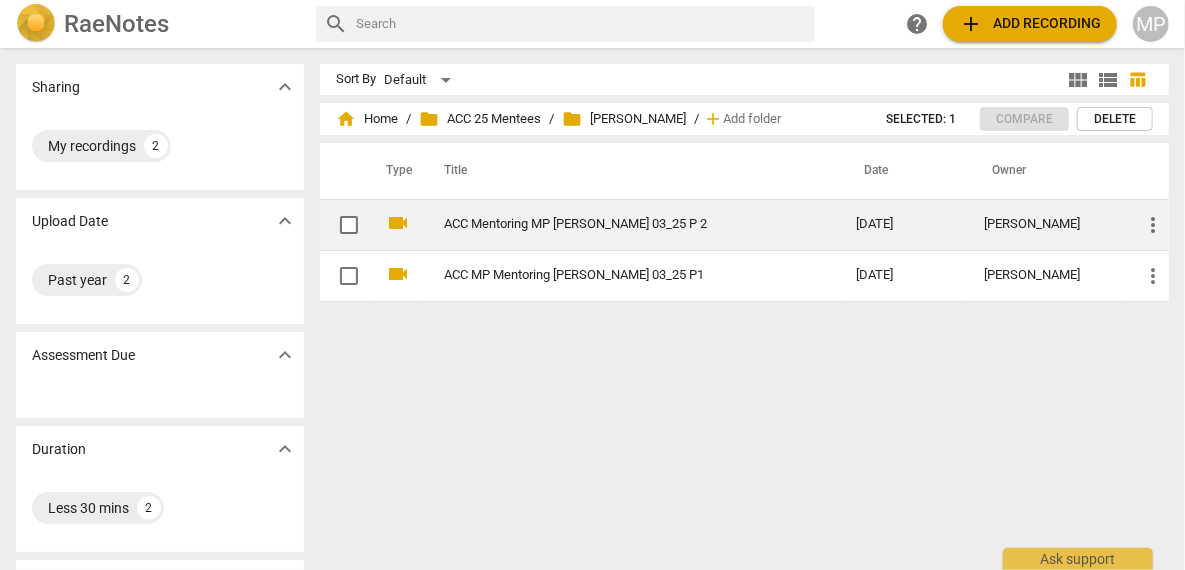 click on "ACC Mentoring MP [PERSON_NAME] 03_25 P 2" at bounding box center [614, 224] 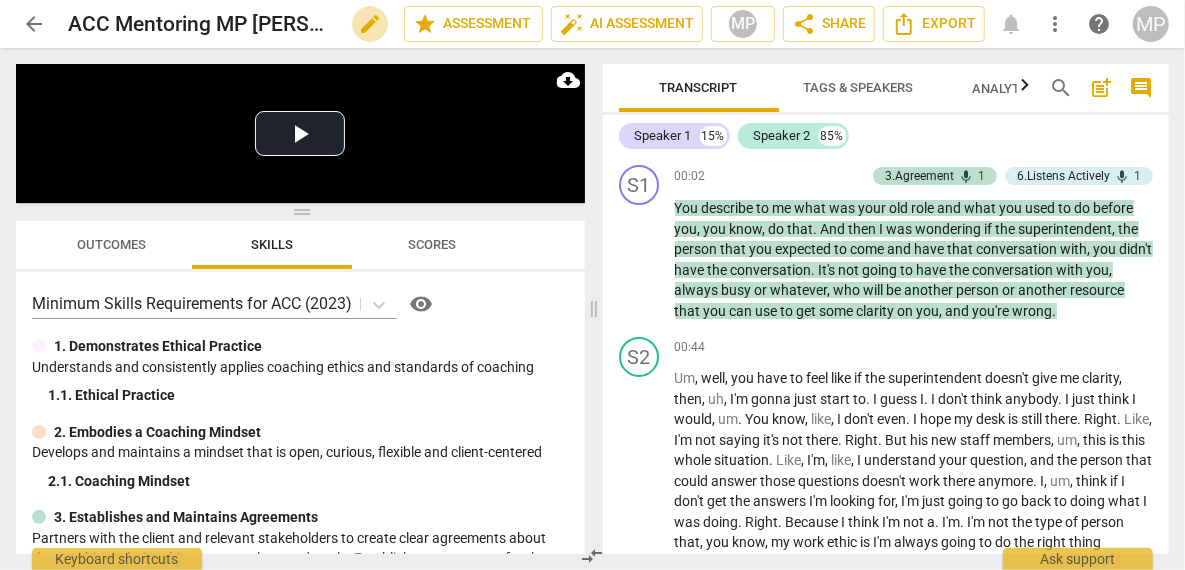 click on "edit" at bounding box center [370, 24] 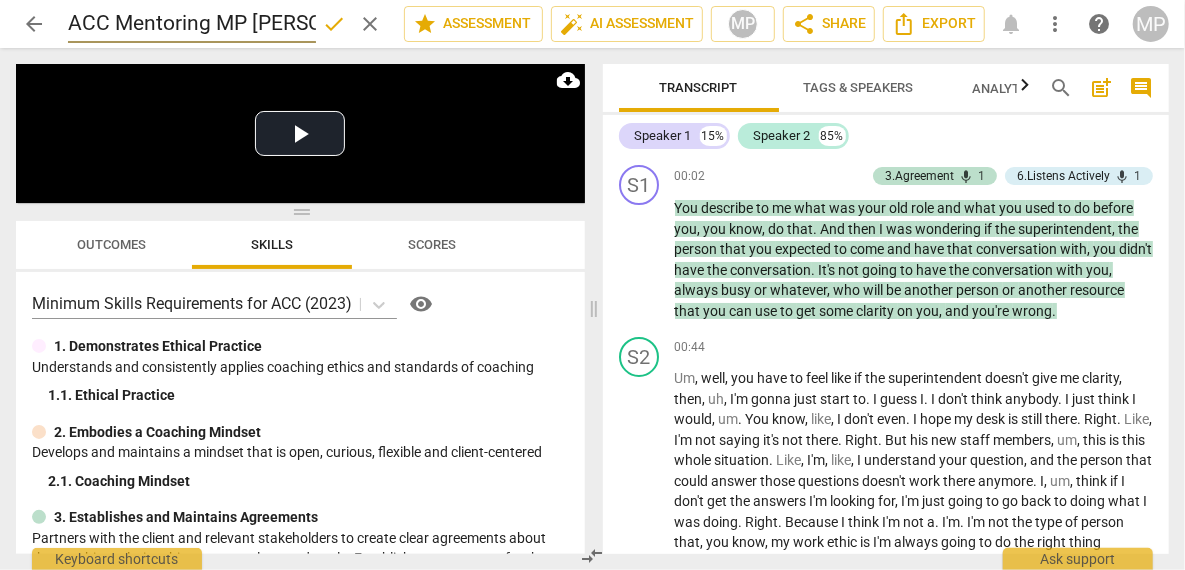 scroll, scrollTop: 0, scrollLeft: 104, axis: horizontal 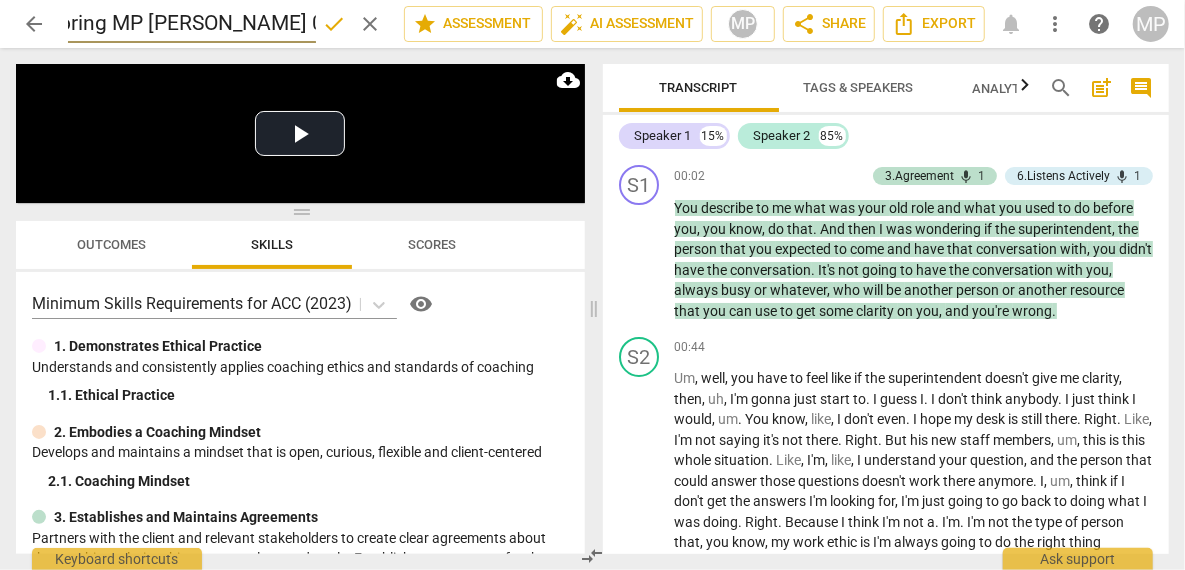 click on "ACC Mentoring MP [PERSON_NAME] 03_25 P 2" at bounding box center (192, 24) 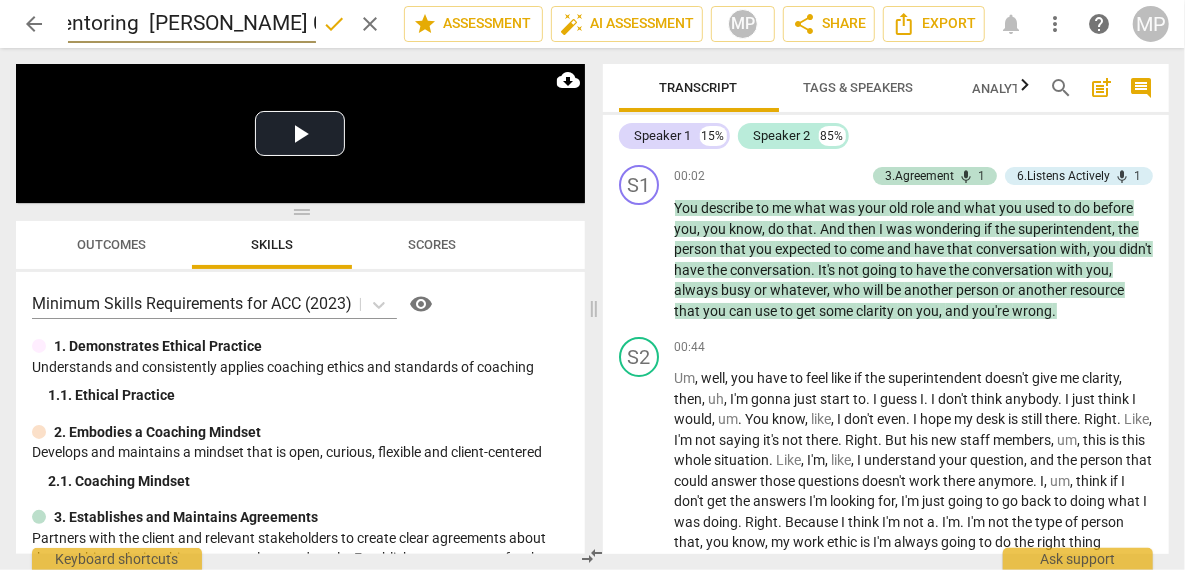 scroll, scrollTop: 0, scrollLeft: 40, axis: horizontal 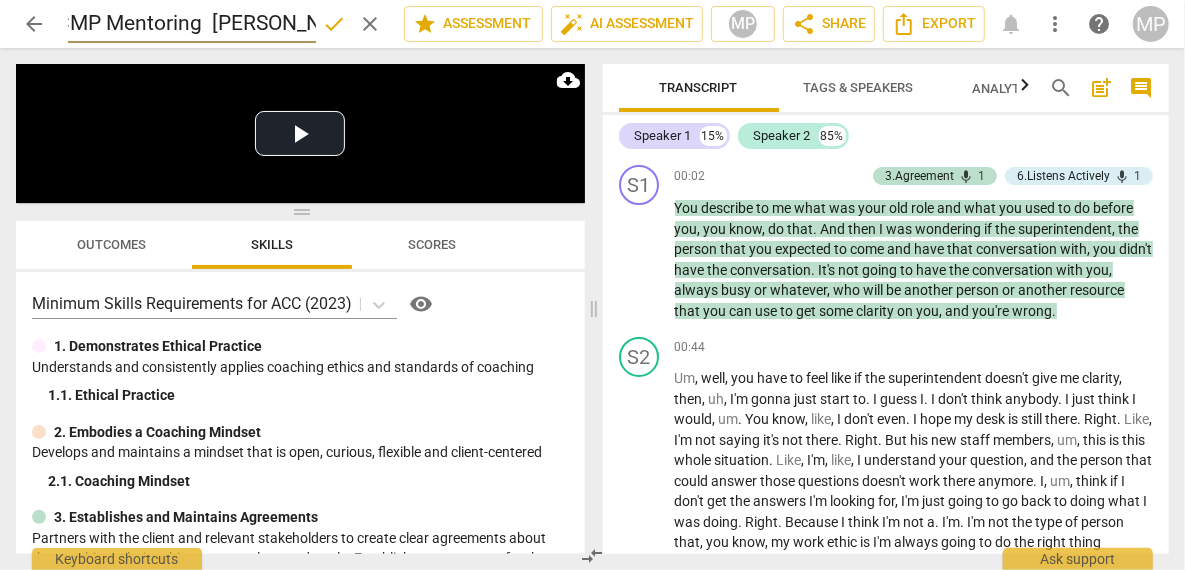 type on "ACCMP Mentoring  [PERSON_NAME] ZB 03_25 P 2" 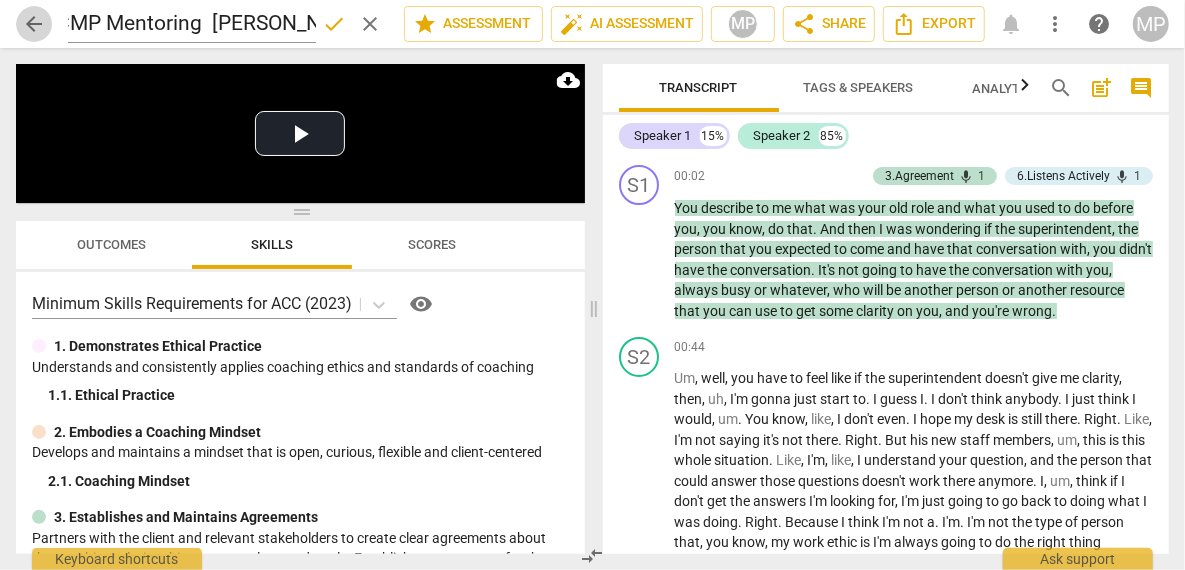scroll, scrollTop: 0, scrollLeft: 0, axis: both 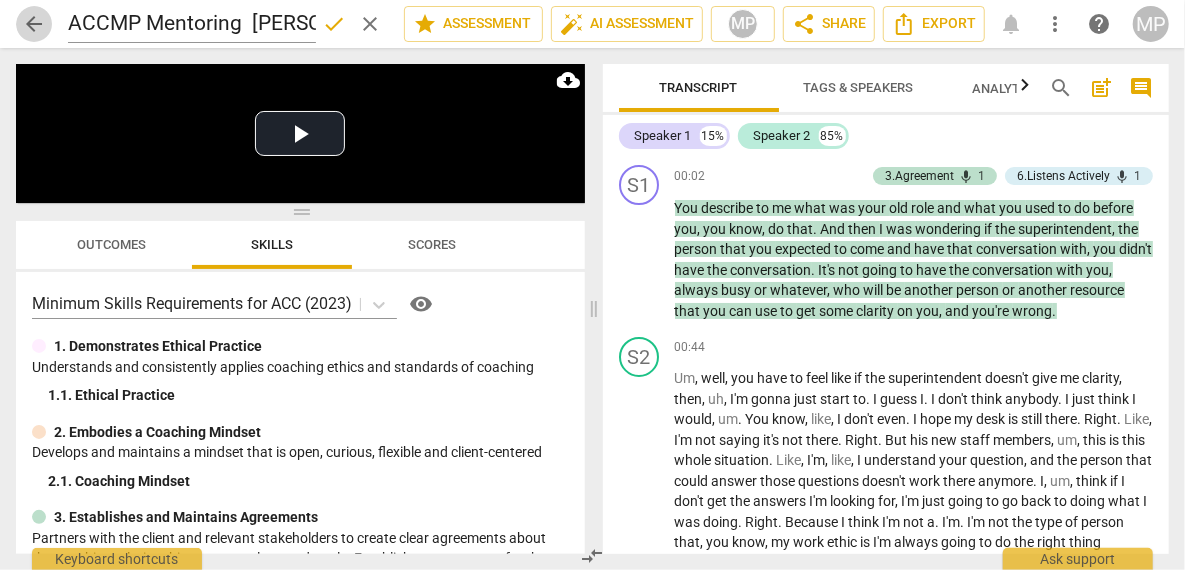 click on "arrow_back" at bounding box center (34, 24) 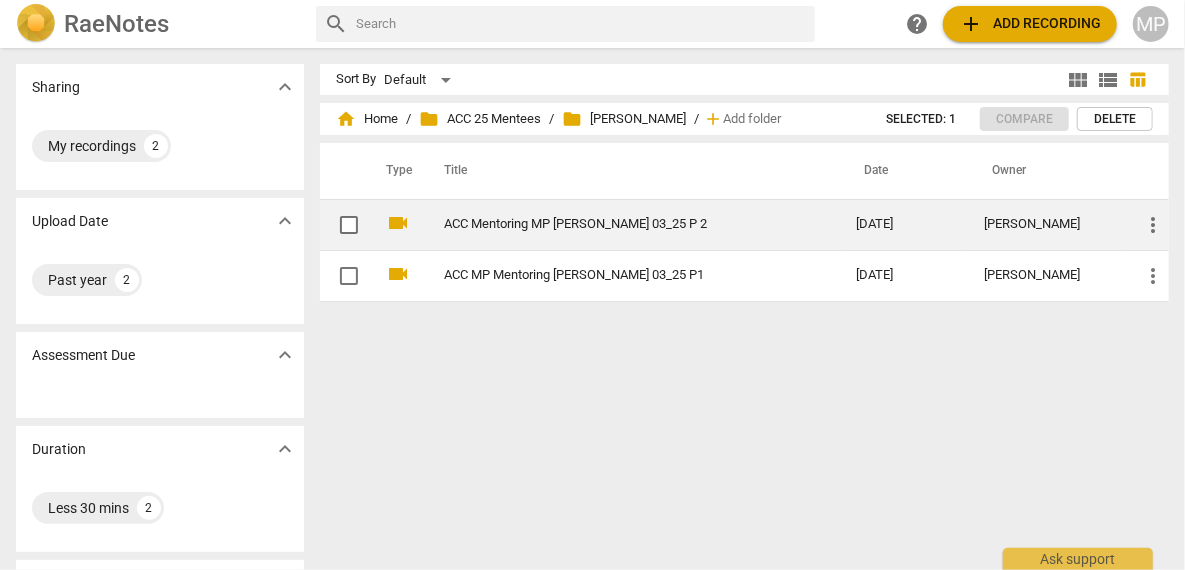 click on "ACC Mentoring MP [PERSON_NAME] 03_25 P 2" at bounding box center (614, 224) 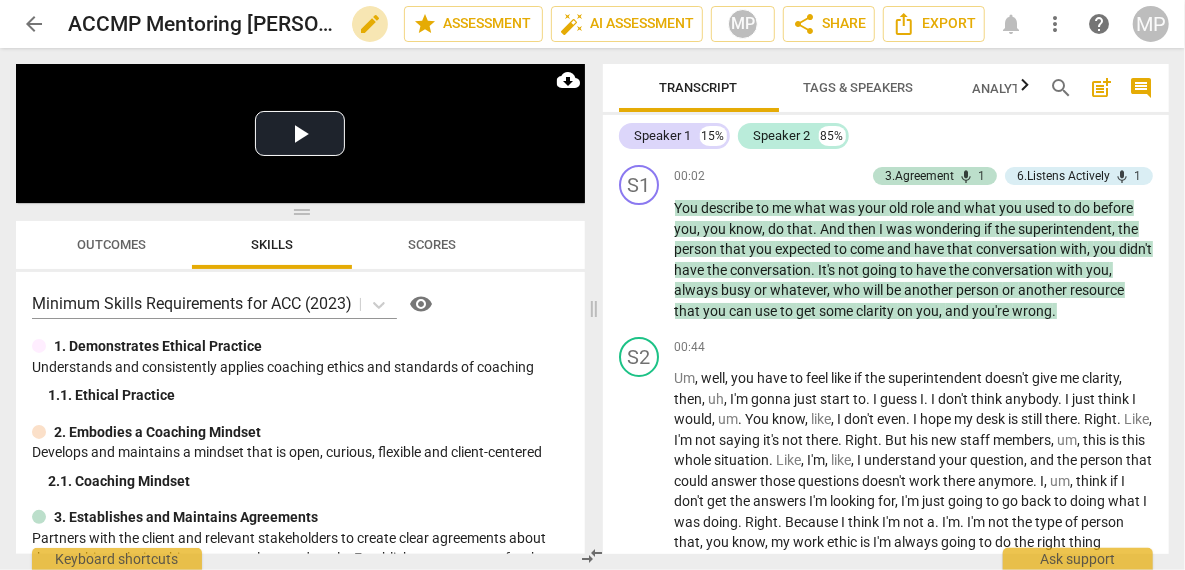 click on "edit" at bounding box center (370, 24) 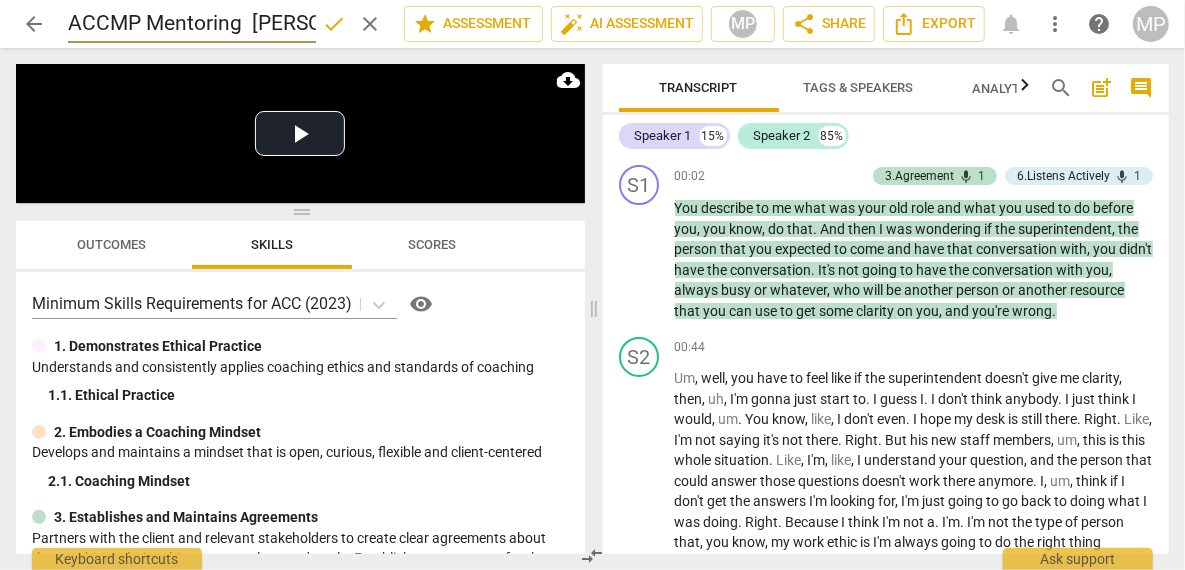 scroll, scrollTop: 0, scrollLeft: 104, axis: horizontal 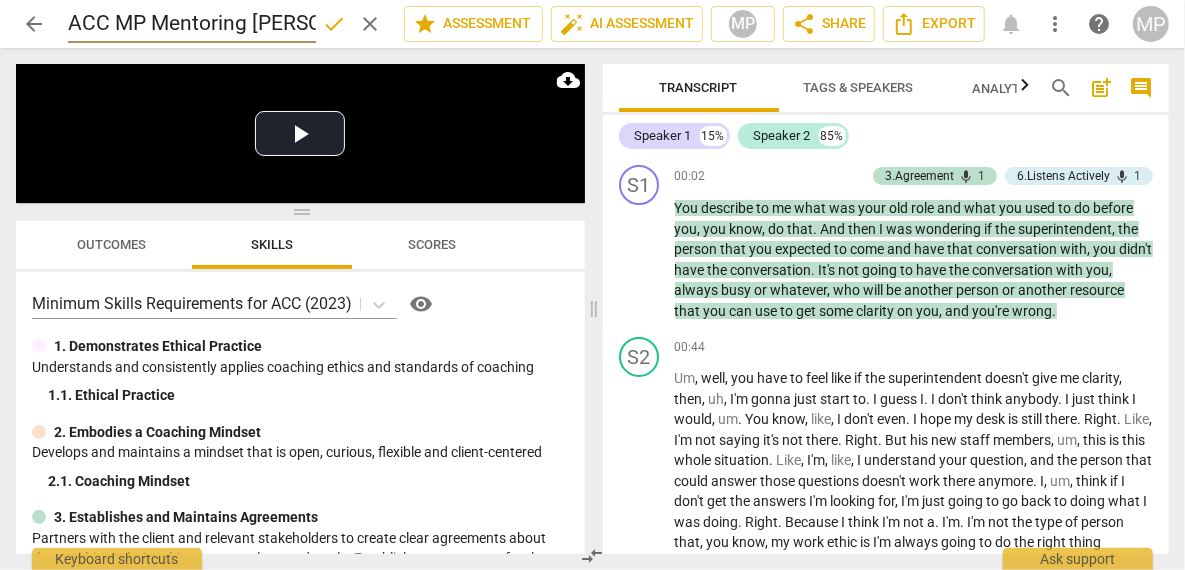 type on "ACC MP Mentoring [PERSON_NAME] 03_25 P 2" 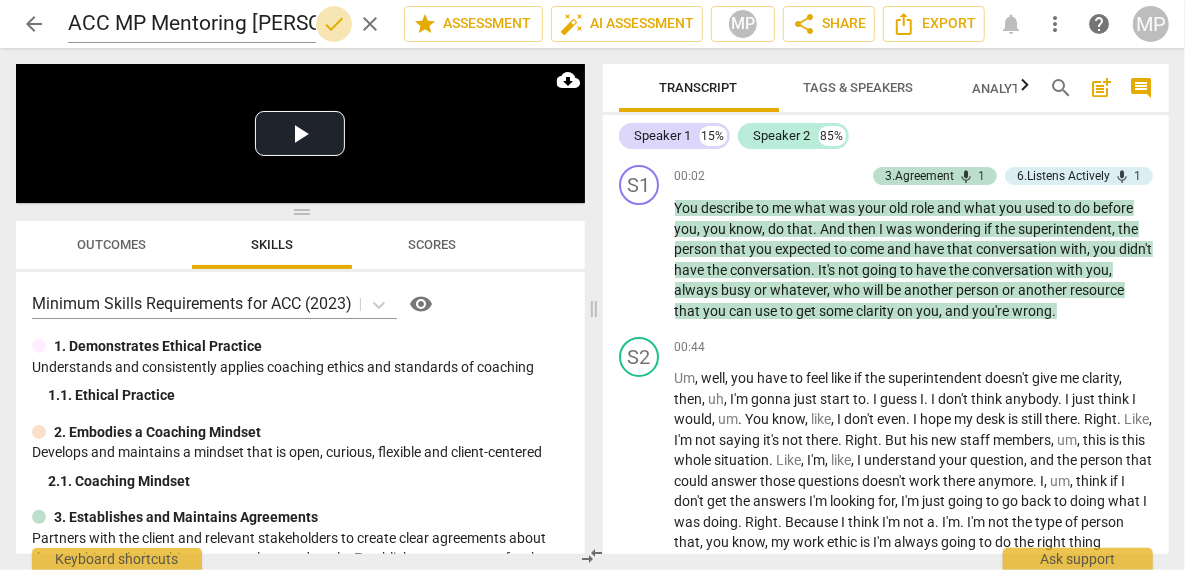 click on "done" at bounding box center [334, 24] 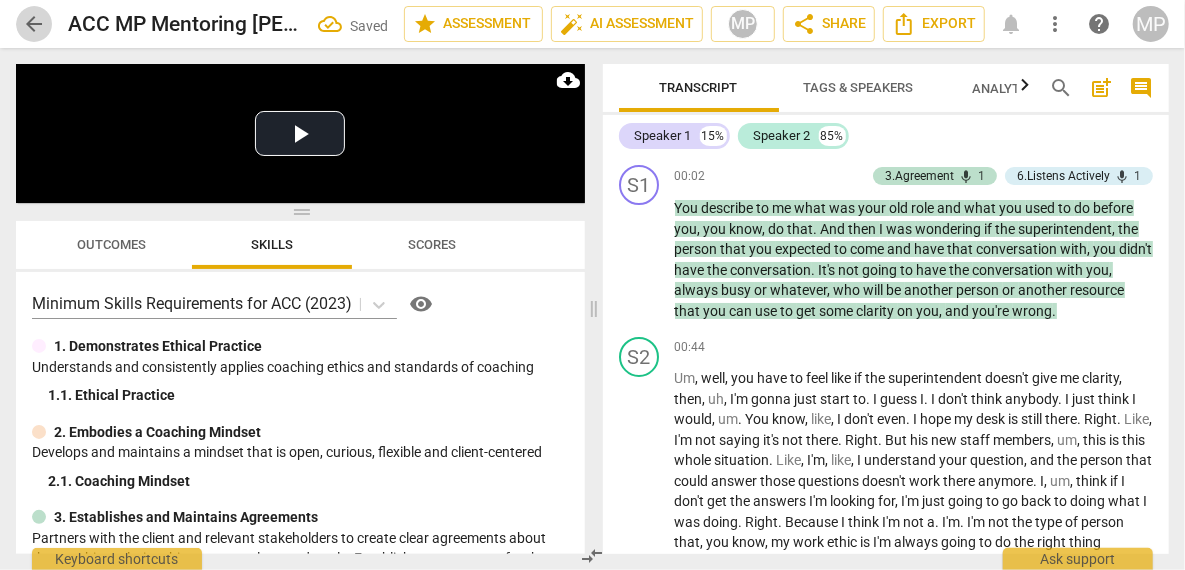 click on "arrow_back" at bounding box center [34, 24] 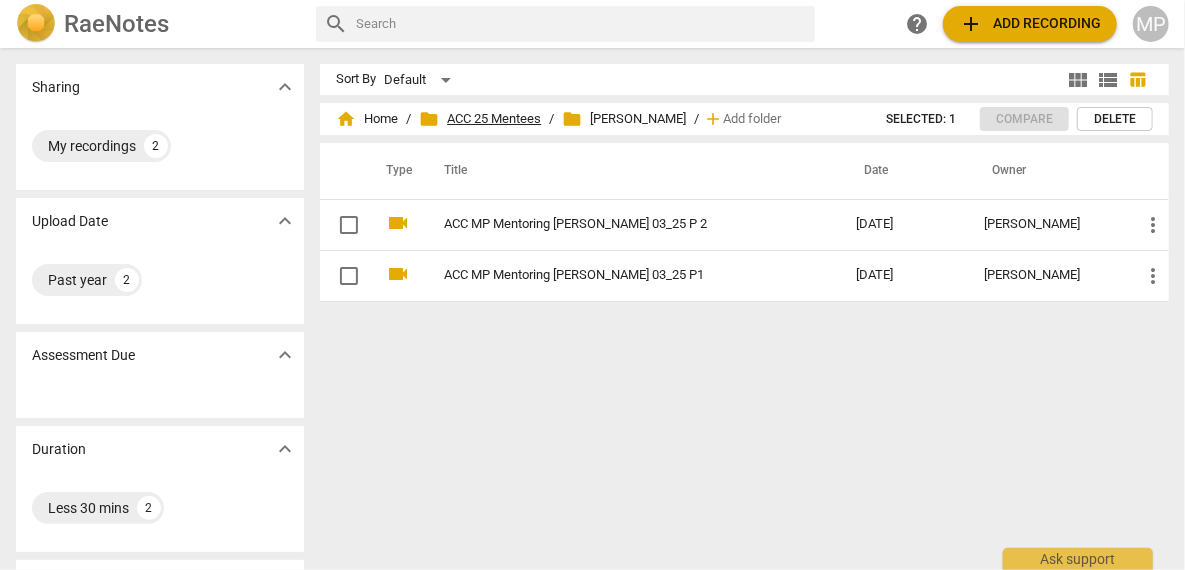click on "folder ACC 25 Mentees" at bounding box center [480, 119] 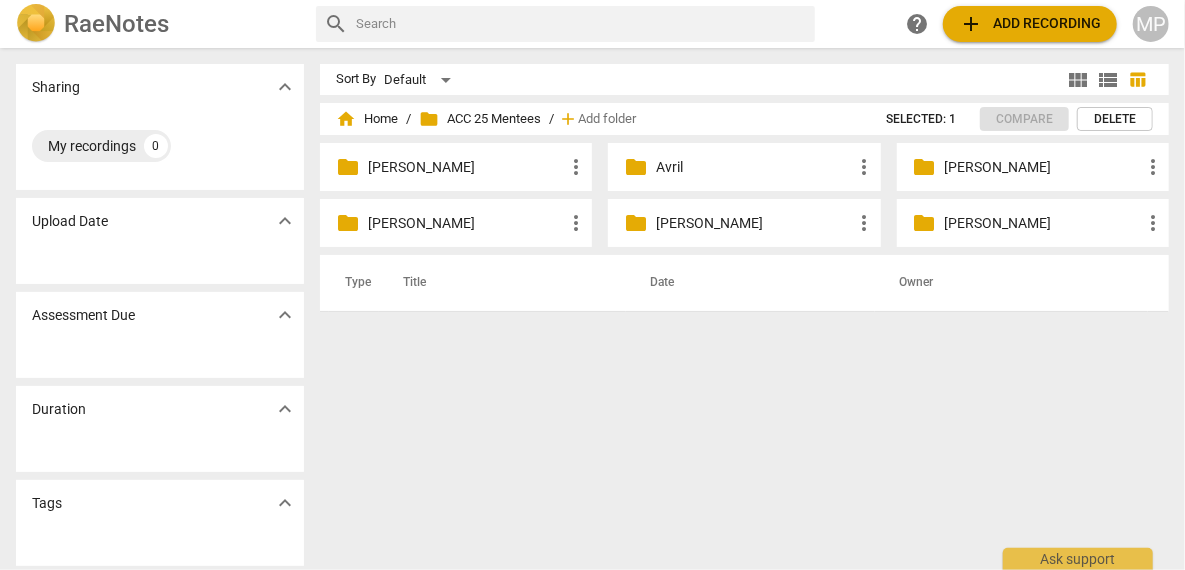 click on "[PERSON_NAME]" at bounding box center (1043, 223) 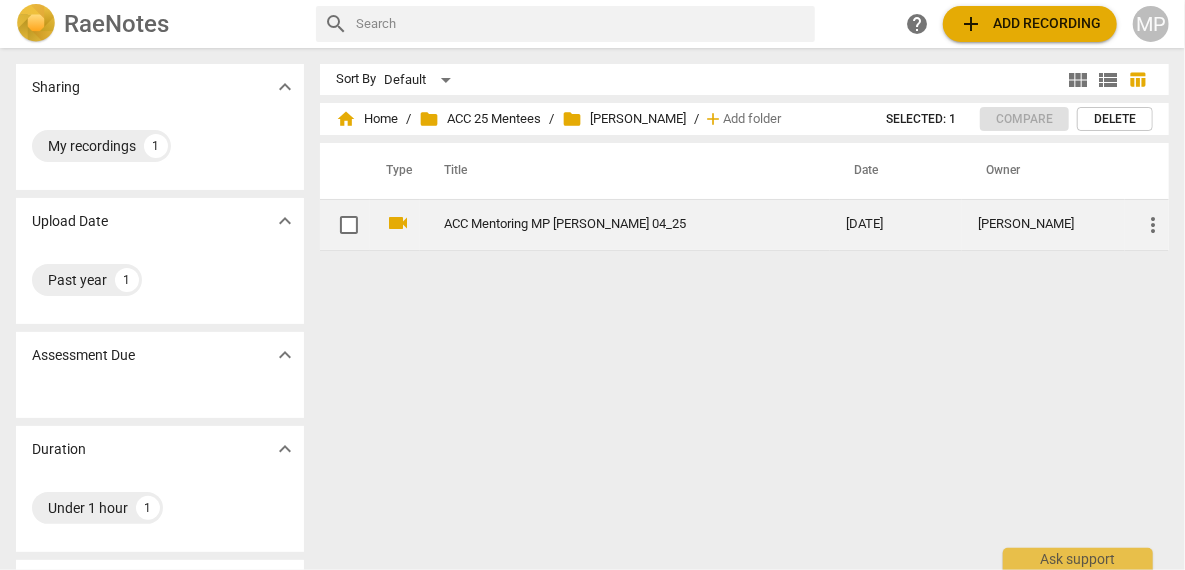 click on "ACC Mentoring MP [PERSON_NAME] 04_25" at bounding box center [609, 224] 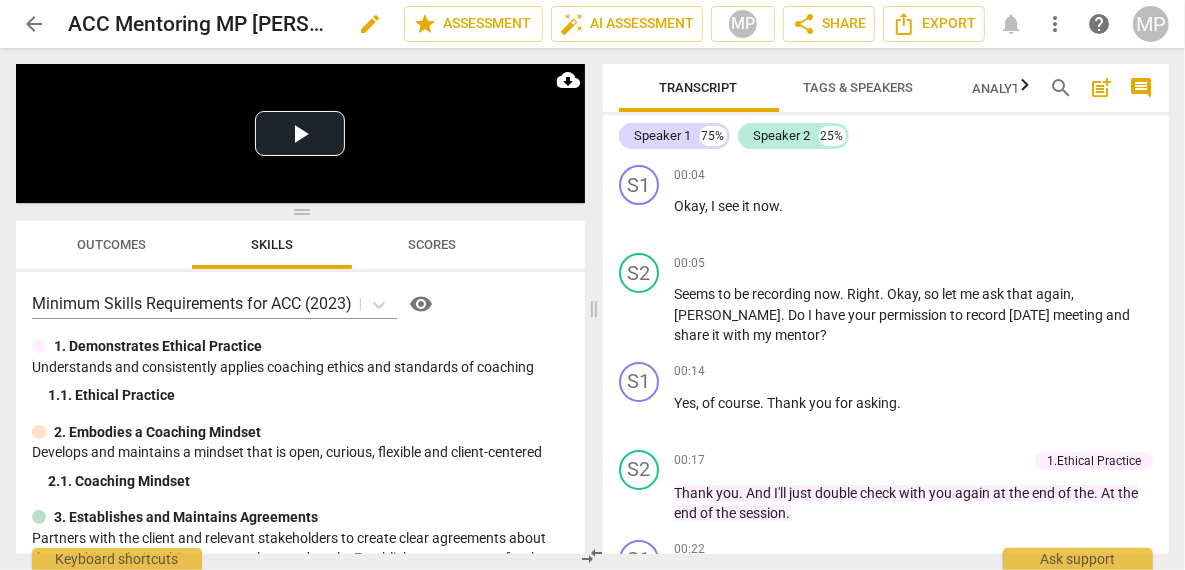 click on "ACC Mentoring MP [PERSON_NAME] 04_25" at bounding box center (202, 24) 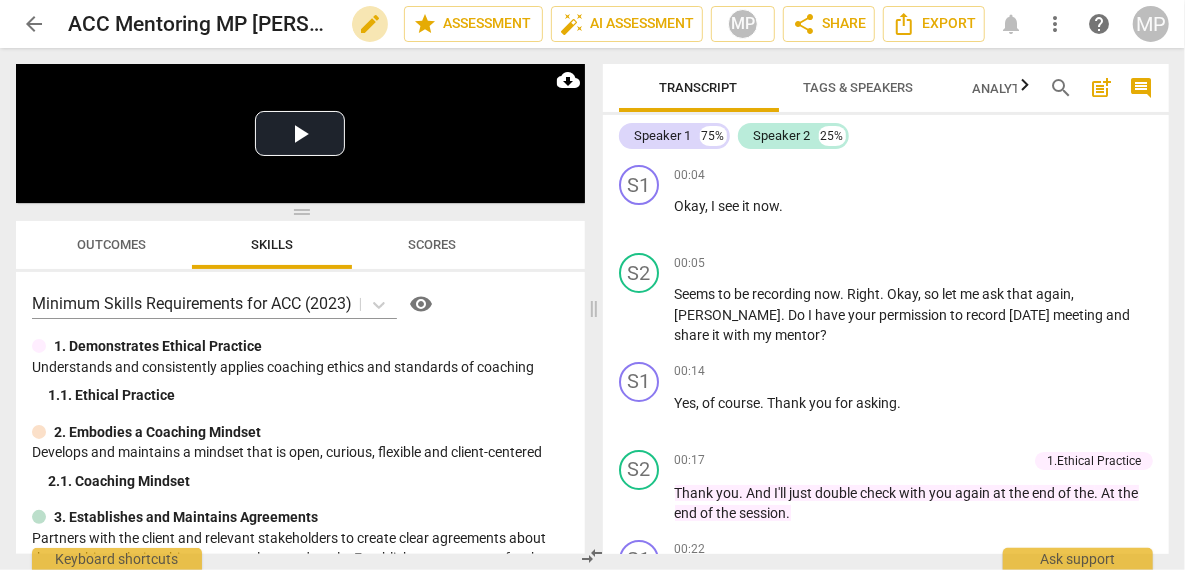 click on "edit" at bounding box center [370, 24] 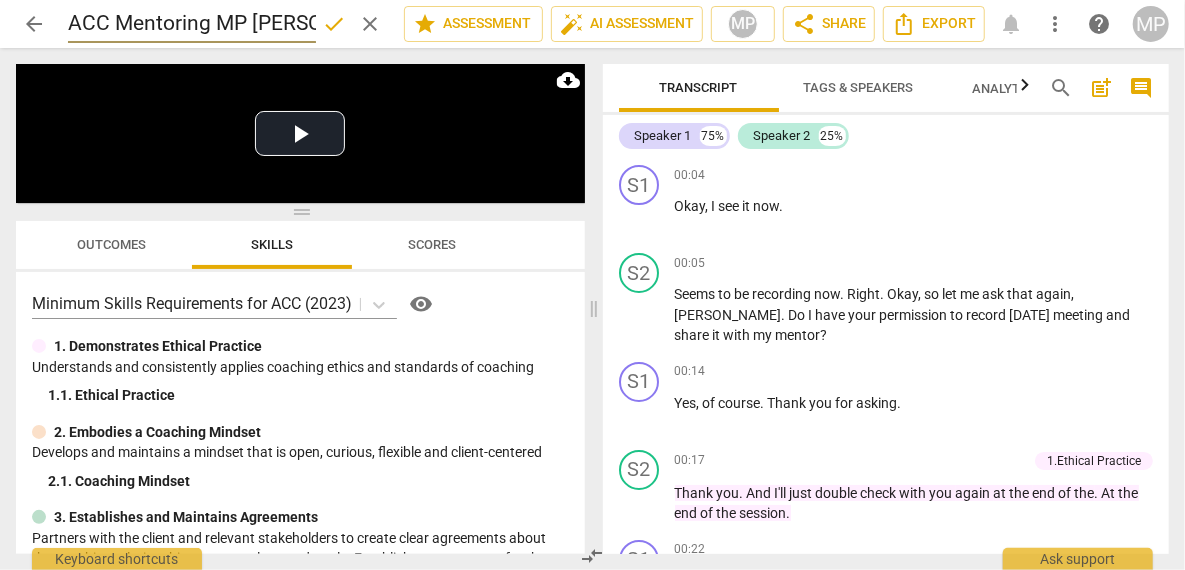scroll, scrollTop: 0, scrollLeft: 62, axis: horizontal 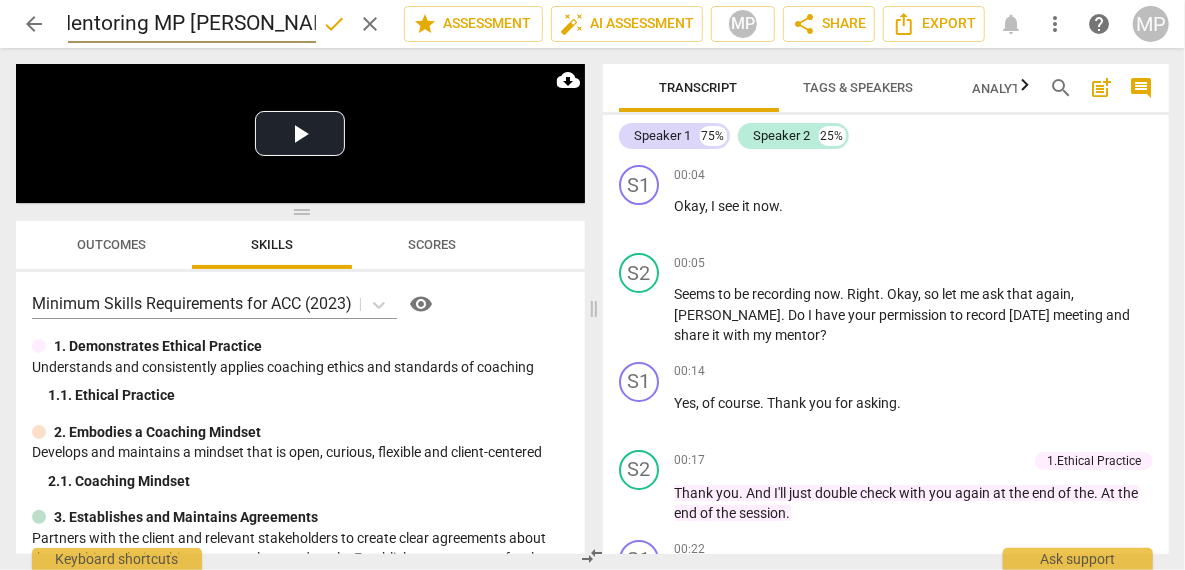 click on "ACC Mentoring MP [PERSON_NAME] 04_25" at bounding box center (192, 24) 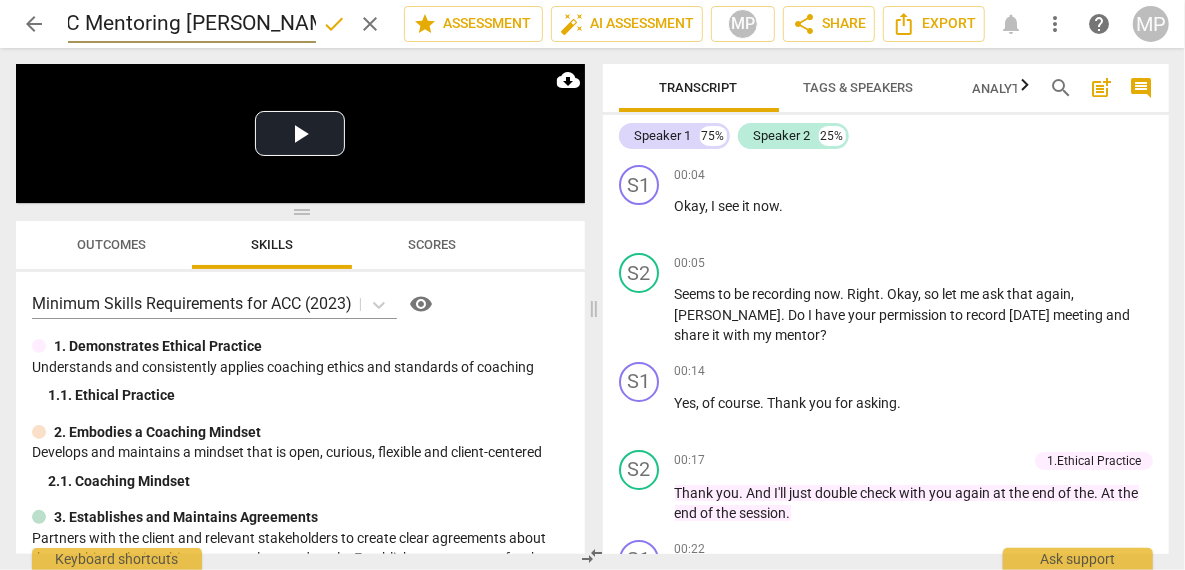 scroll, scrollTop: 0, scrollLeft: 25, axis: horizontal 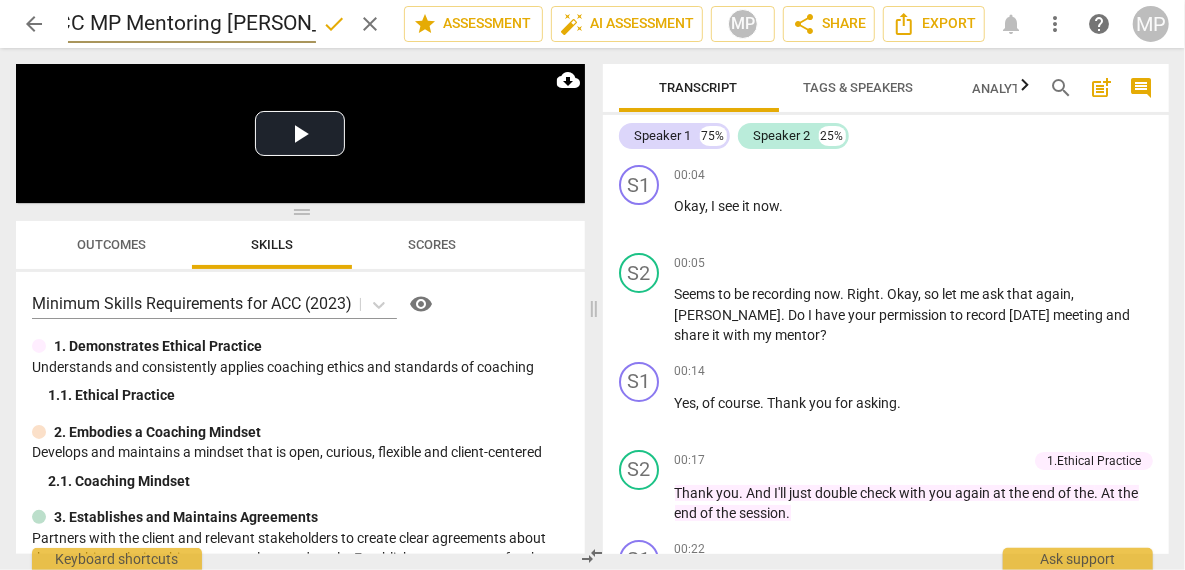 type on "ACC MP Mentoring [PERSON_NAME] R 04_25" 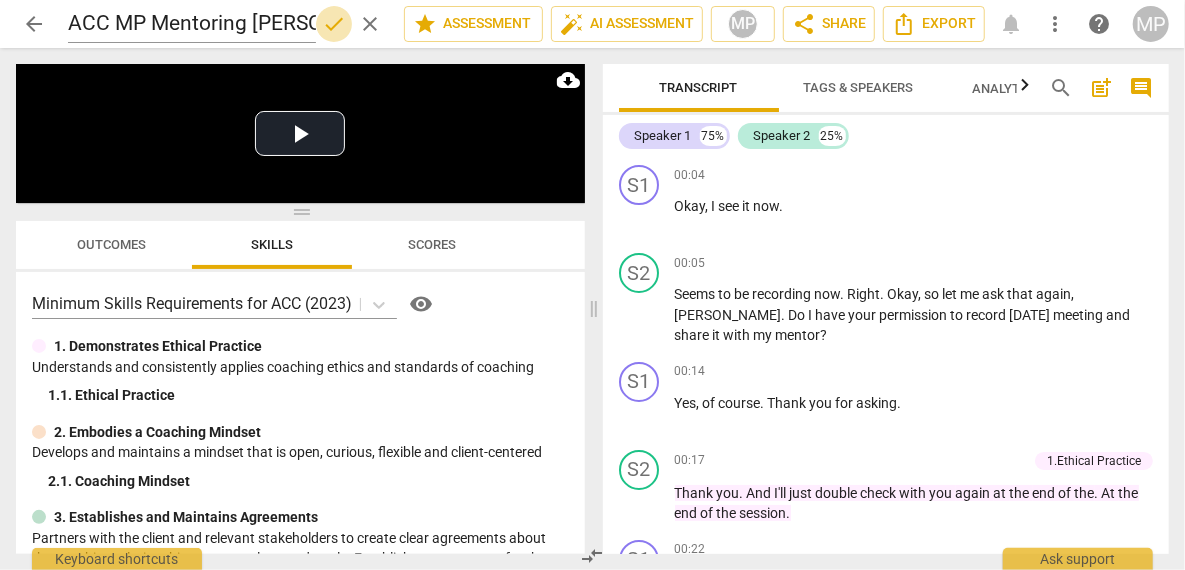 click on "done" at bounding box center [334, 24] 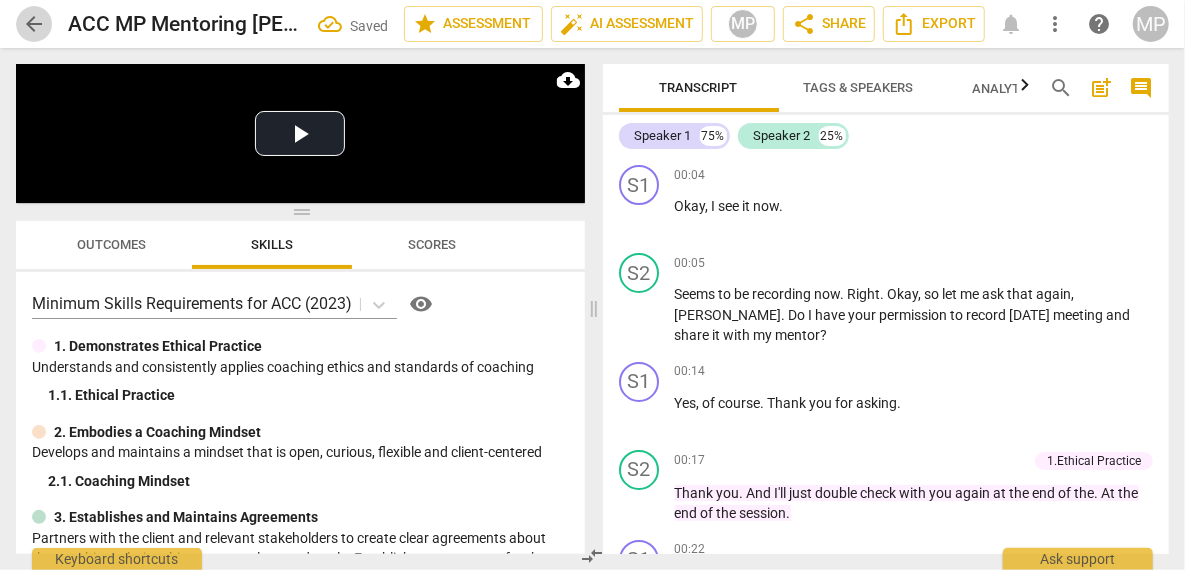 click on "arrow_back" at bounding box center [34, 24] 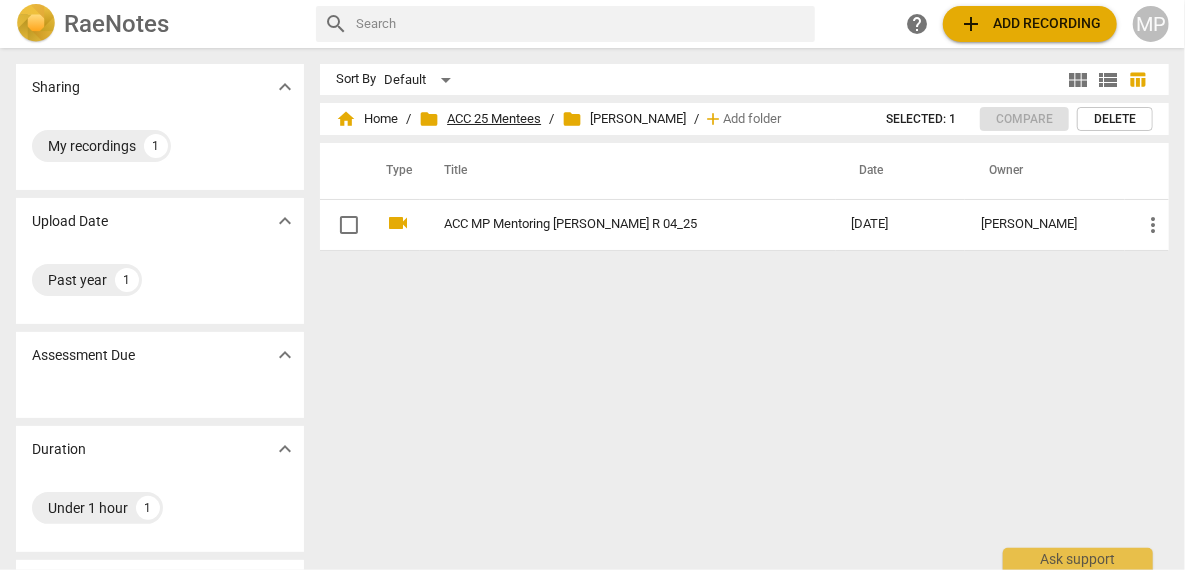 click on "folder ACC 25 Mentees" at bounding box center [480, 119] 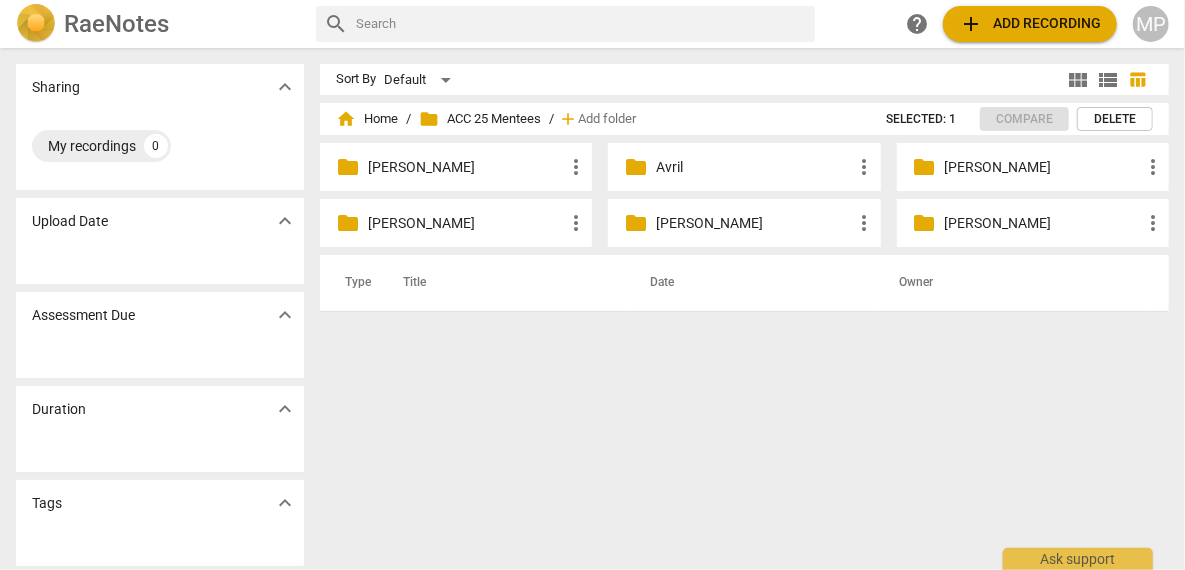 click on "Avril" at bounding box center (754, 167) 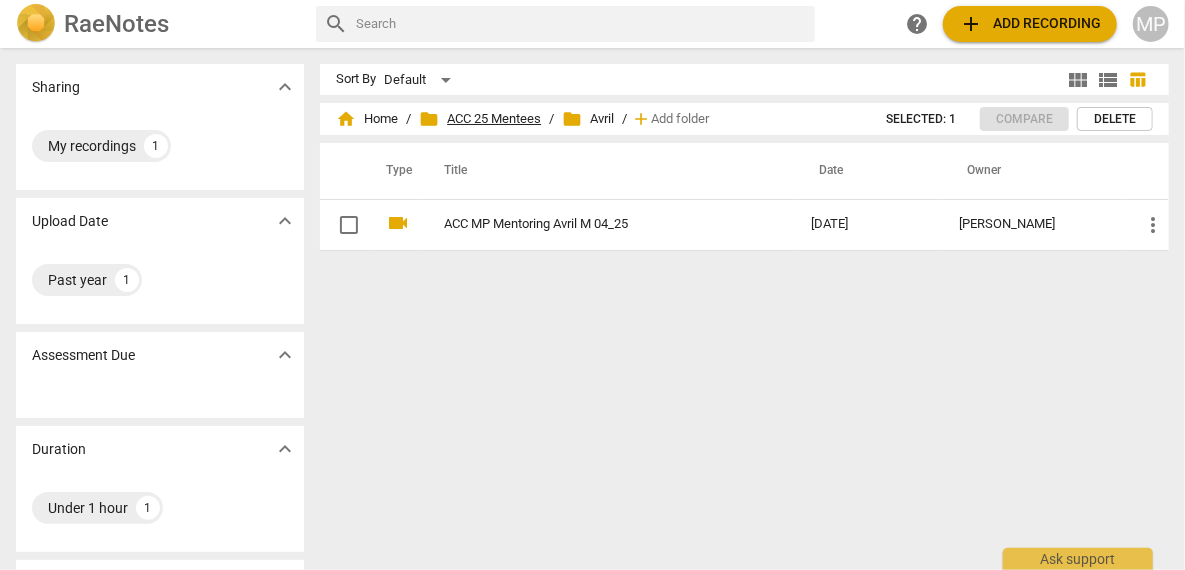 click on "folder ACC 25 Mentees" at bounding box center [480, 119] 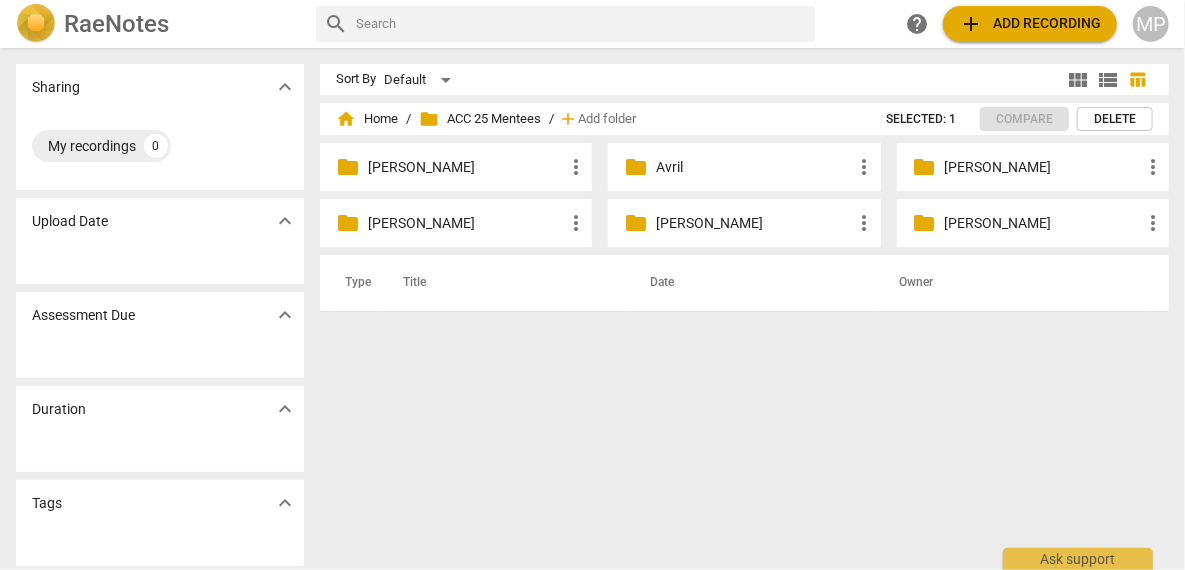 click on "[PERSON_NAME]" at bounding box center [466, 223] 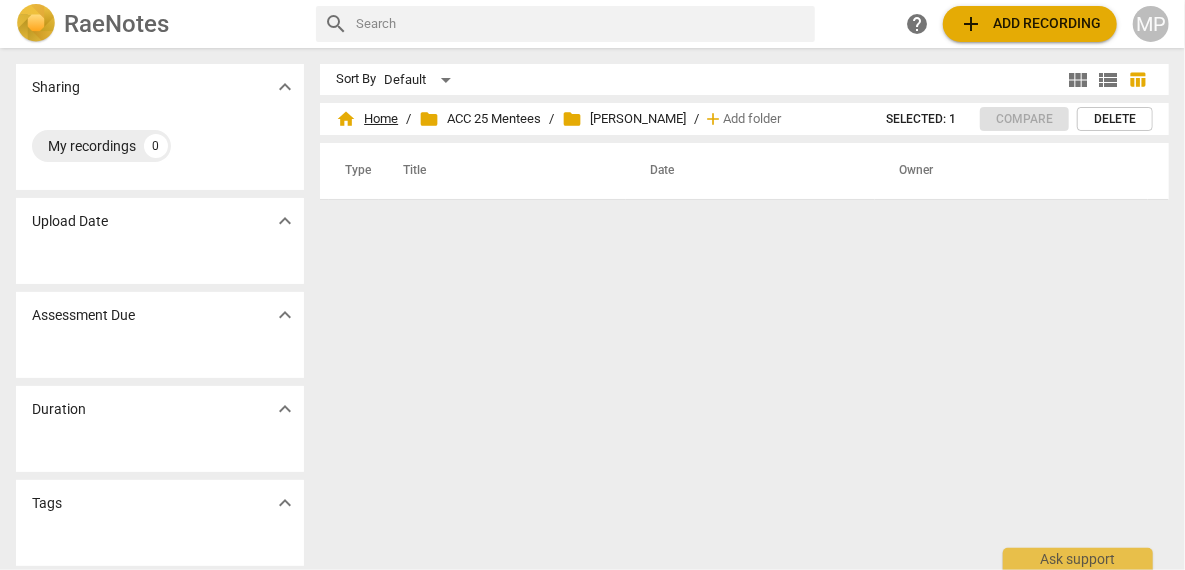 click on "home Home" at bounding box center (367, 119) 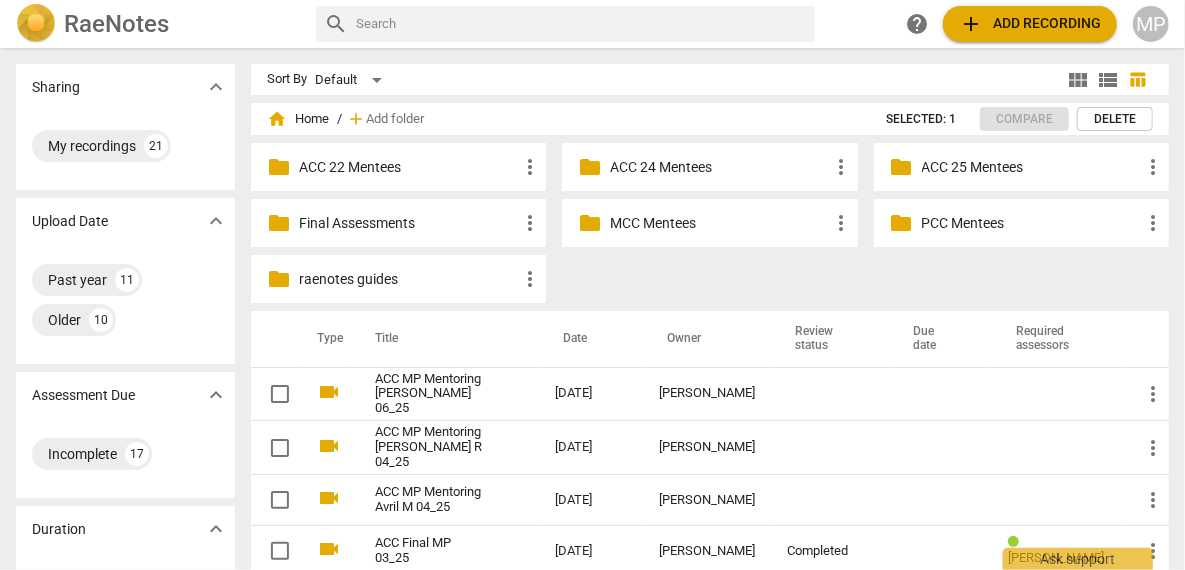 click on "PCC Mentees" at bounding box center [1031, 223] 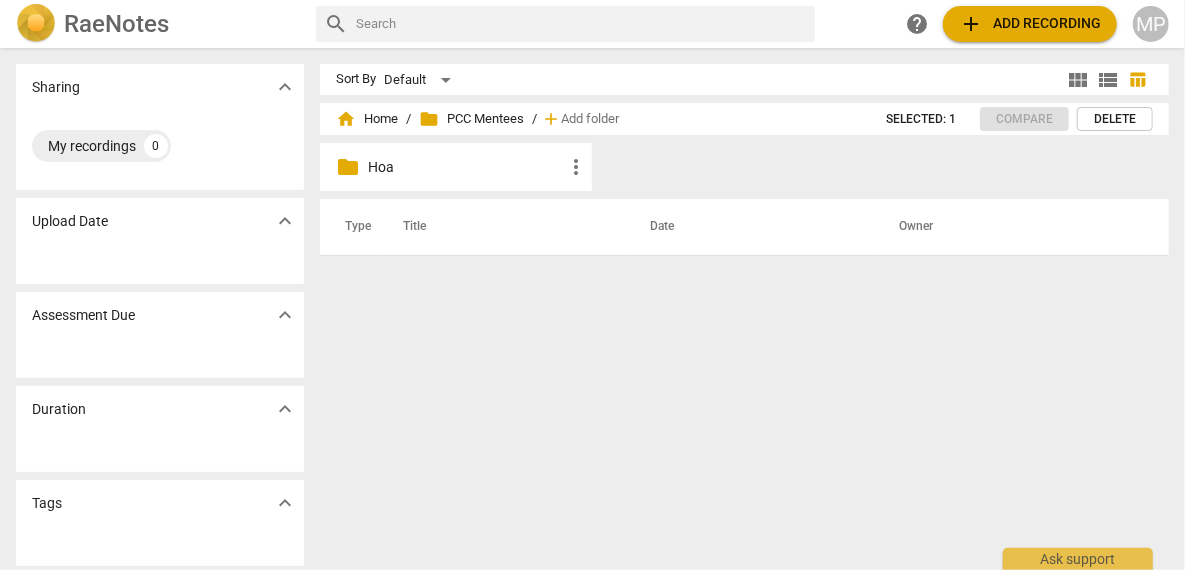 click on "Hoa" at bounding box center [466, 167] 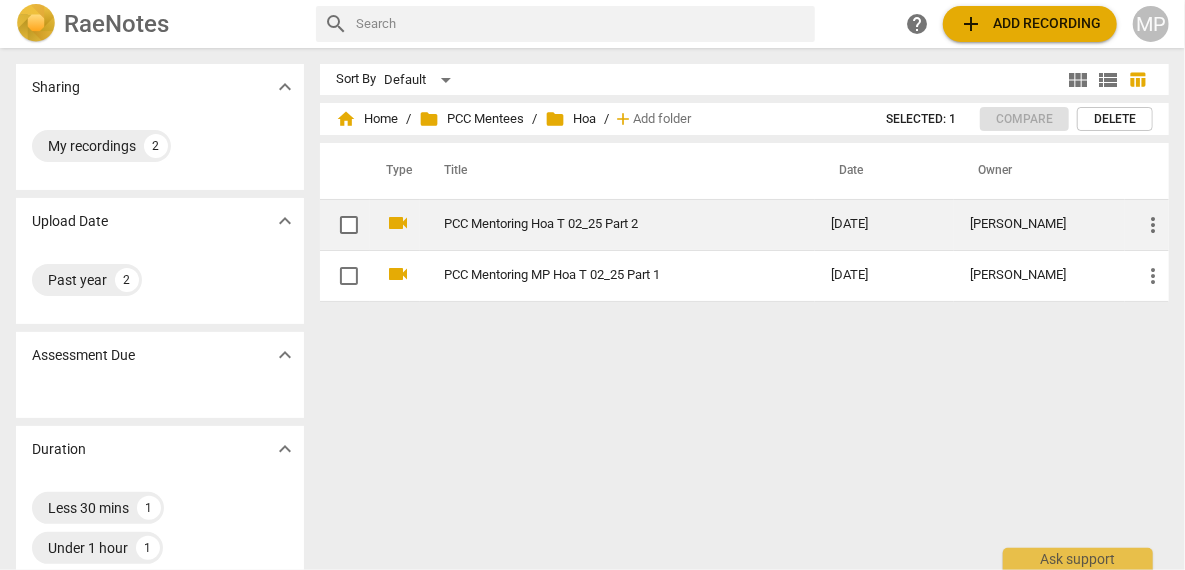click on "PCC Mentoring Hoa T 02_25 Part 2" at bounding box center (601, 224) 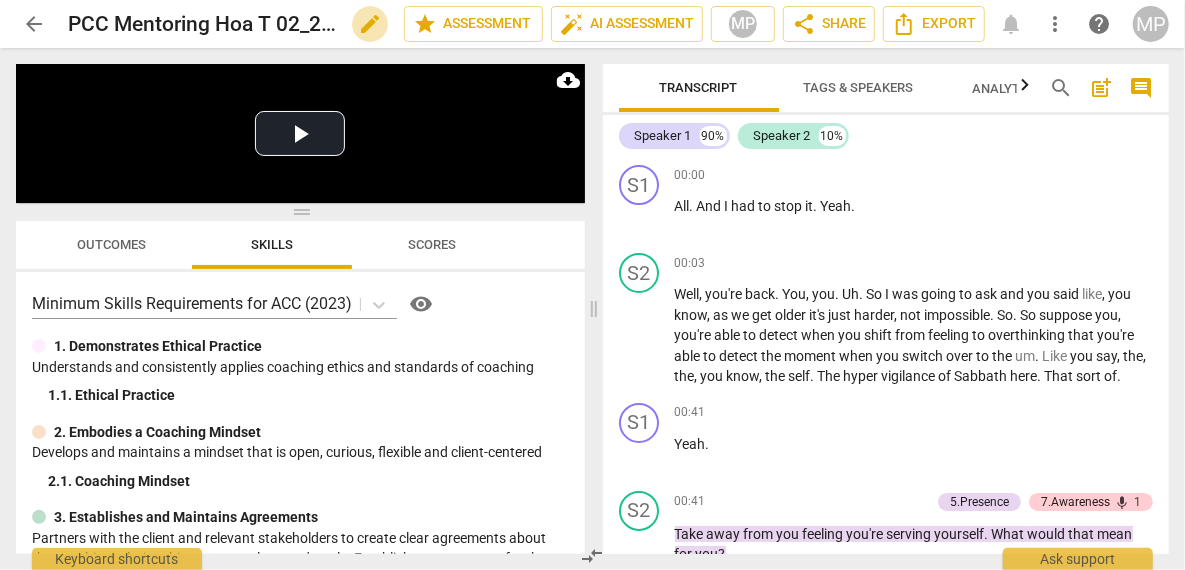 click on "edit" at bounding box center [370, 24] 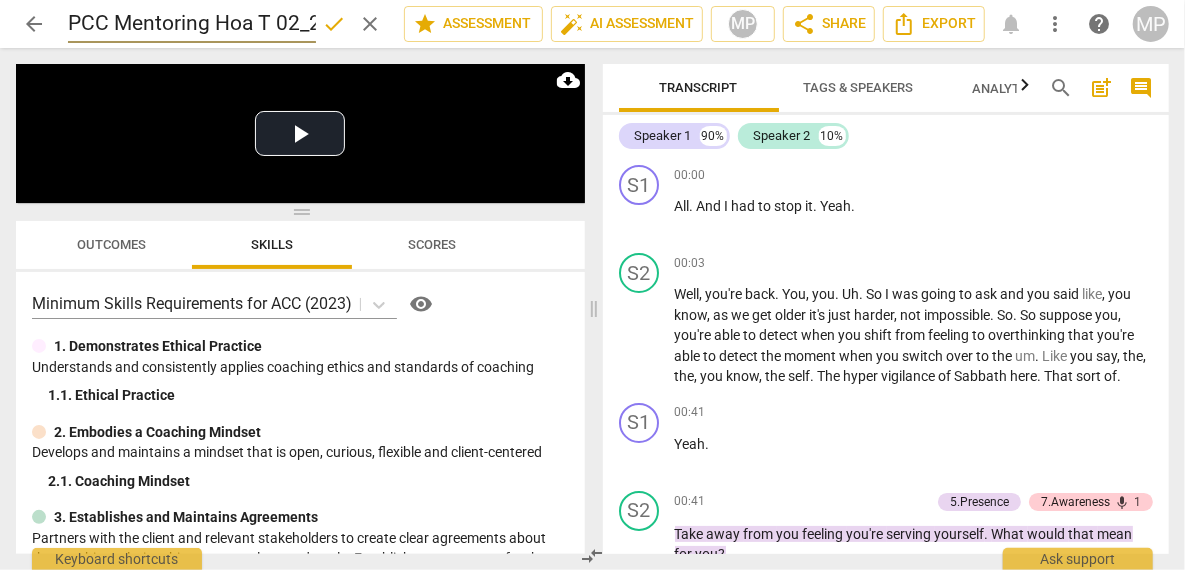 scroll, scrollTop: 0, scrollLeft: 80, axis: horizontal 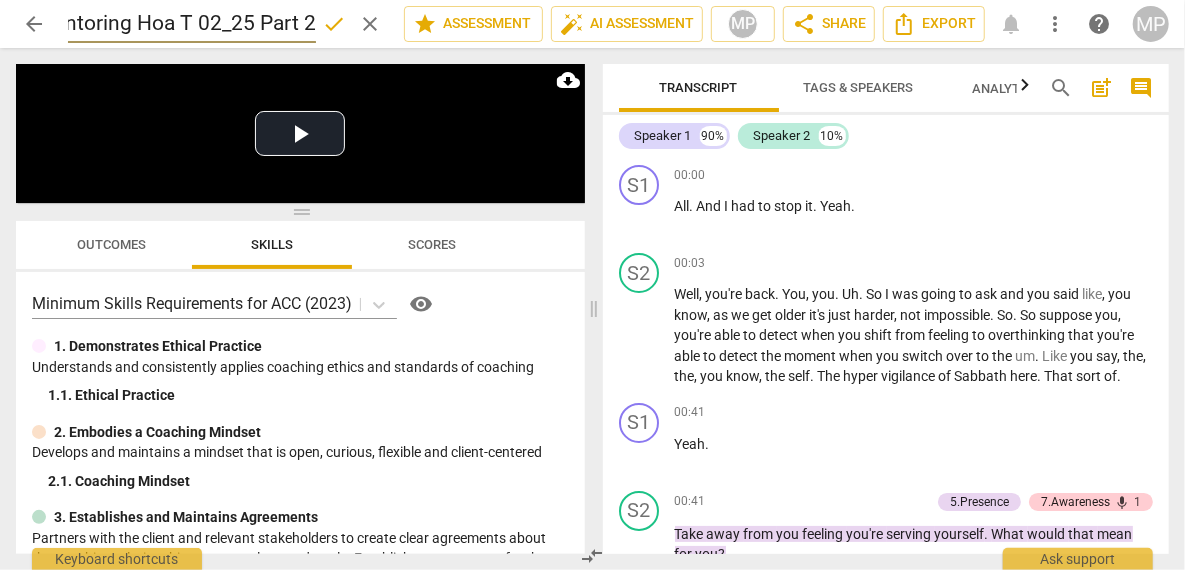 click on "PCC Mentoring Hoa T 02_25 Part 2" at bounding box center [192, 24] 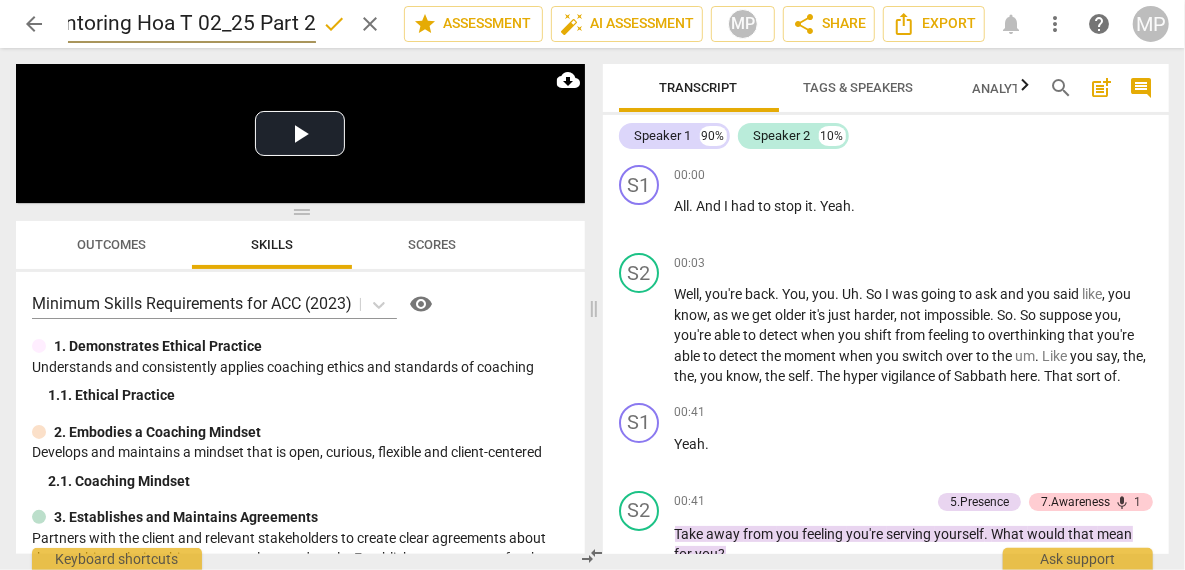 scroll, scrollTop: 0, scrollLeft: 0, axis: both 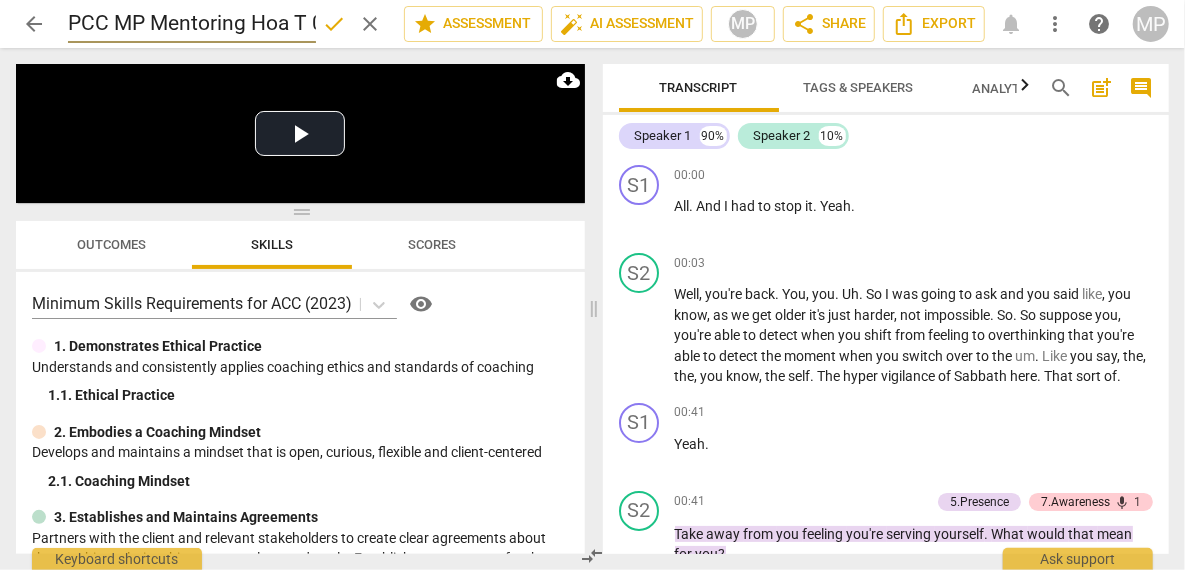 type on "PCC MP Mentoring Hoa T 02_25 Part 2" 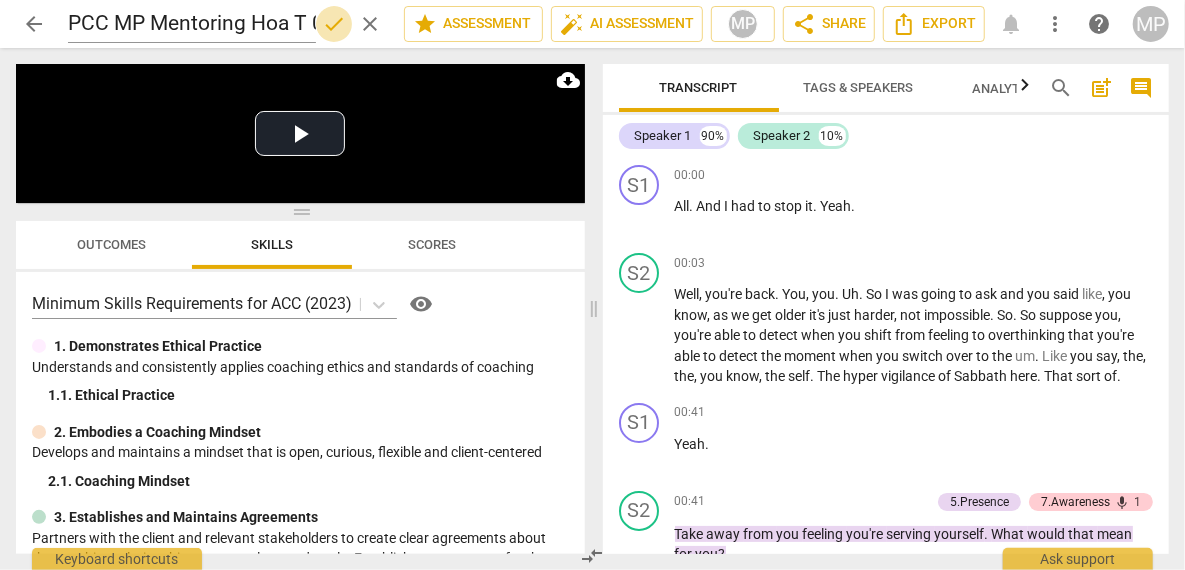 click on "done" at bounding box center (334, 24) 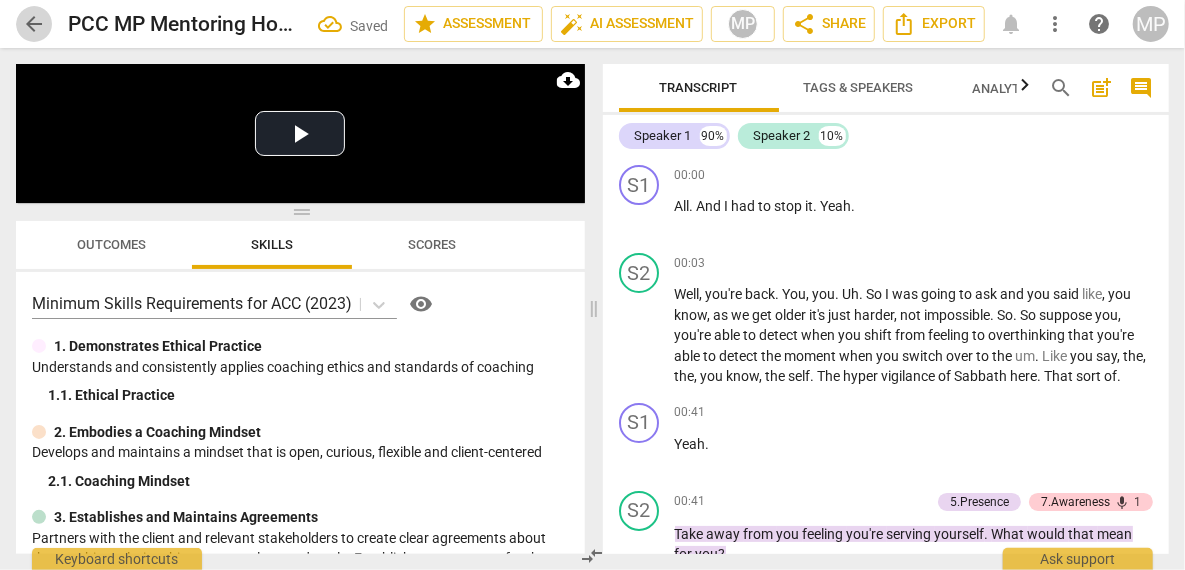 click on "arrow_back" at bounding box center (34, 24) 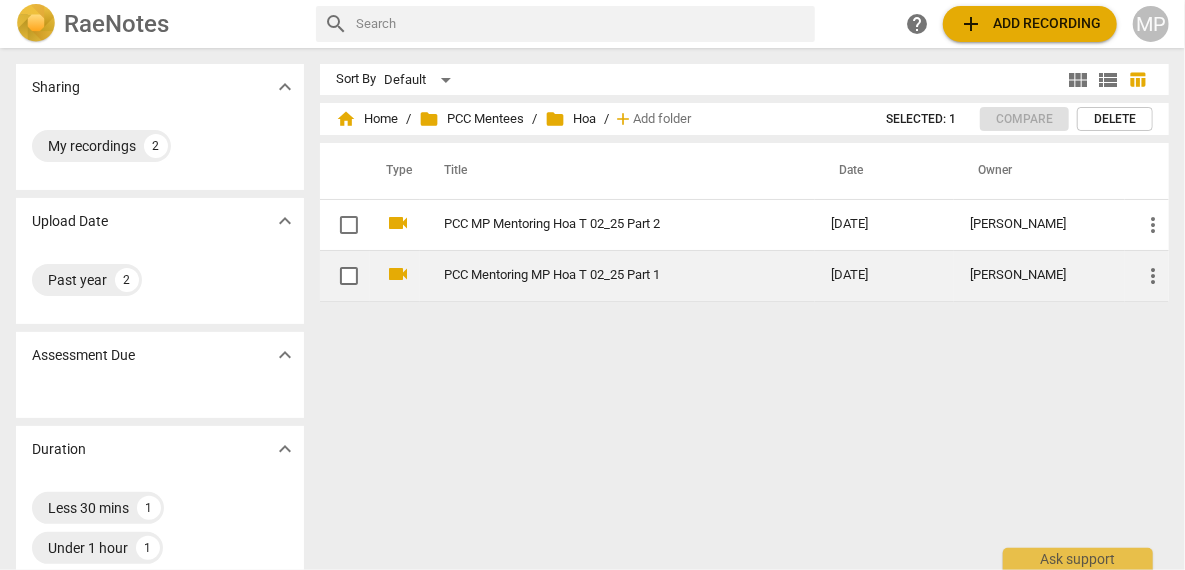 click on "PCC Mentoring MP Hoa T 02_25 Part 1" at bounding box center (601, 275) 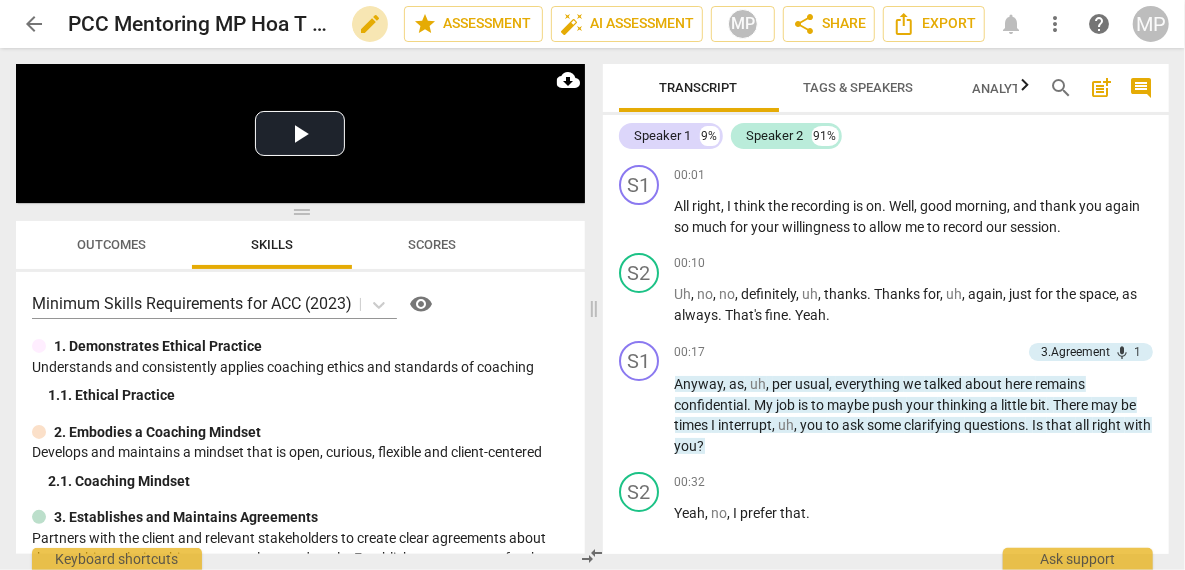 click on "edit" at bounding box center (370, 24) 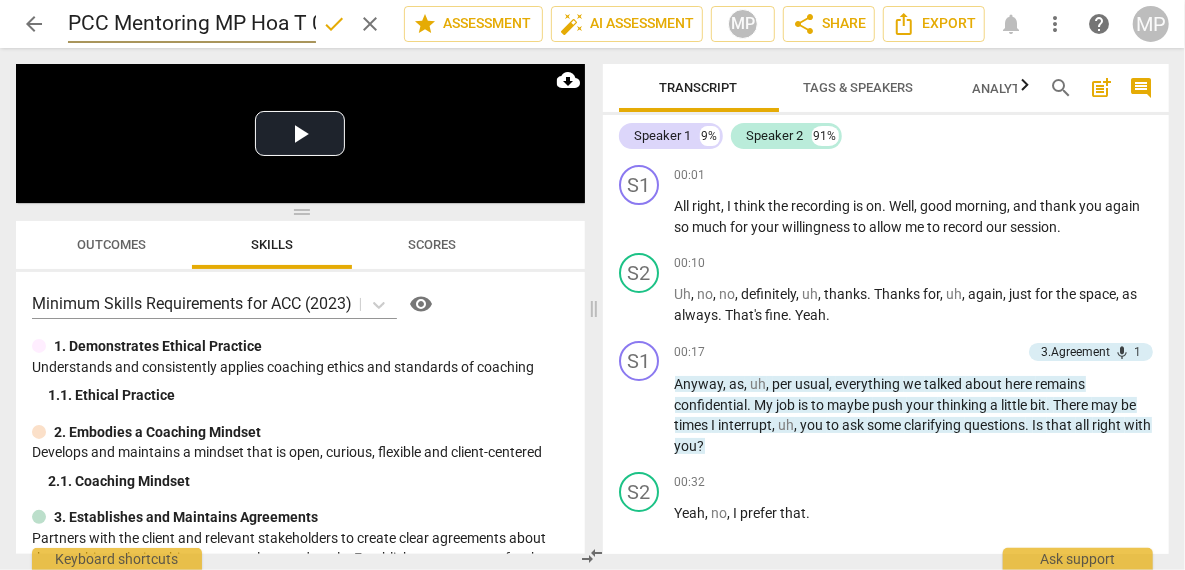 scroll, scrollTop: 0, scrollLeft: 117, axis: horizontal 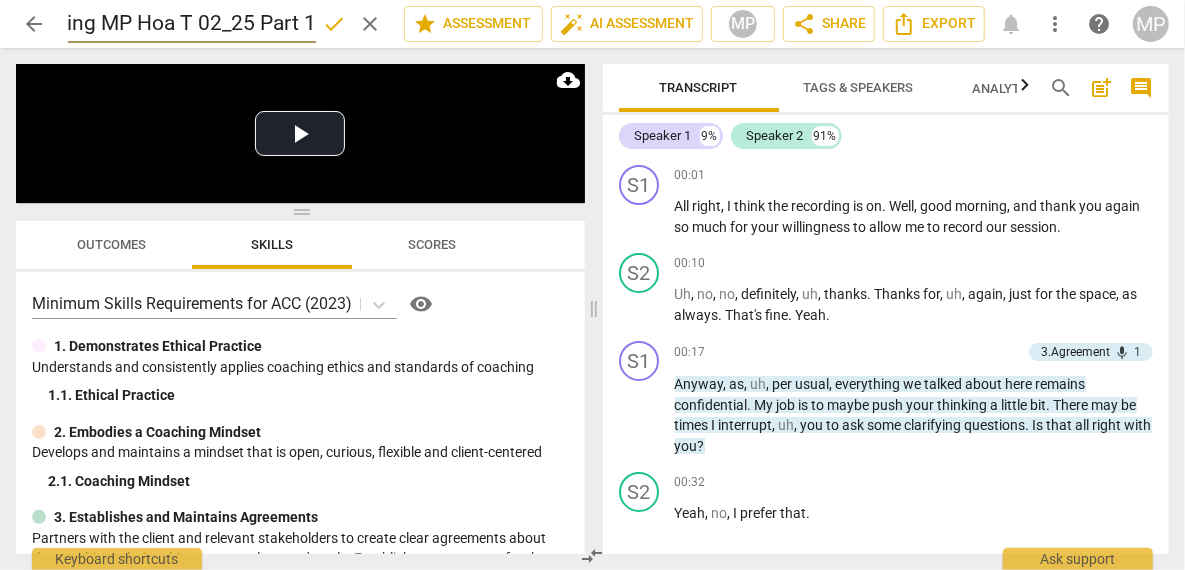 click on "PCC Mentoring MP Hoa T 02_25 Part 1" at bounding box center (192, 24) 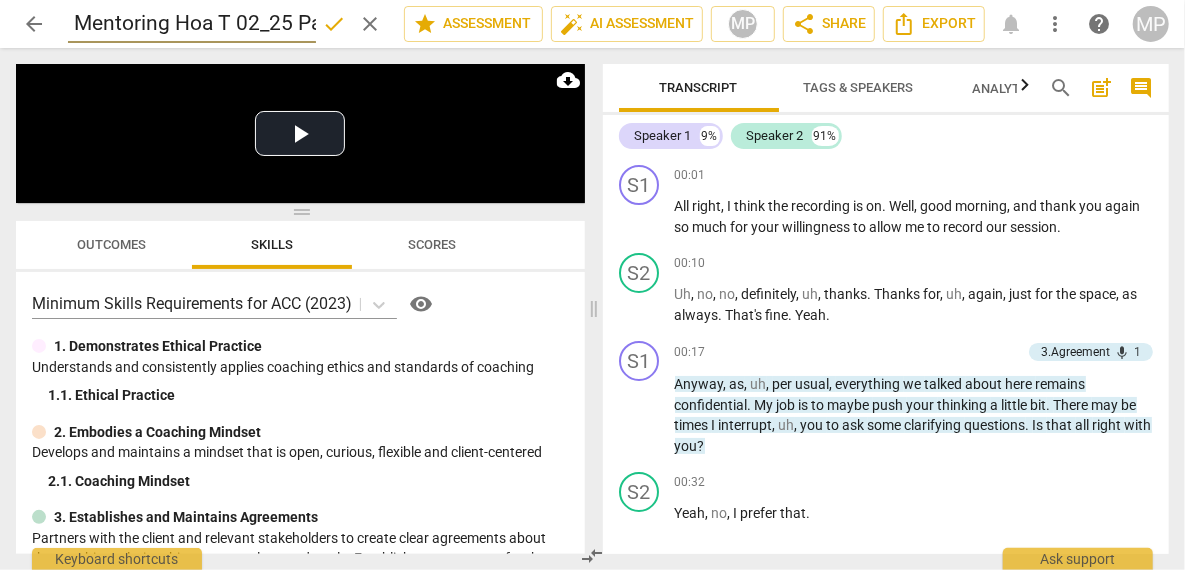 scroll, scrollTop: 0, scrollLeft: 0, axis: both 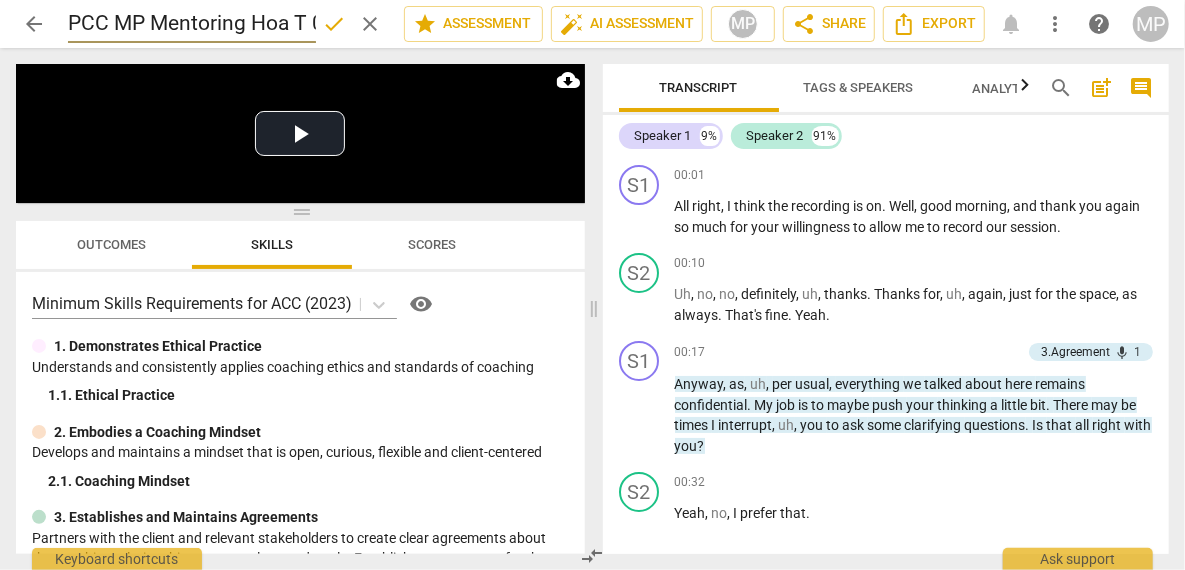 type on "PCC MP Mentoring Hoa T 02_25 Part 1" 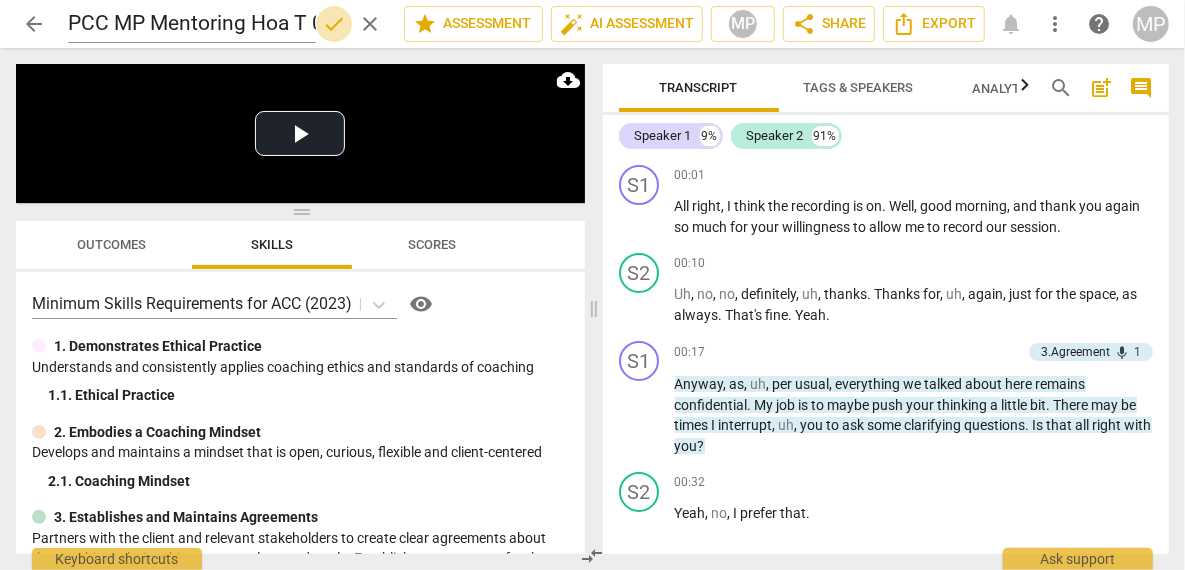 click on "done" at bounding box center (334, 24) 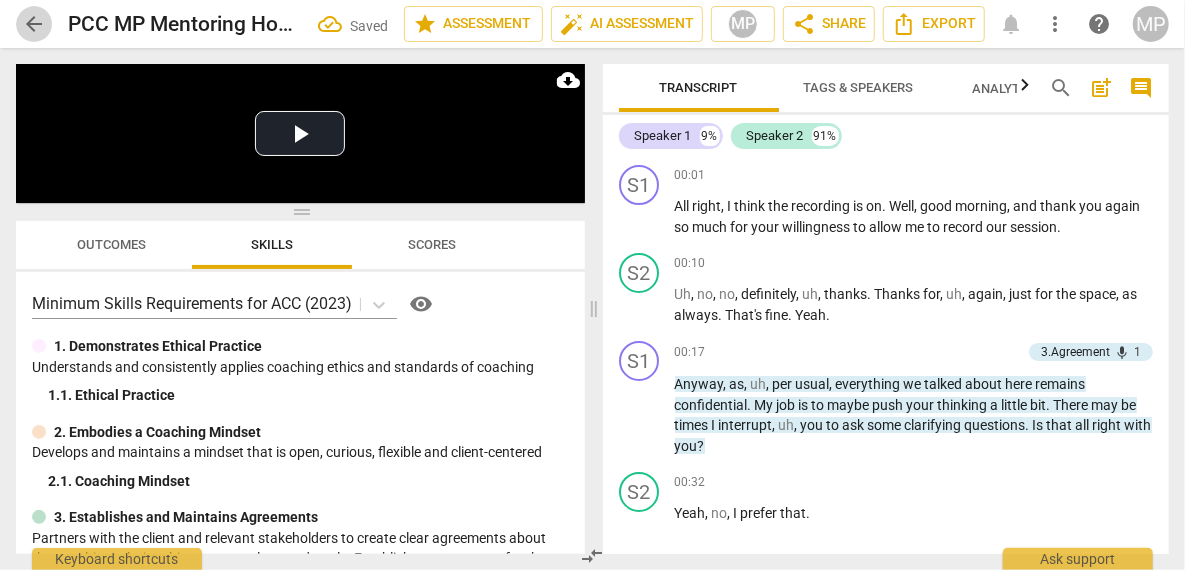 click on "arrow_back" at bounding box center (34, 24) 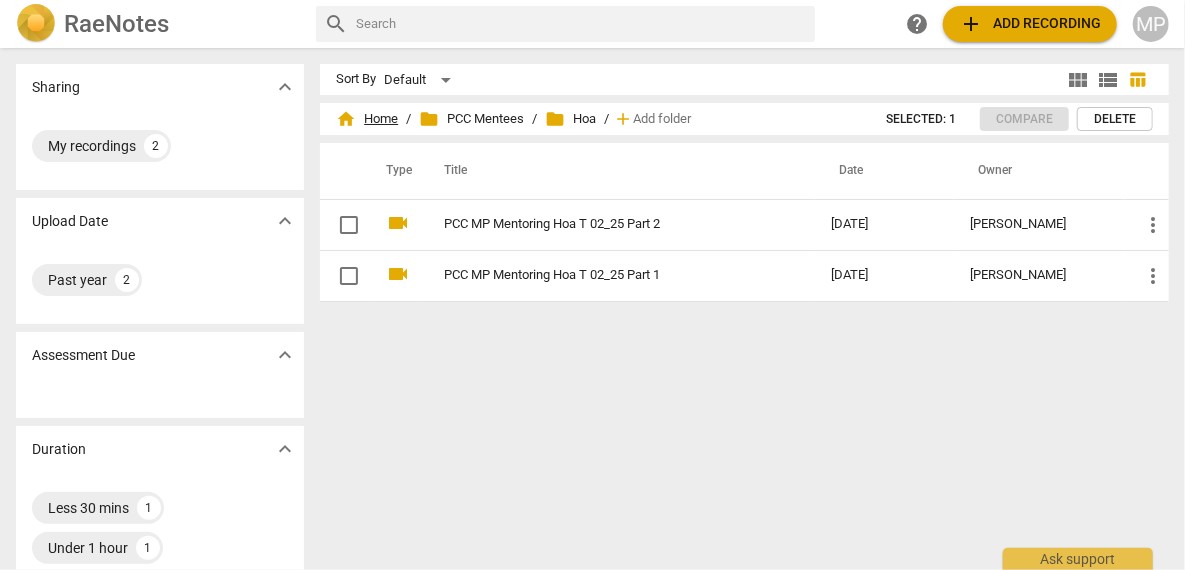 click on "home Home" at bounding box center [367, 119] 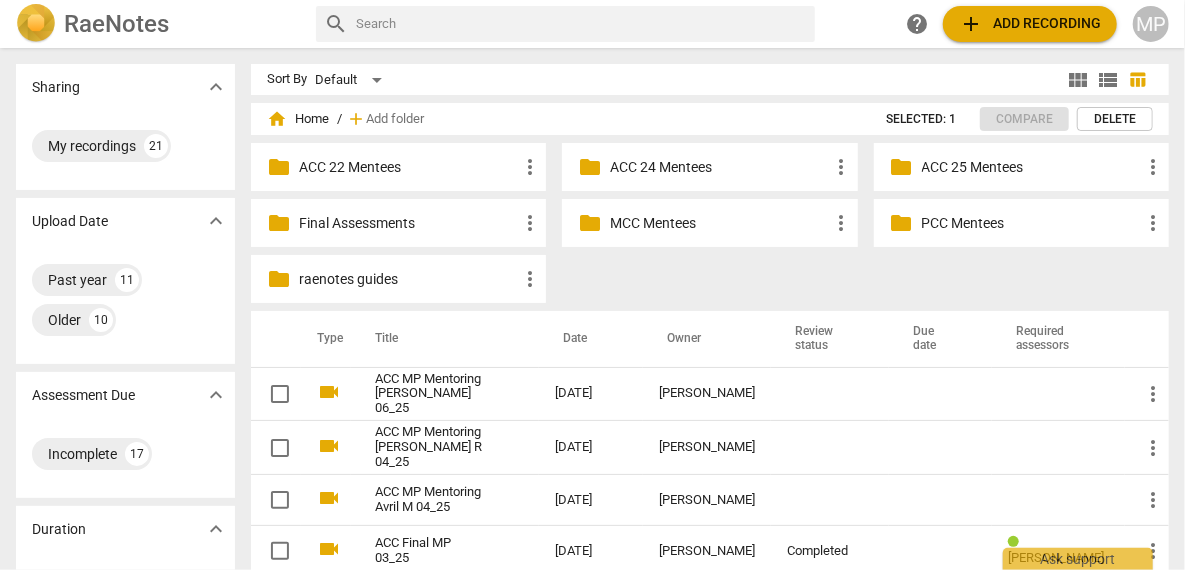 click on "ACC 24 Mentees" at bounding box center [719, 167] 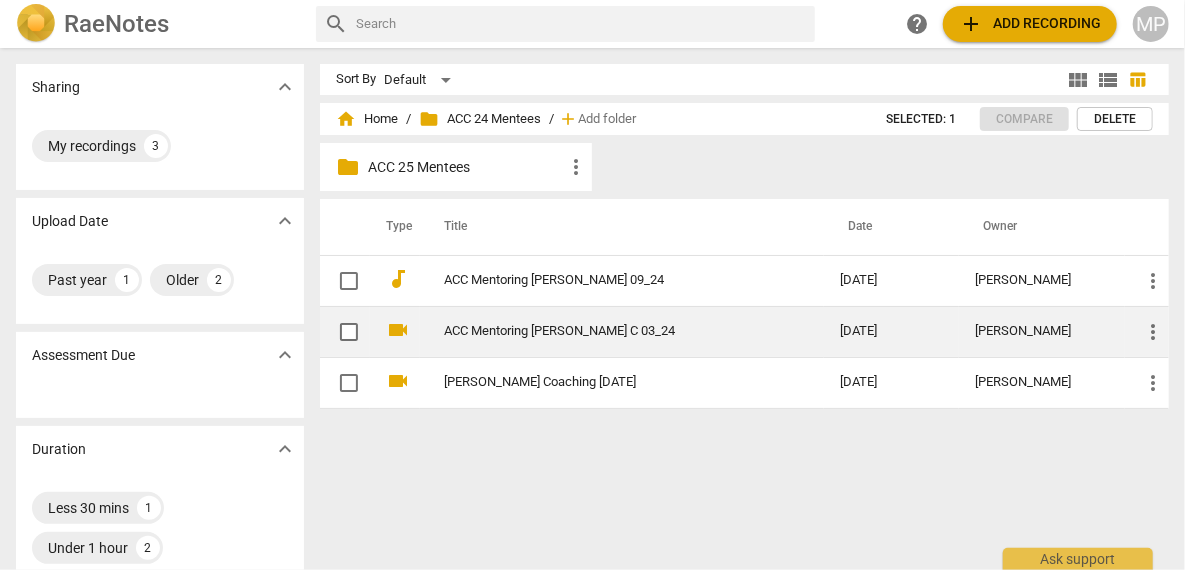 click on "ACC Mentoring [PERSON_NAME] C 03_24" at bounding box center [606, 331] 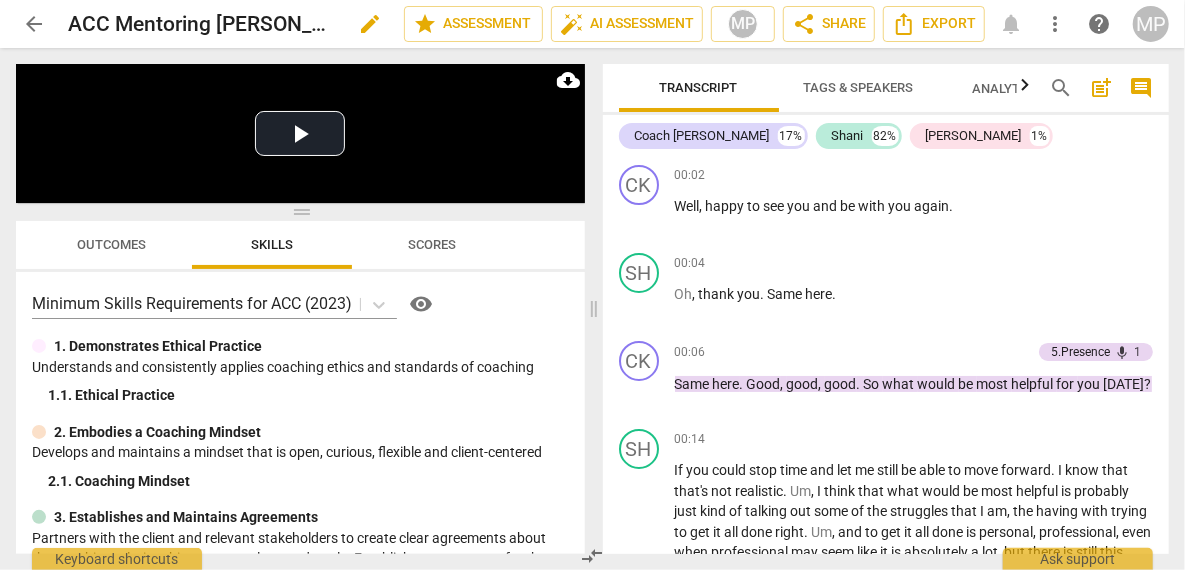 click on "ACC Mentoring [PERSON_NAME] C 03_24" at bounding box center (202, 24) 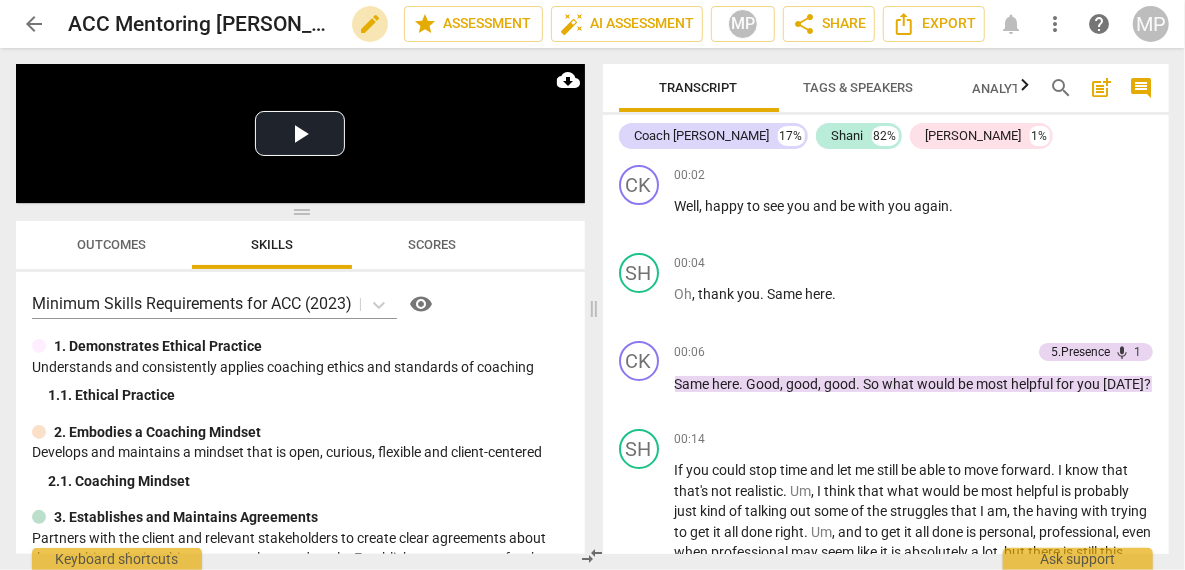 click on "edit" at bounding box center (370, 24) 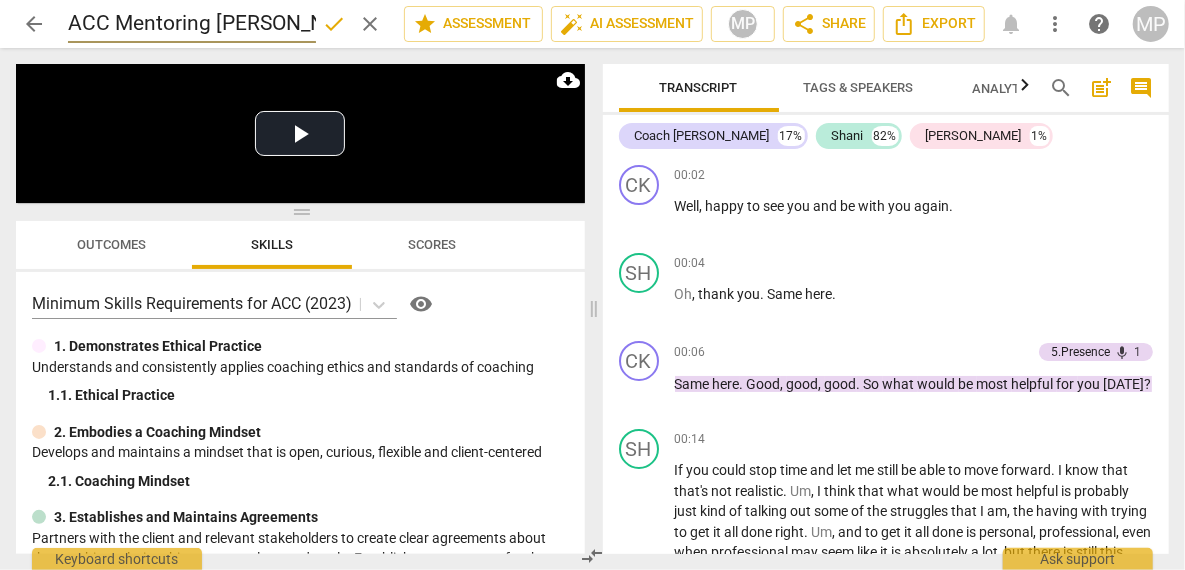 scroll, scrollTop: 0, scrollLeft: 72, axis: horizontal 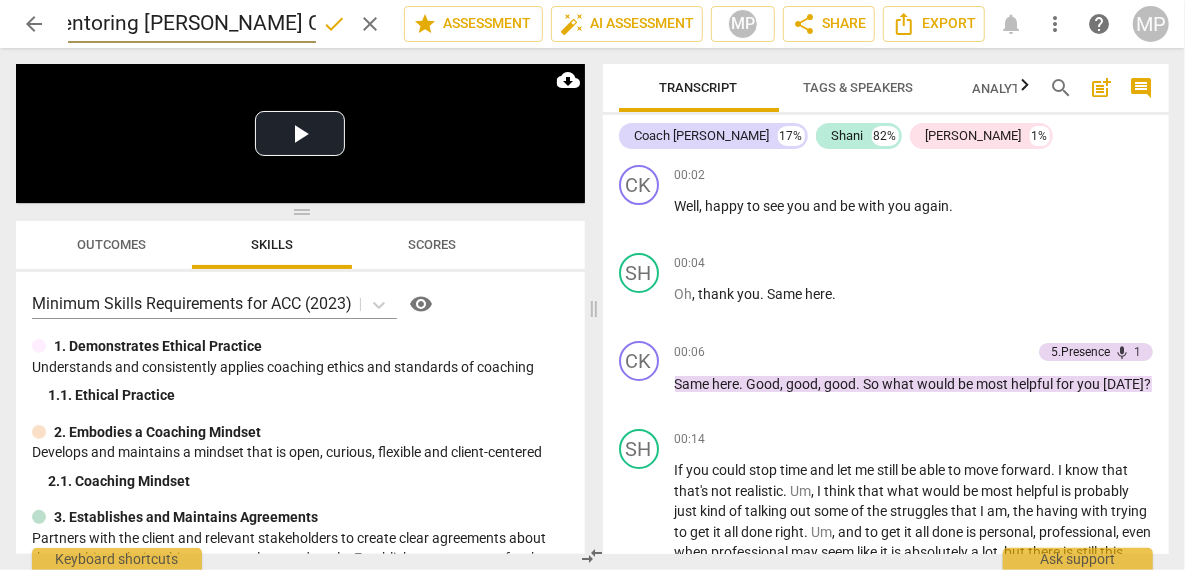 click on "ACC Mentoring [PERSON_NAME] C 03_24" at bounding box center (192, 24) 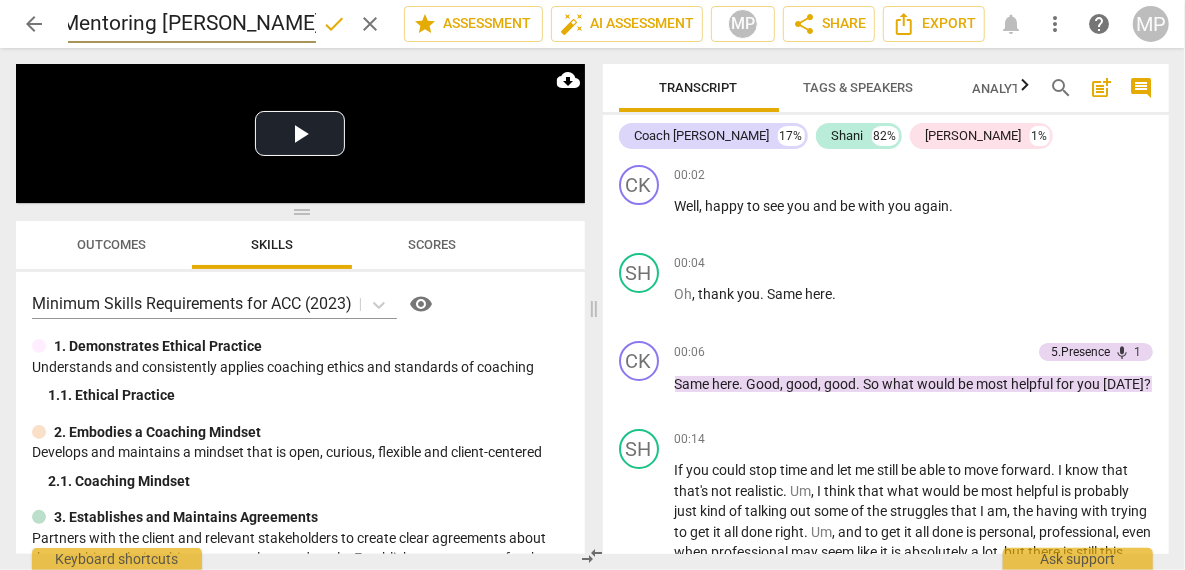scroll, scrollTop: 0, scrollLeft: 36, axis: horizontal 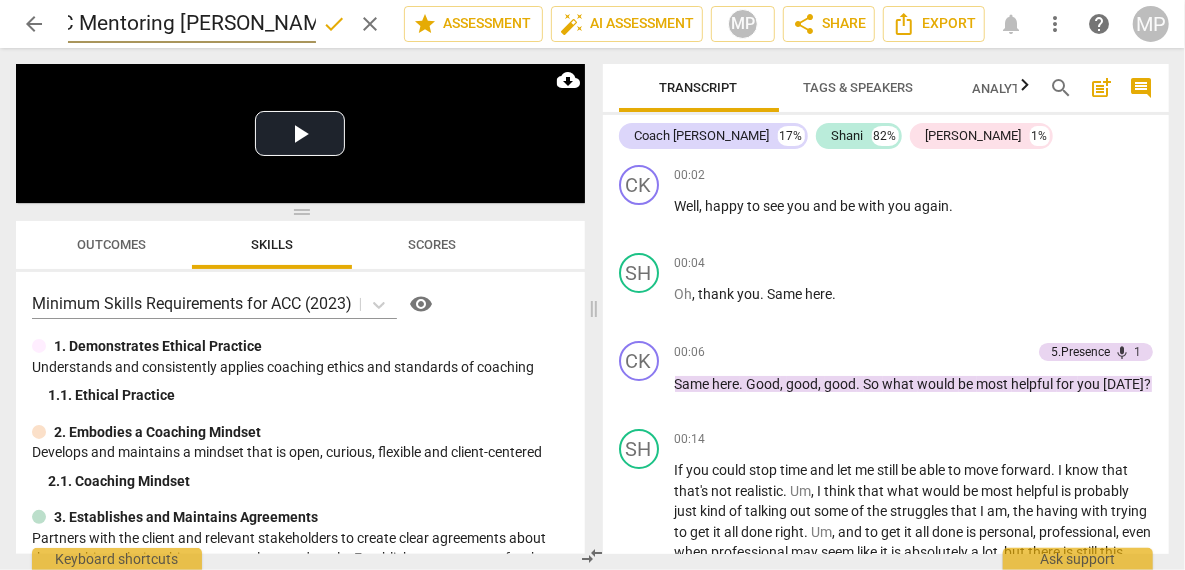 click on "ACC Mentoring [PERSON_NAME] C 03_24" at bounding box center (192, 24) 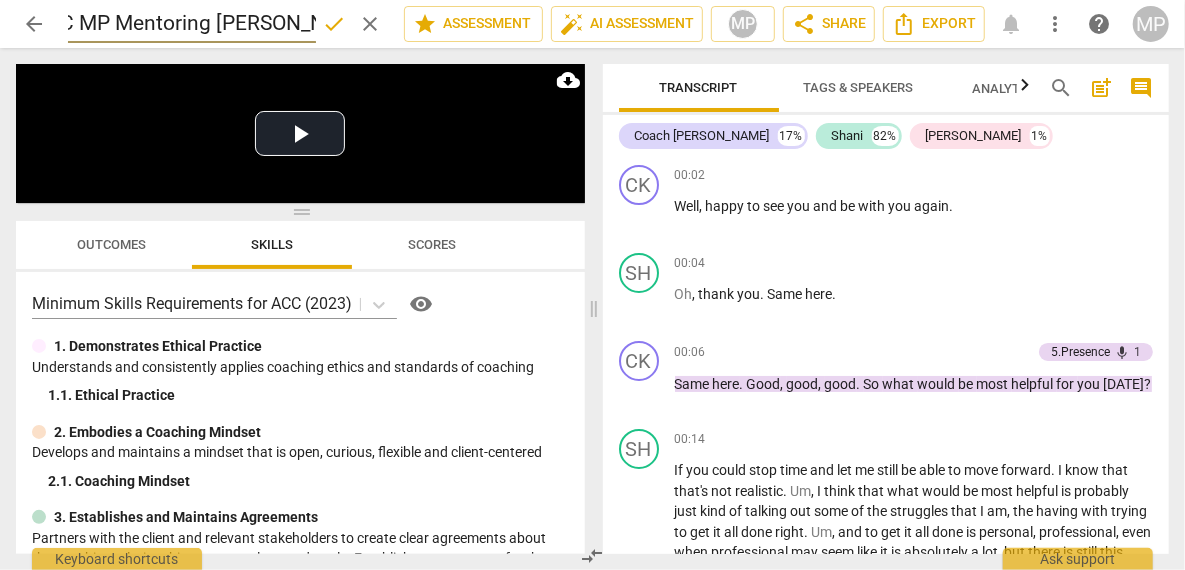 type on "ACC MP Mentoring [PERSON_NAME] C 03_24" 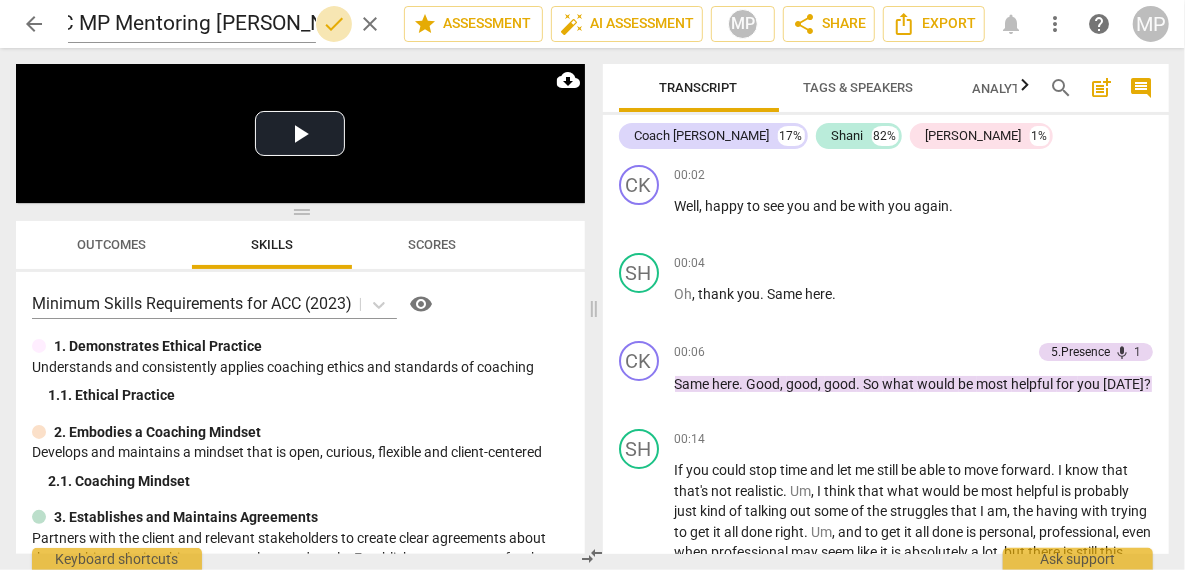 scroll, scrollTop: 0, scrollLeft: 0, axis: both 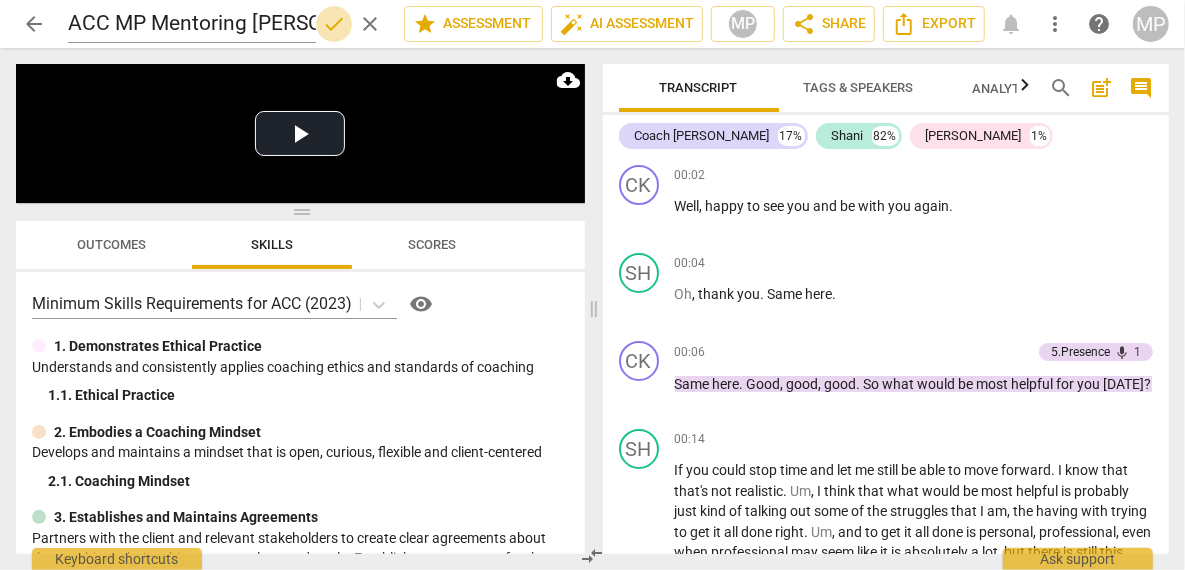 click on "done" at bounding box center (334, 24) 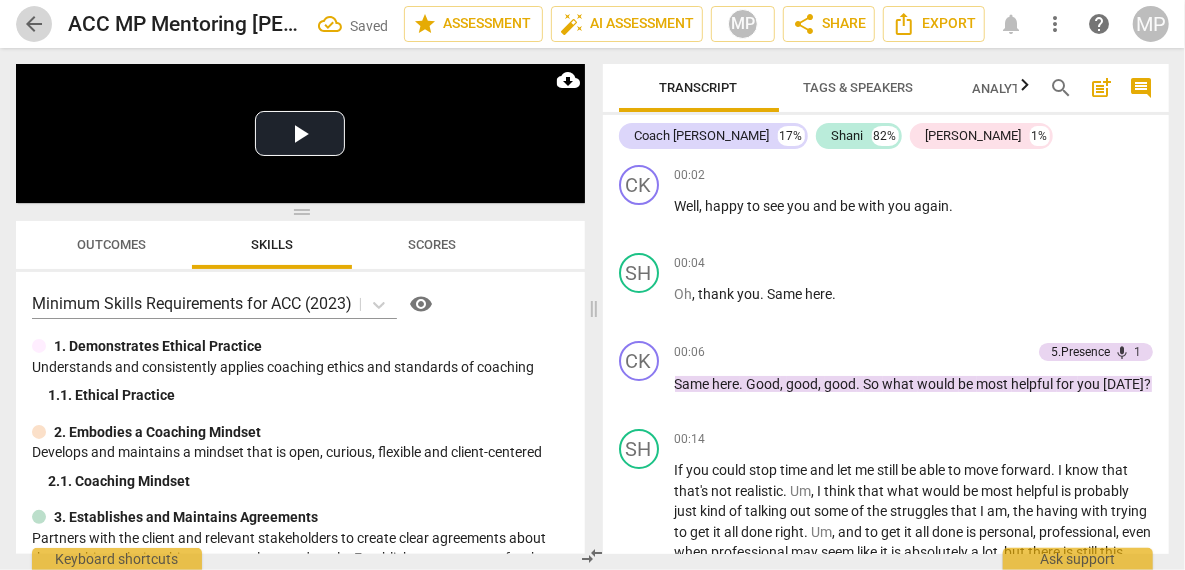 click on "arrow_back" at bounding box center (34, 24) 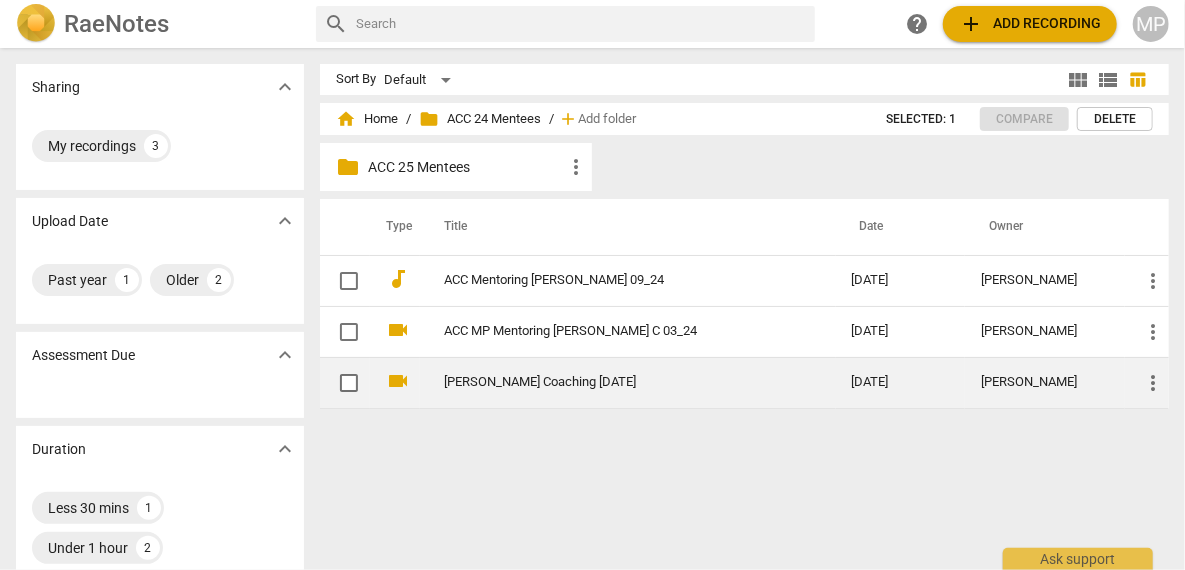 click on "[PERSON_NAME] Coaching [DATE]" at bounding box center (611, 382) 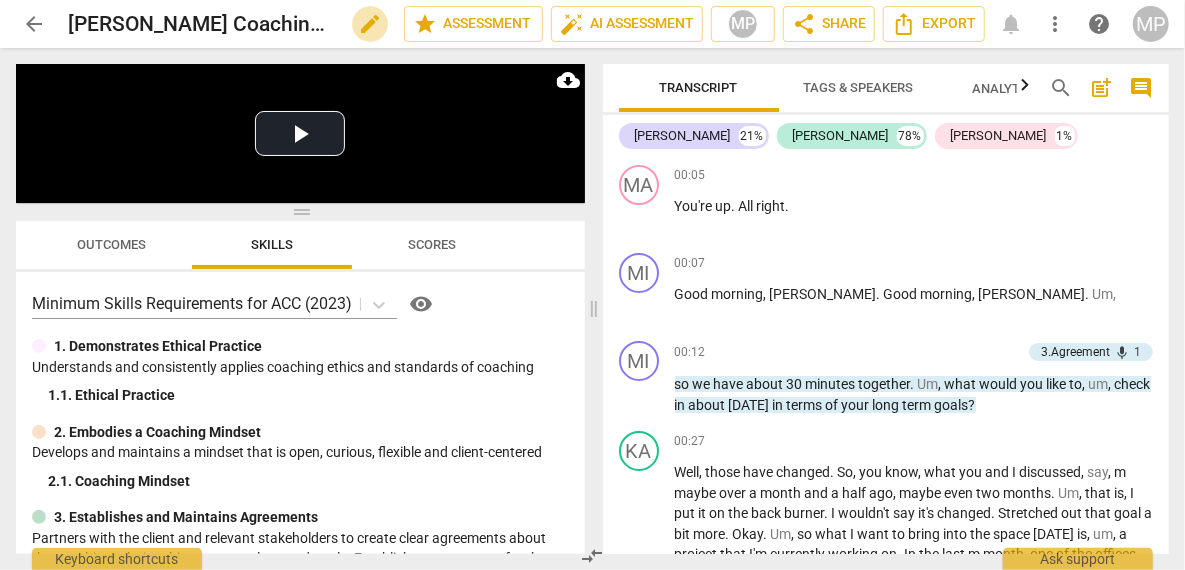 click on "edit" at bounding box center [370, 24] 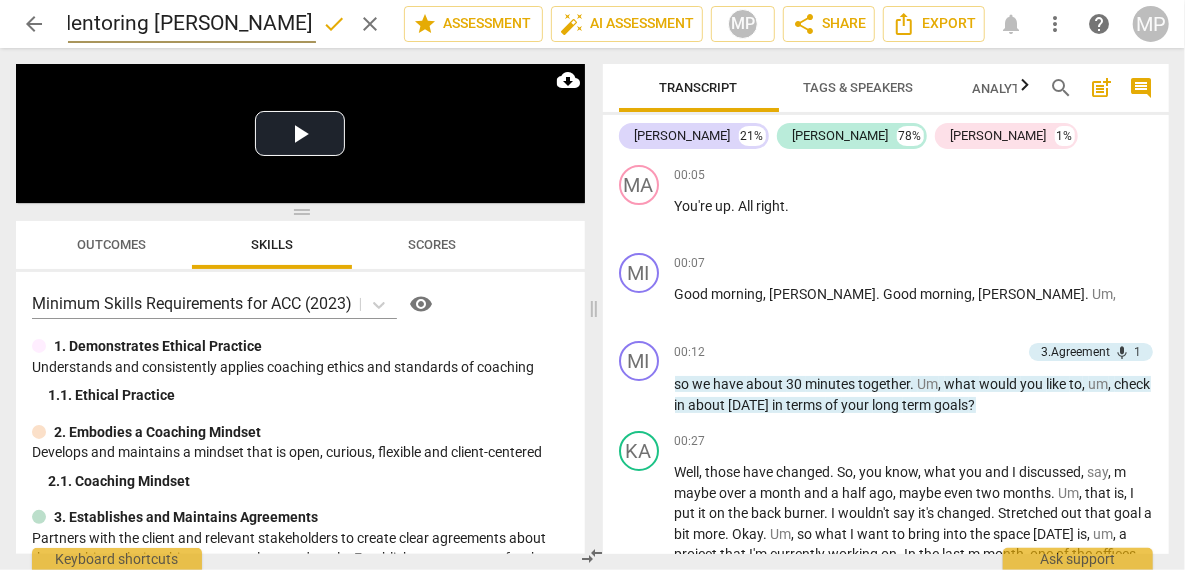 scroll, scrollTop: 0, scrollLeft: 85, axis: horizontal 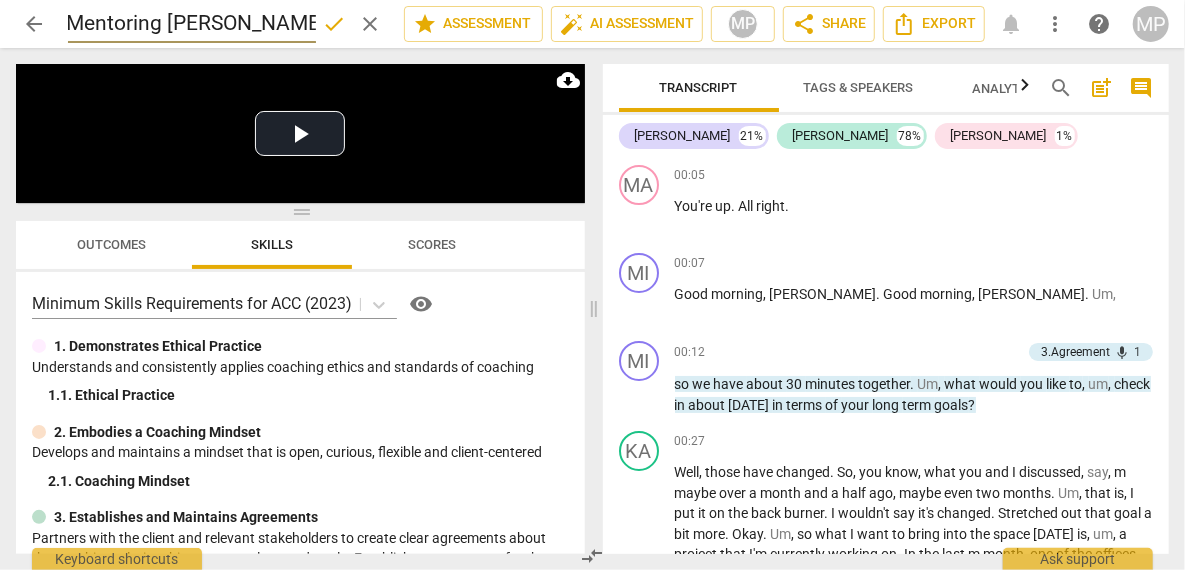 type on "ACC MP Mentoring [PERSON_NAME] 03_24" 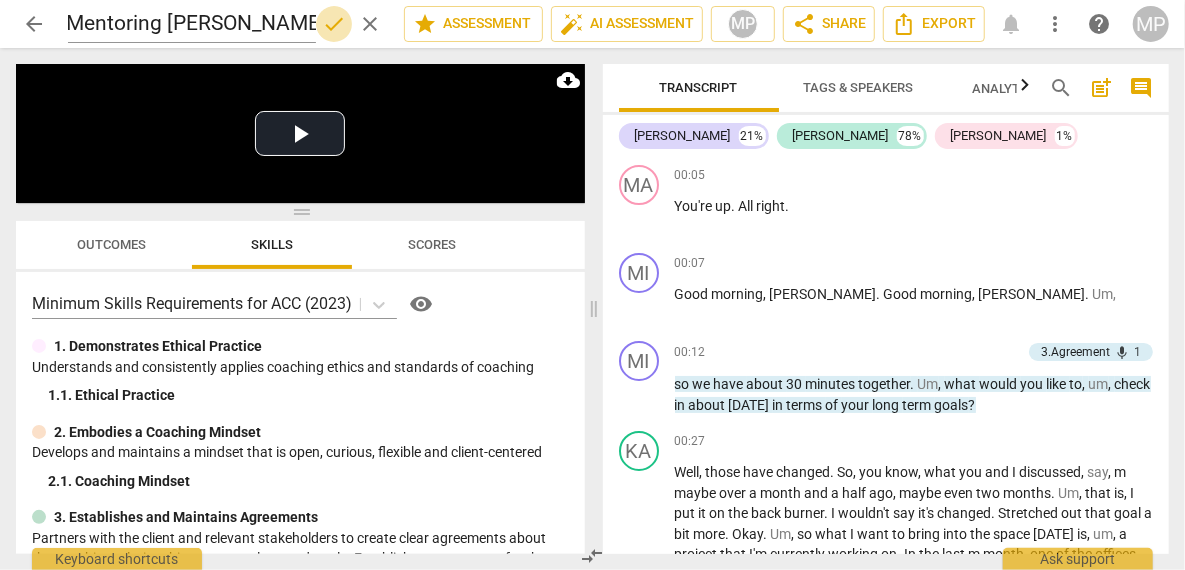 scroll, scrollTop: 0, scrollLeft: 0, axis: both 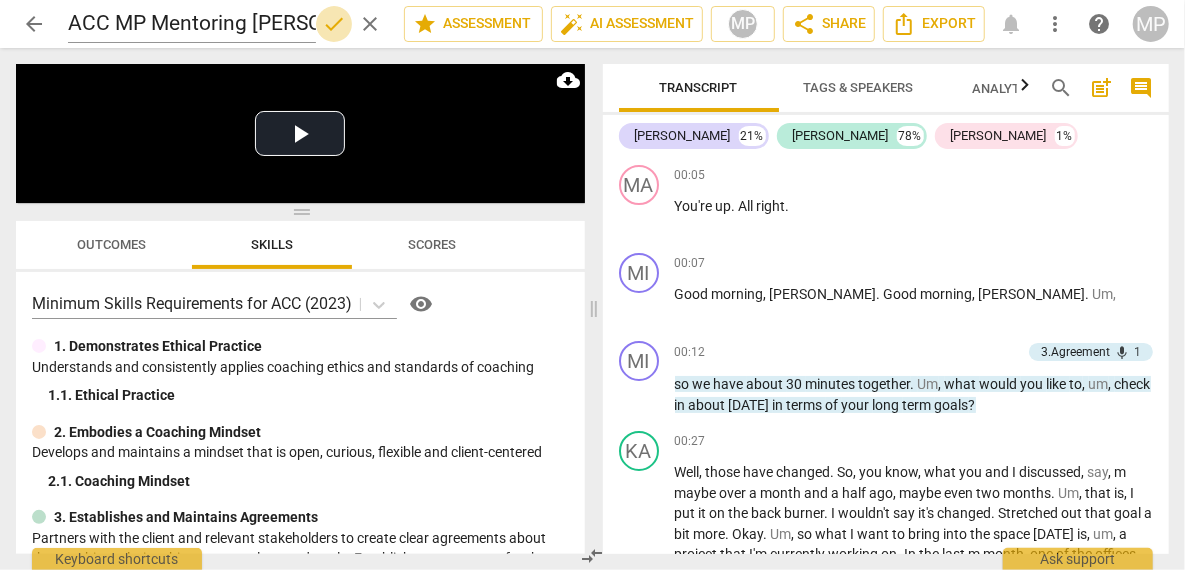click on "done" at bounding box center [334, 24] 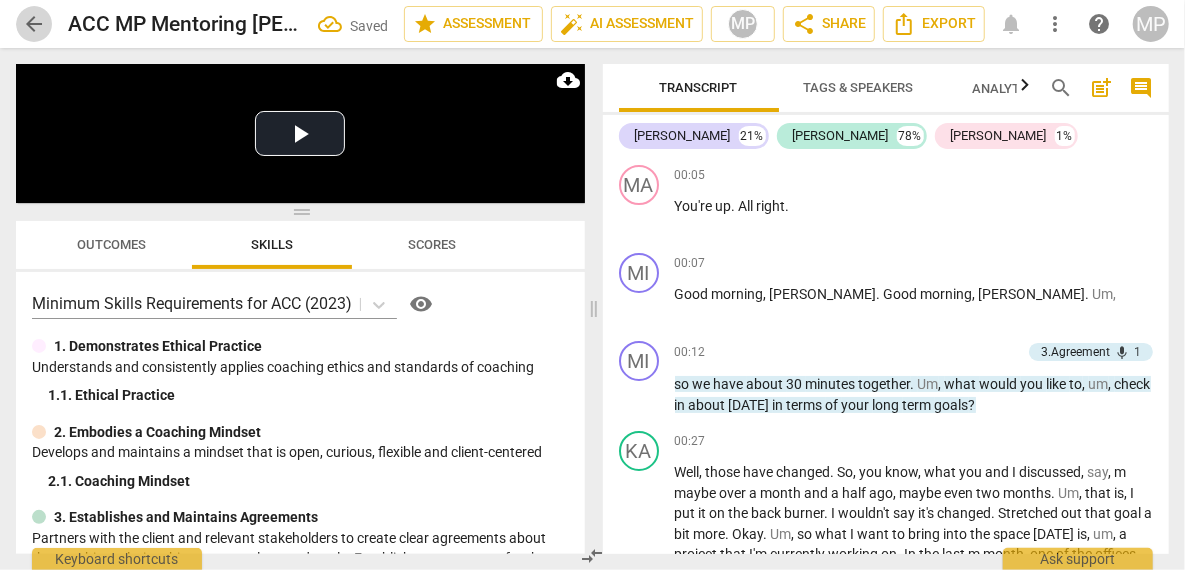 click on "arrow_back" at bounding box center [34, 24] 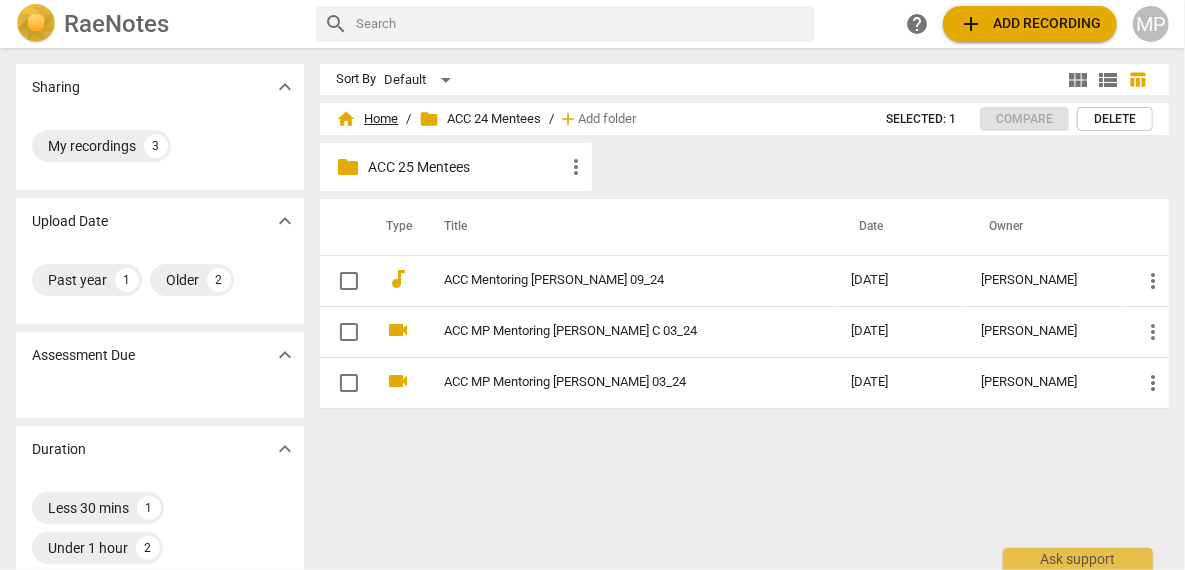 click on "home Home" at bounding box center (367, 119) 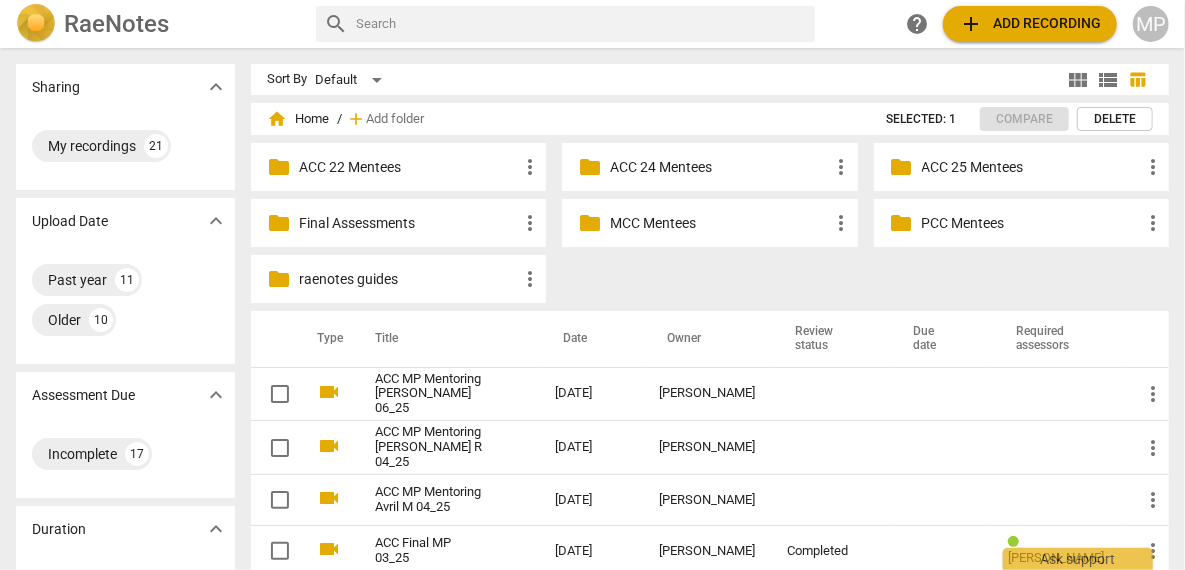 click on "ACC 22 Mentees" at bounding box center (408, 167) 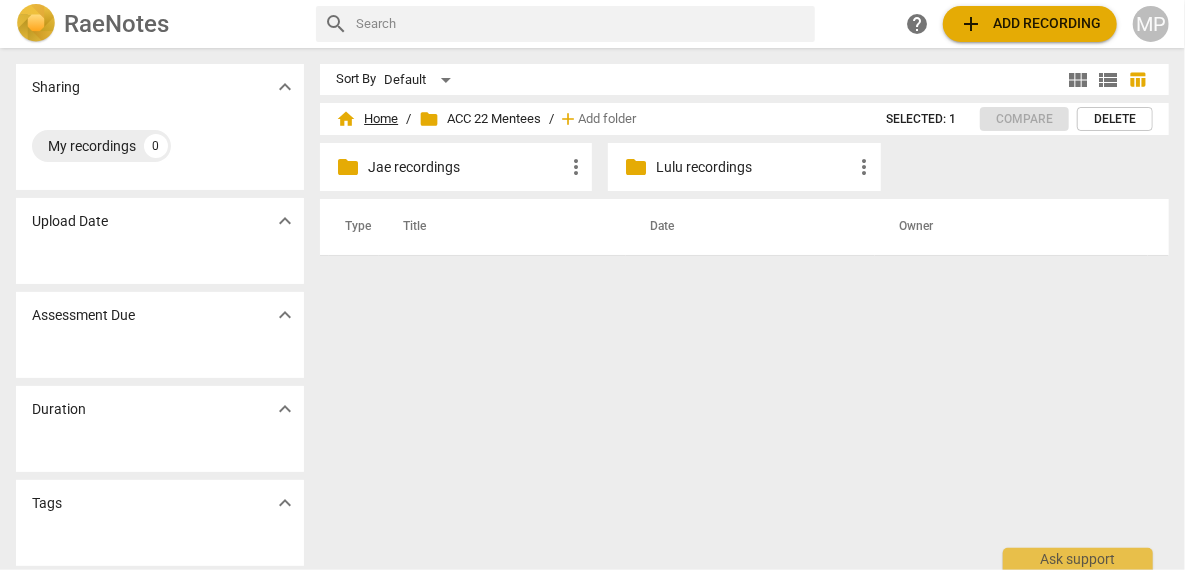 click on "home Home" at bounding box center [367, 119] 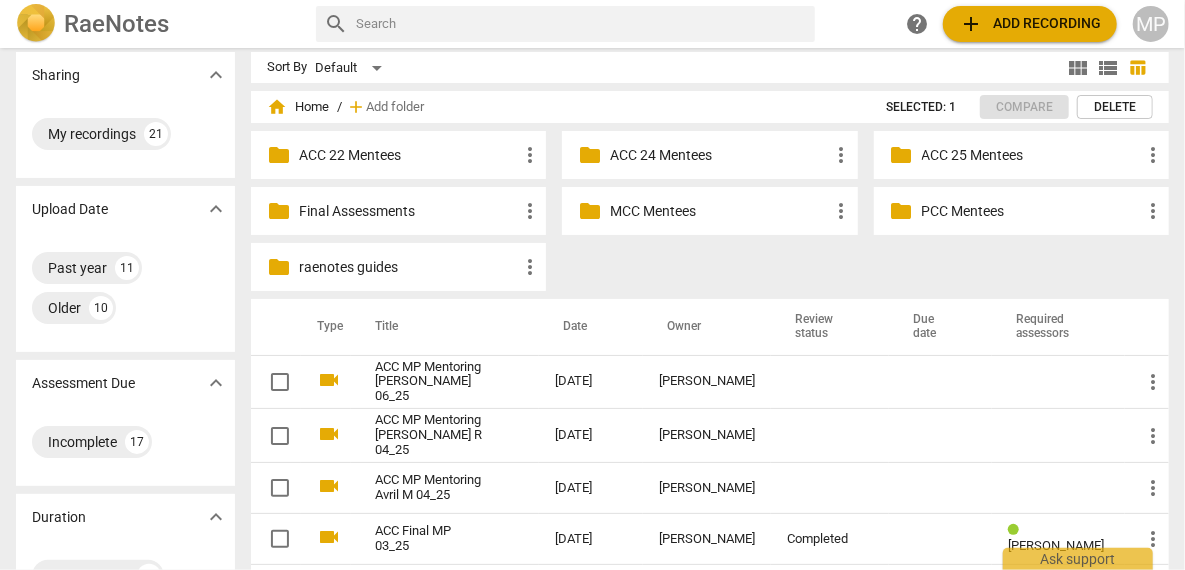 scroll, scrollTop: 15, scrollLeft: 0, axis: vertical 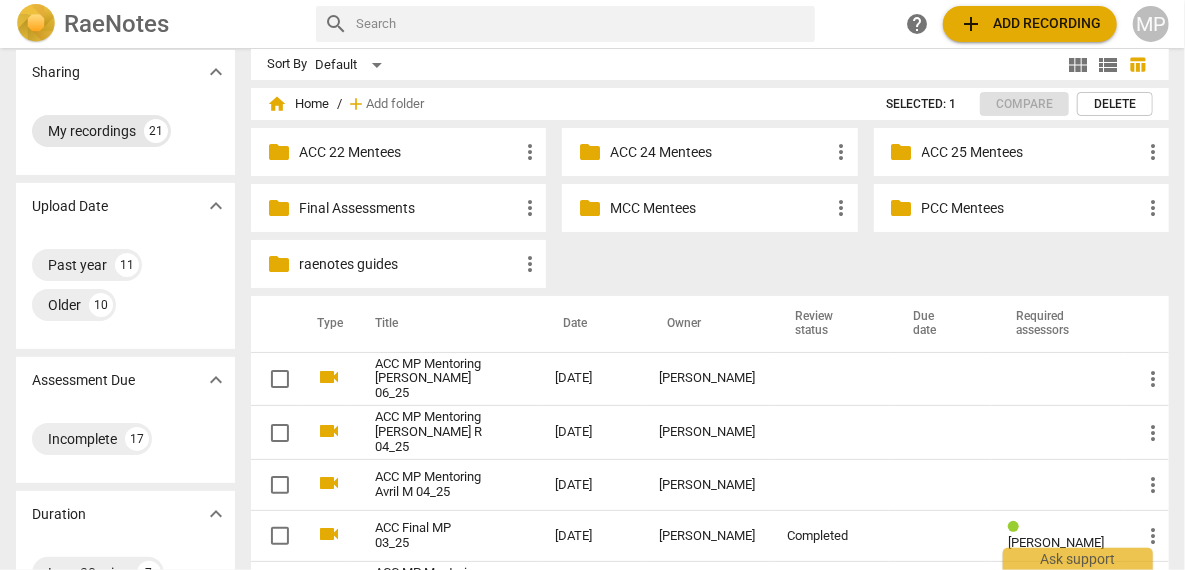 click on "My recordings" at bounding box center [92, 131] 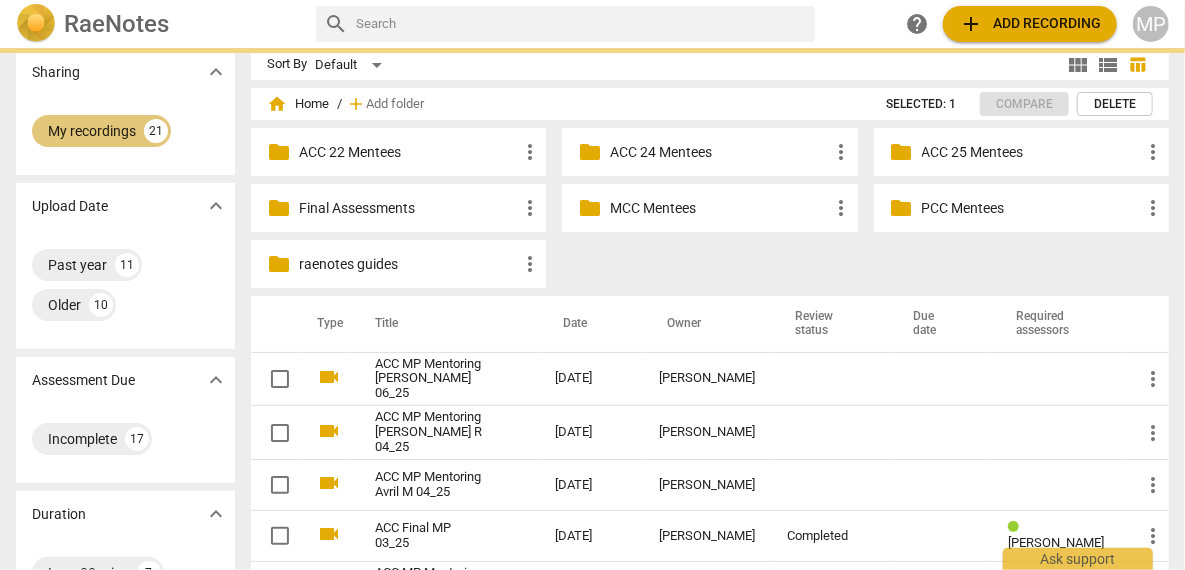 scroll, scrollTop: 0, scrollLeft: 0, axis: both 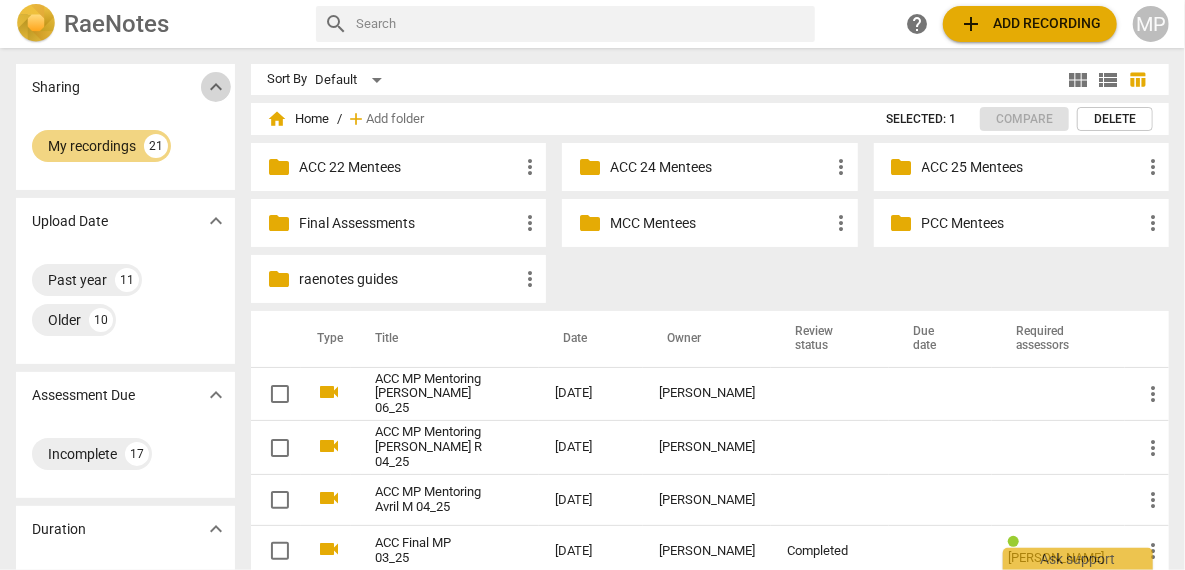 click on "expand_more" at bounding box center (216, 87) 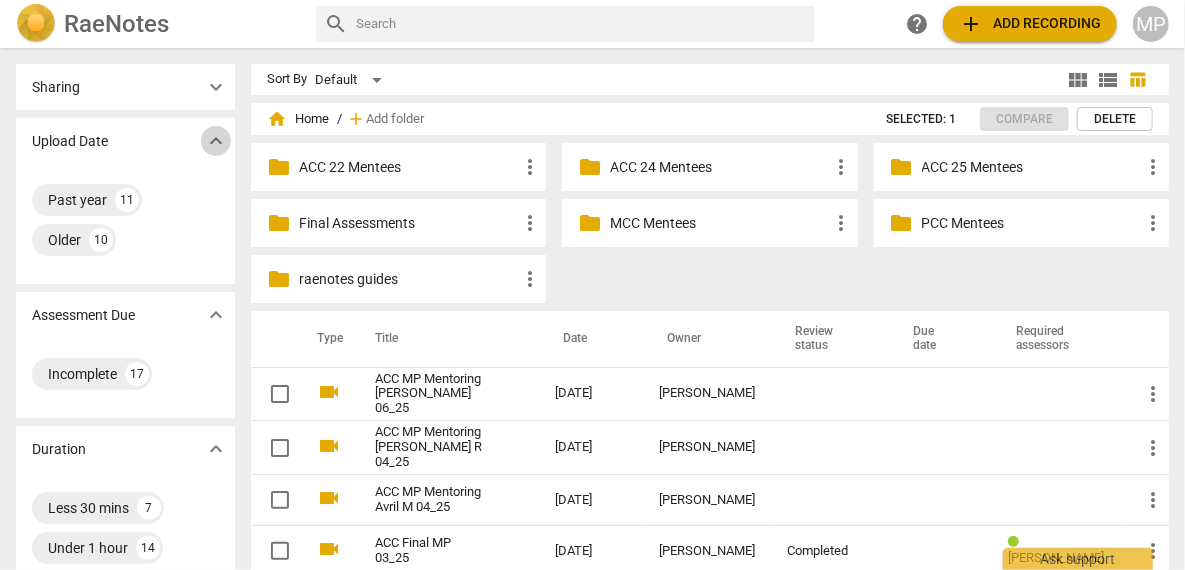 click on "expand_more" at bounding box center (216, 141) 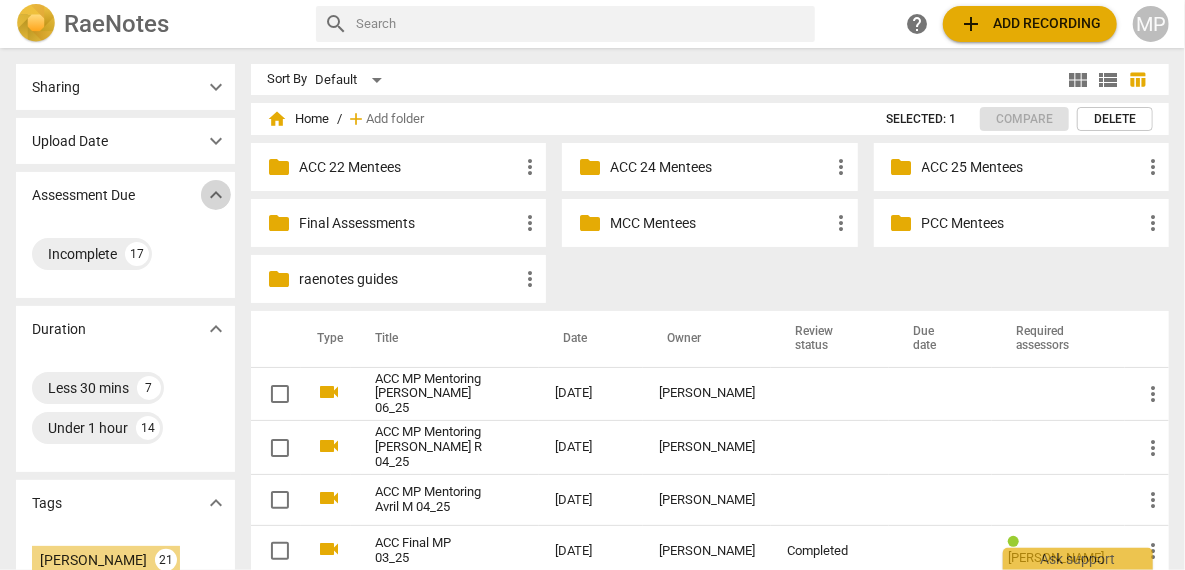 click on "expand_more" at bounding box center [216, 195] 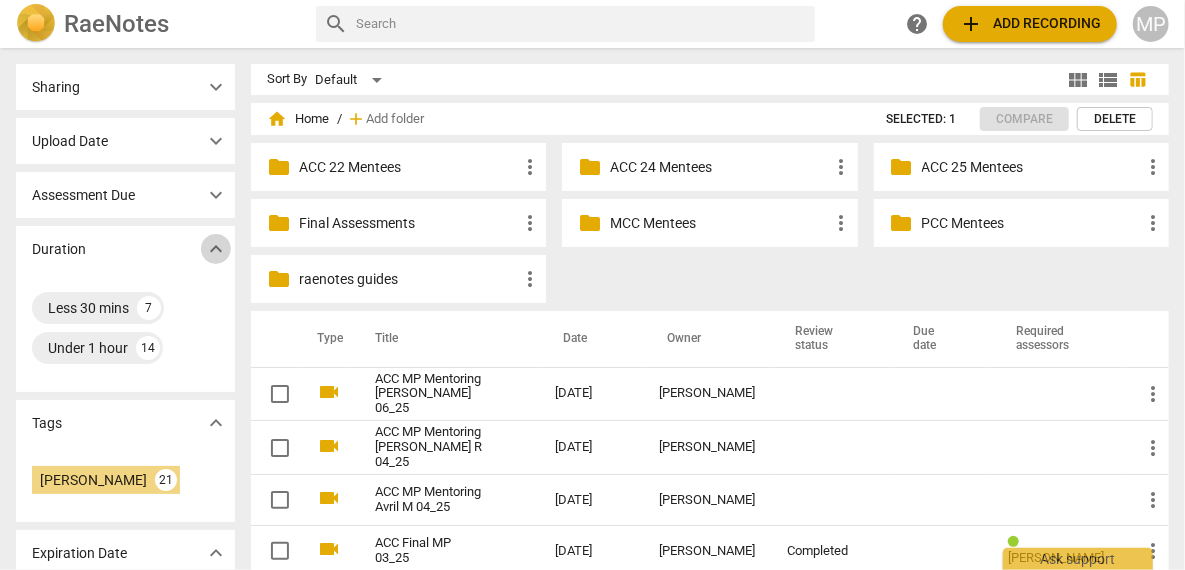 click on "expand_more" at bounding box center (216, 249) 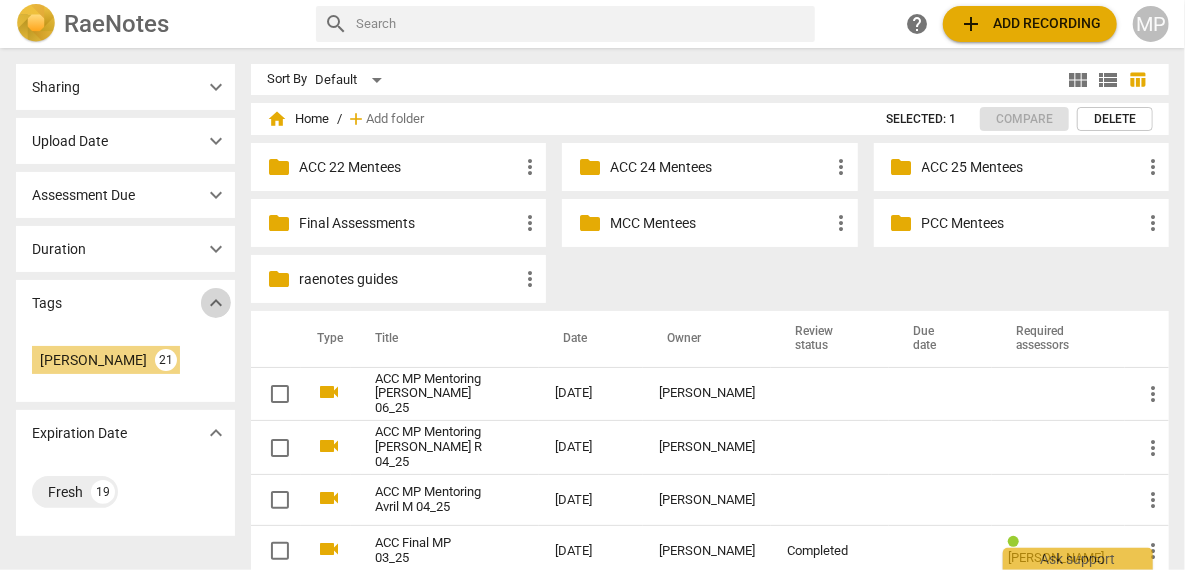 click on "expand_more" at bounding box center [216, 303] 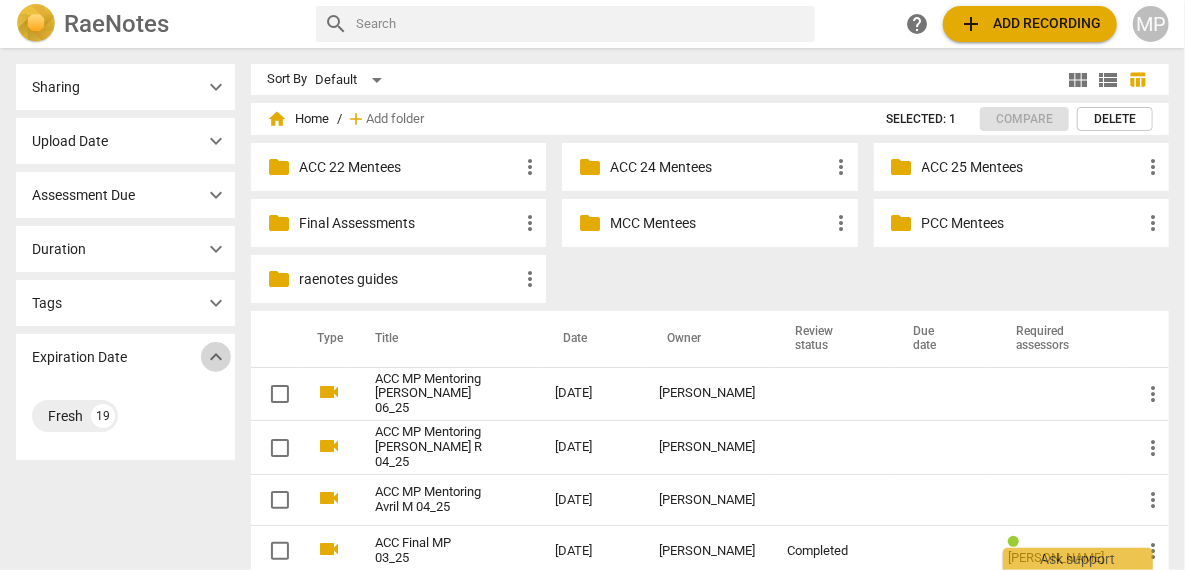 click on "expand_more" at bounding box center [216, 357] 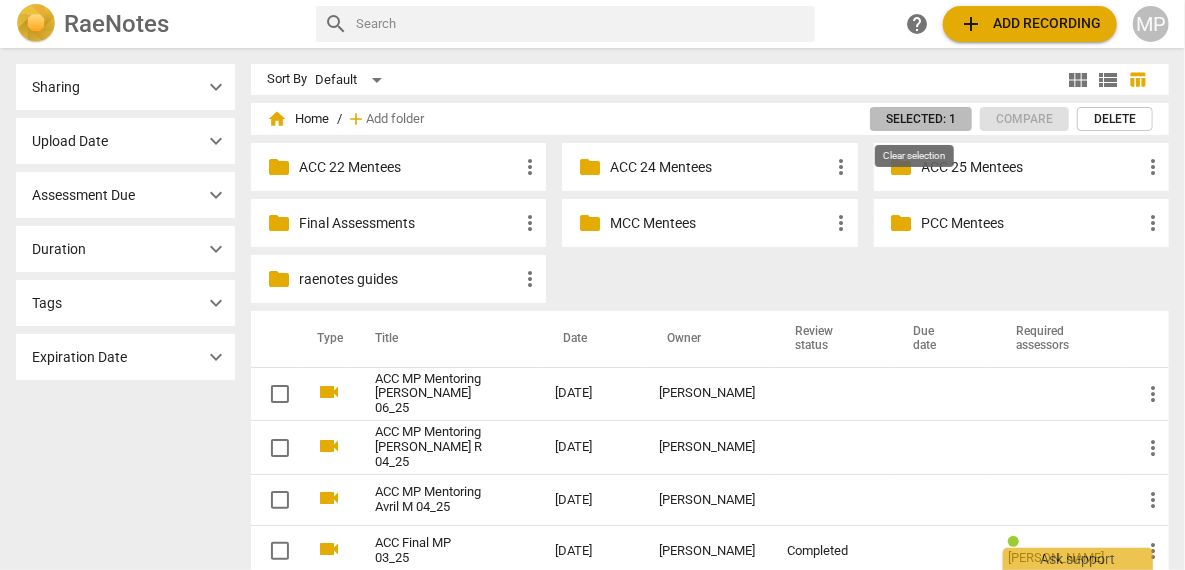 click on "Selected: 1" at bounding box center [921, 119] 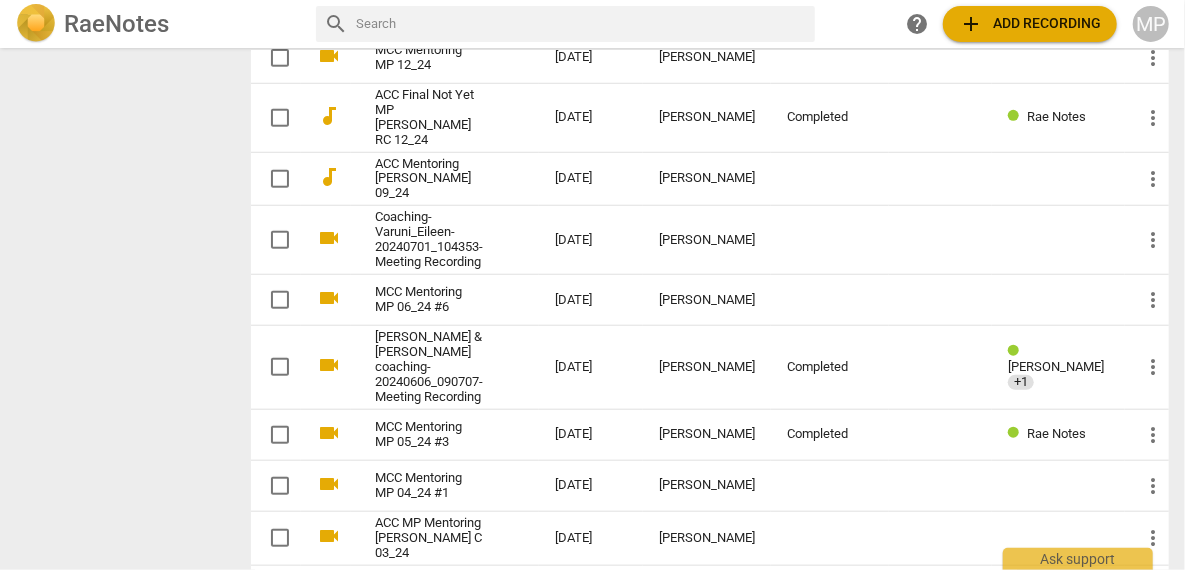 scroll, scrollTop: 760, scrollLeft: 0, axis: vertical 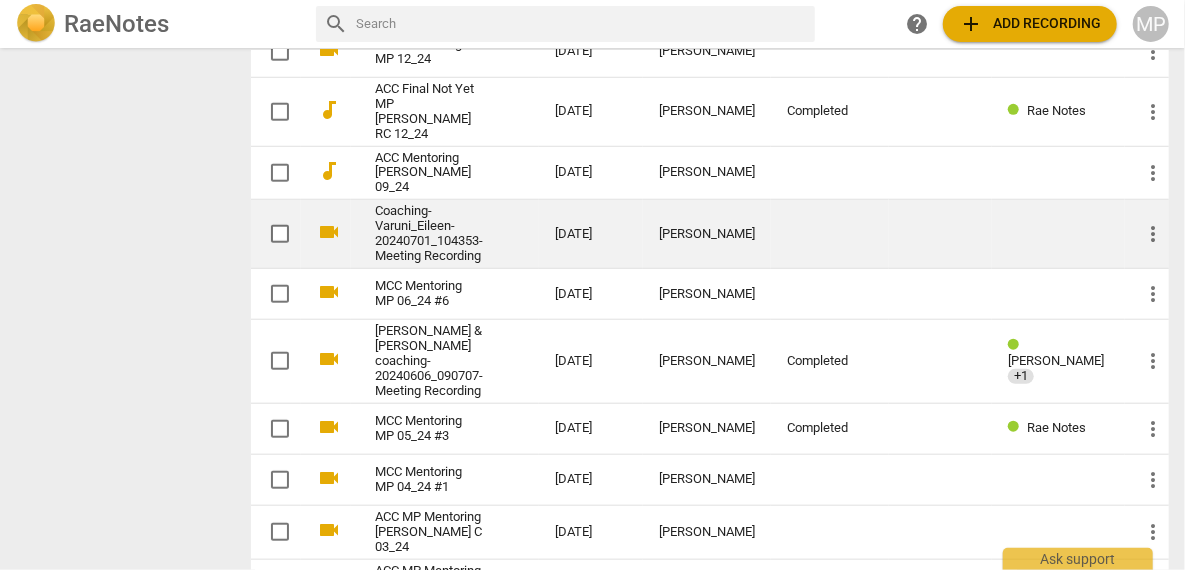 click on "Coaching- Varuni_Eileen-20240701_104353-Meeting Recording" at bounding box center (429, 234) 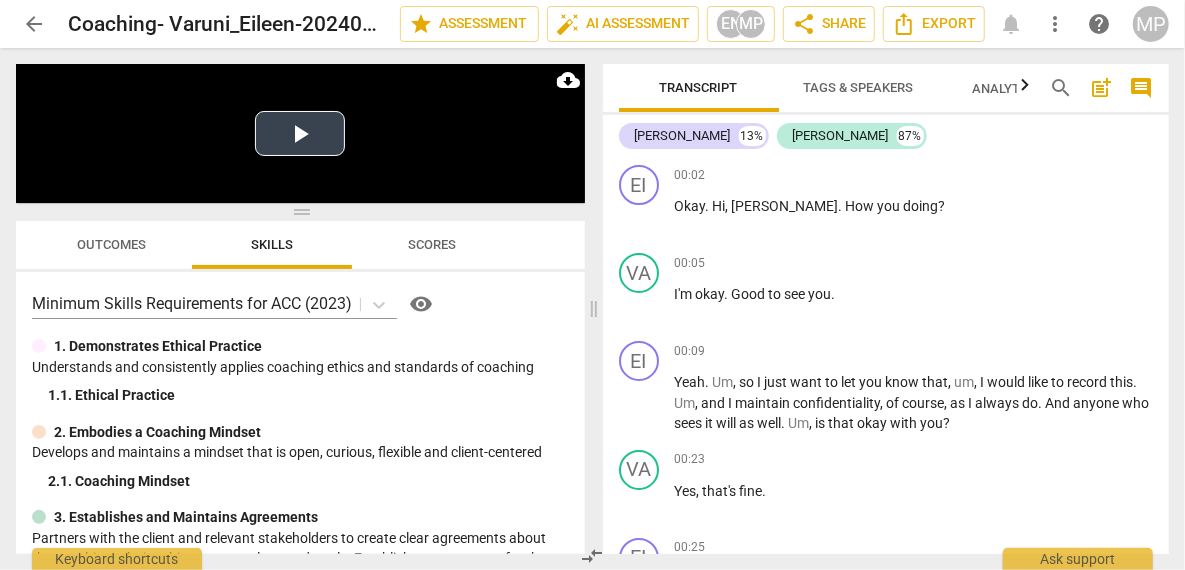 click on "Play Video" at bounding box center [300, 133] 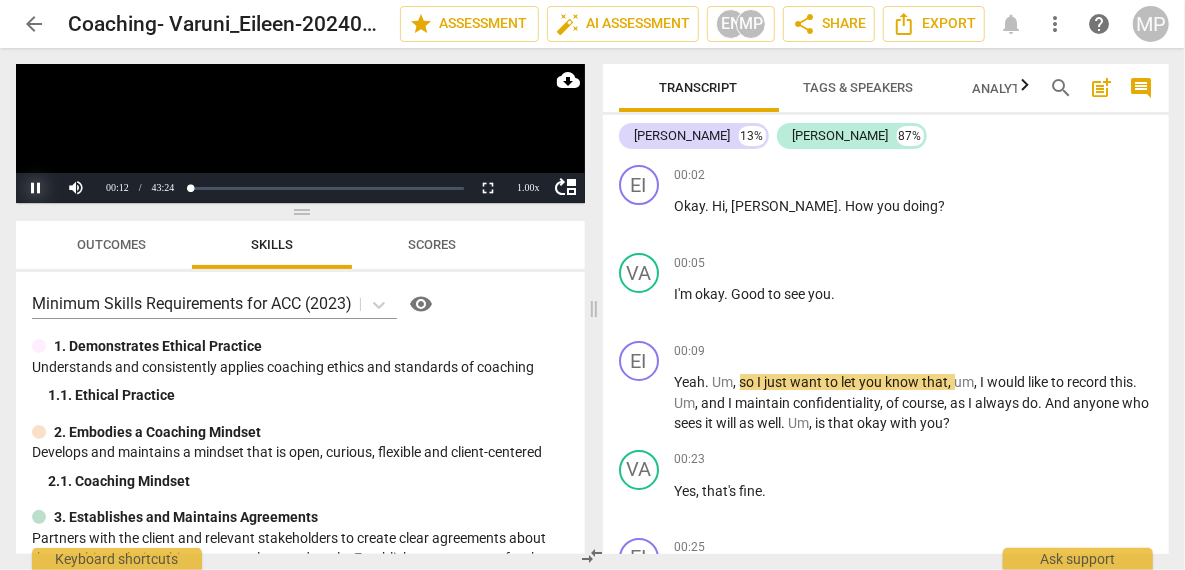 click on "Pause" at bounding box center [36, 188] 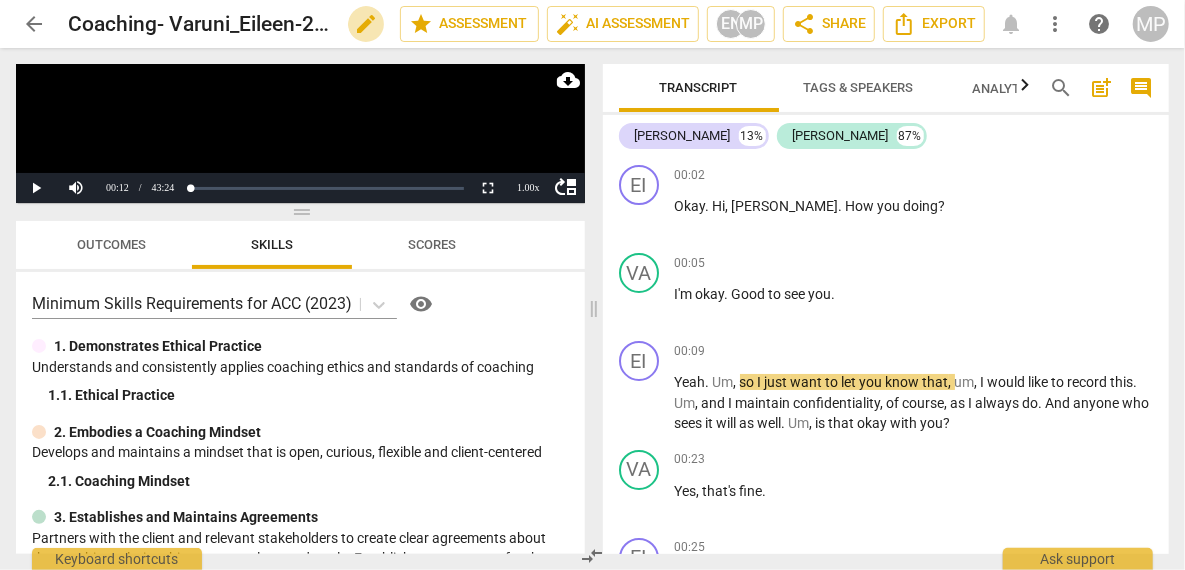 click on "edit" at bounding box center [366, 24] 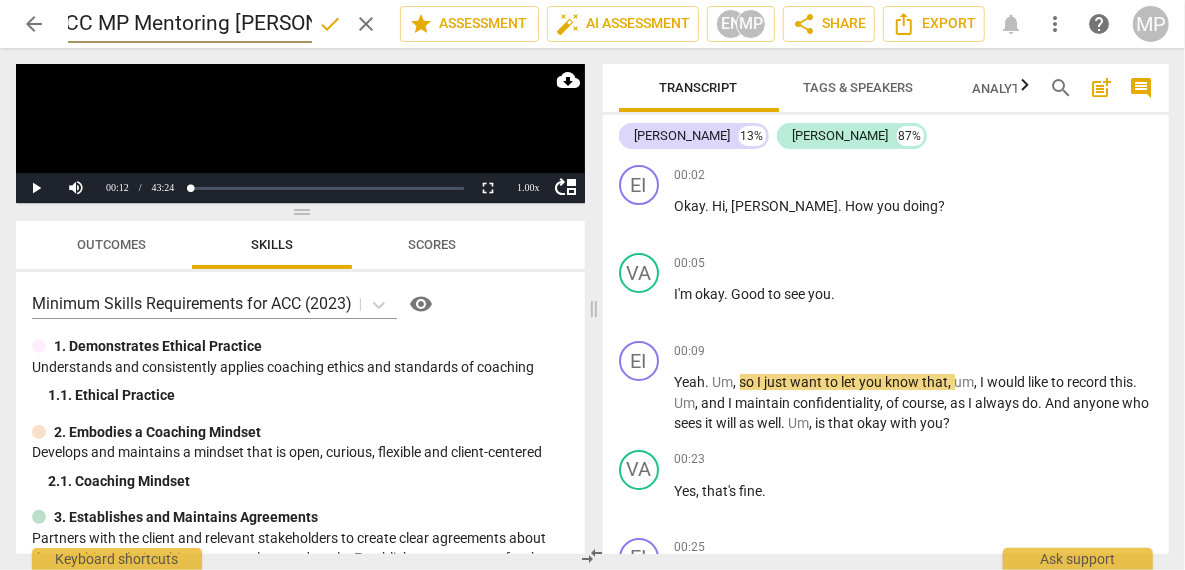 scroll, scrollTop: 0, scrollLeft: 22, axis: horizontal 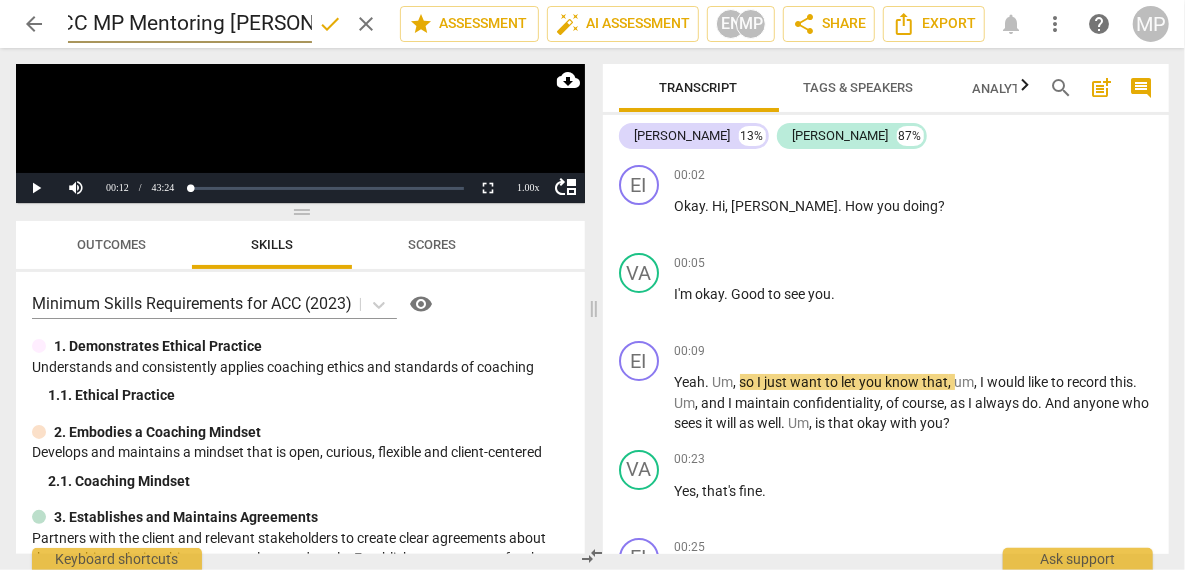 type on "ACC MP Mentoring [PERSON_NAME] C 07_24" 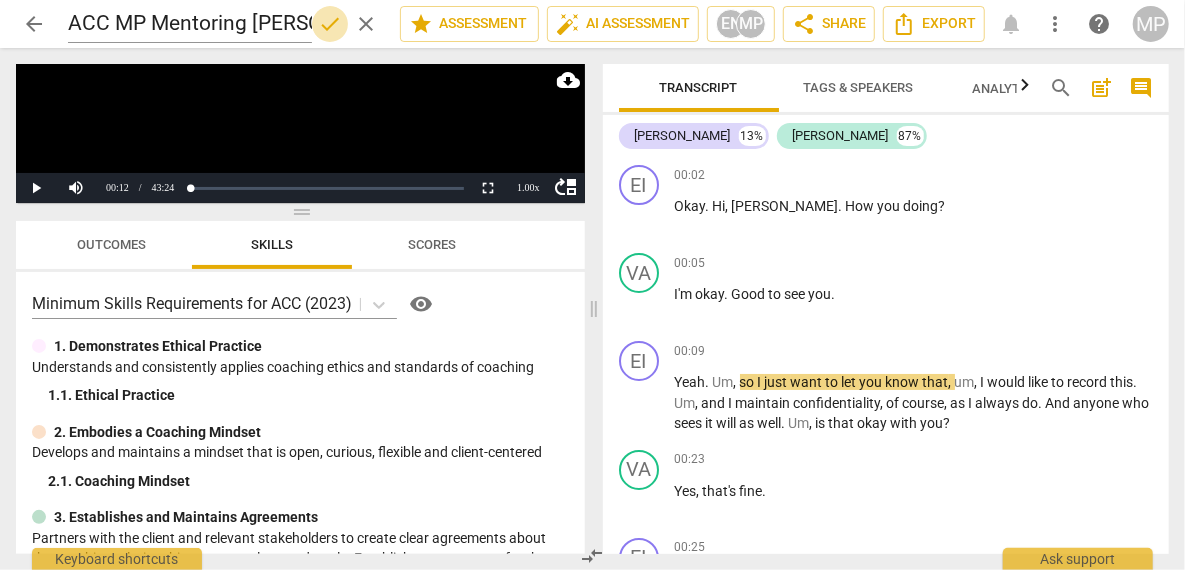 click on "done" at bounding box center (330, 24) 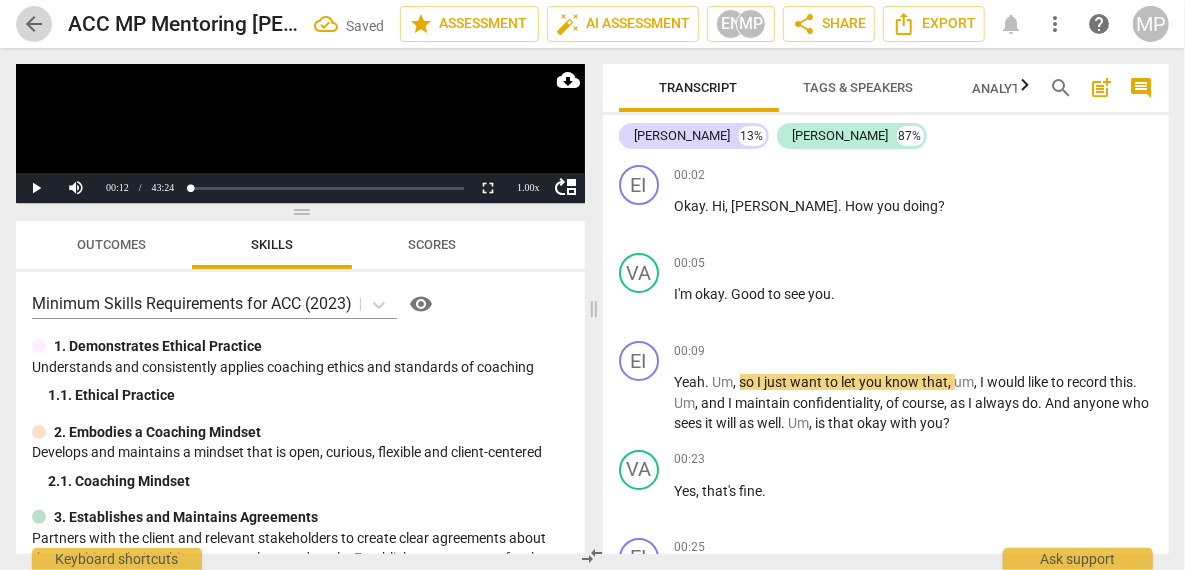 click on "arrow_back" at bounding box center (34, 24) 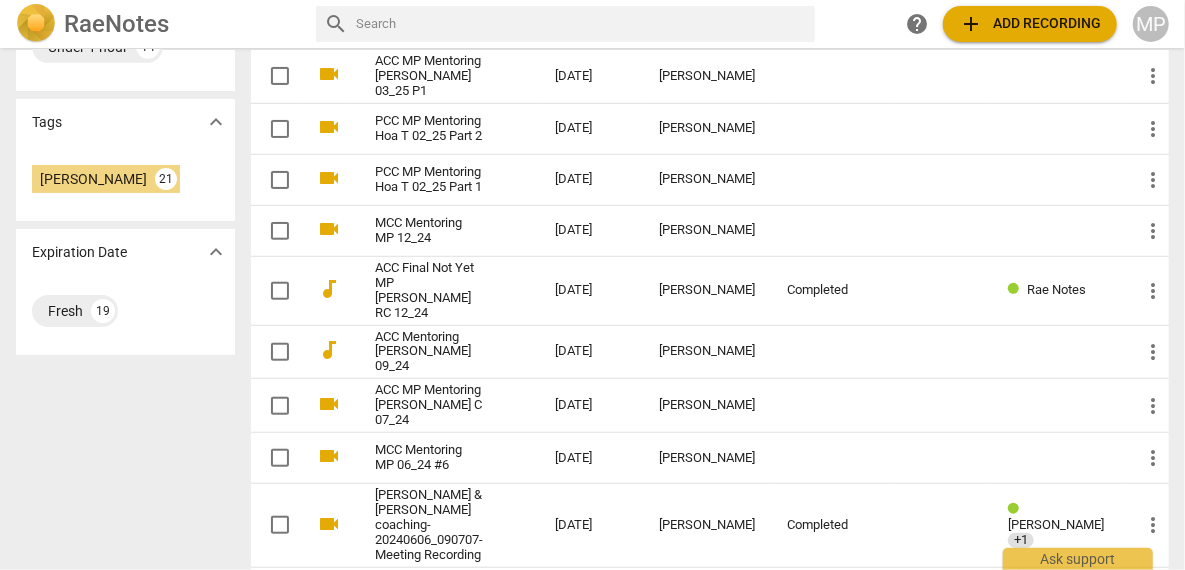 scroll, scrollTop: 594, scrollLeft: 0, axis: vertical 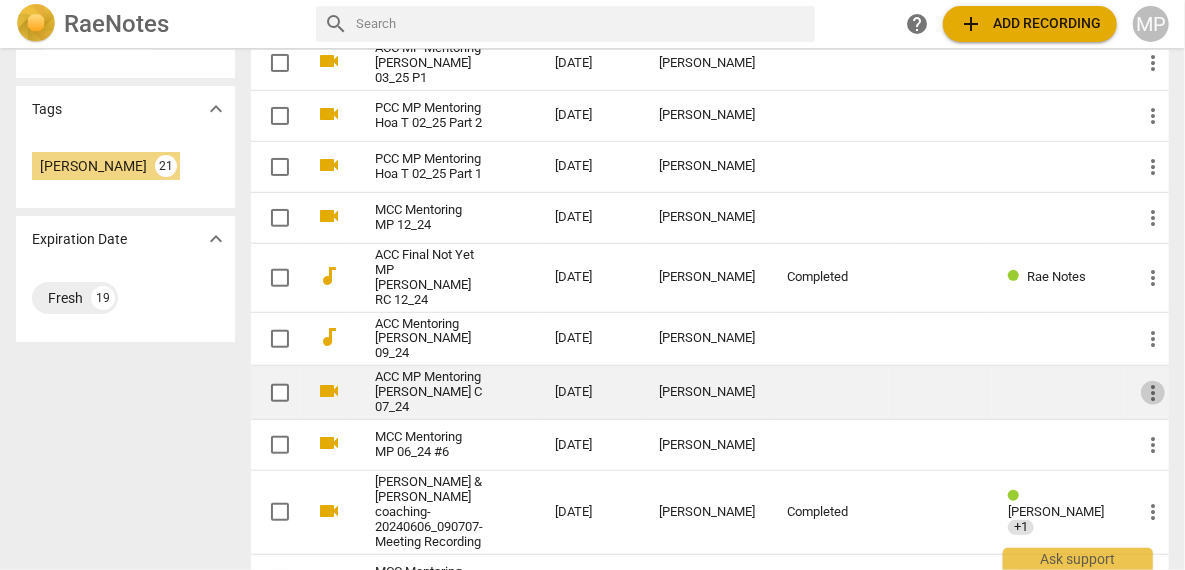 click on "more_vert" at bounding box center (1153, 393) 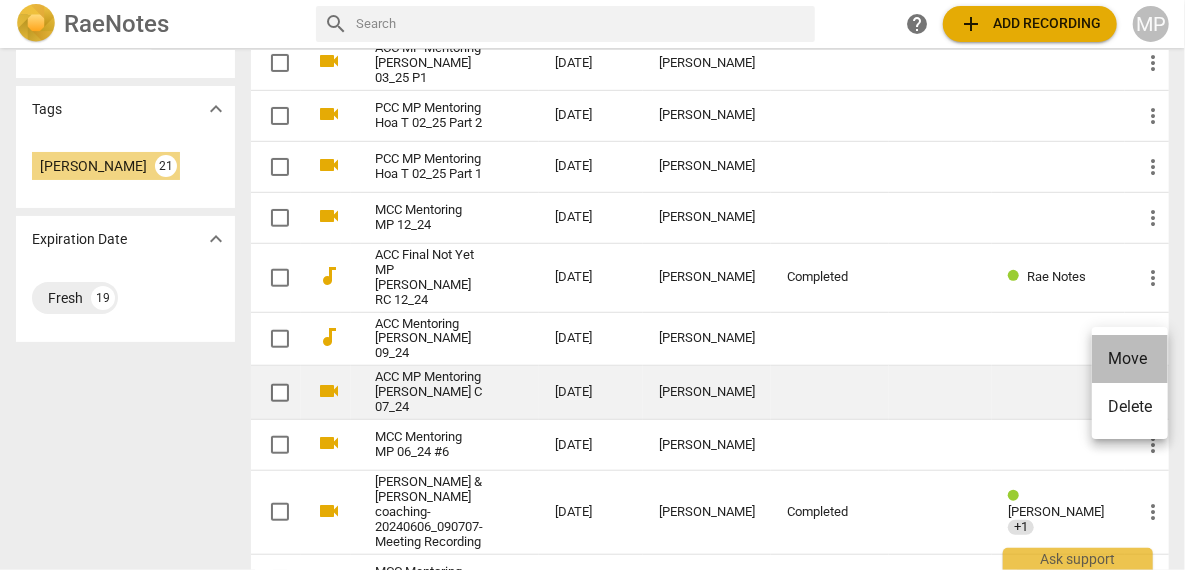 click on "Move" at bounding box center [1130, 359] 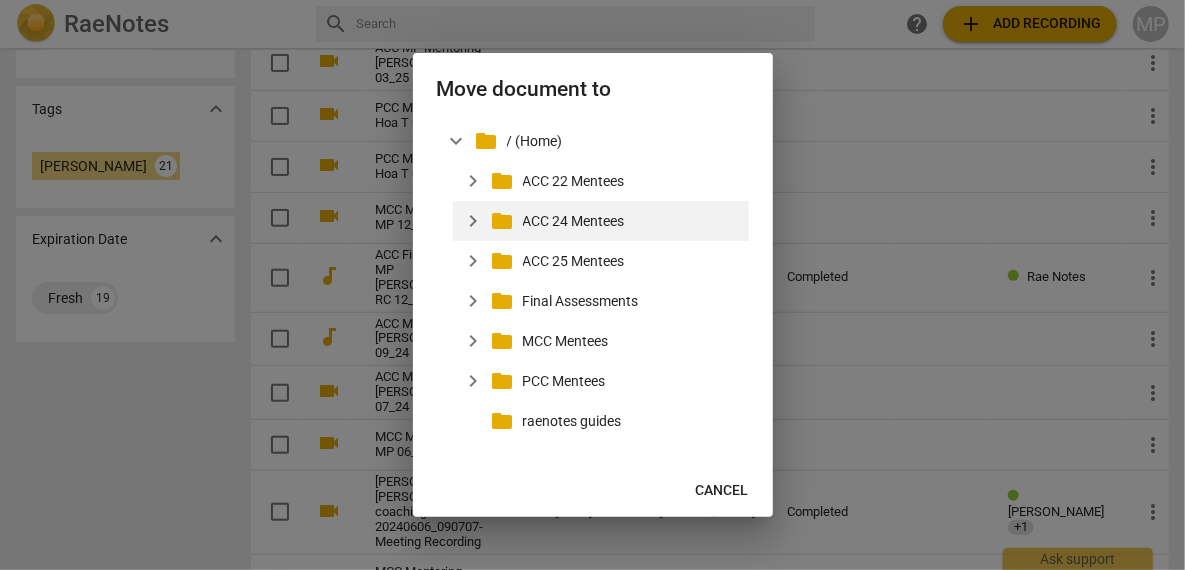 click on "ACC 24 Mentees" at bounding box center (632, 221) 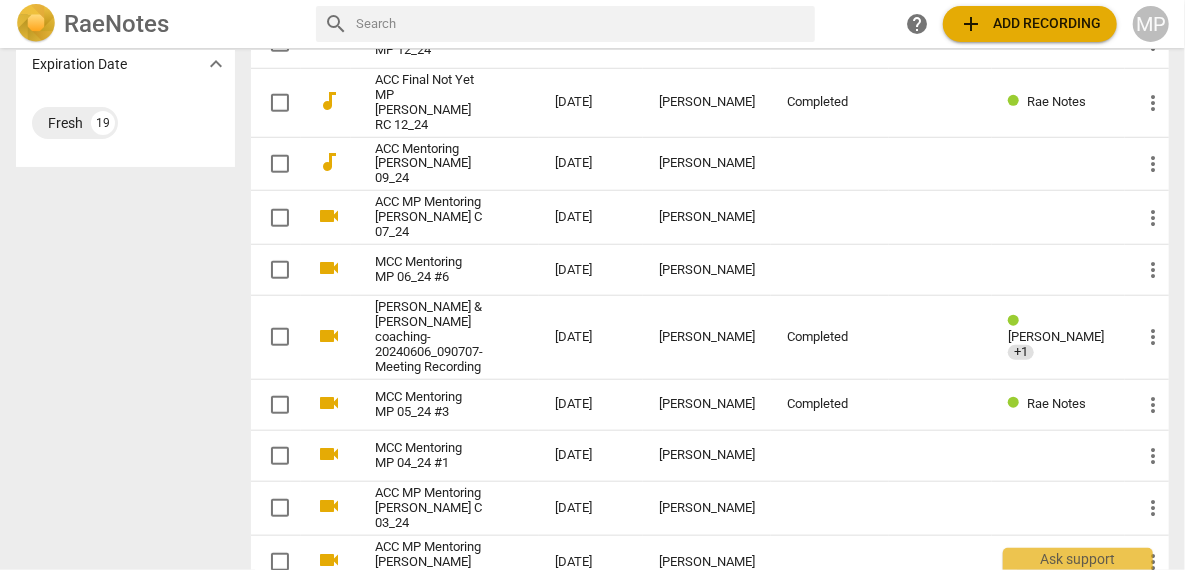 scroll, scrollTop: 793, scrollLeft: 0, axis: vertical 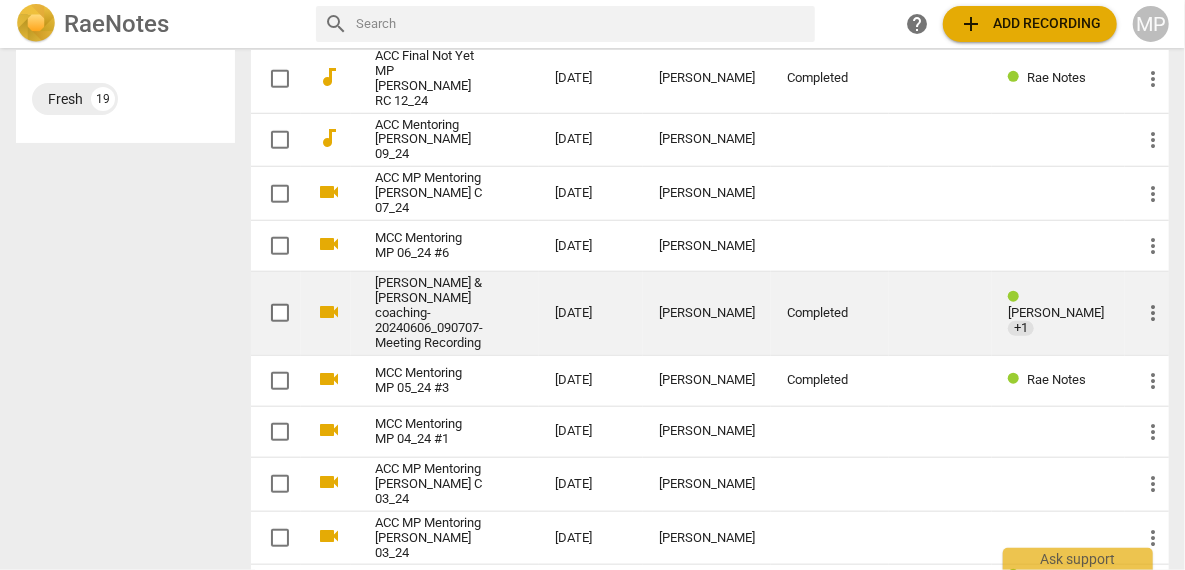 click on "[PERSON_NAME] & [PERSON_NAME] coaching-20240606_090707-Meeting Recording" at bounding box center [429, 313] 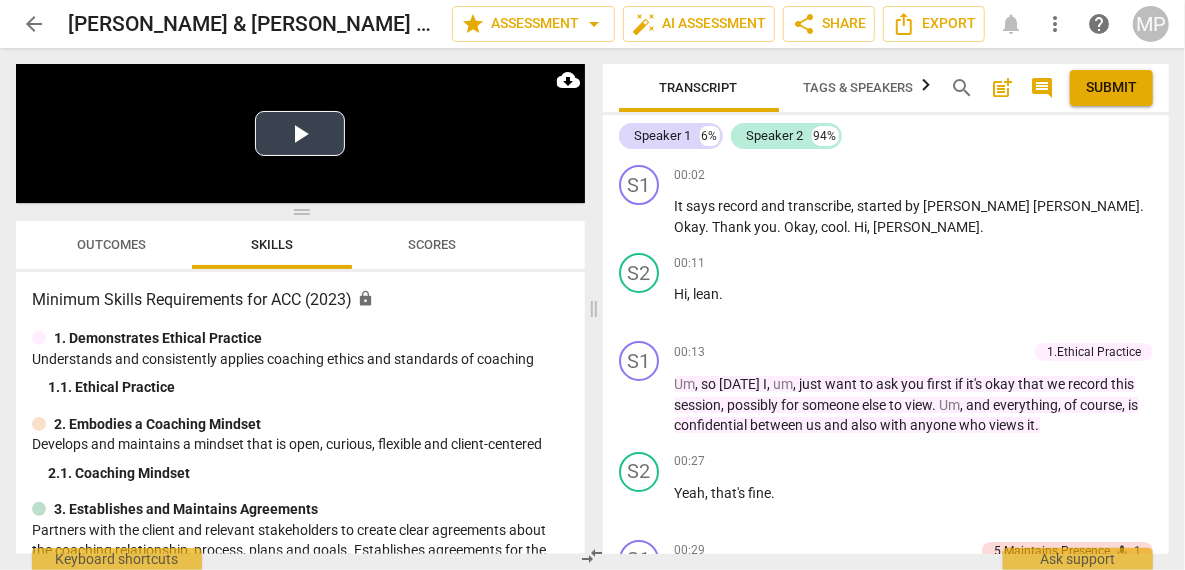 click on "Play Video" at bounding box center (300, 133) 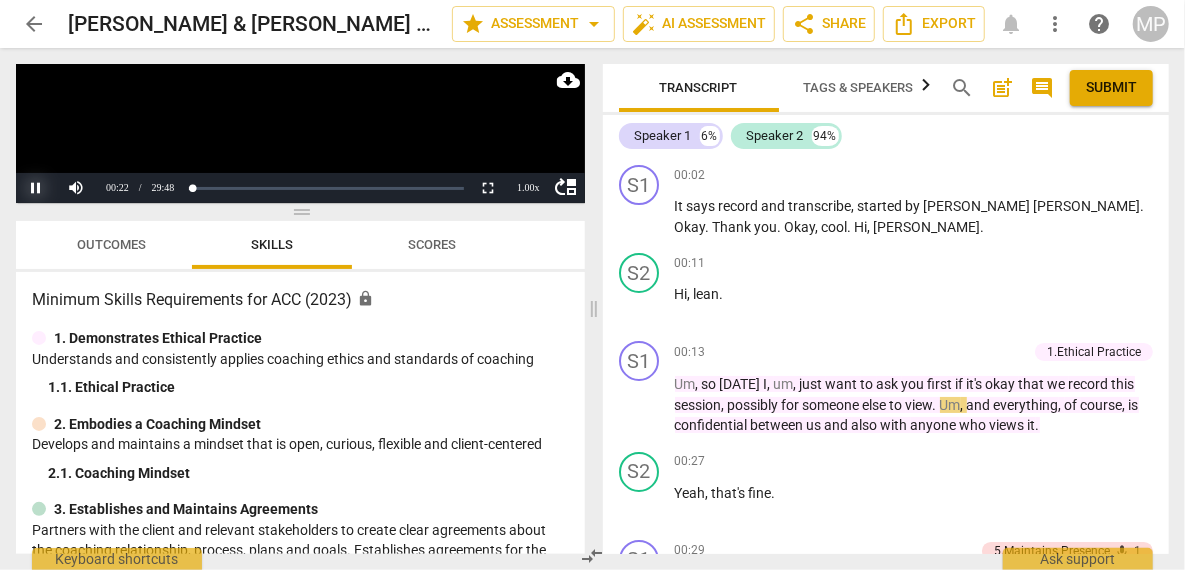click on "Pause" at bounding box center [36, 188] 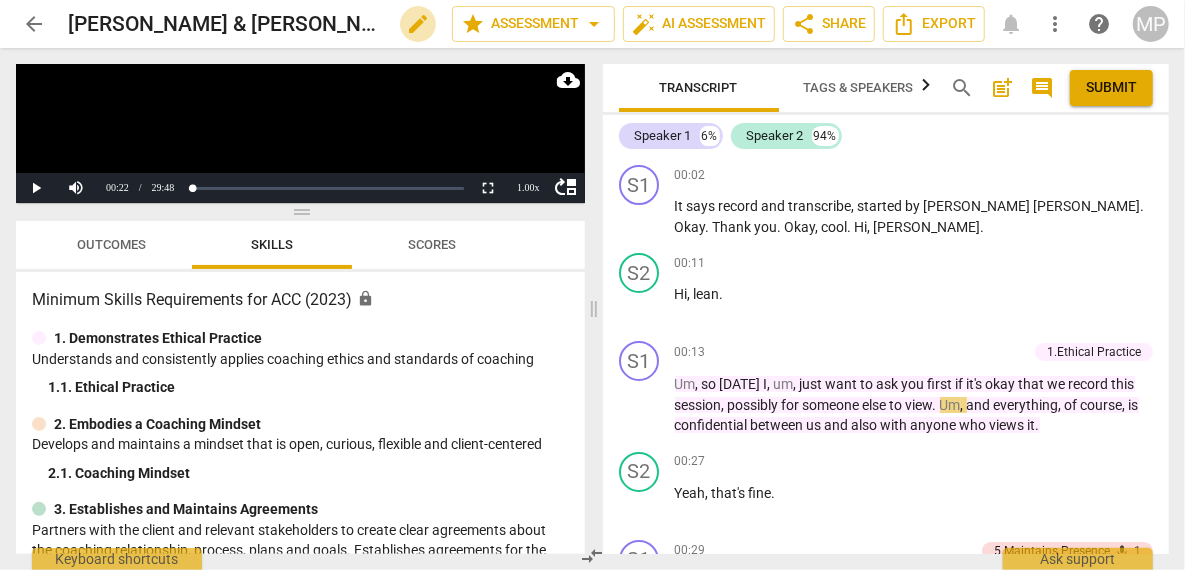 click on "edit" at bounding box center (418, 24) 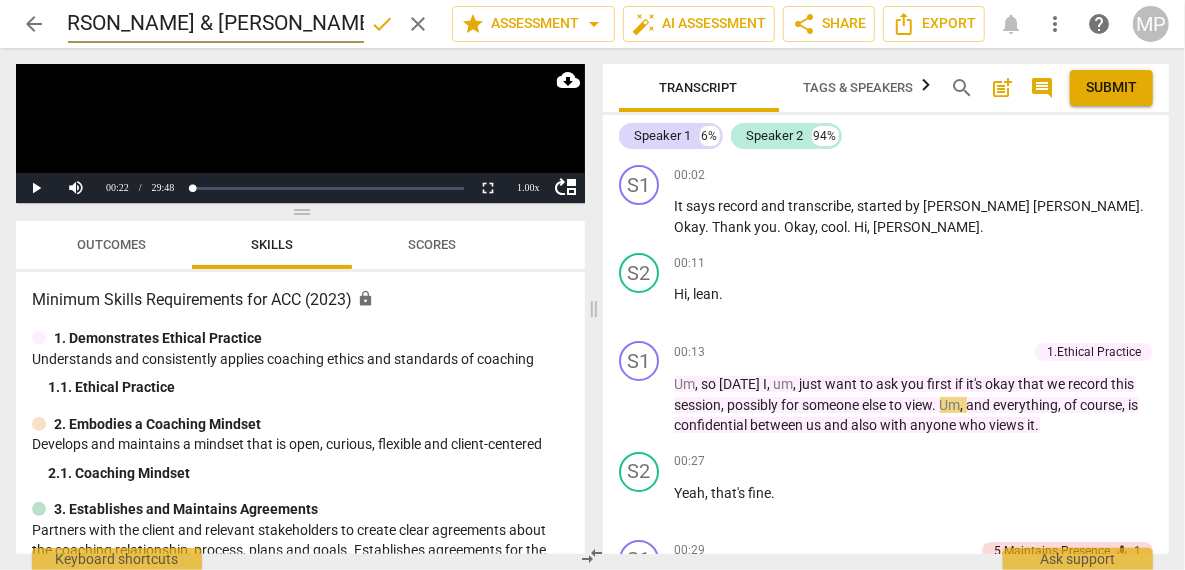 scroll, scrollTop: 0, scrollLeft: 0, axis: both 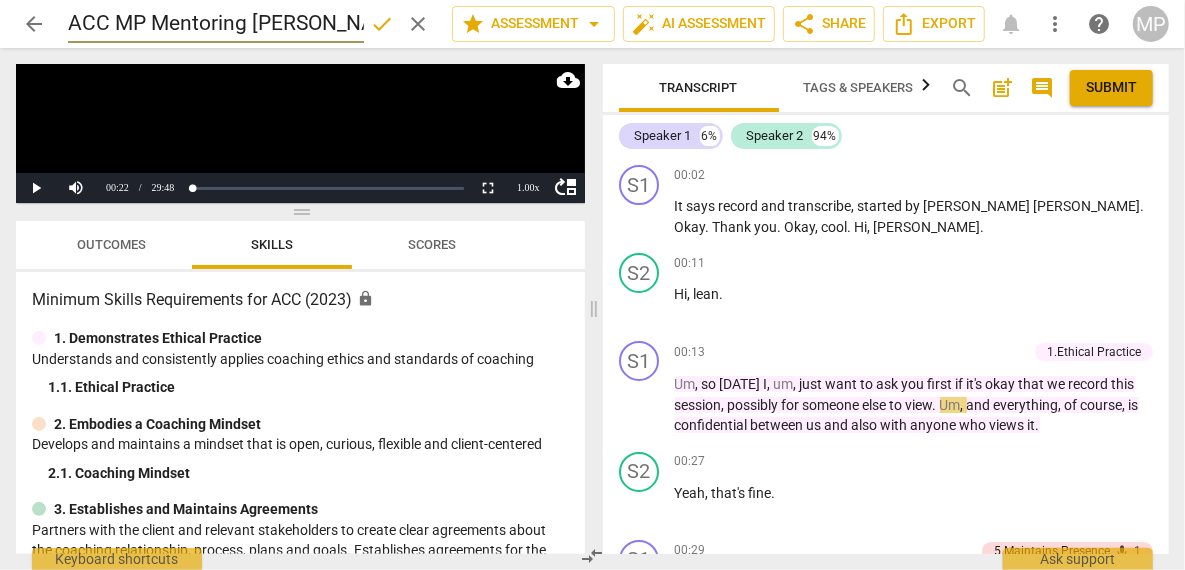 type on "ACC MP Mentoring [PERSON_NAME] 06-24" 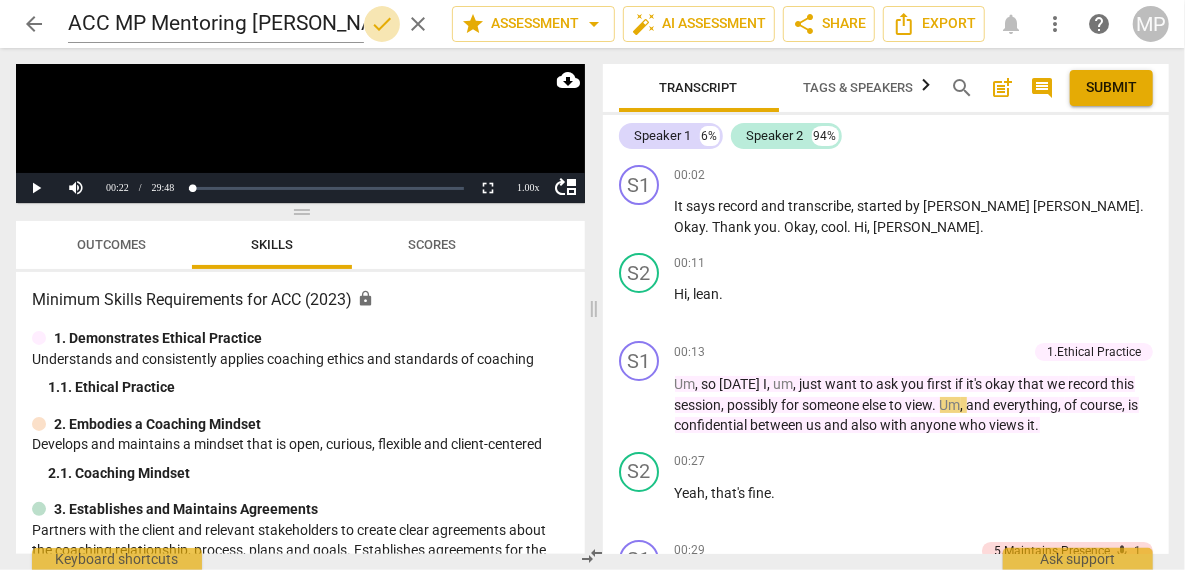 click on "done" at bounding box center (382, 24) 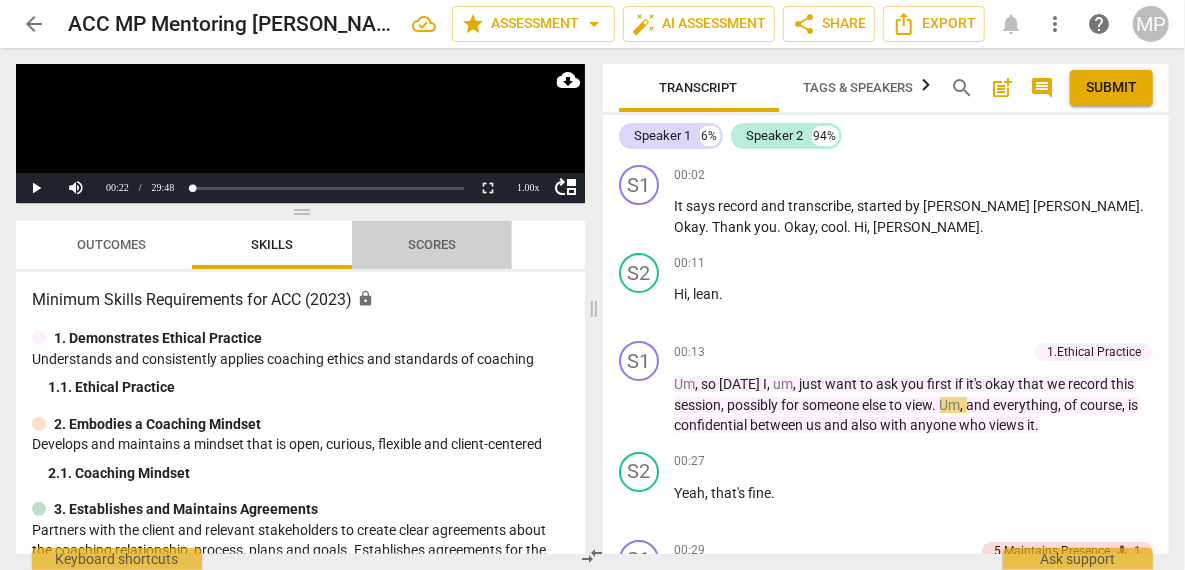 click on "Scores" at bounding box center (432, 245) 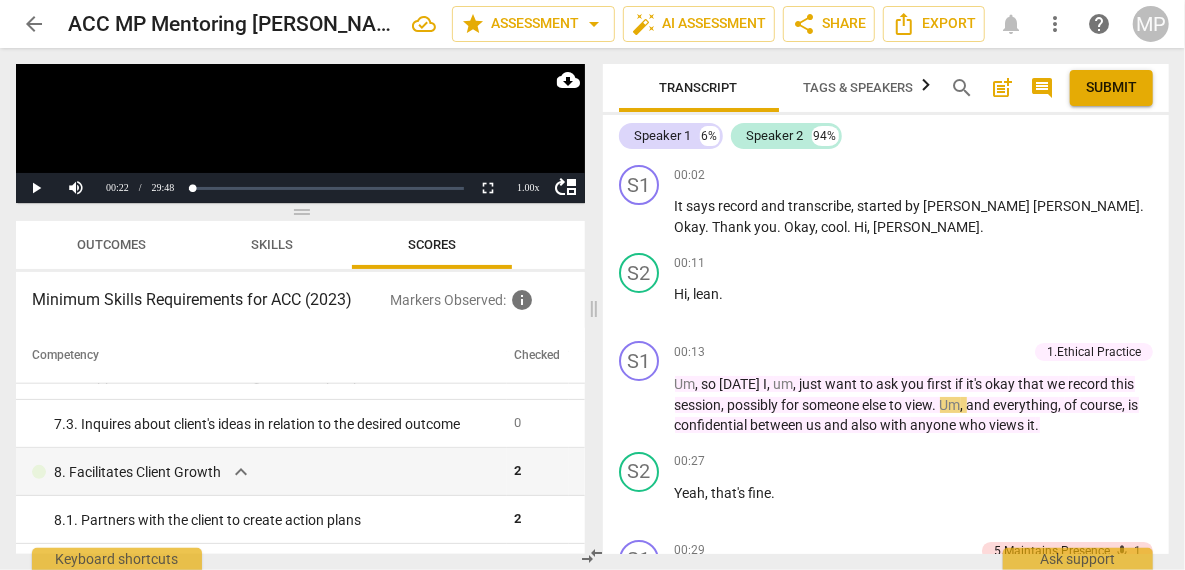 scroll, scrollTop: 1261, scrollLeft: 0, axis: vertical 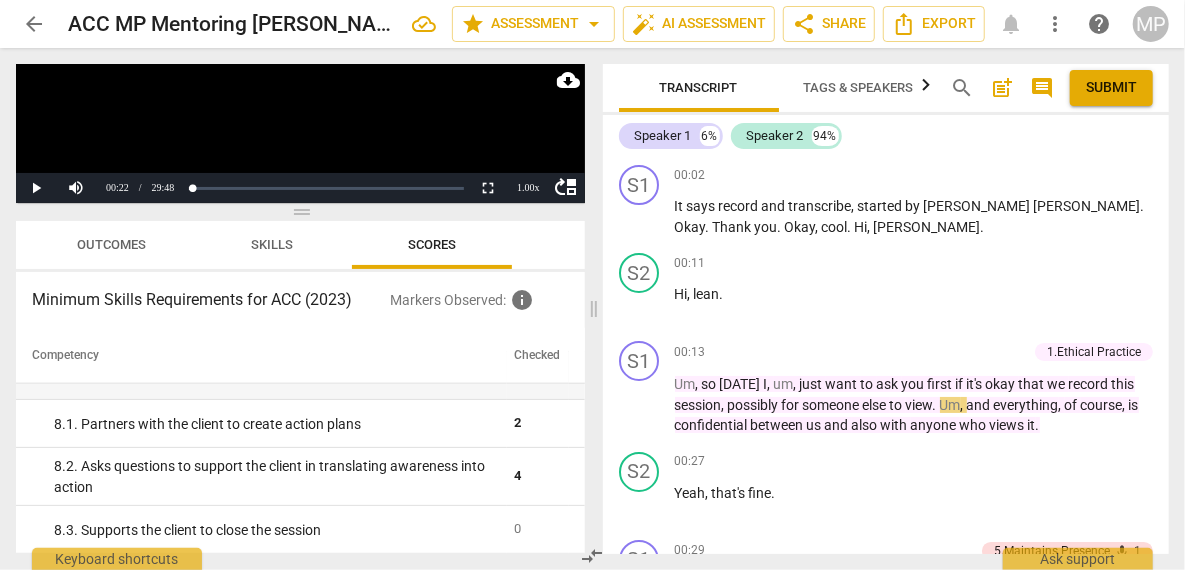 click on "Outcomes" at bounding box center [112, 244] 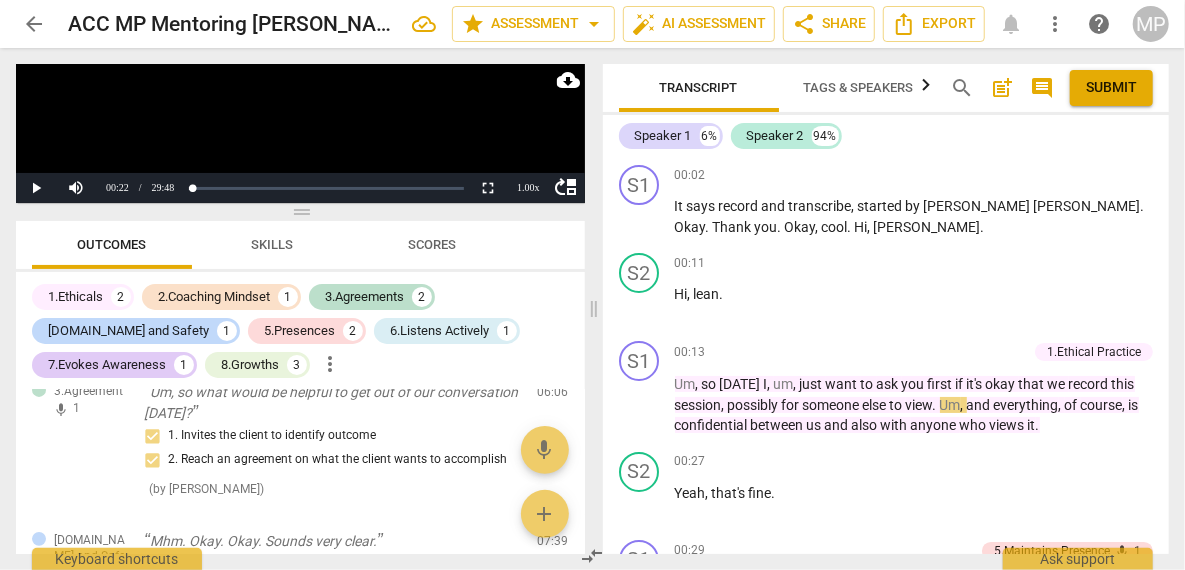 scroll, scrollTop: 300, scrollLeft: 0, axis: vertical 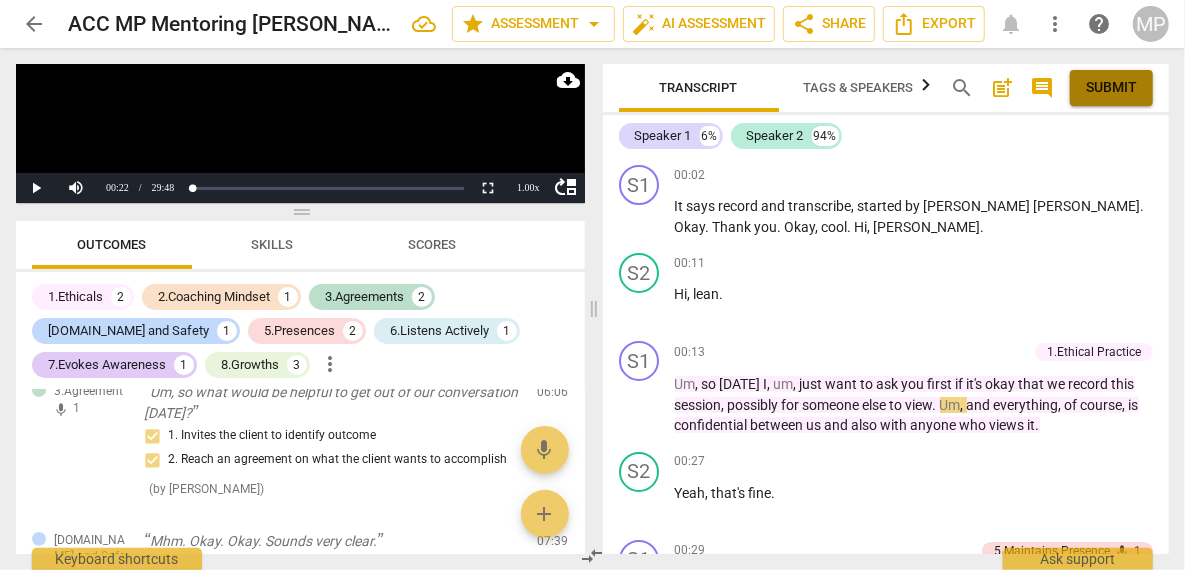 click on "Submit" at bounding box center [1111, 88] 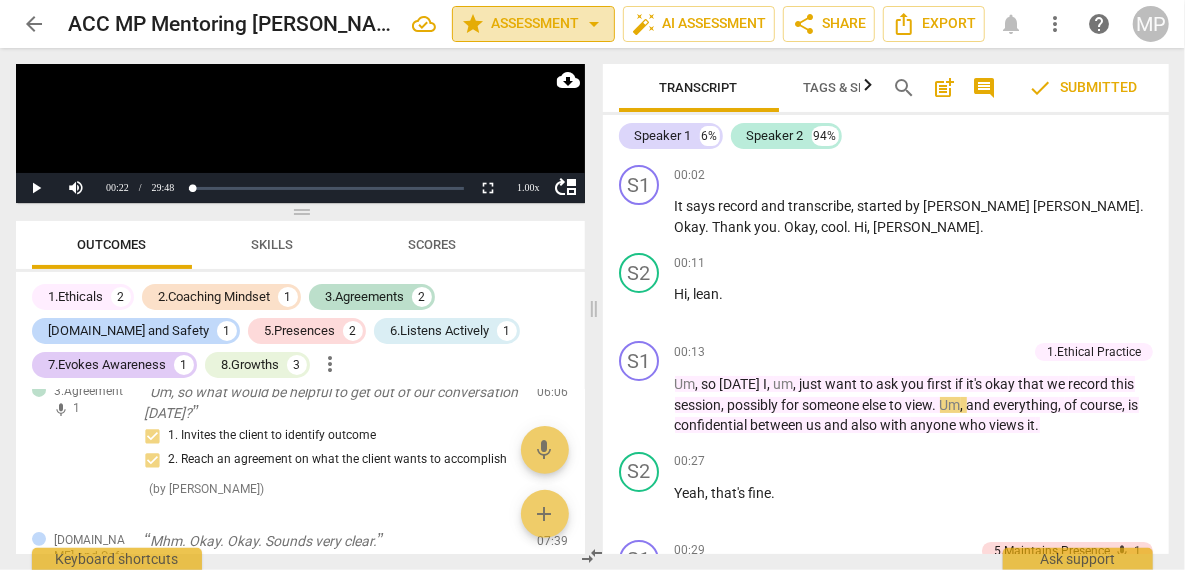 click on "arrow_drop_down" at bounding box center [594, 24] 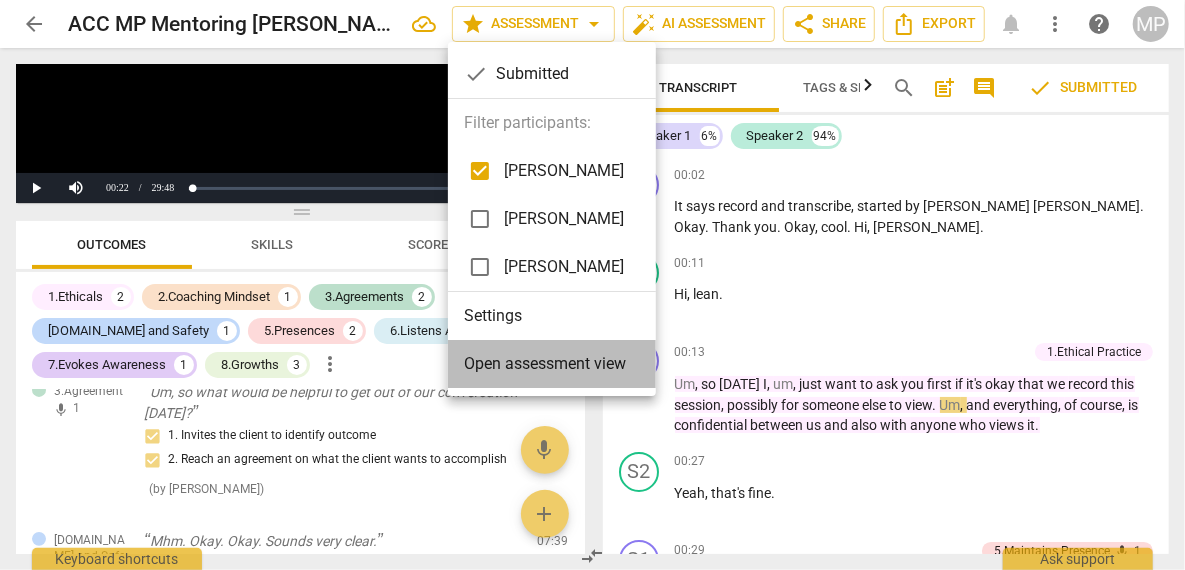 click on "Open assessment view" at bounding box center (545, 364) 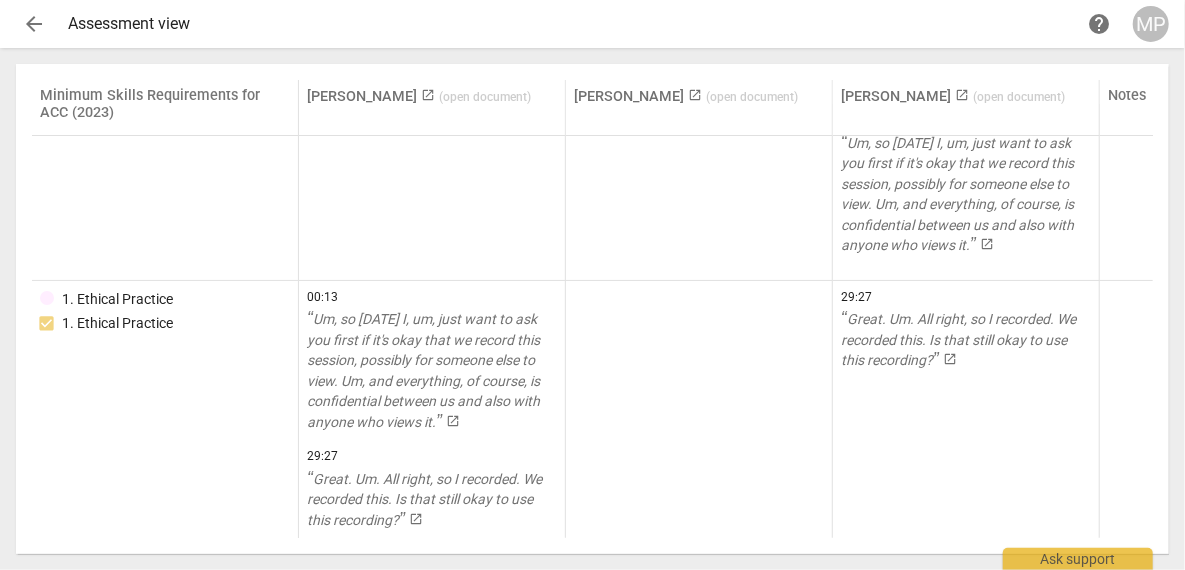 scroll, scrollTop: 0, scrollLeft: 0, axis: both 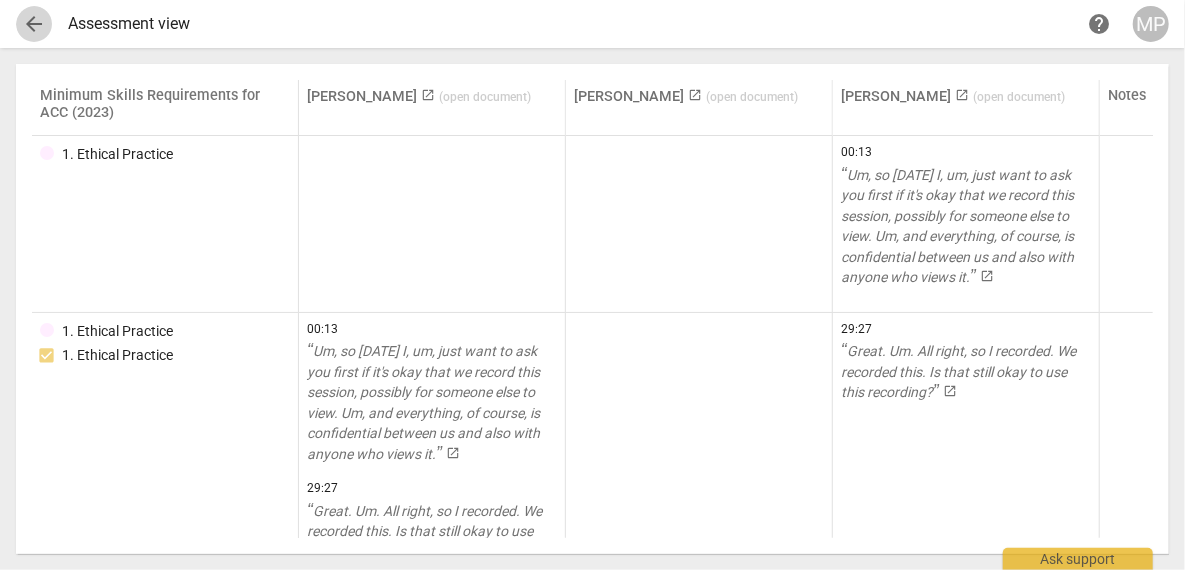 click on "arrow_back" at bounding box center [34, 24] 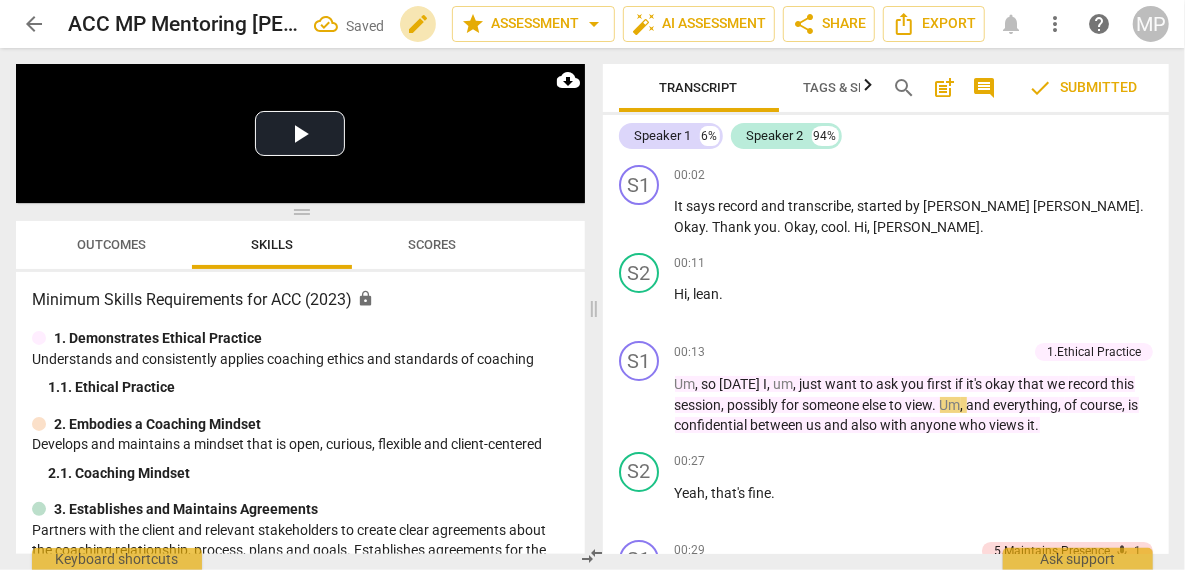click on "edit" at bounding box center (418, 24) 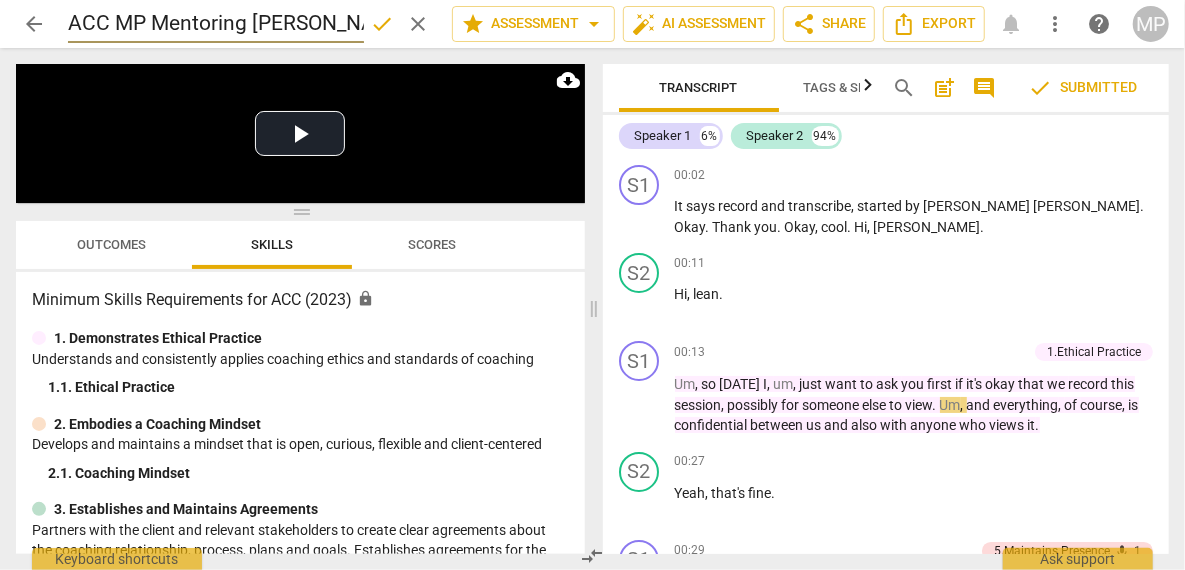 scroll, scrollTop: 0, scrollLeft: 24, axis: horizontal 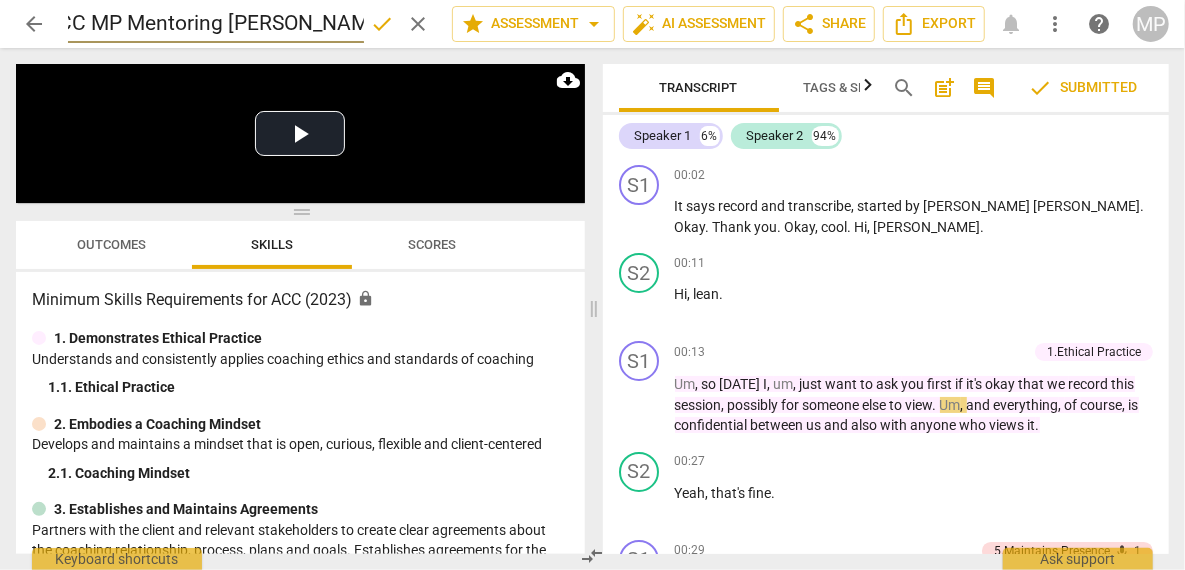 click on "ACC MP Mentoring [PERSON_NAME] 06-24" at bounding box center (216, 24) 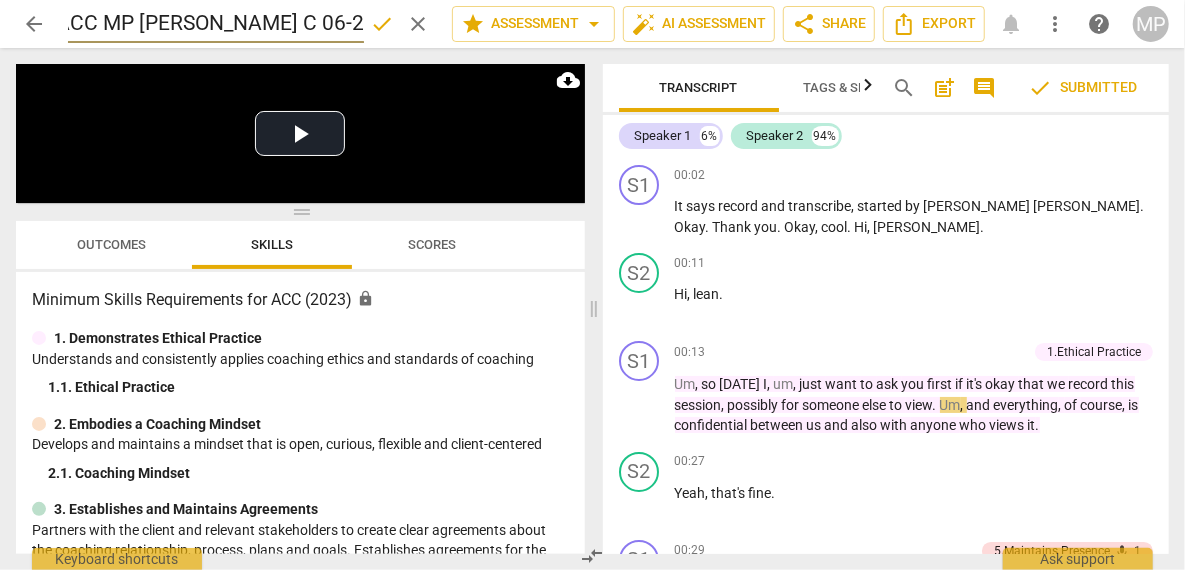 scroll, scrollTop: 0, scrollLeft: 0, axis: both 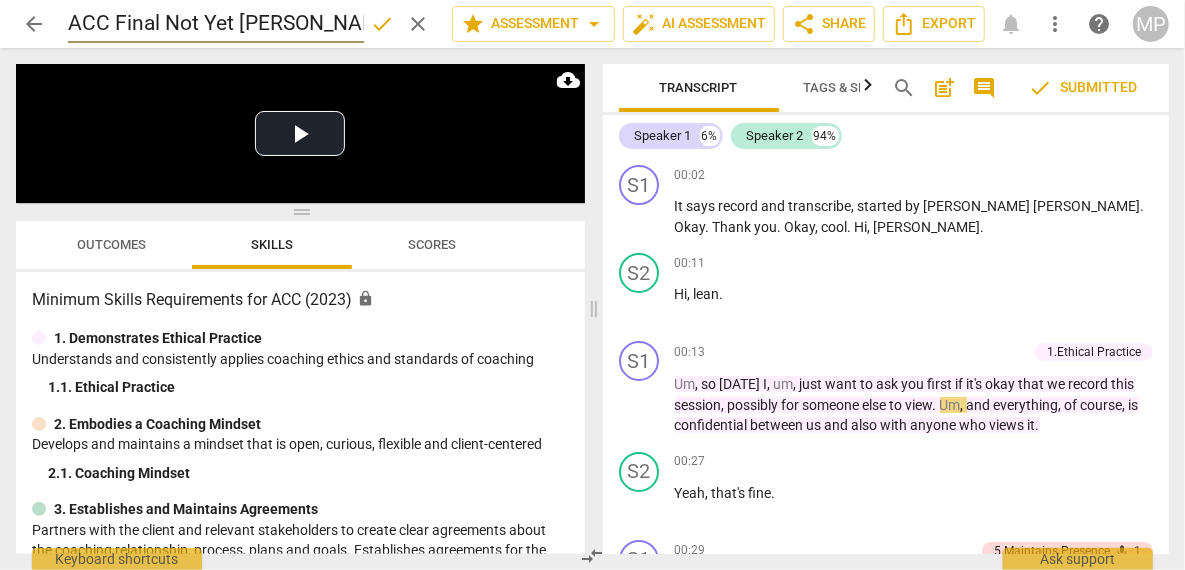 type on "ACC Final Not Yet [PERSON_NAME] C 06-24" 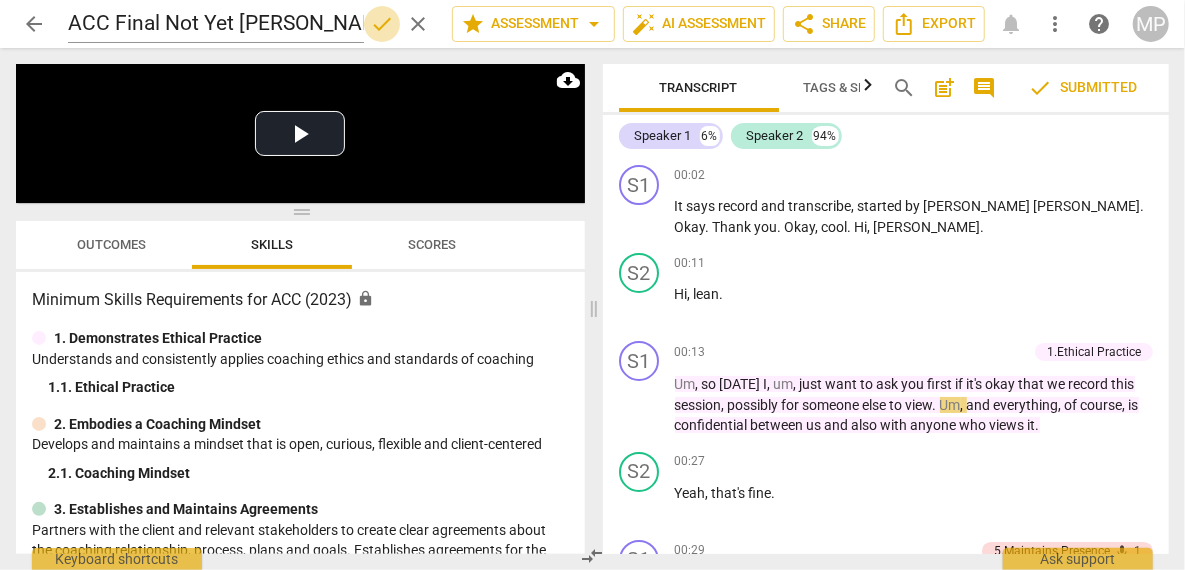 click on "done" at bounding box center [382, 24] 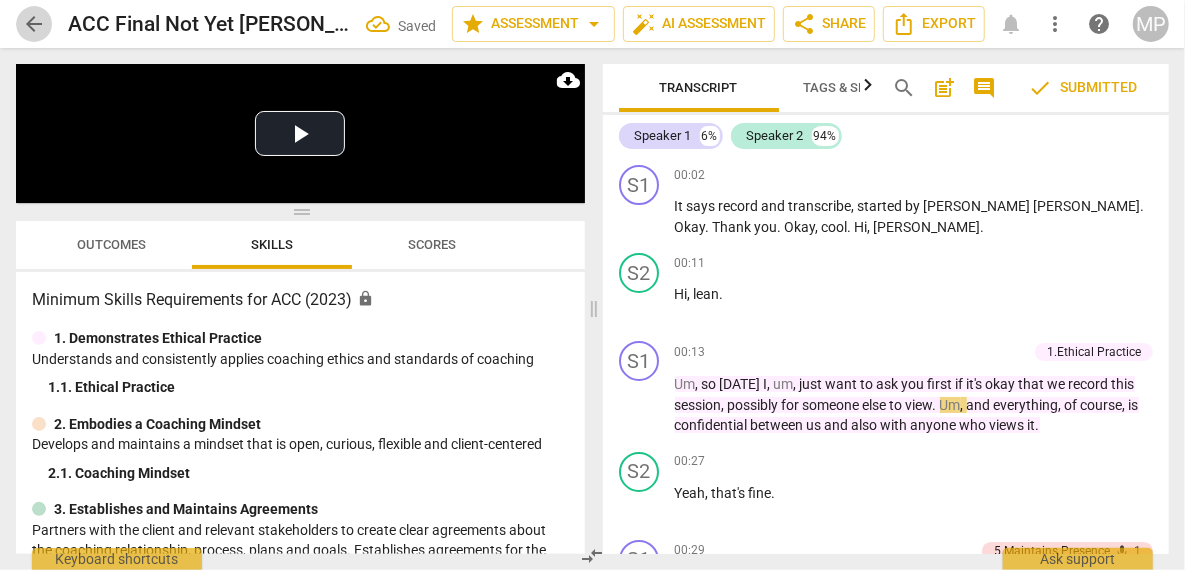 click on "arrow_back" at bounding box center (34, 24) 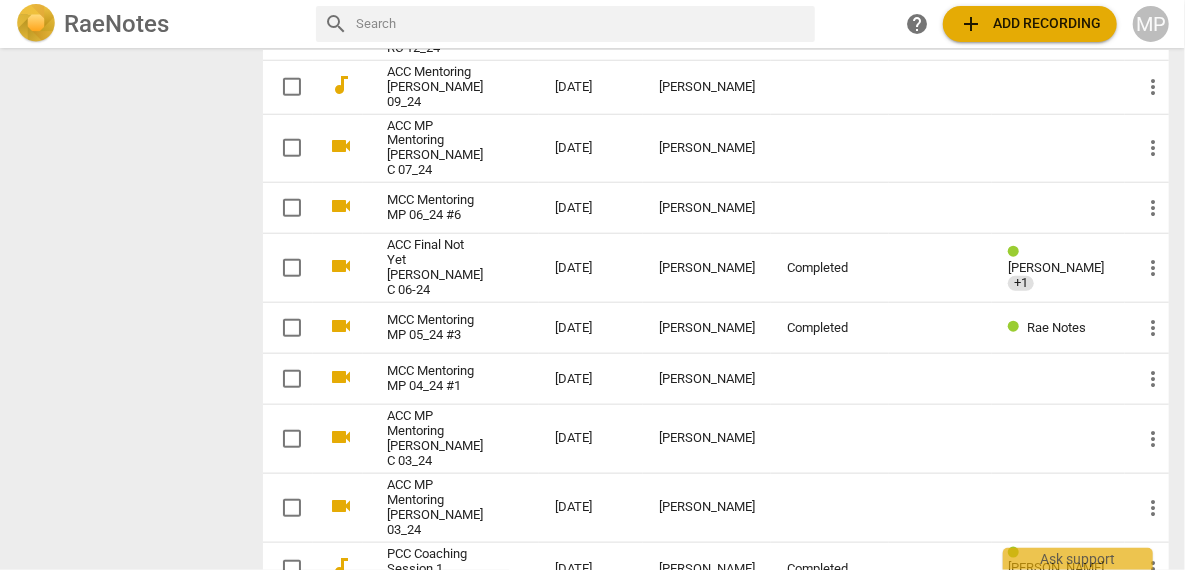 scroll, scrollTop: 919, scrollLeft: 0, axis: vertical 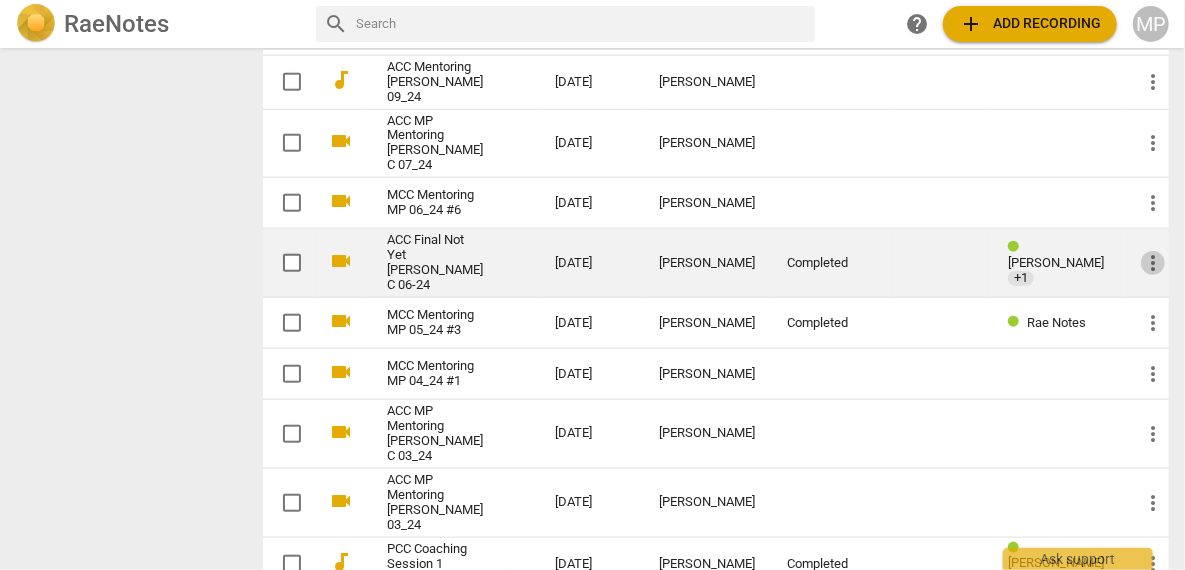 click on "more_vert" at bounding box center (1153, 263) 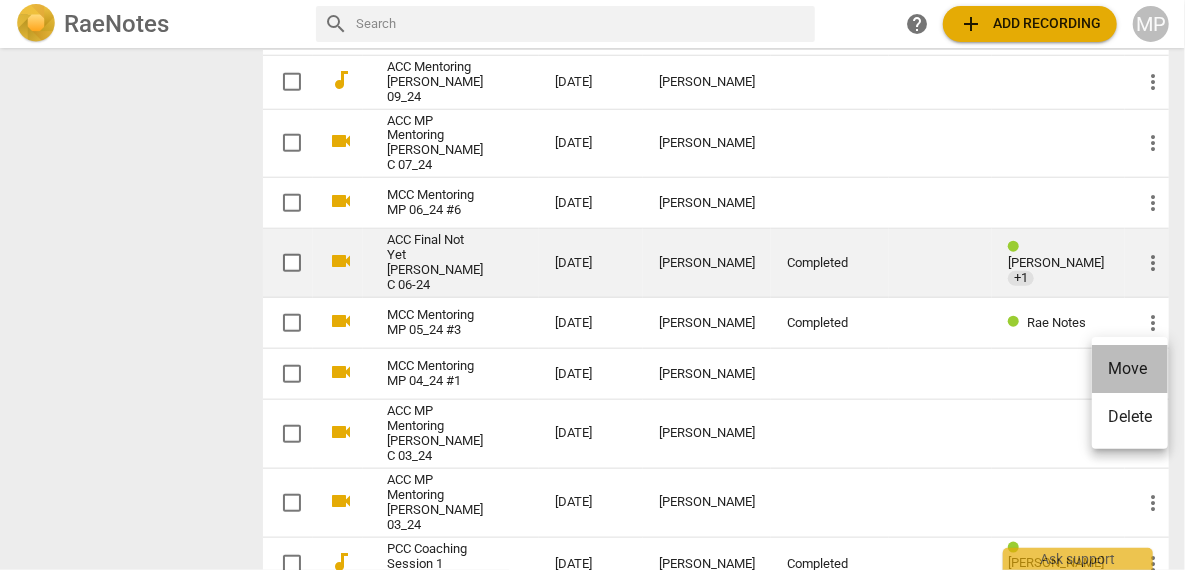 click on "Move" at bounding box center (1130, 369) 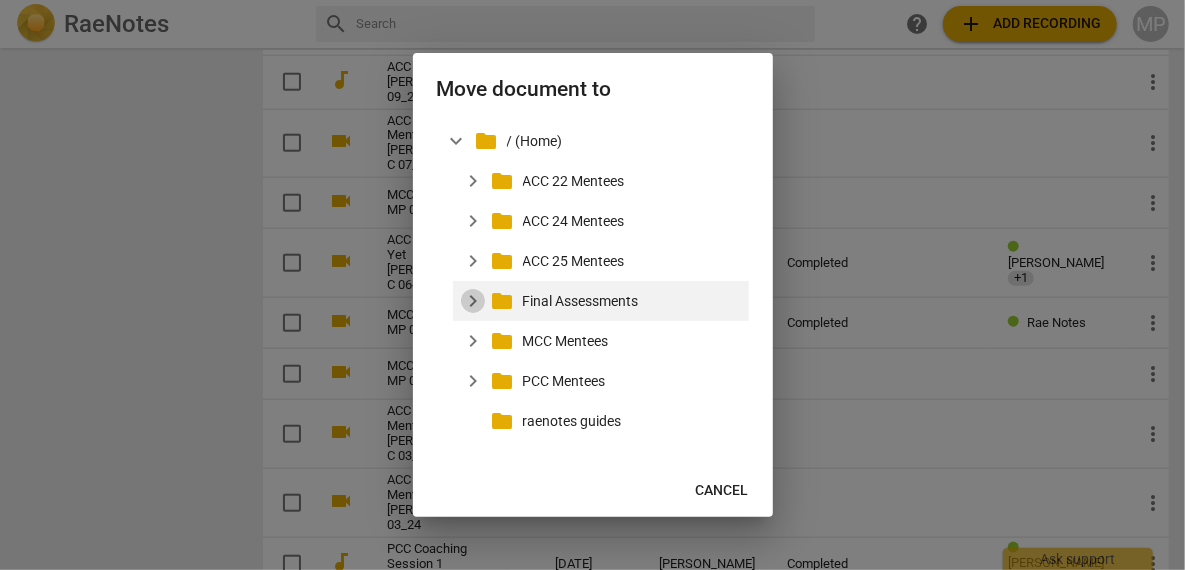 click on "expand_more" at bounding box center (473, 301) 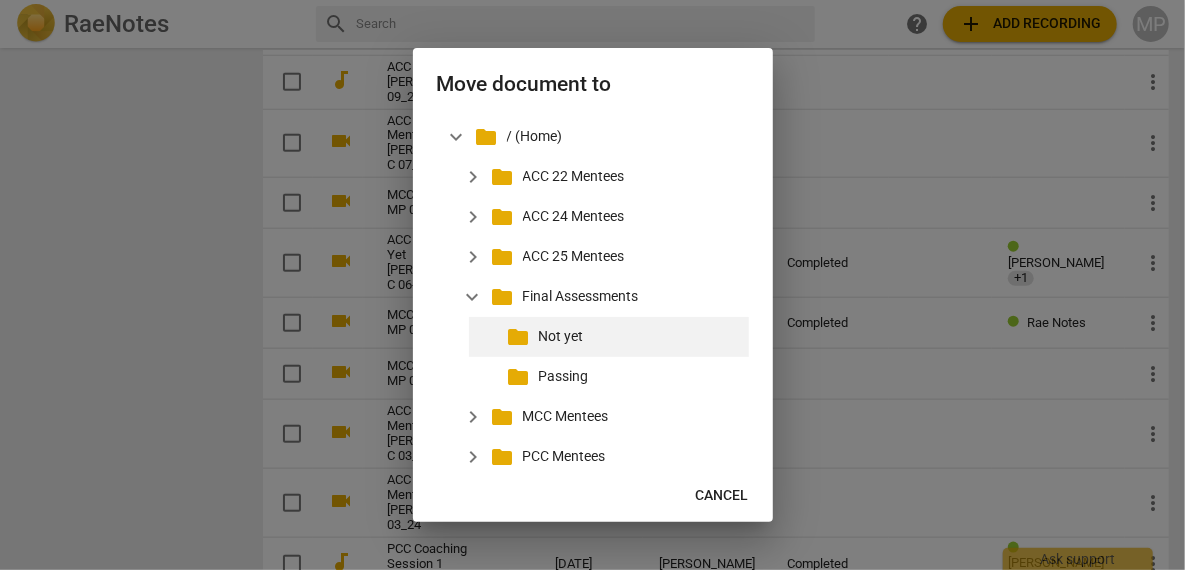 click on "folder Not yet" at bounding box center [609, 337] 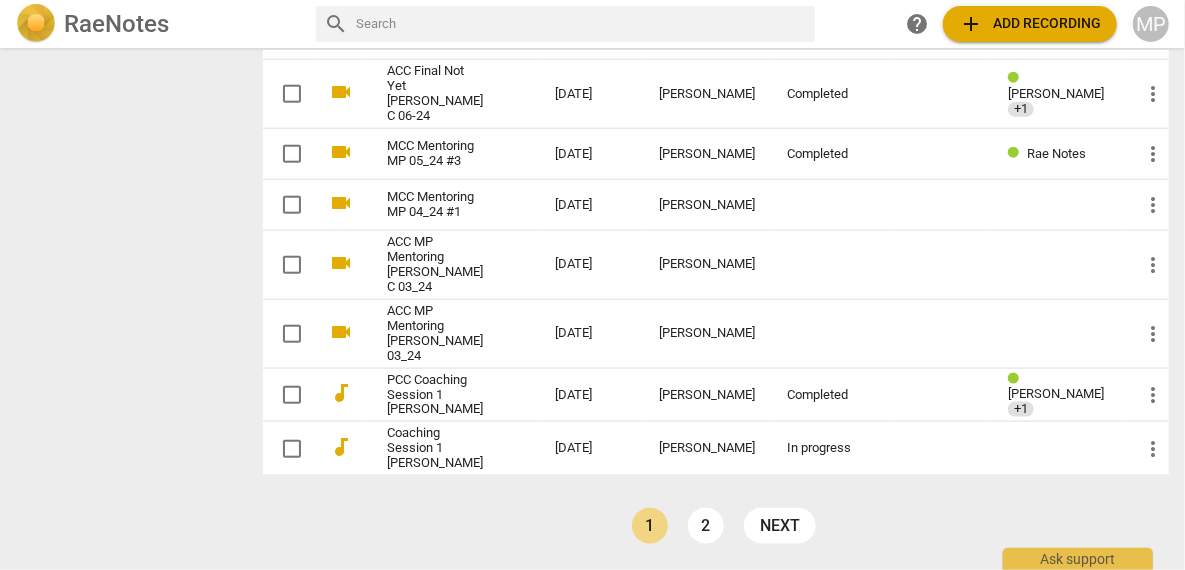 scroll, scrollTop: 1258, scrollLeft: 0, axis: vertical 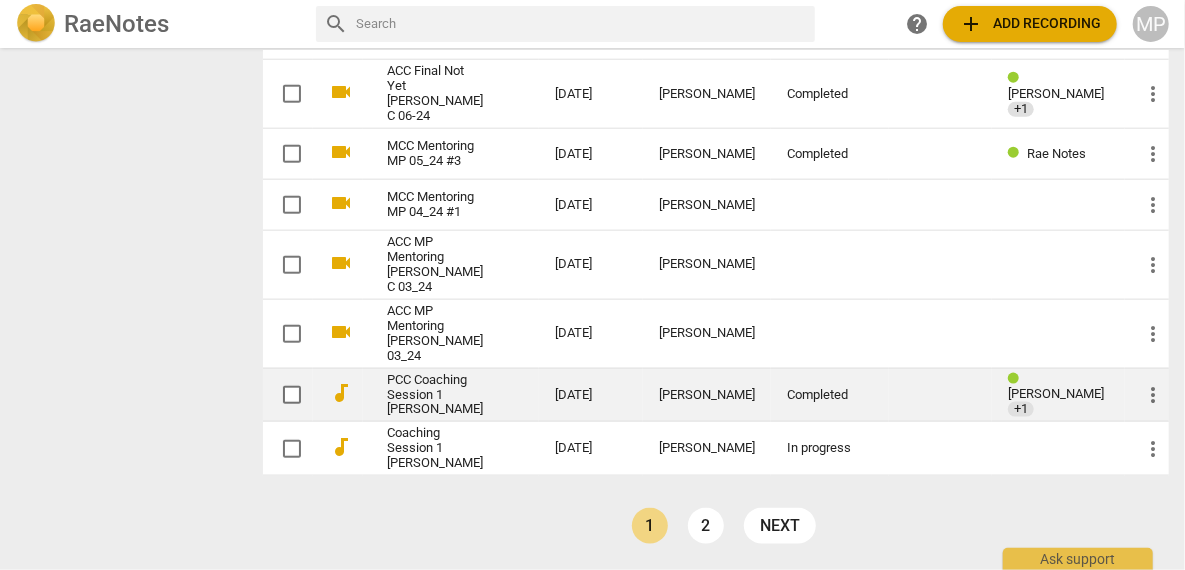 click on "PCC Coaching Session 1 [PERSON_NAME]" at bounding box center [435, 395] 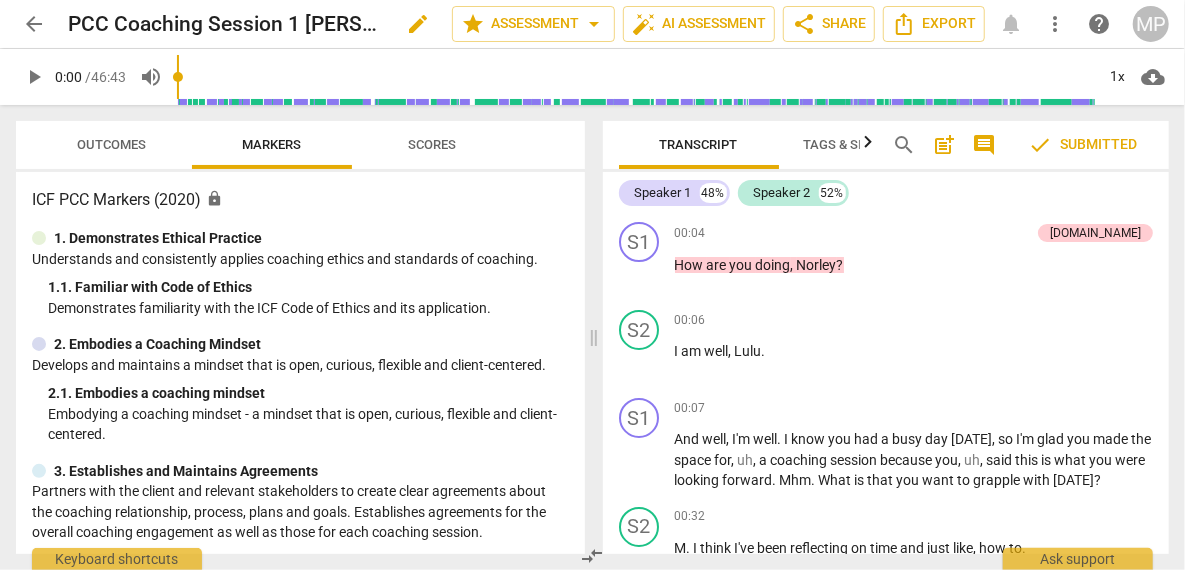 click on "PCC Coaching Session 1 [PERSON_NAME]" at bounding box center (226, 24) 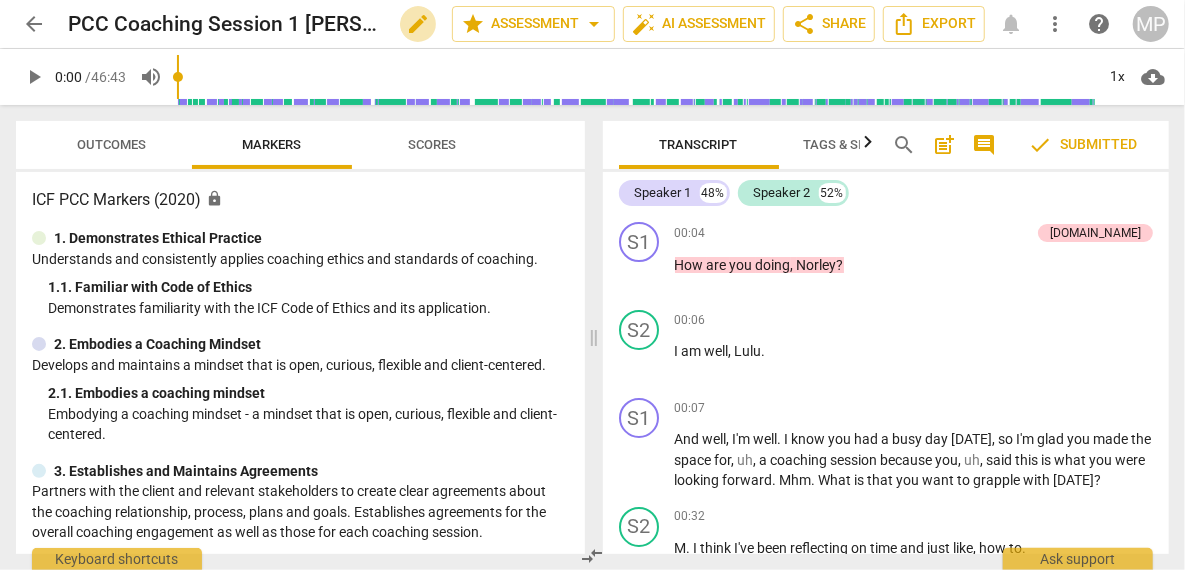click on "edit" at bounding box center (418, 24) 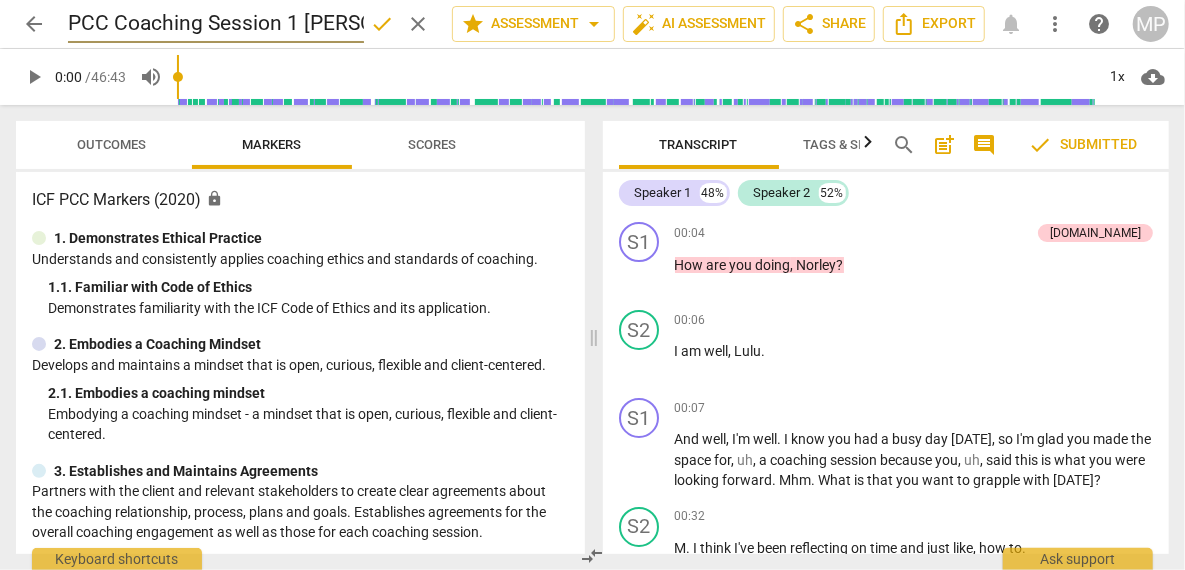 scroll, scrollTop: 0, scrollLeft: 133, axis: horizontal 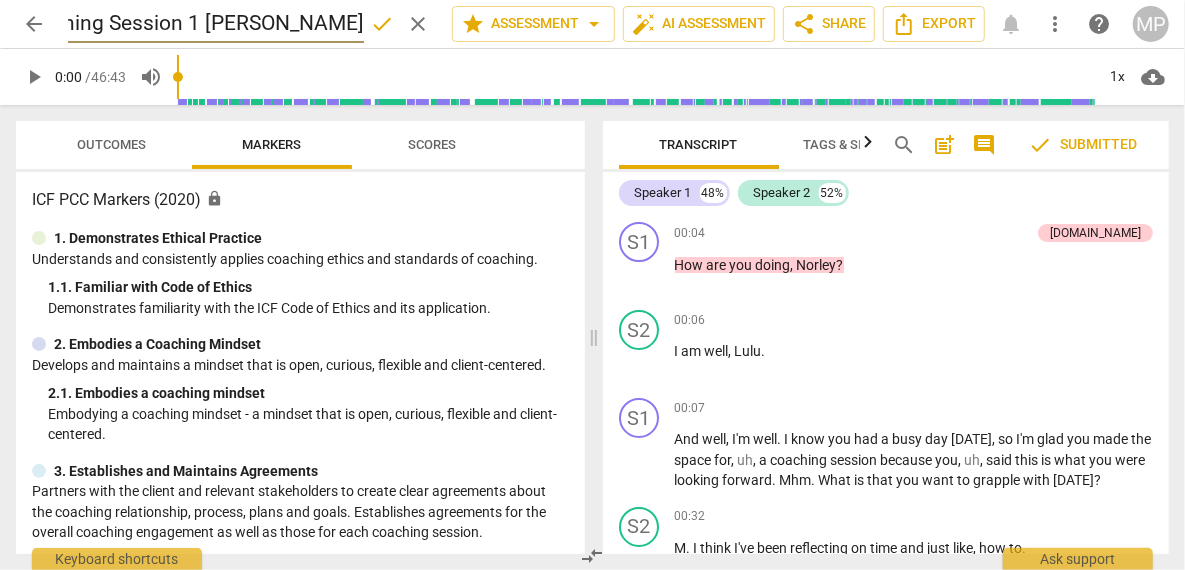 click on "PCC Coaching Session 1 [PERSON_NAME]" at bounding box center [216, 24] 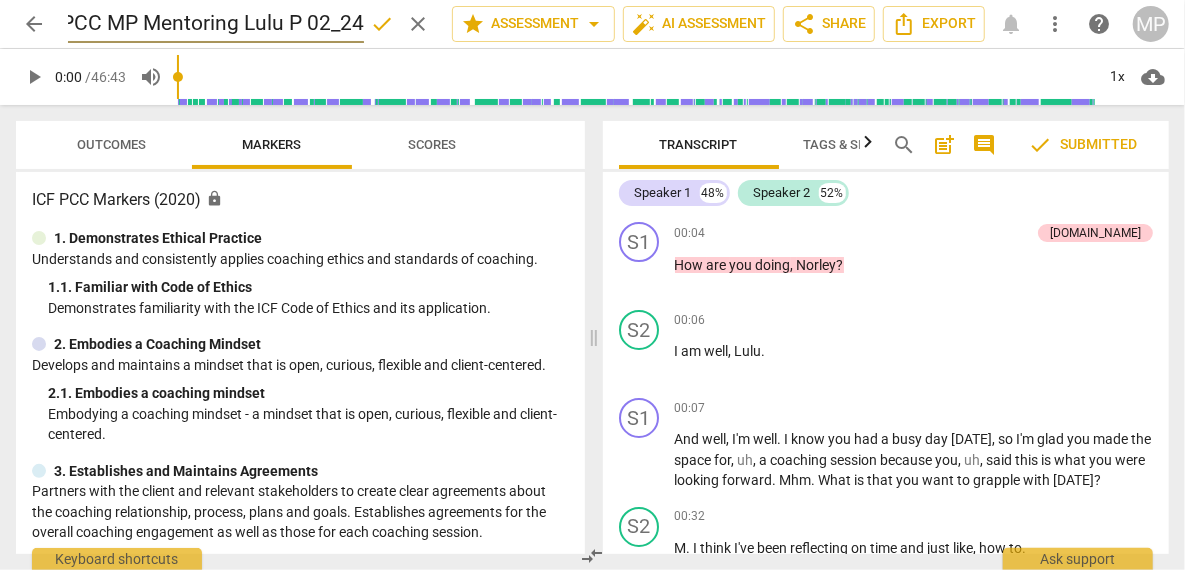 scroll, scrollTop: 0, scrollLeft: 10, axis: horizontal 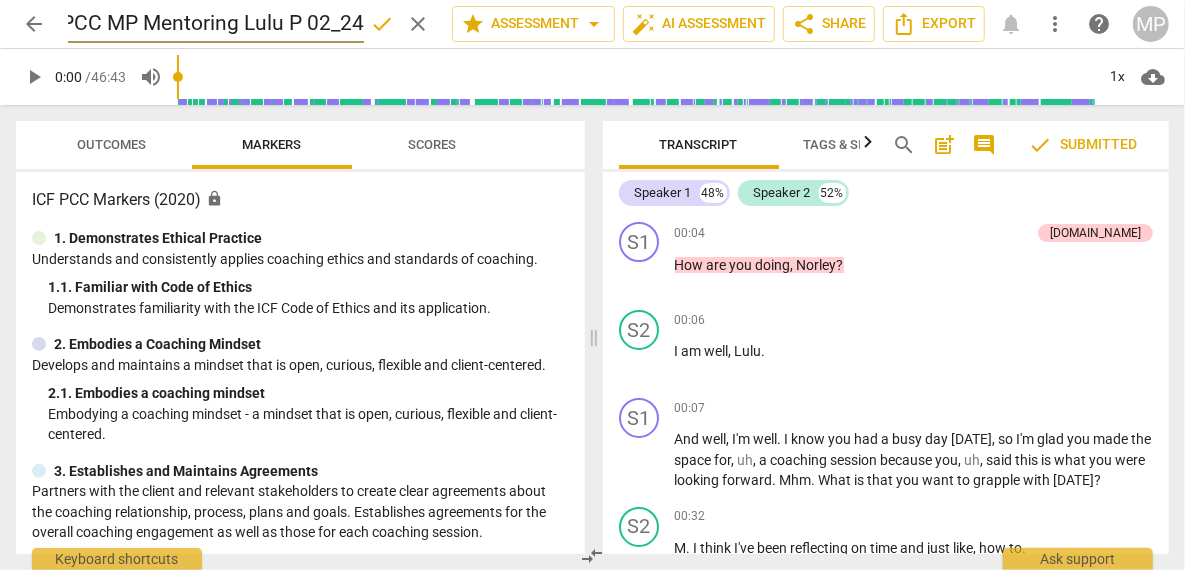 type on "PCC MP Mentoring Lulu P 02_24" 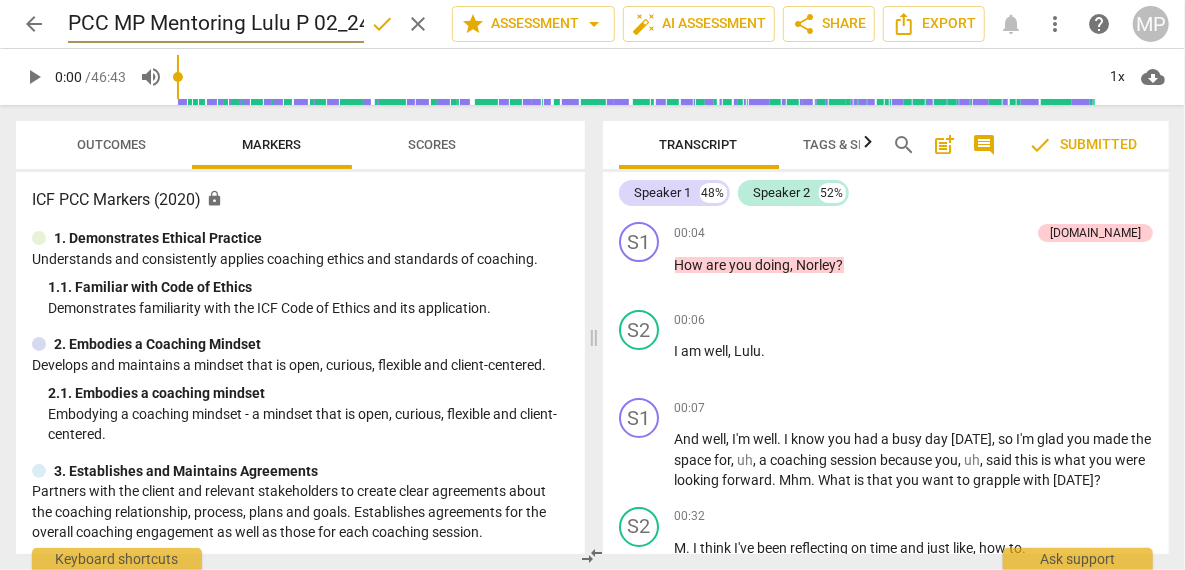 click on "done" at bounding box center [382, 24] 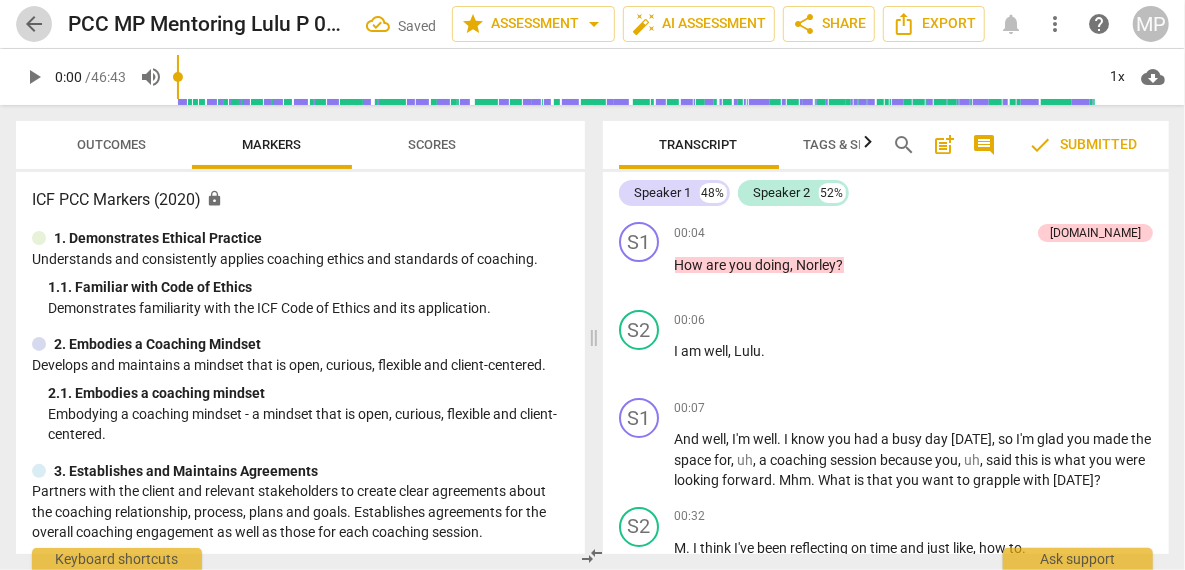 click on "arrow_back" at bounding box center [34, 24] 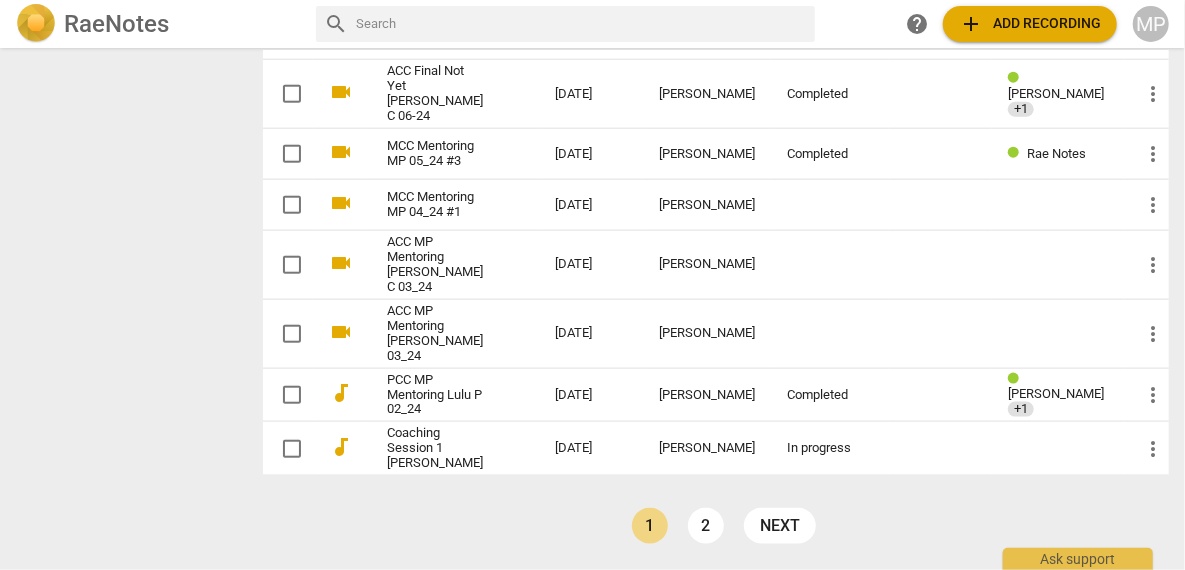 scroll, scrollTop: 1257, scrollLeft: 0, axis: vertical 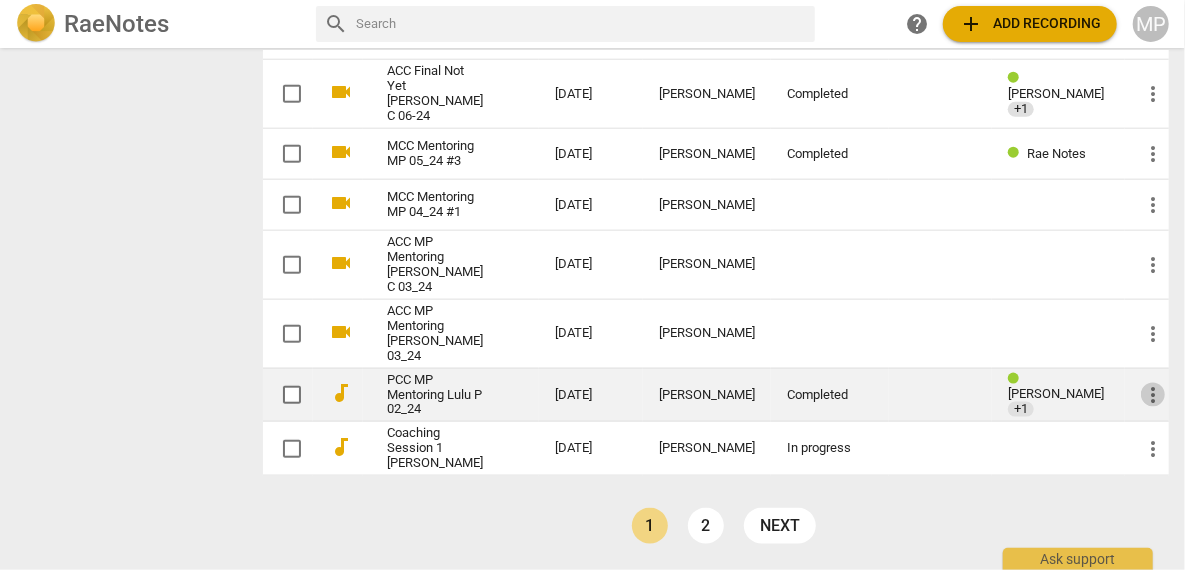 click on "more_vert" at bounding box center [1153, 395] 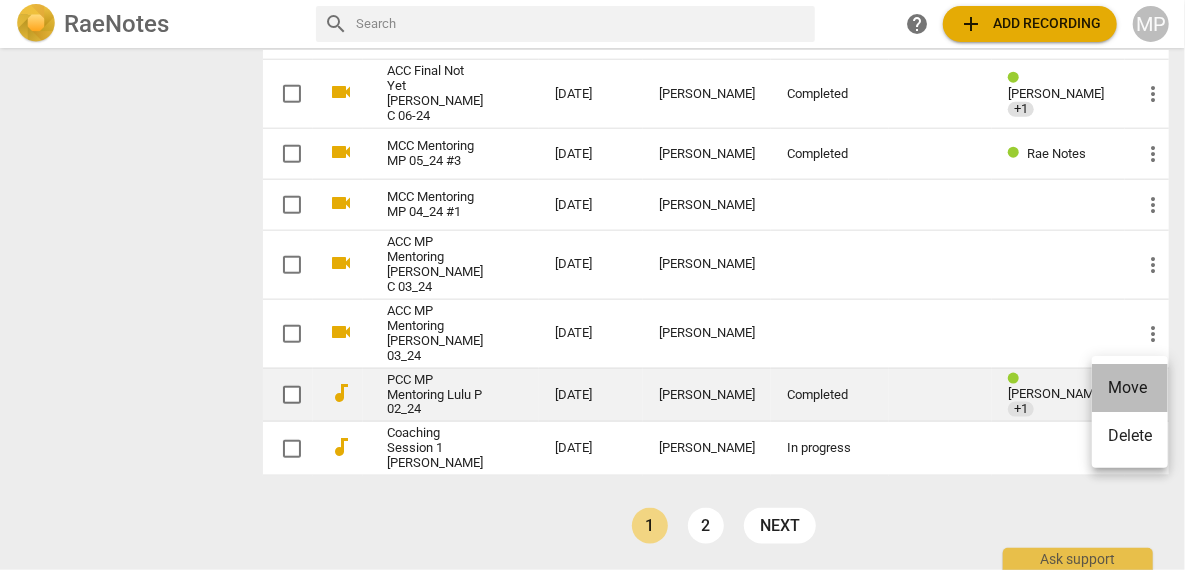 click on "Move" at bounding box center [1130, 388] 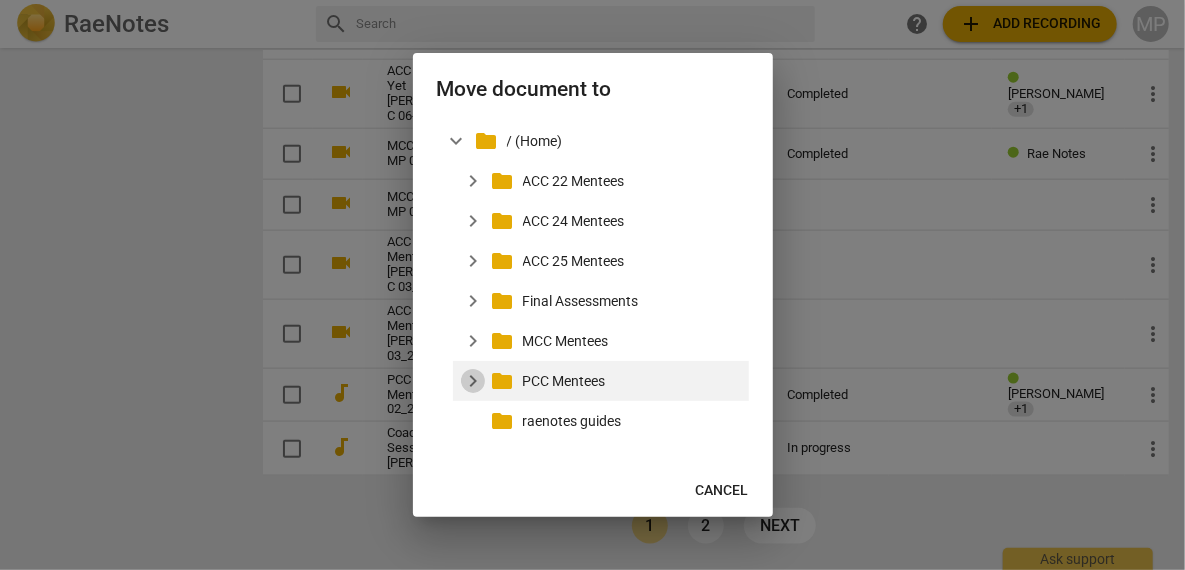 click on "expand_more" at bounding box center [473, 381] 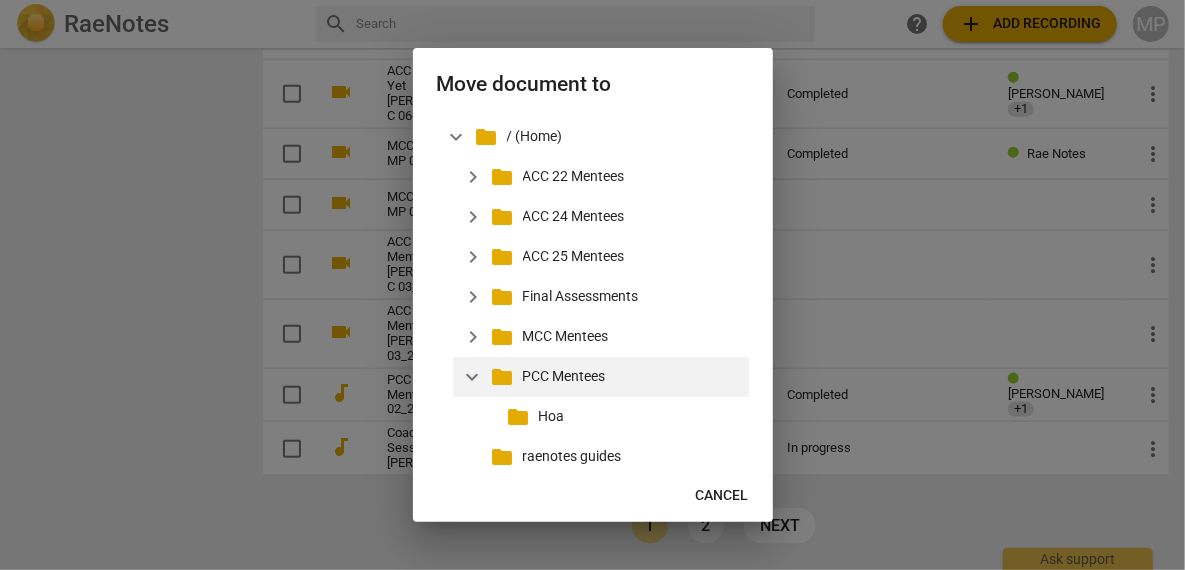 click on "PCC Mentees" at bounding box center (632, 376) 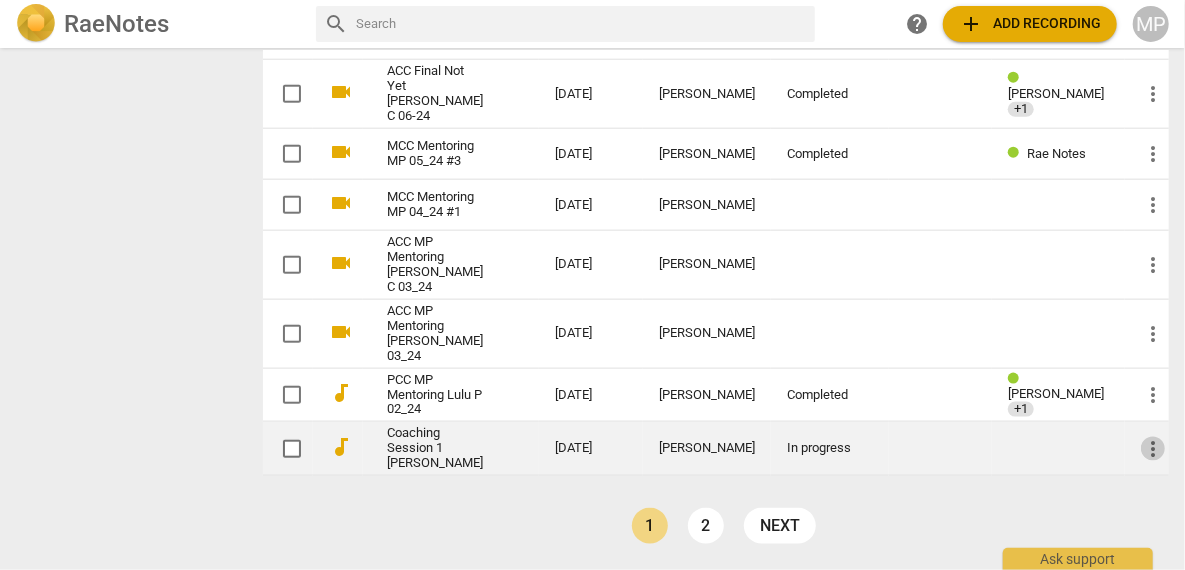 click on "more_vert" at bounding box center (1153, 449) 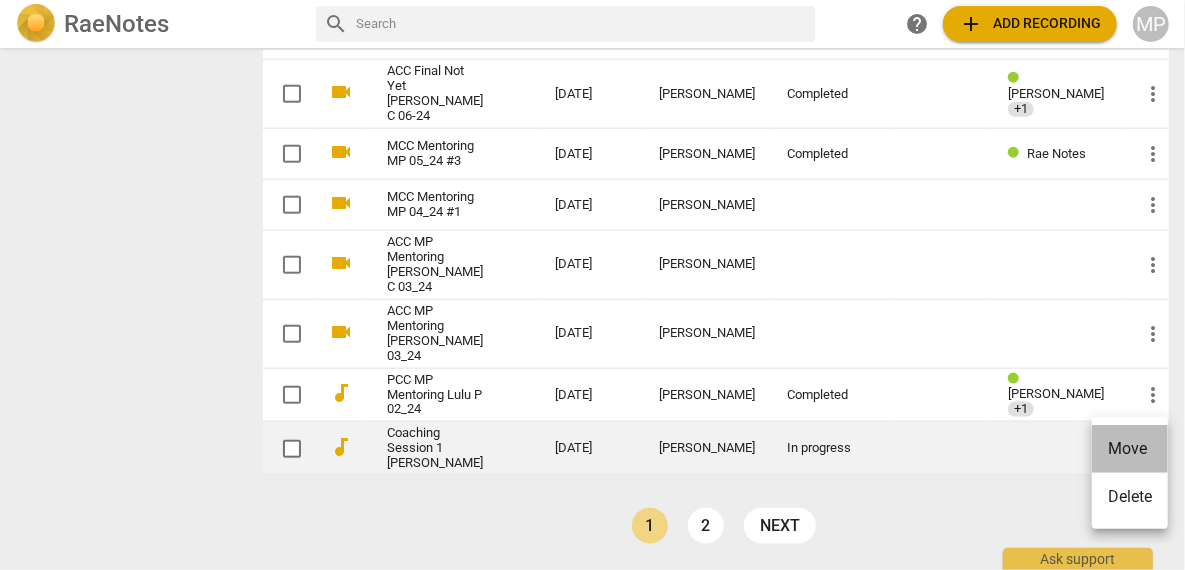 click on "Move" at bounding box center [1130, 449] 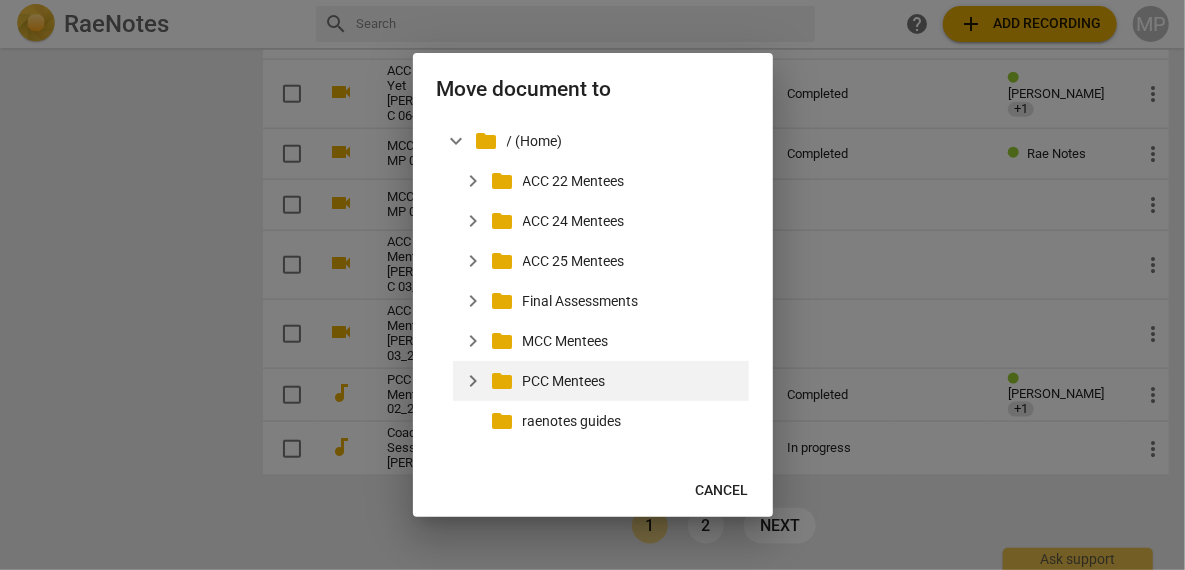 click on "PCC Mentees" at bounding box center (632, 381) 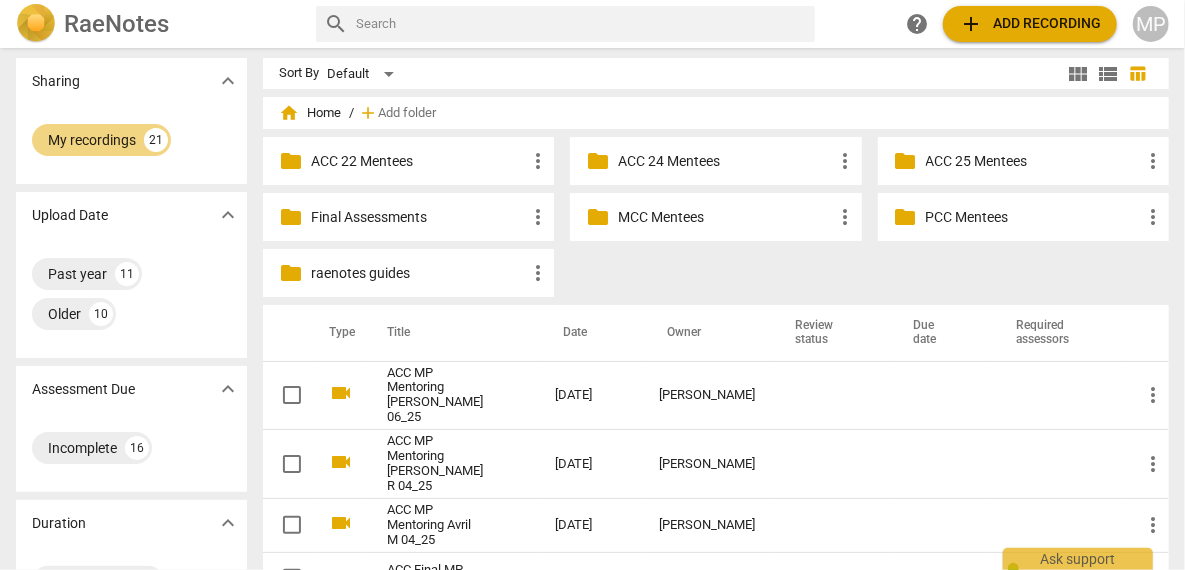 scroll, scrollTop: 0, scrollLeft: 0, axis: both 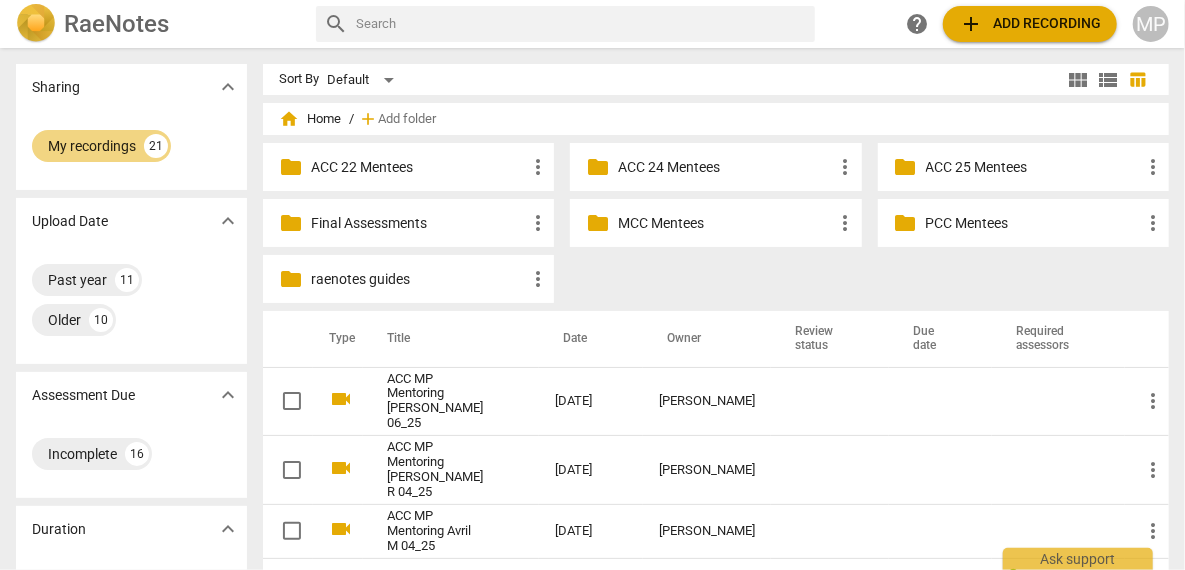 click on "PCC Mentees" at bounding box center (1033, 223) 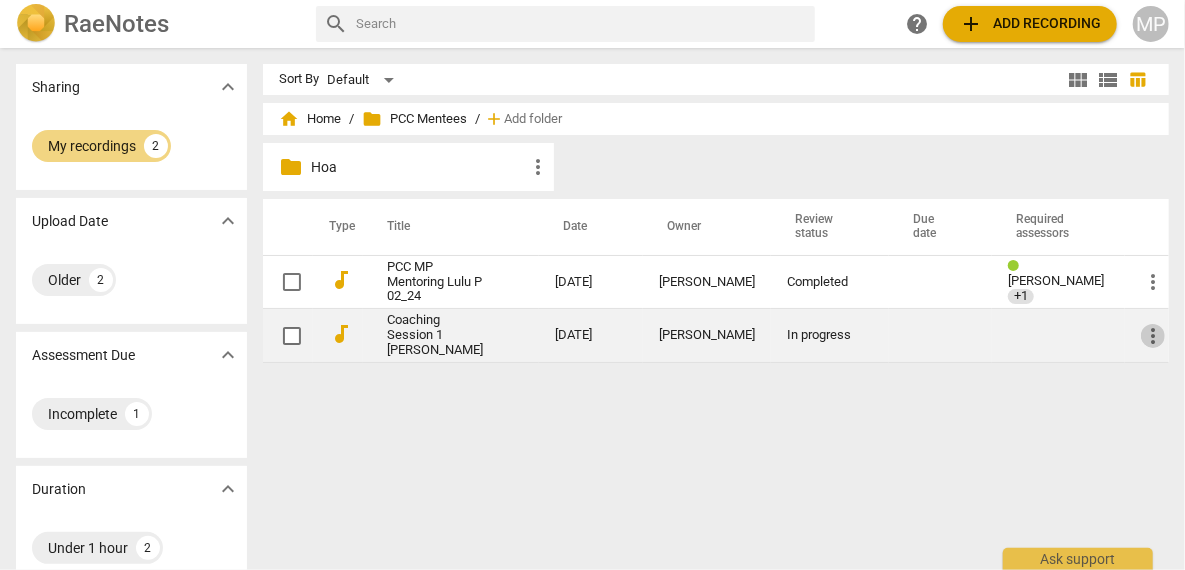 click on "more_vert" at bounding box center [1153, 336] 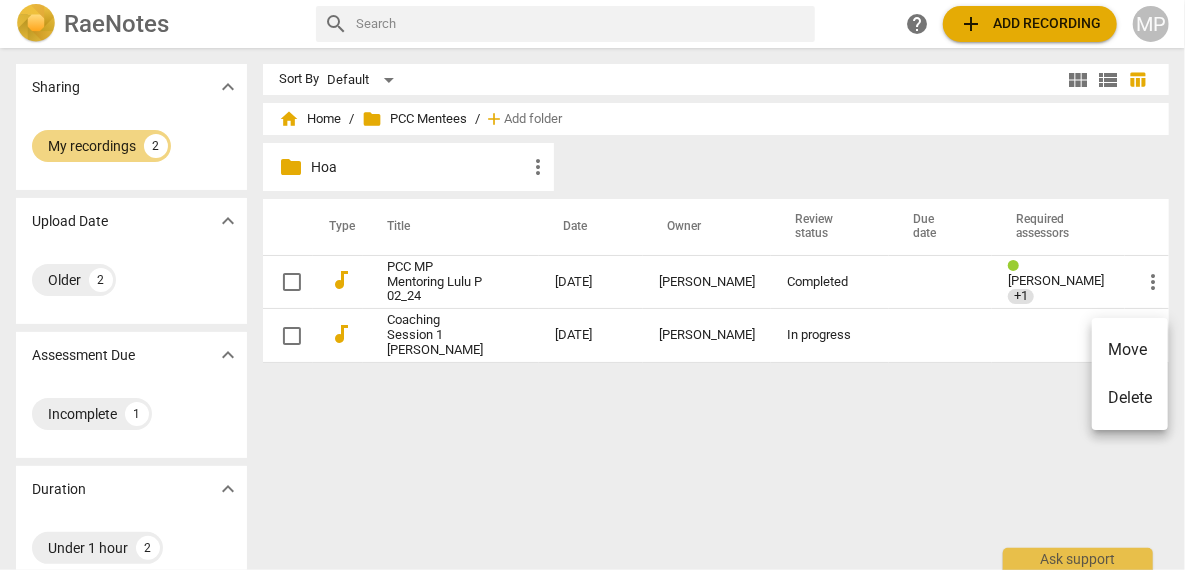 click at bounding box center (592, 285) 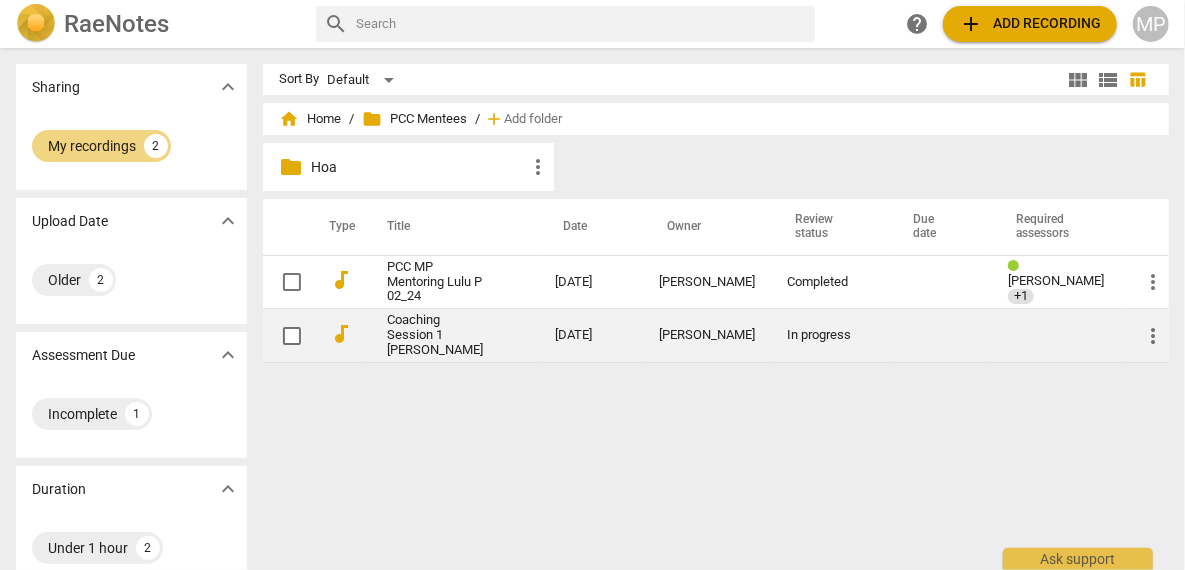 click on "Coaching Session 1 [PERSON_NAME]" at bounding box center [435, 335] 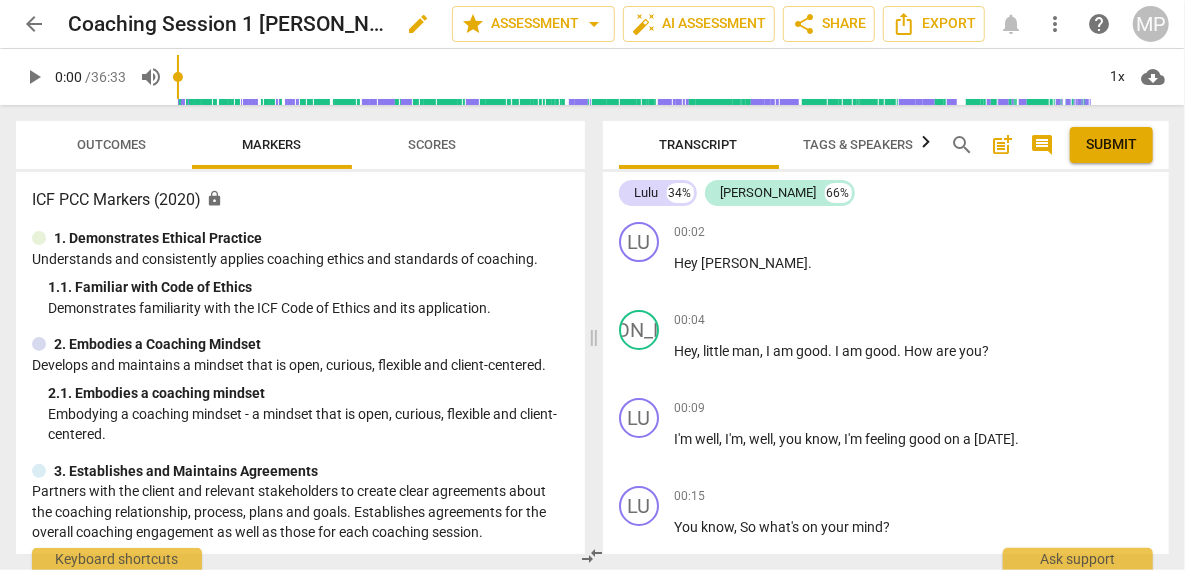 click on "edit" at bounding box center (418, 24) 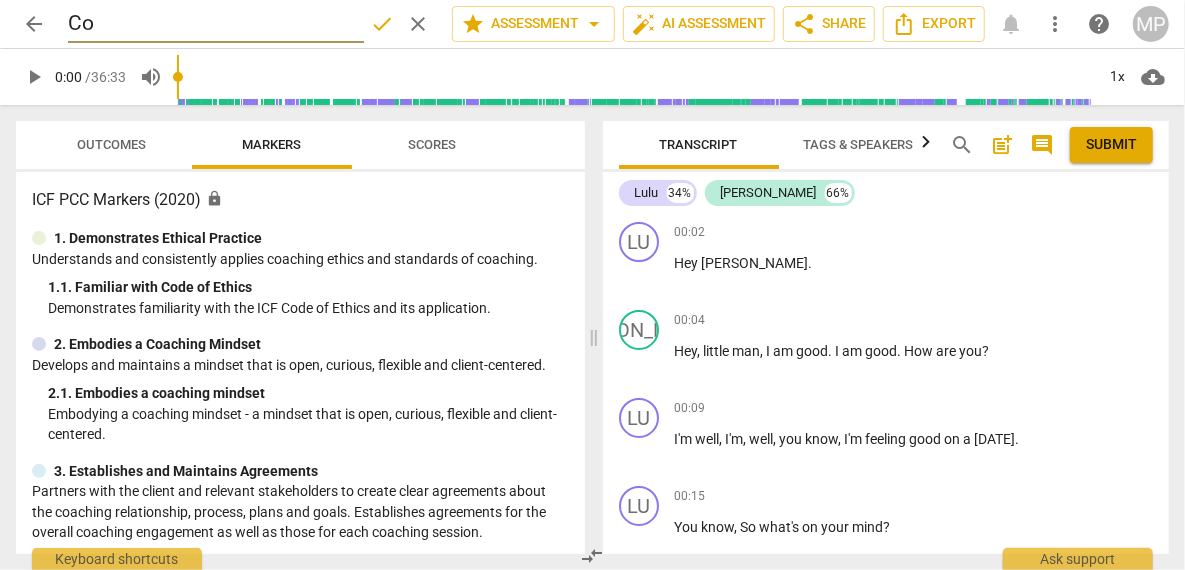 type on "C" 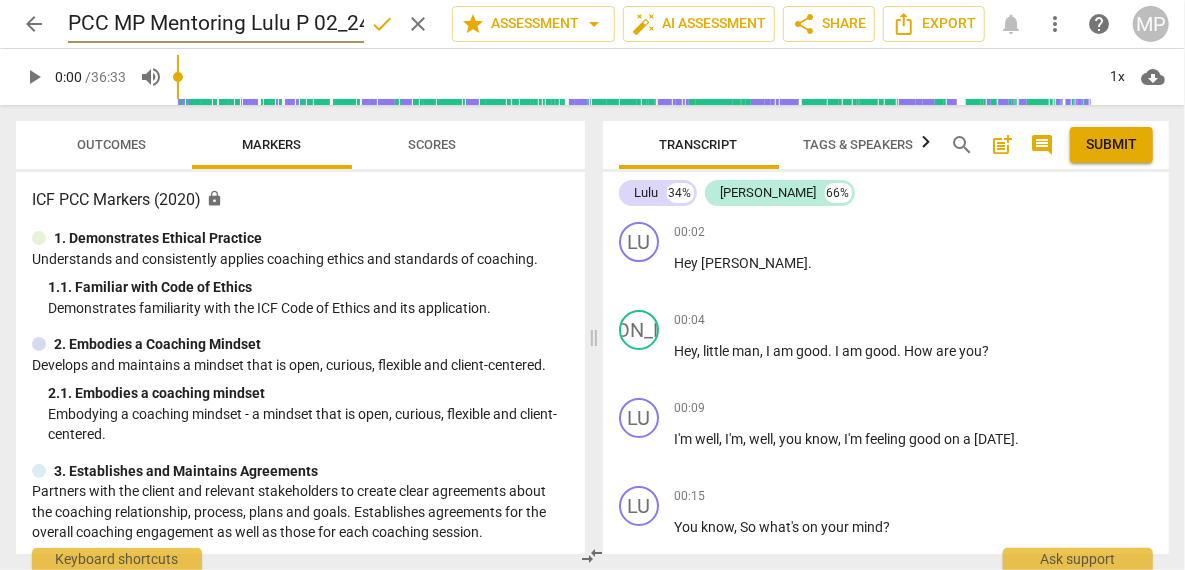 scroll, scrollTop: 0, scrollLeft: 10, axis: horizontal 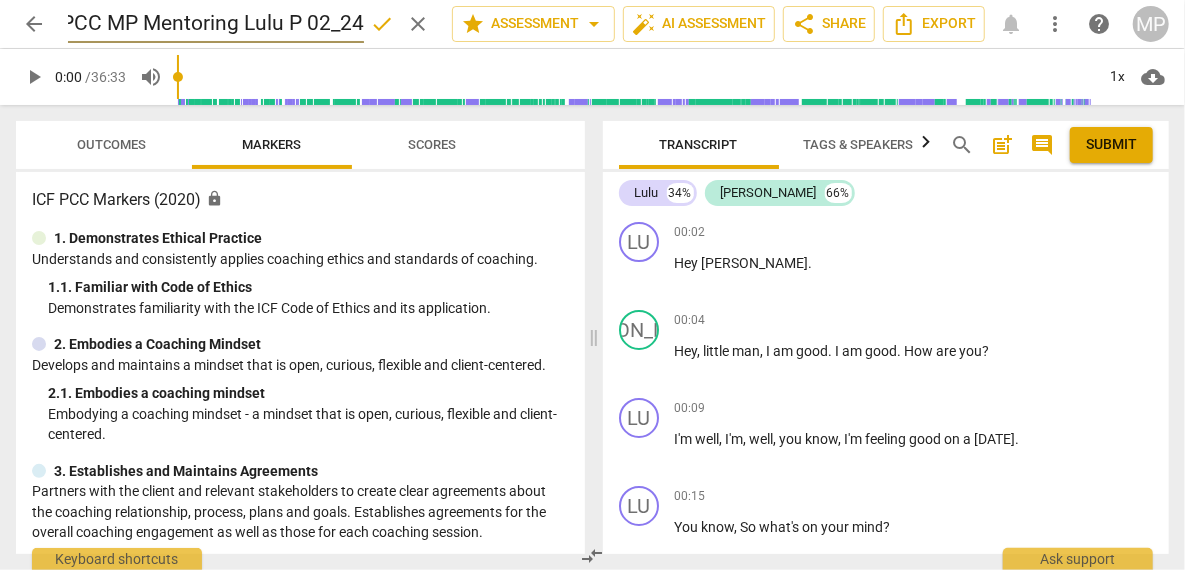 type on "PCC MP Mentoring Lulu P 02_24" 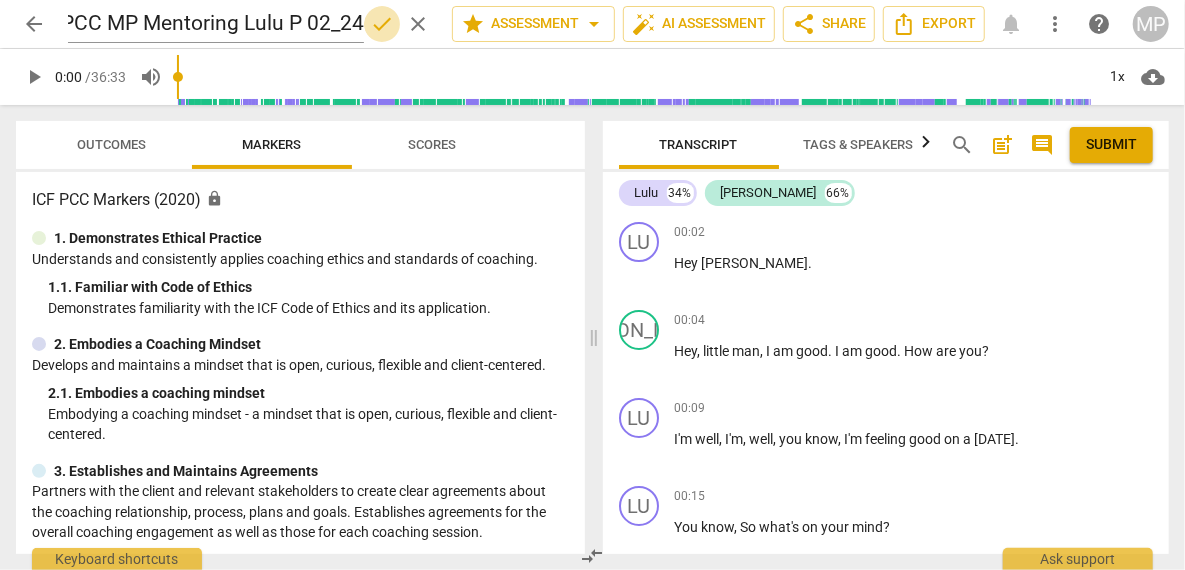 scroll, scrollTop: 0, scrollLeft: 0, axis: both 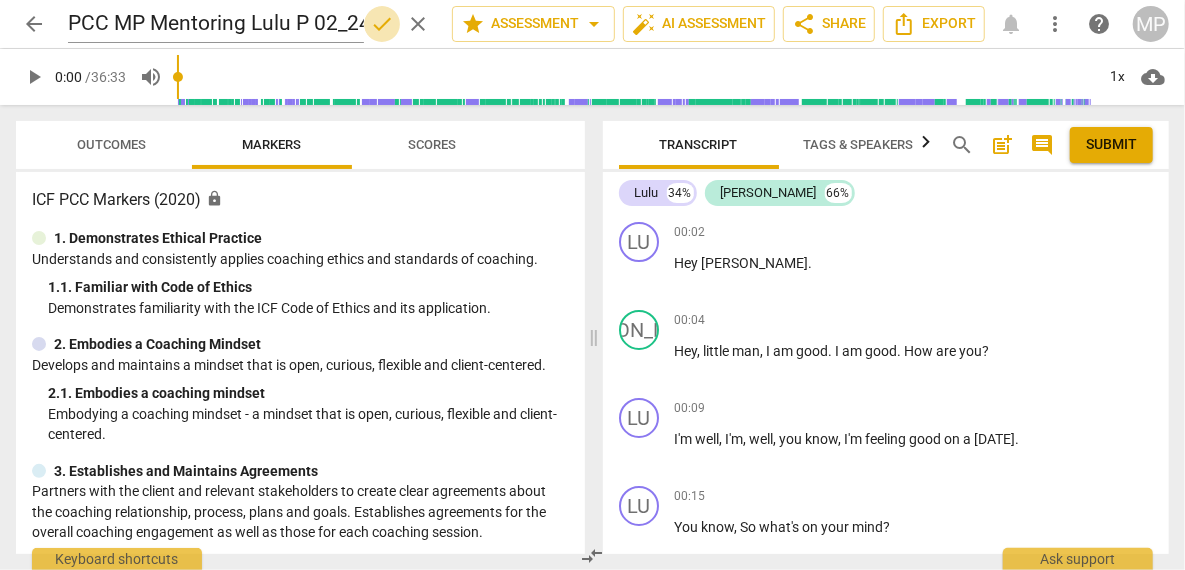 click on "done" at bounding box center (382, 24) 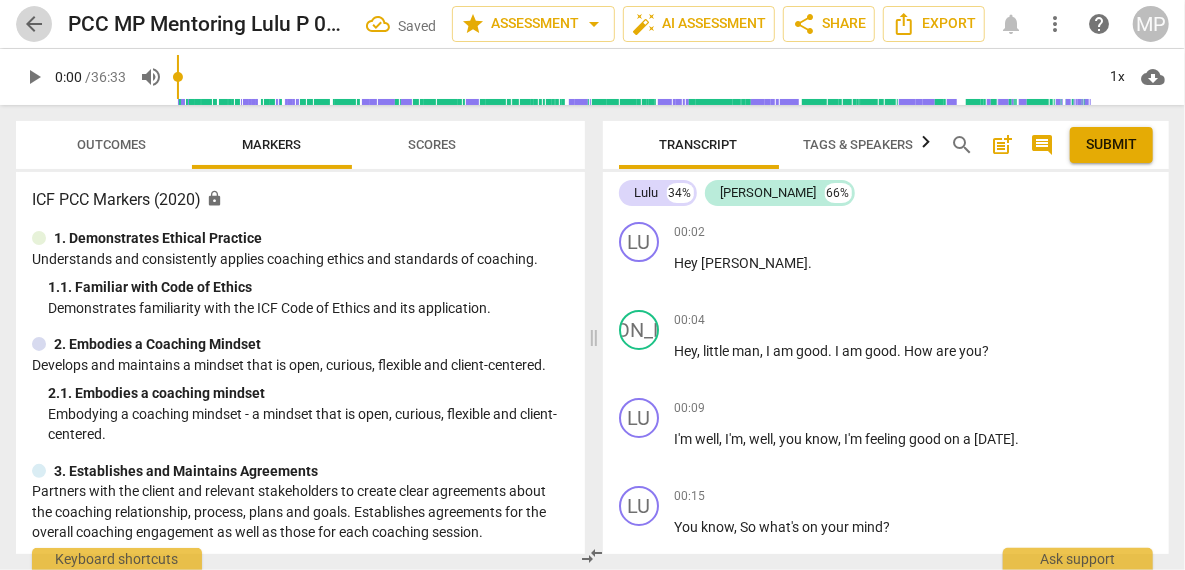 click on "arrow_back" at bounding box center [34, 24] 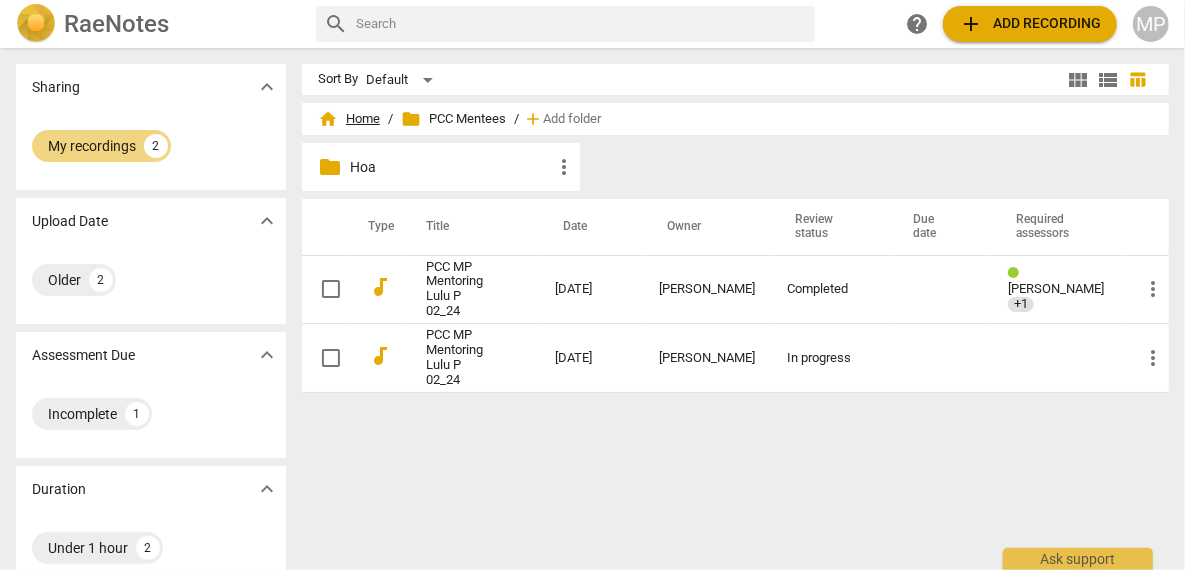 click on "home Home" at bounding box center [349, 119] 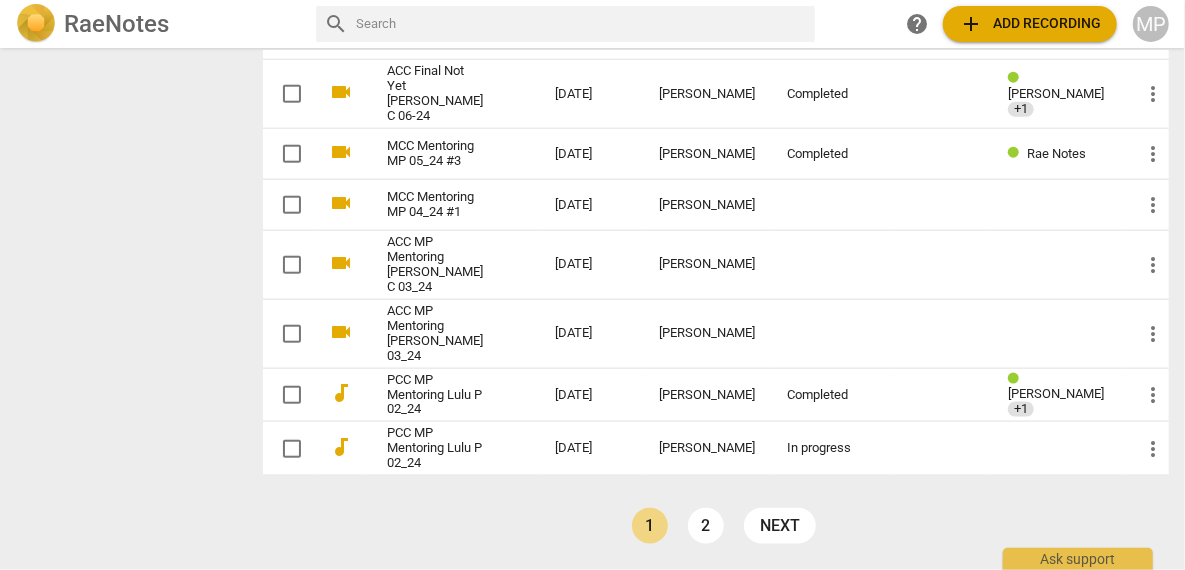 scroll, scrollTop: 1272, scrollLeft: 0, axis: vertical 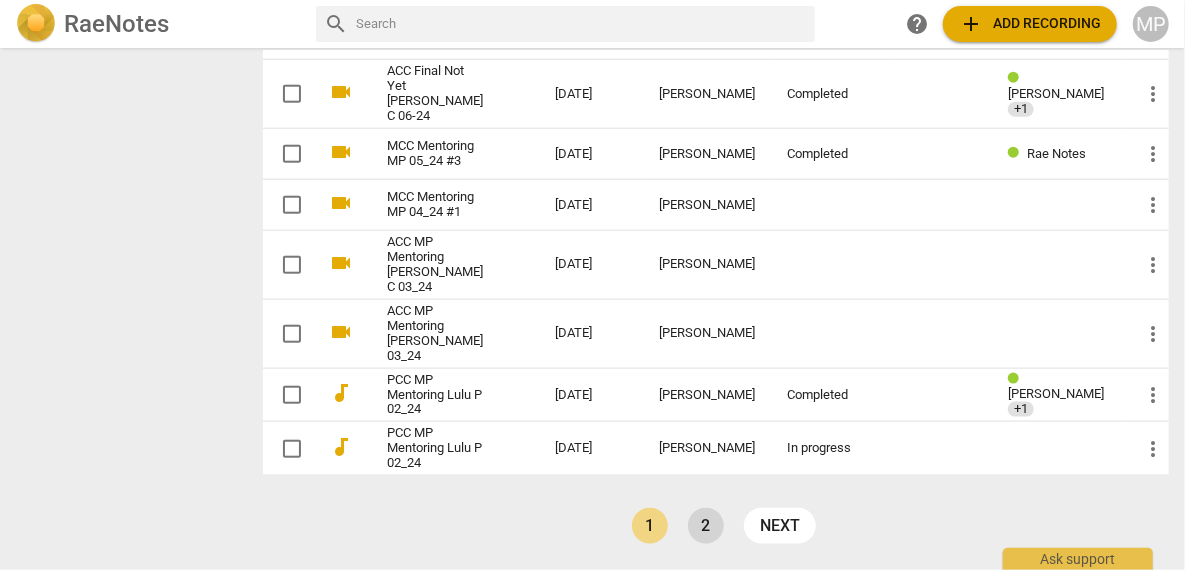 click on "2" at bounding box center [706, 526] 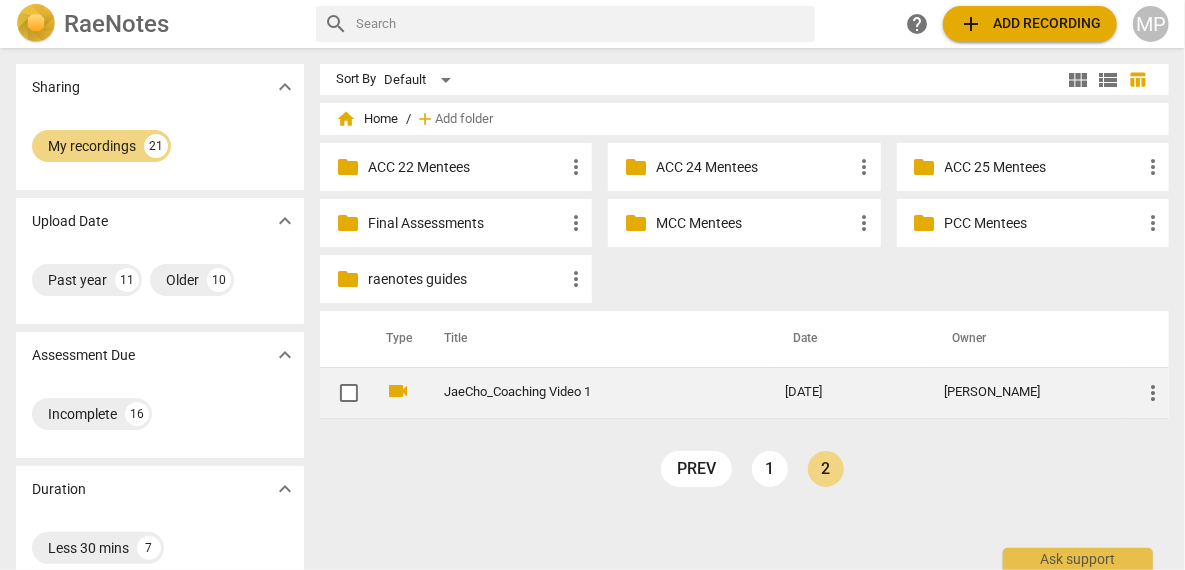 click on "JaeCho_Coaching Video 1" at bounding box center (578, 392) 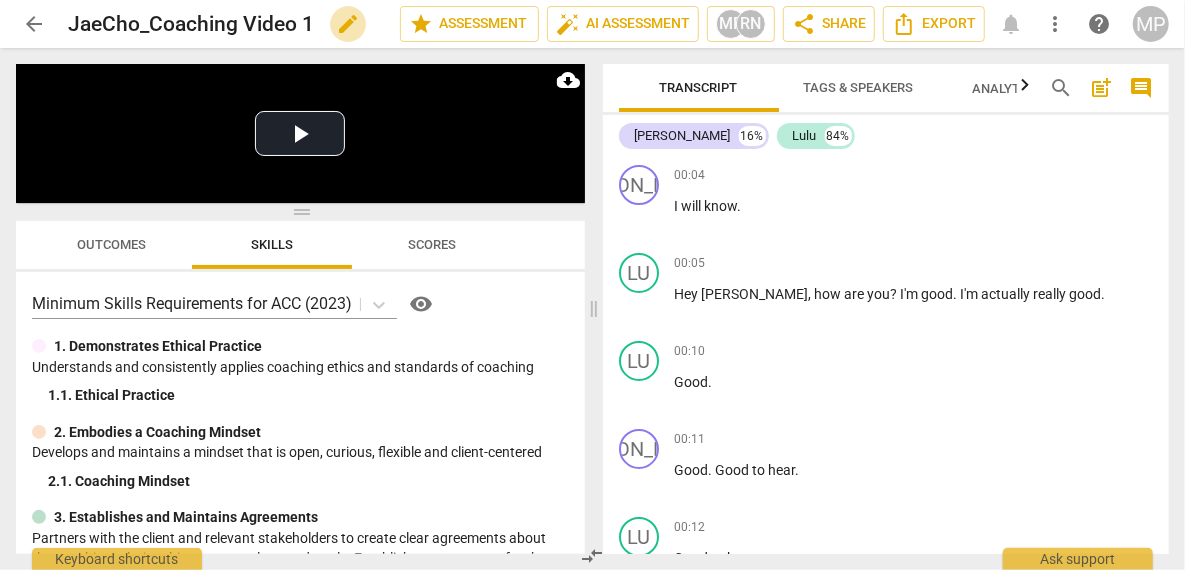 click on "edit" at bounding box center (348, 24) 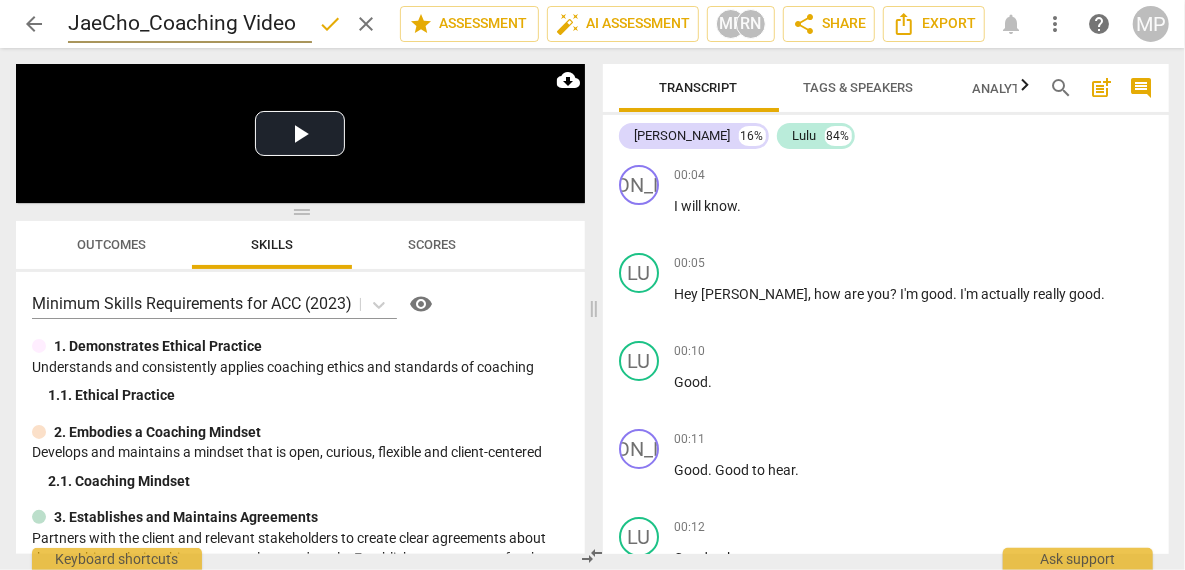 scroll, scrollTop: 0, scrollLeft: 0, axis: both 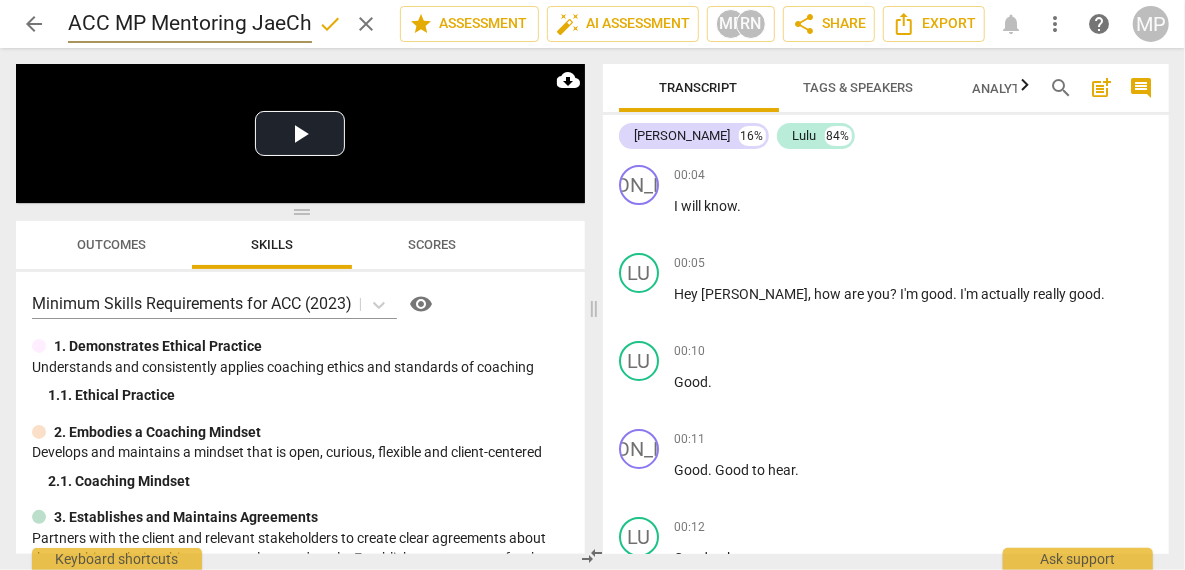 type on "ACC MP Mentoring JaeCho 02_23" 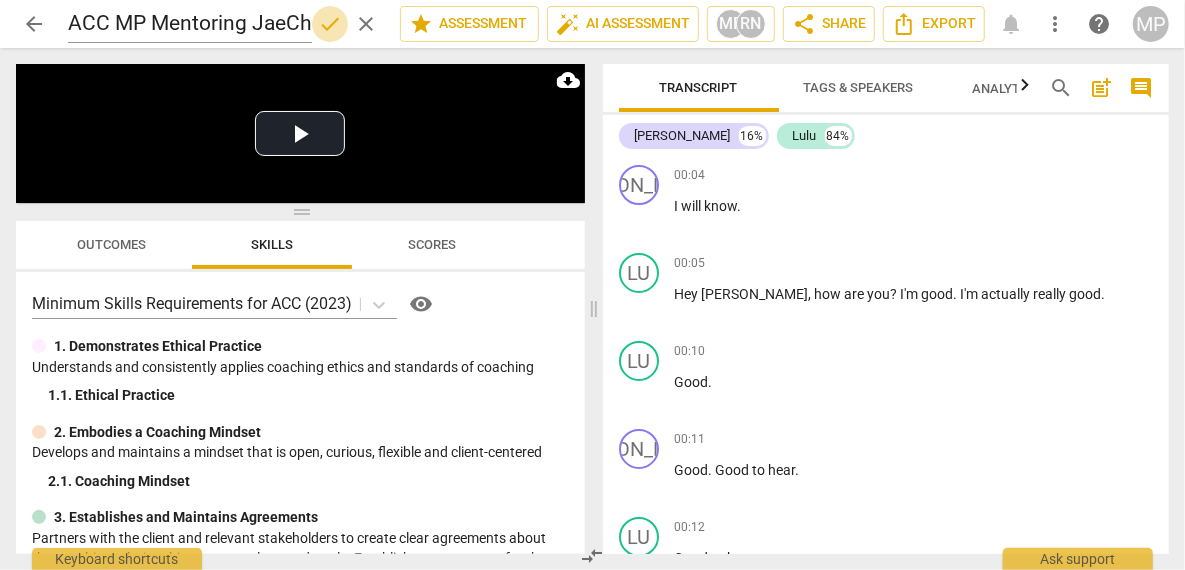 click on "done" at bounding box center [330, 24] 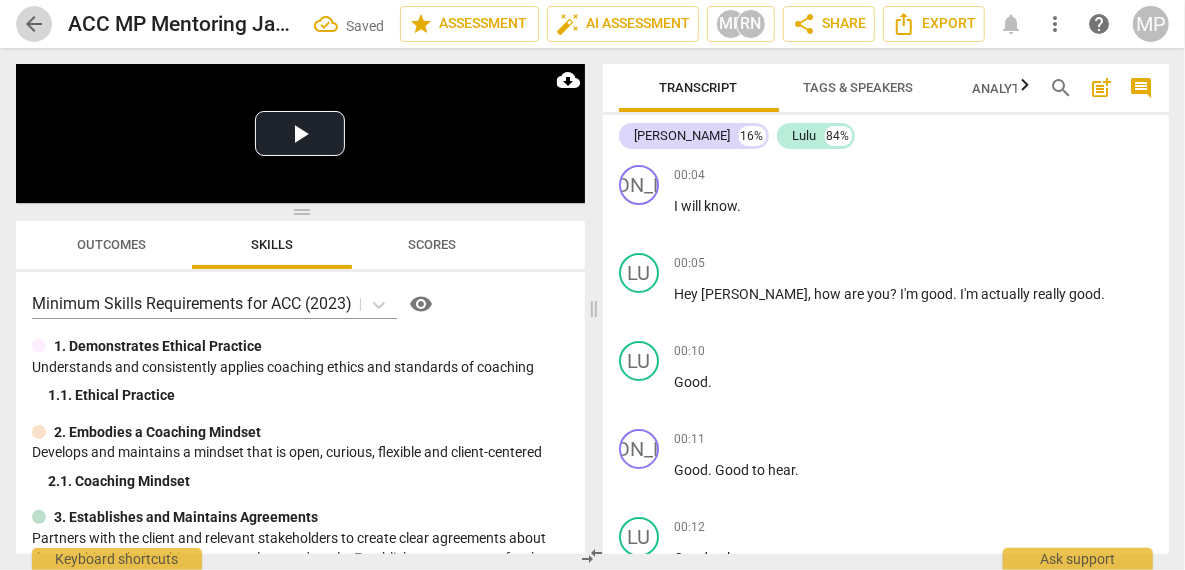 click on "arrow_back" at bounding box center (34, 24) 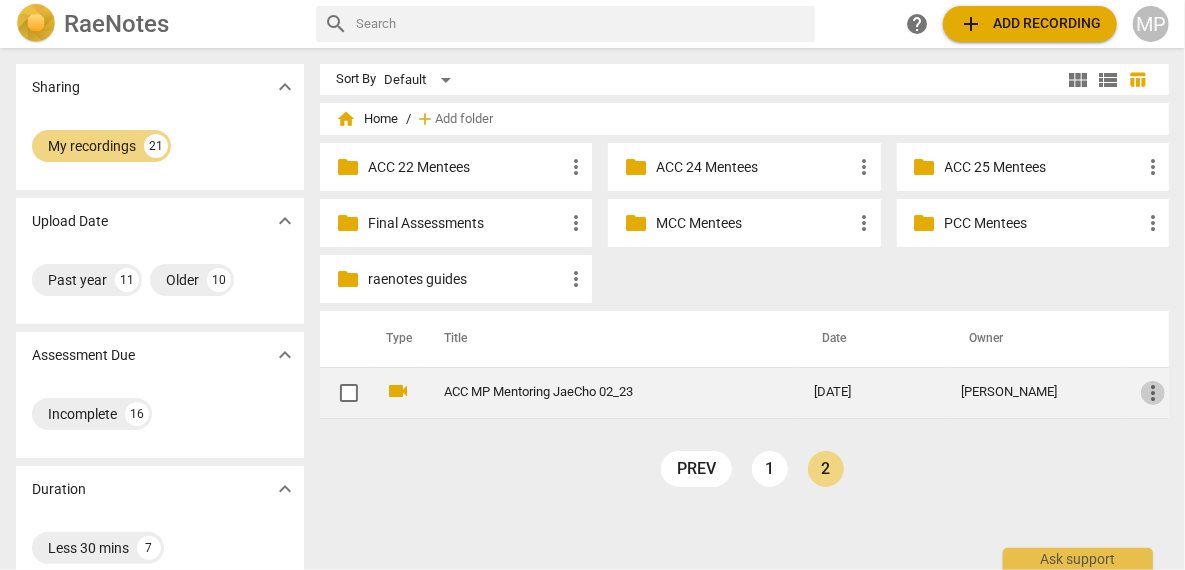 click on "more_vert" at bounding box center (1153, 393) 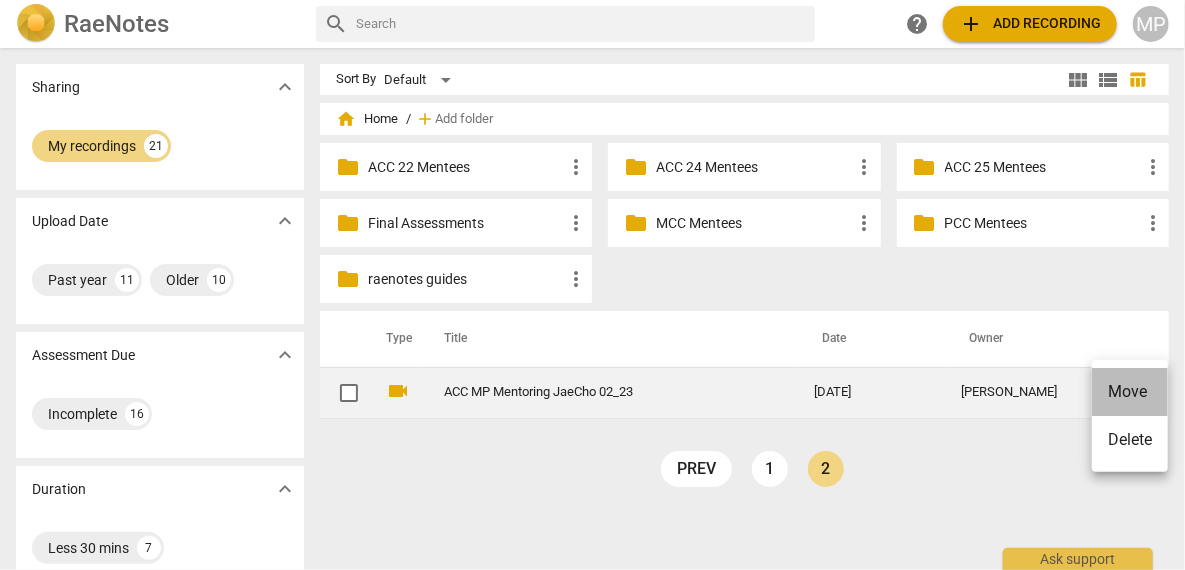 click on "Move" at bounding box center (1130, 392) 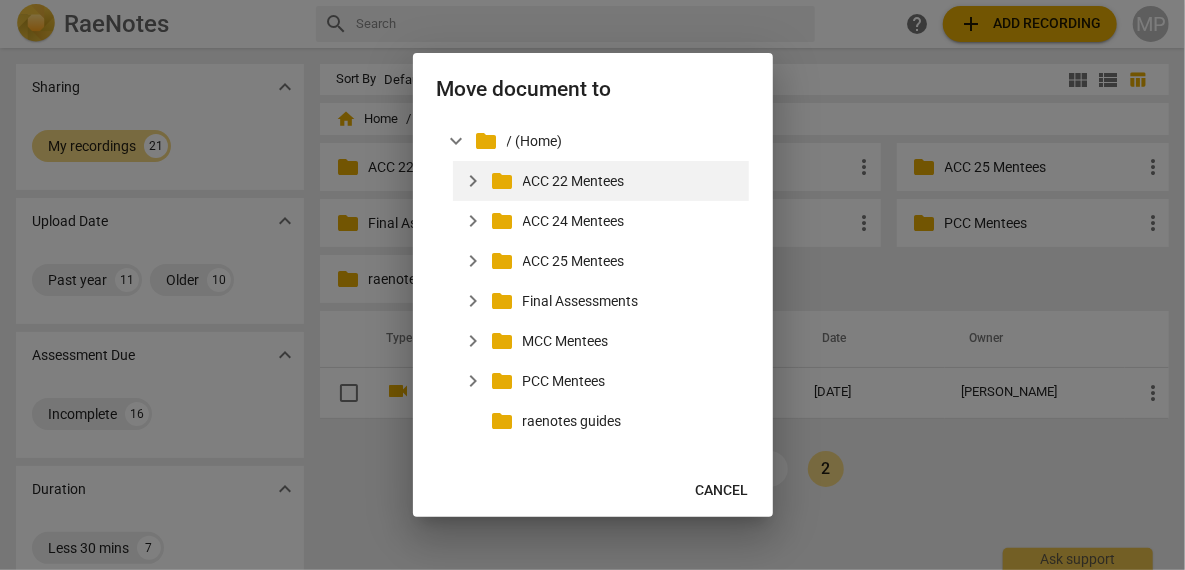 click on "ACC 22 Mentees" at bounding box center (632, 181) 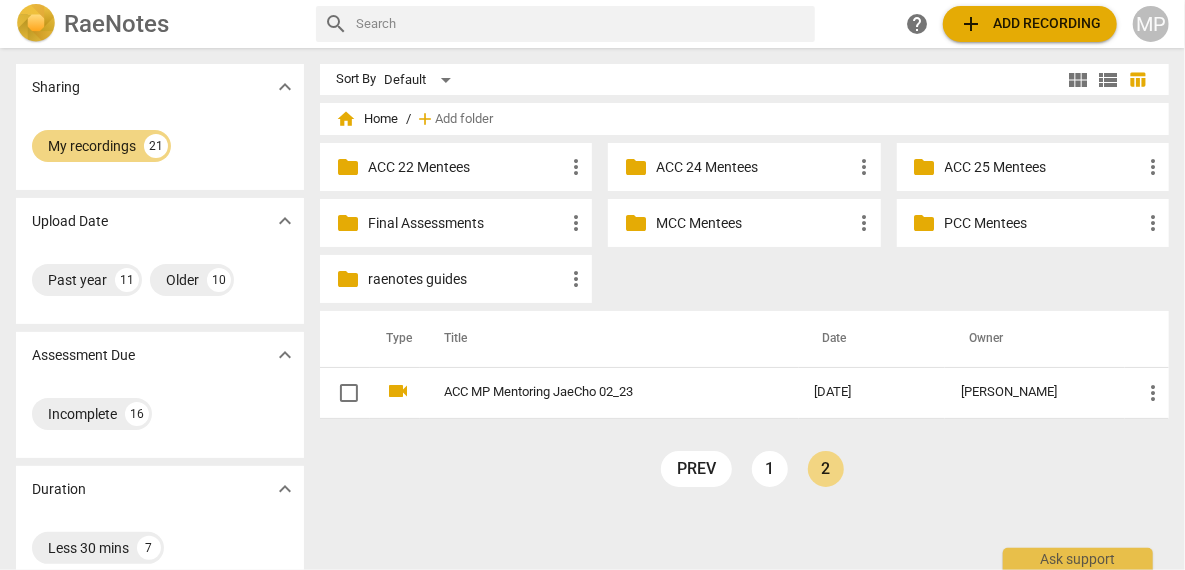 click on "ACC 22 Mentees" at bounding box center [466, 167] 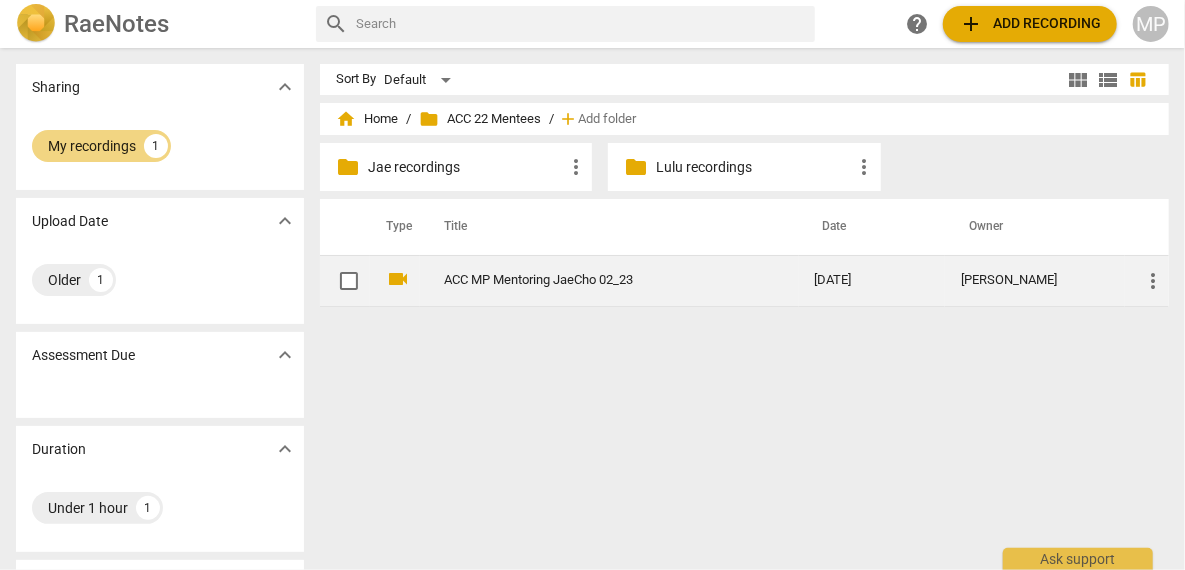 click on "ACC MP Mentoring JaeCho 02_23" at bounding box center [593, 280] 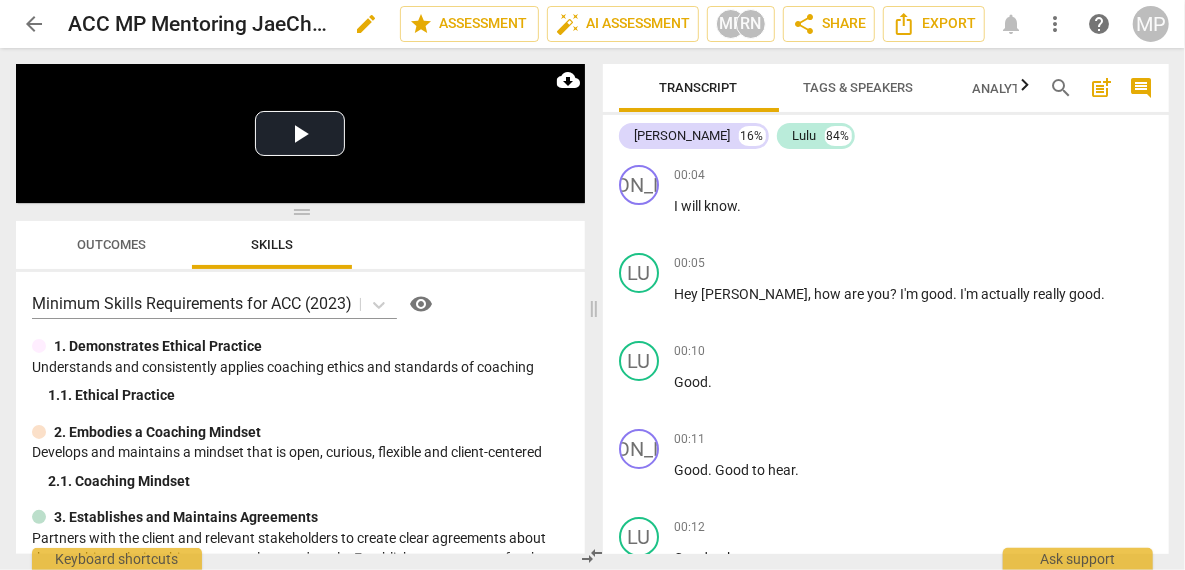 click on "edit" at bounding box center (366, 24) 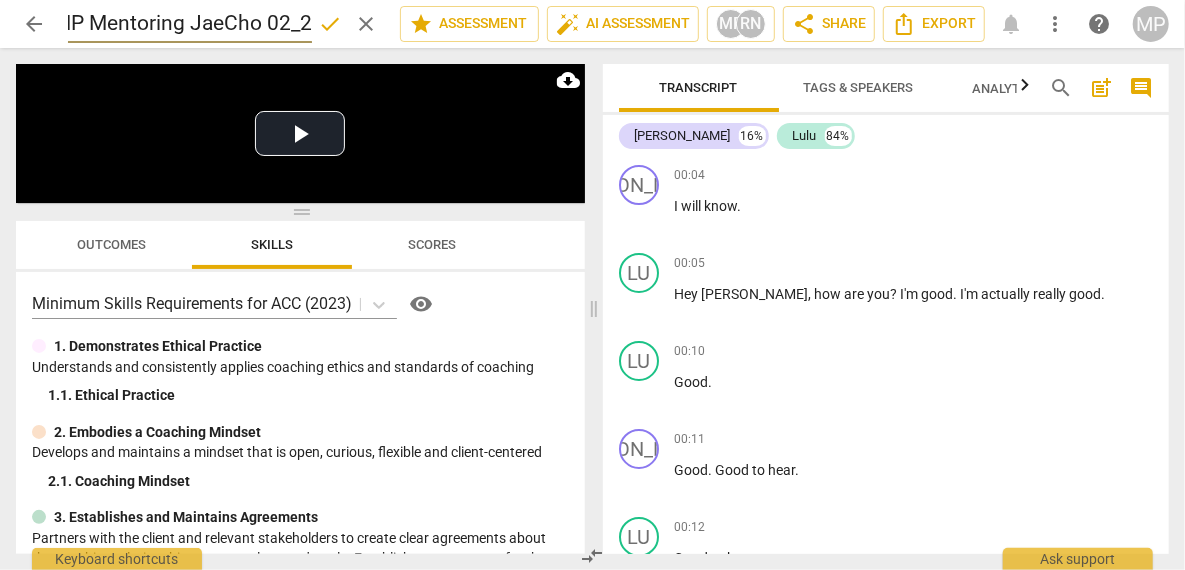 scroll, scrollTop: 0, scrollLeft: 74, axis: horizontal 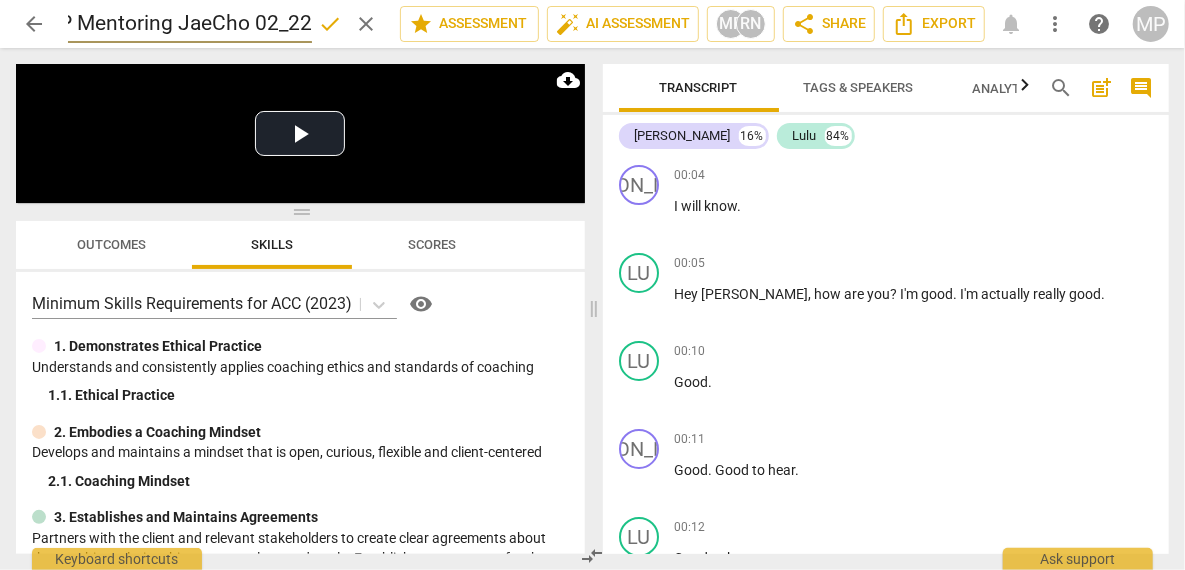 type on "ACC MP Mentoring JaeCho 02_22" 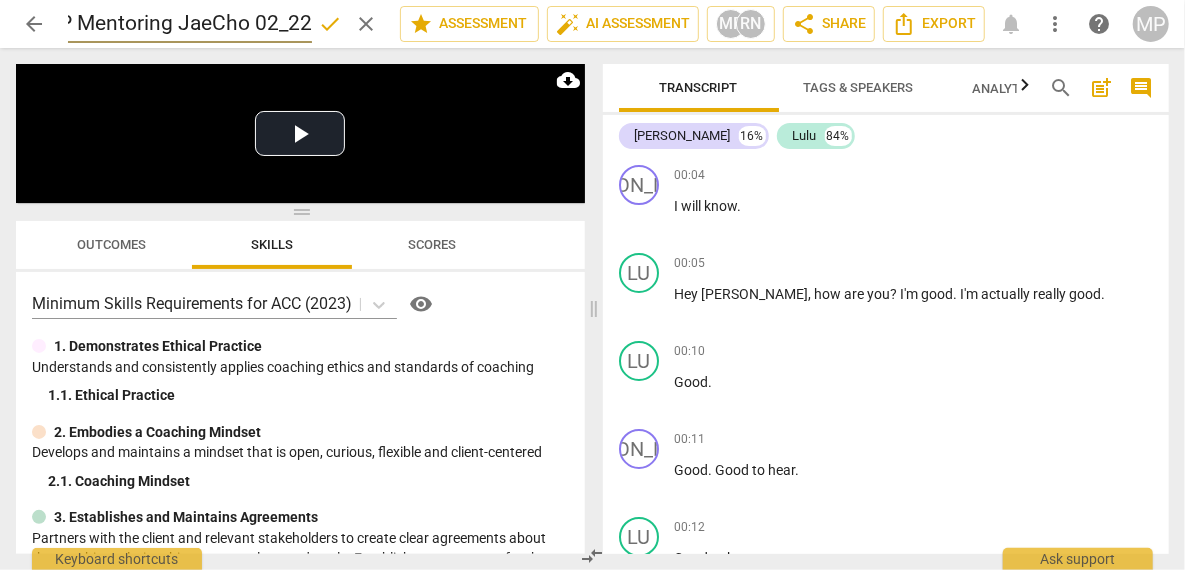 scroll, scrollTop: 0, scrollLeft: 0, axis: both 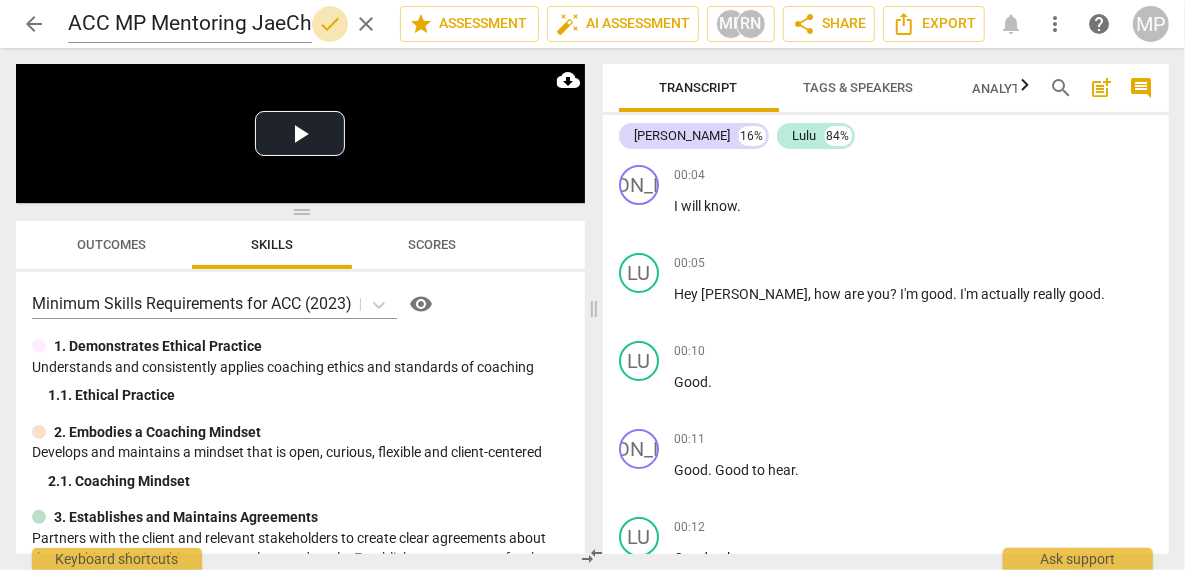 click on "done" at bounding box center [330, 24] 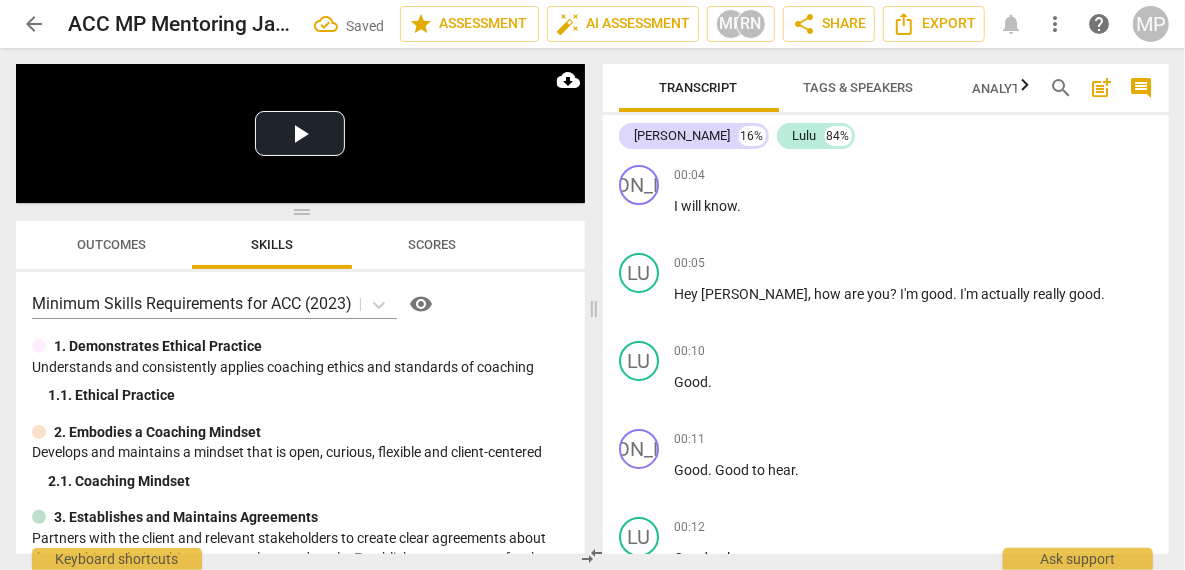 click on "arrow_back" at bounding box center (34, 24) 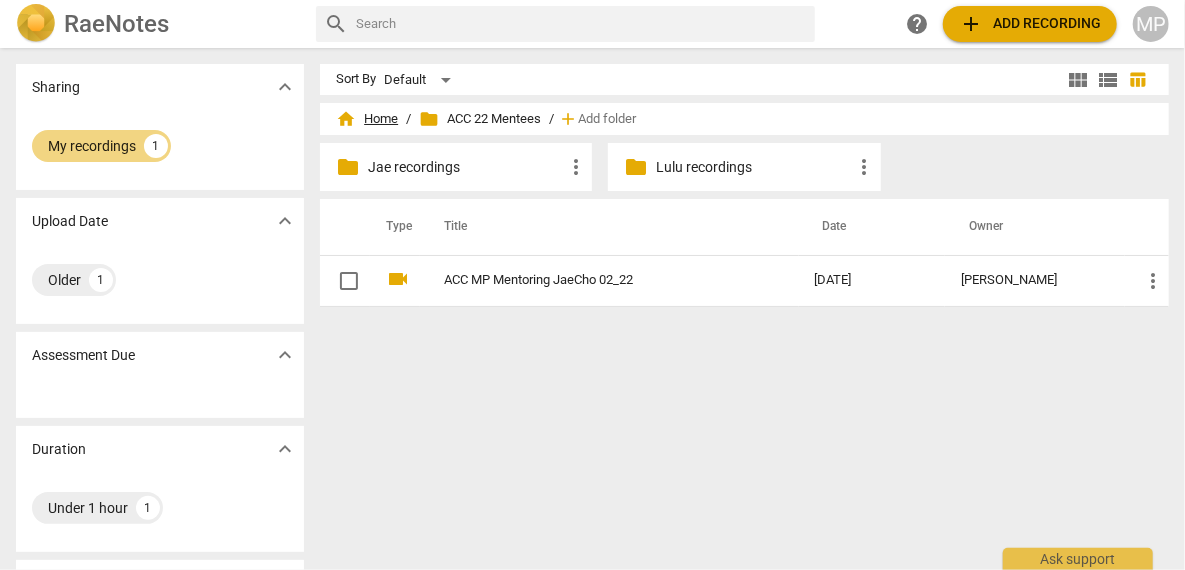 click on "home Home" at bounding box center (367, 119) 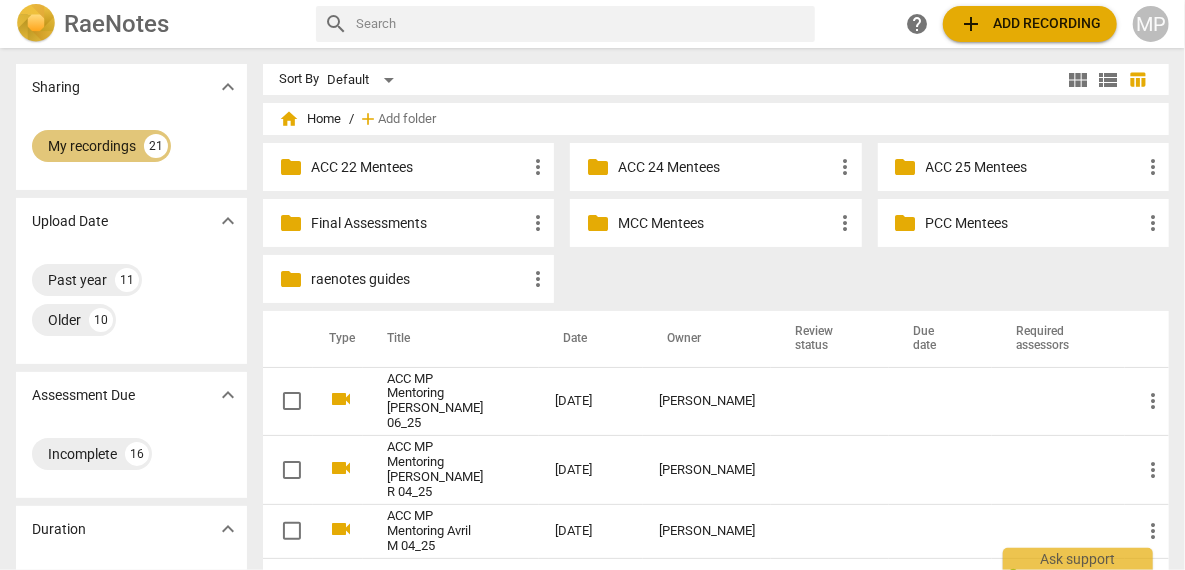 click on "My recordings" at bounding box center [92, 146] 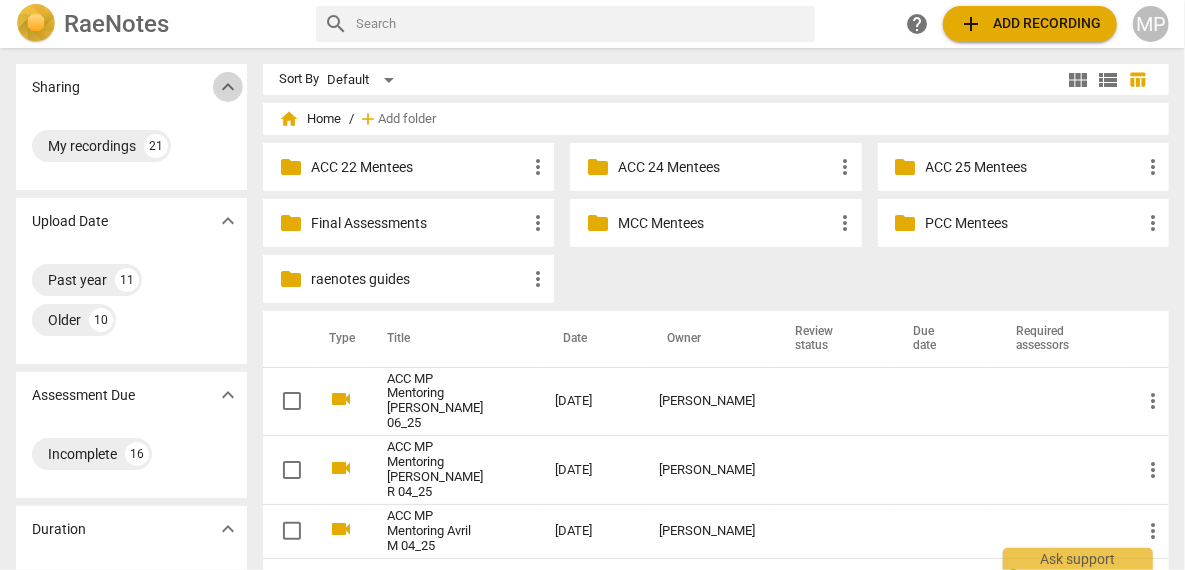 click on "expand_more" at bounding box center (228, 87) 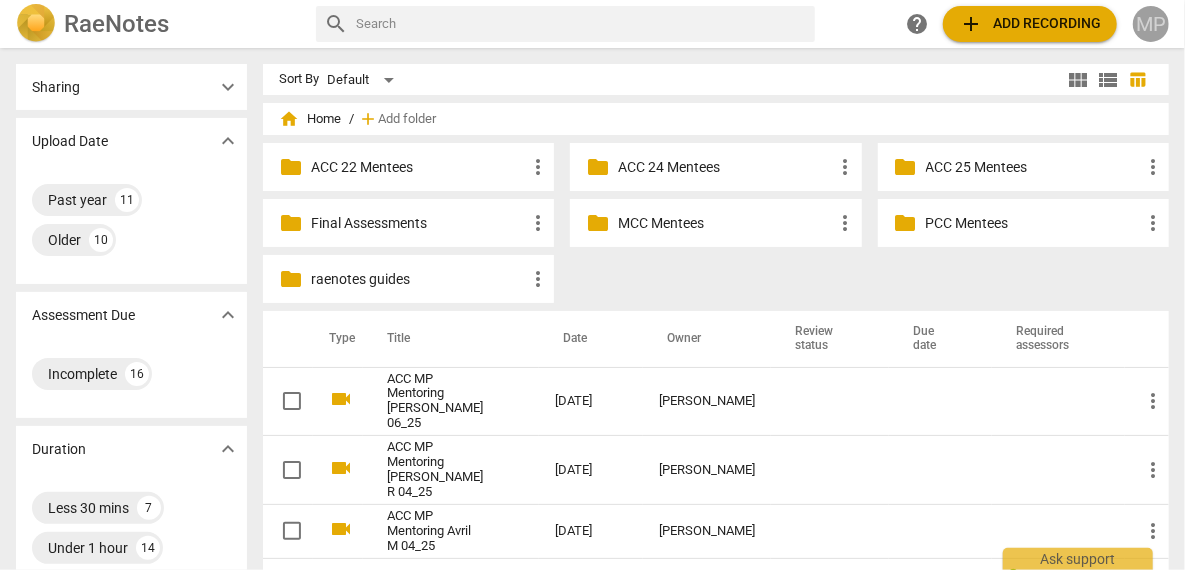 click on "MP" at bounding box center [1151, 24] 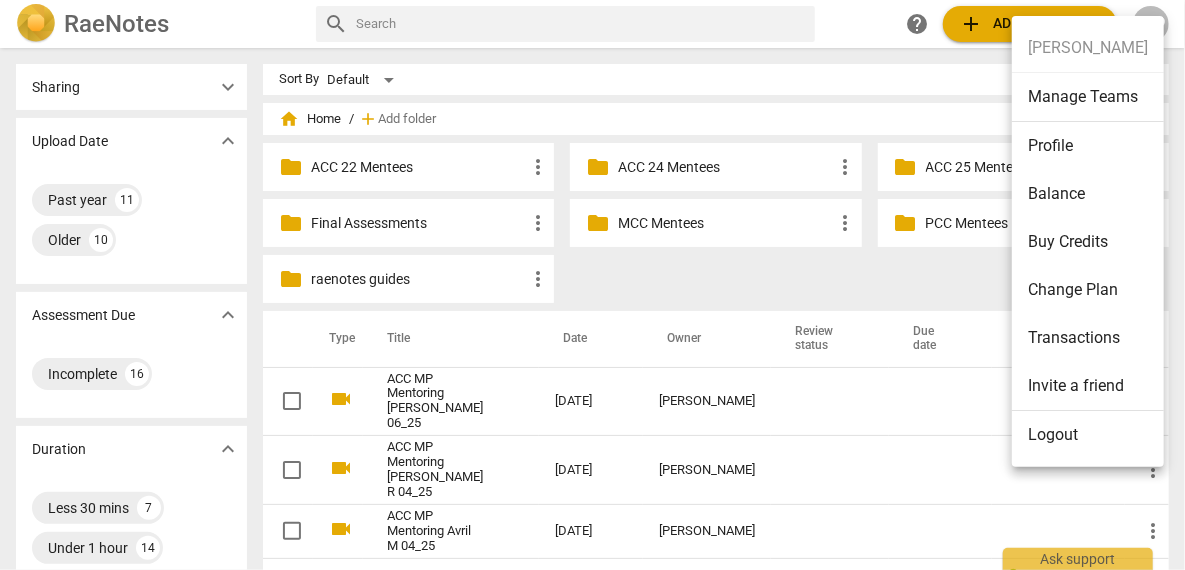 click on "[PERSON_NAME] Manage Teams Profile Balance Buy Credits Change Plan Transactions Invite a friend [PERSON_NAME]" at bounding box center [1088, 241] 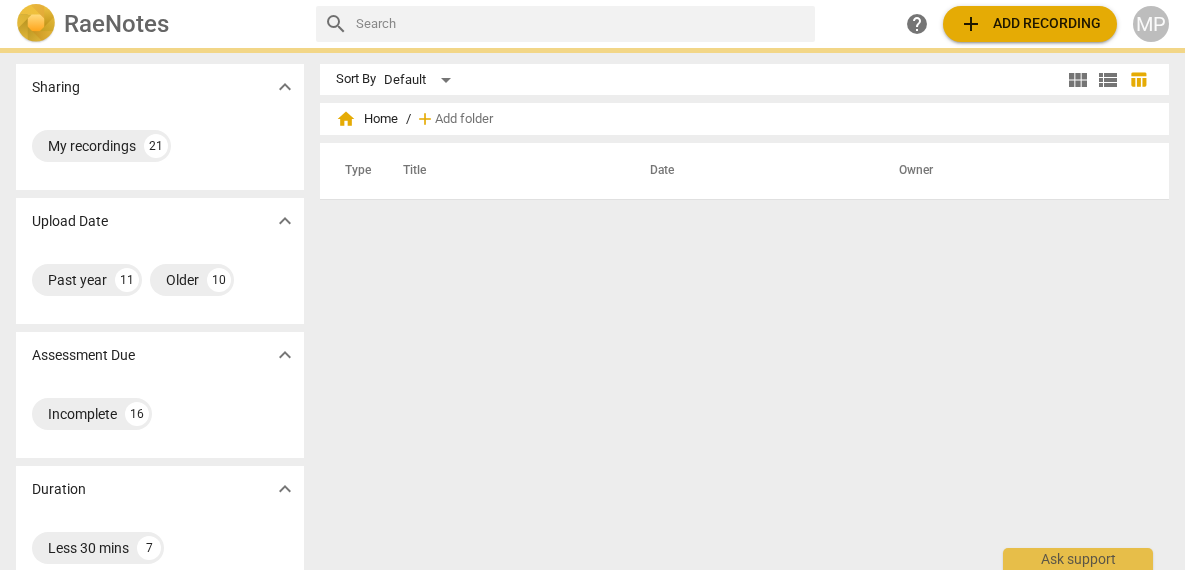scroll, scrollTop: 0, scrollLeft: 0, axis: both 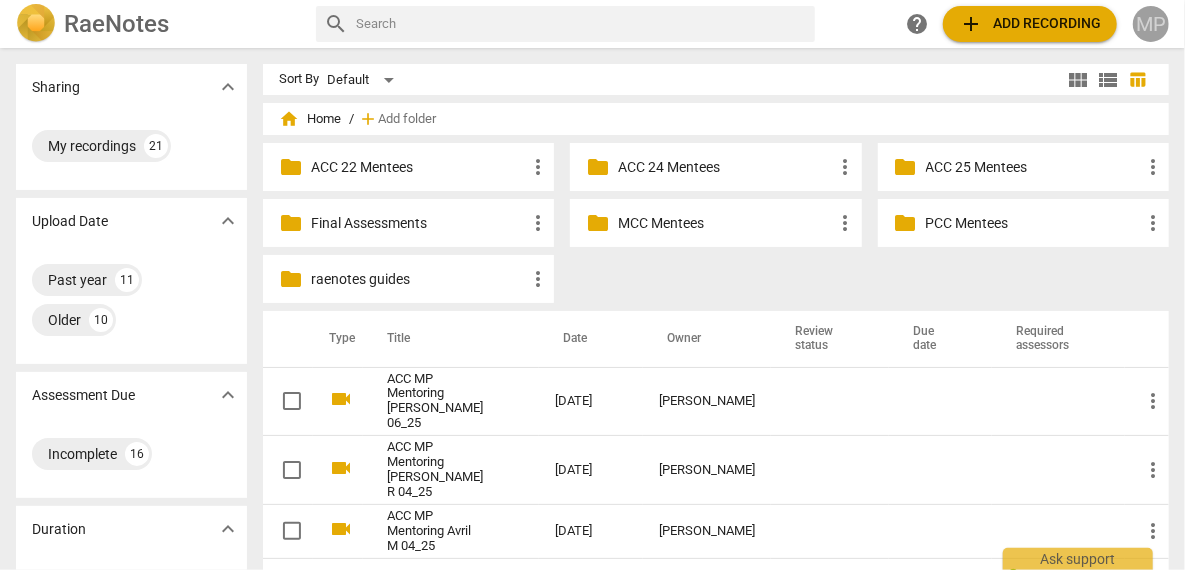 click on "MP" at bounding box center (1151, 24) 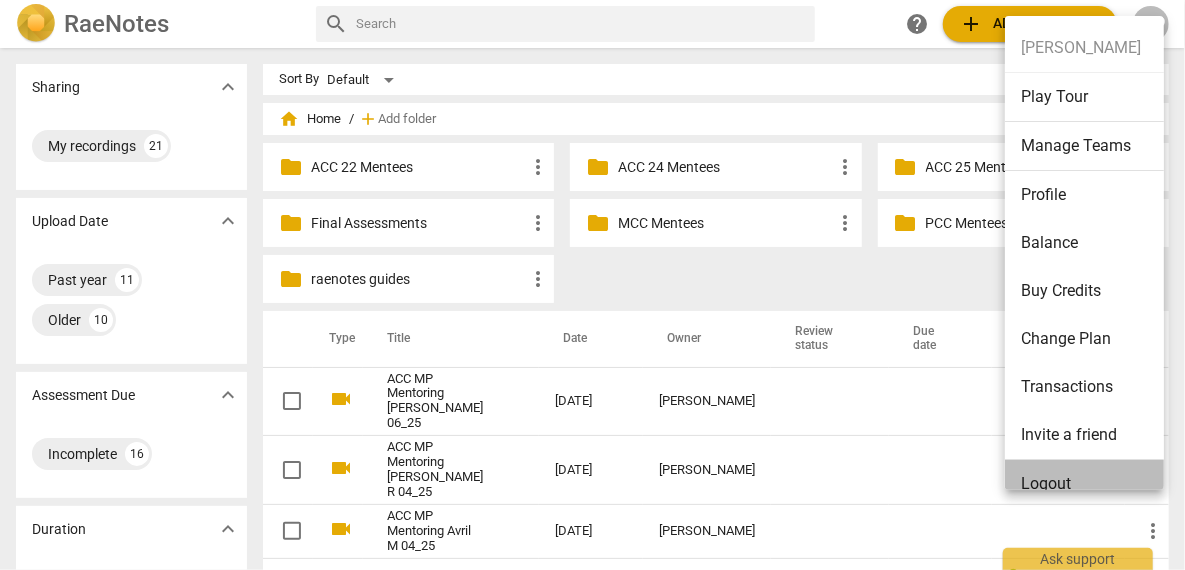 click on "Logout" at bounding box center [1088, 484] 